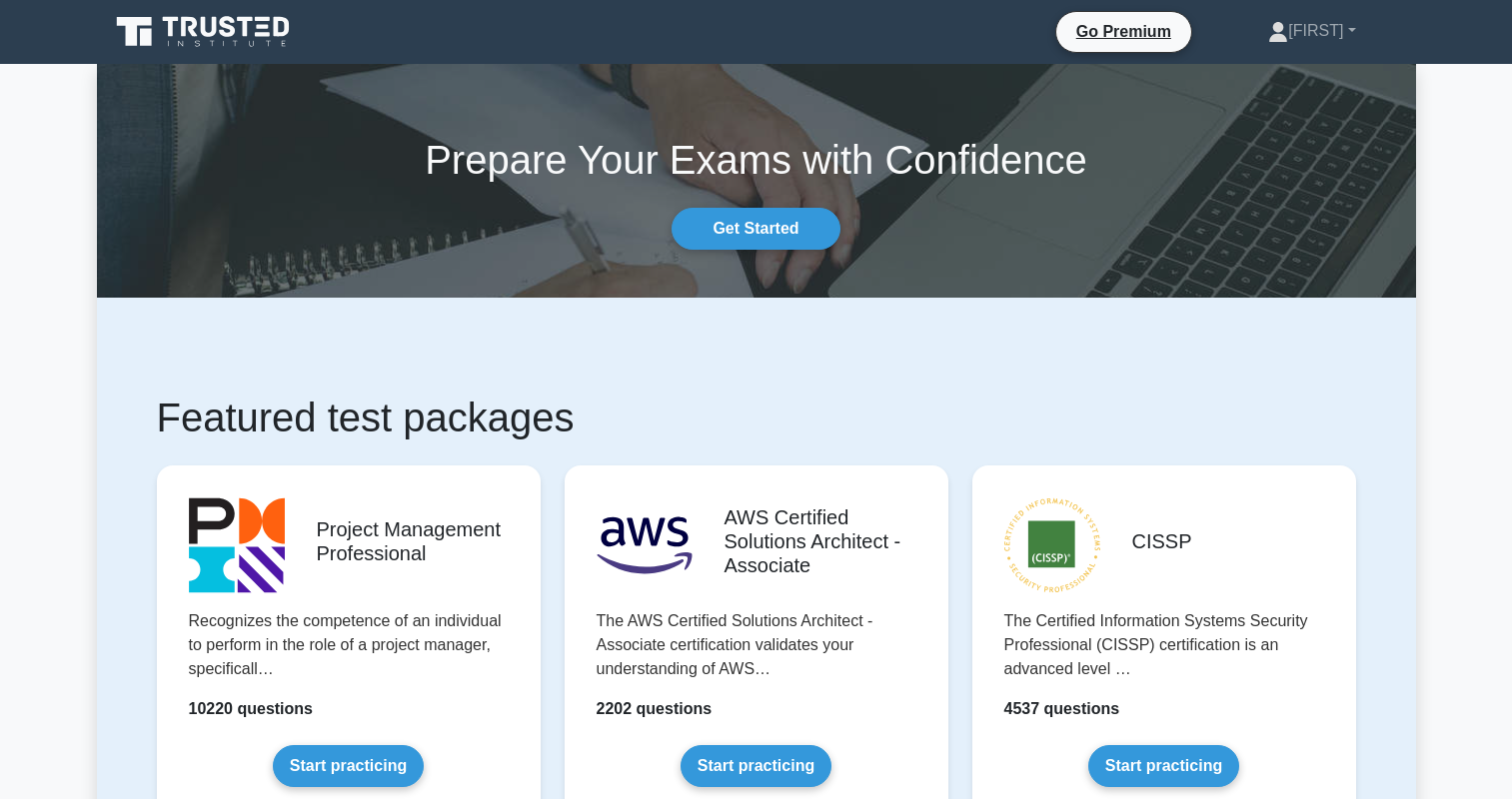 scroll, scrollTop: 0, scrollLeft: 0, axis: both 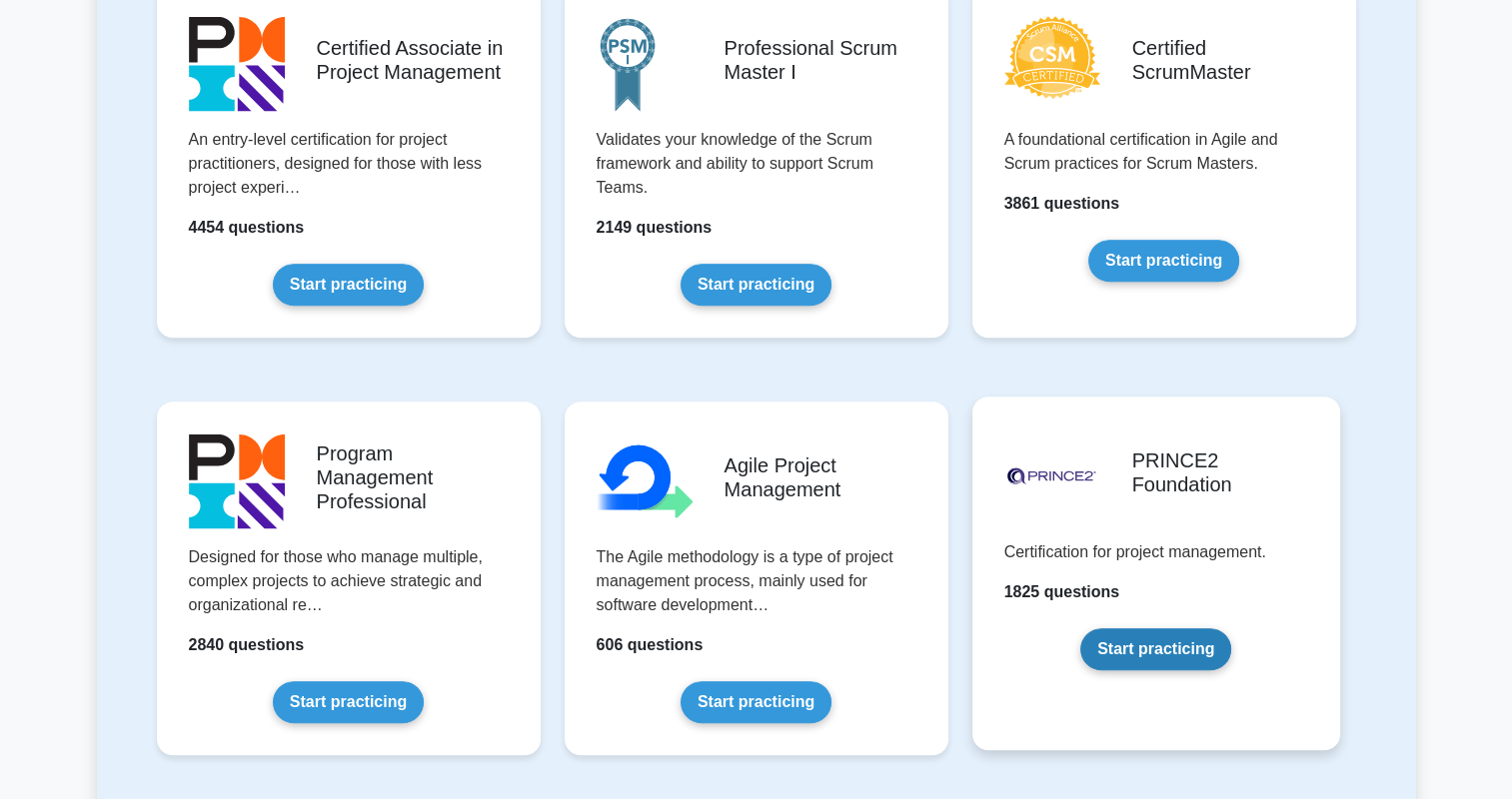 drag, startPoint x: 1179, startPoint y: 663, endPoint x: 1179, endPoint y: 651, distance: 12 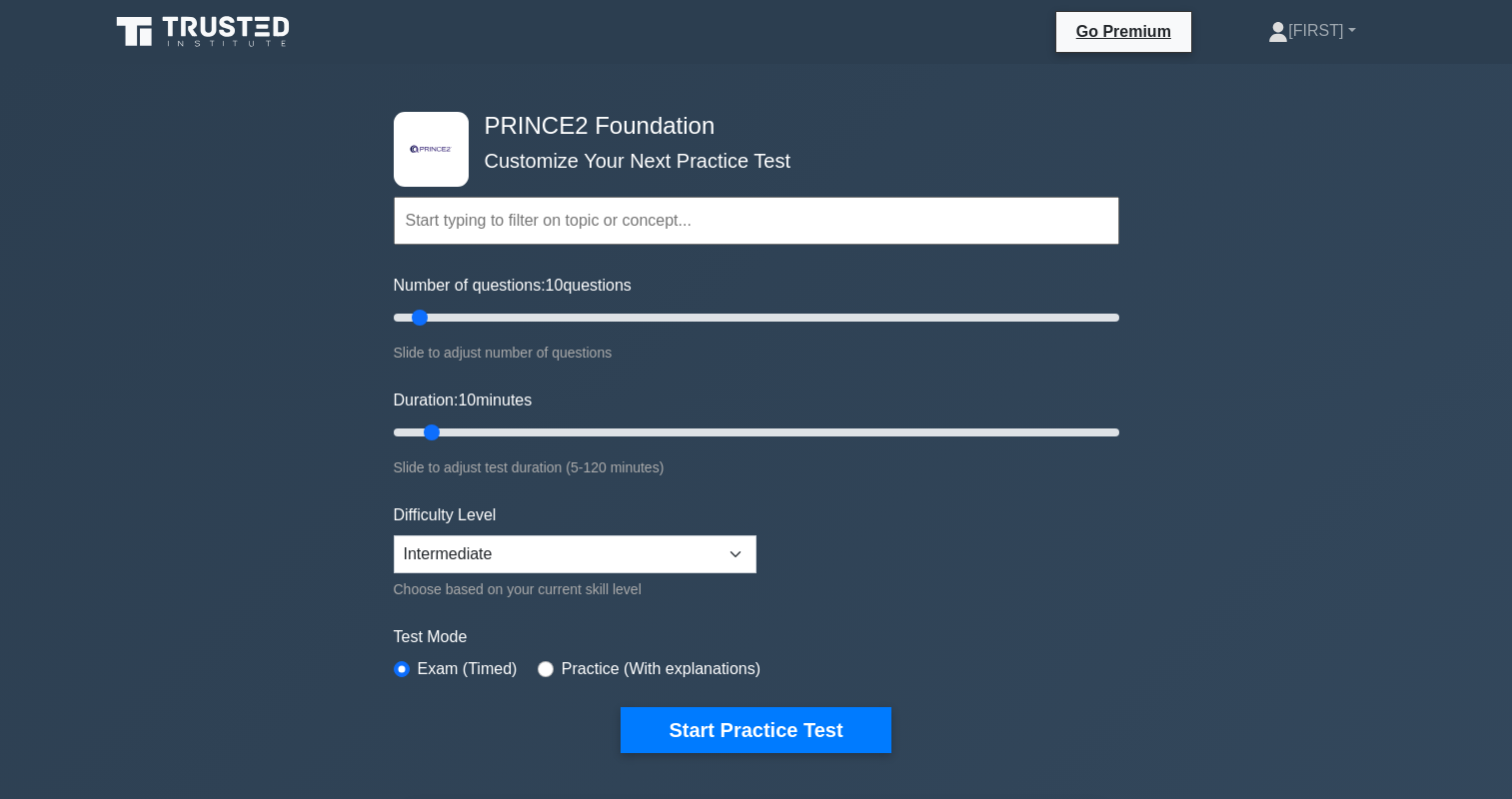scroll, scrollTop: 0, scrollLeft: 0, axis: both 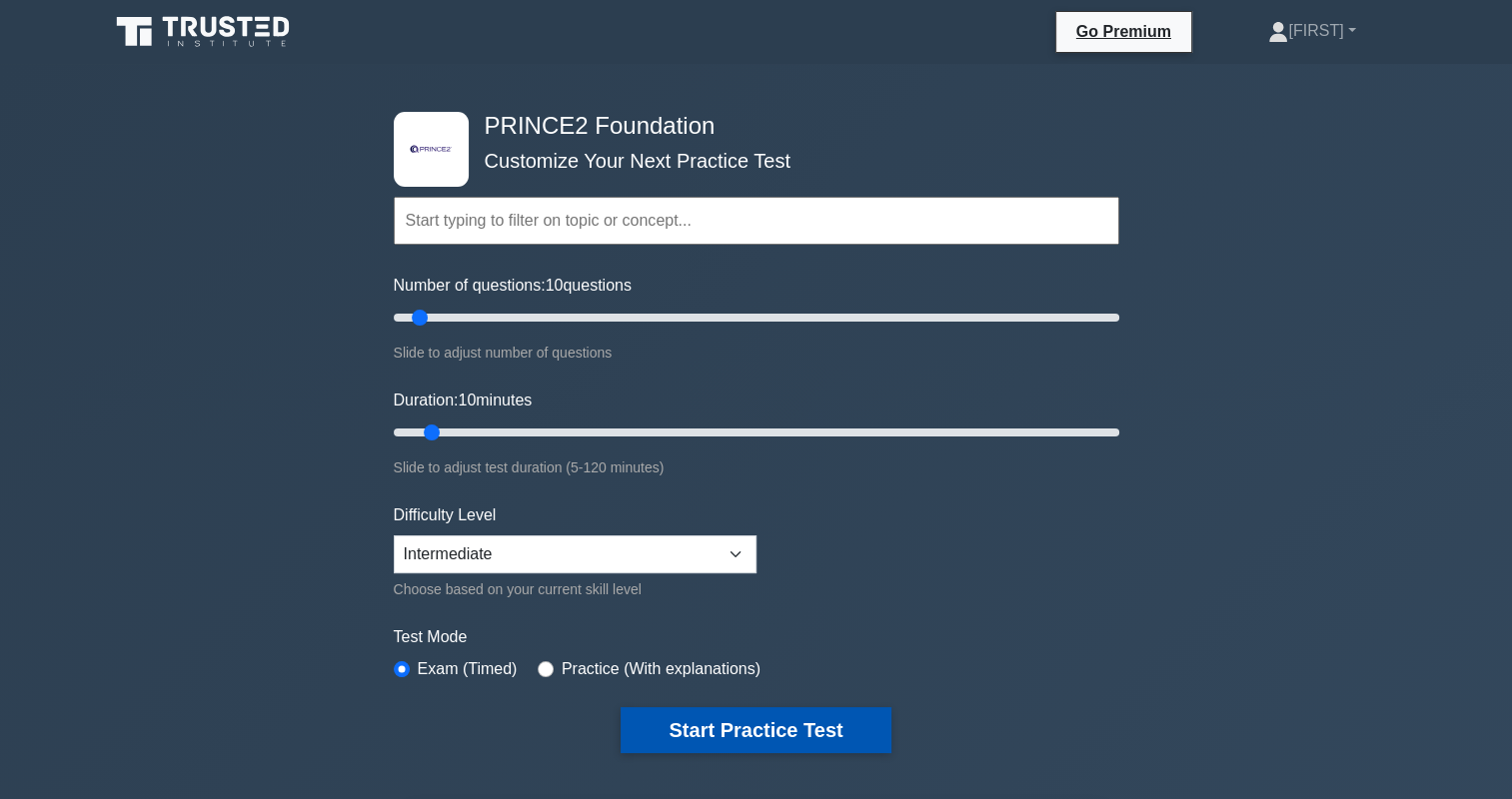 click on "Start Practice Test" at bounding box center [756, 730] 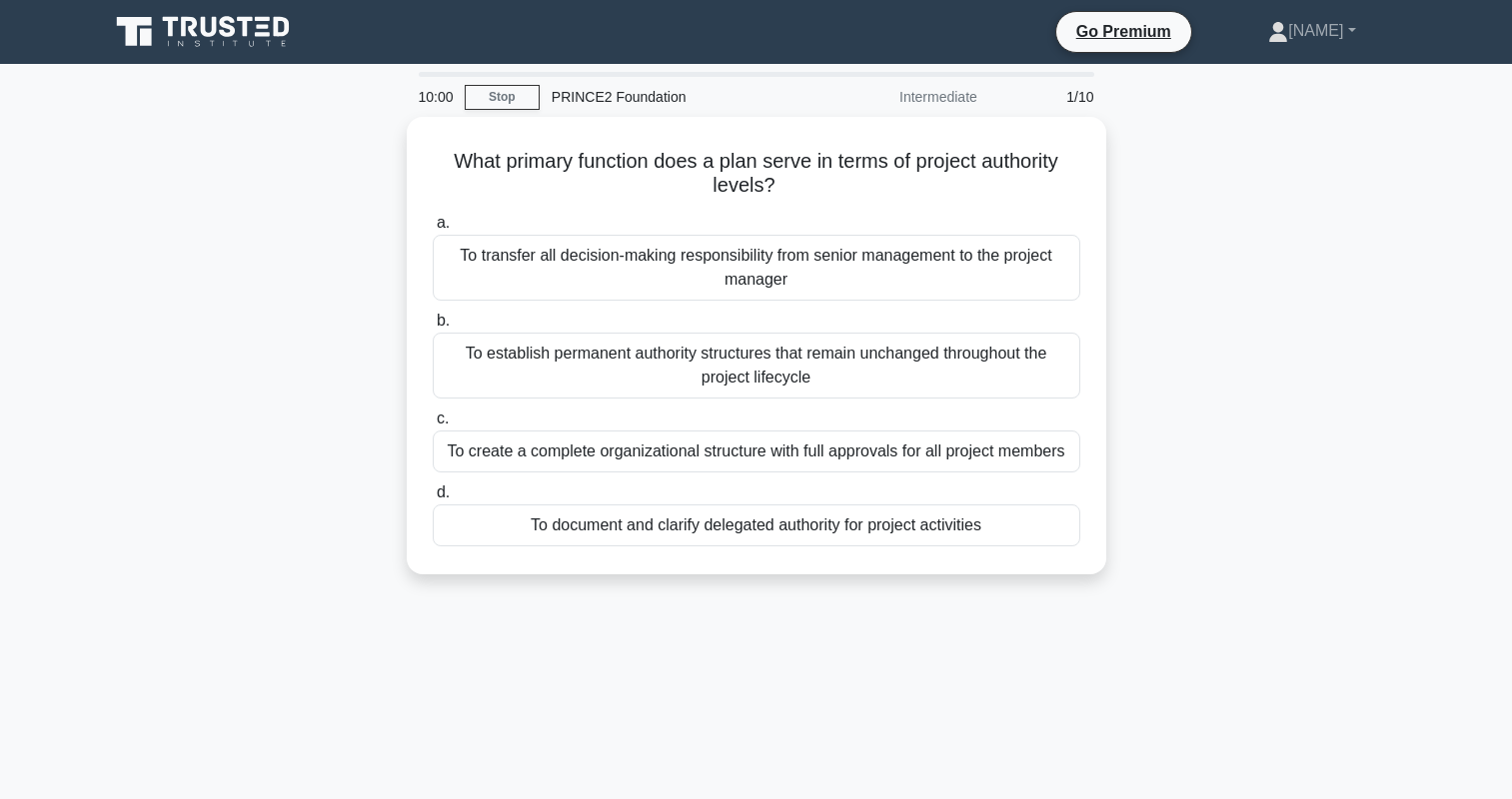 scroll, scrollTop: 0, scrollLeft: 0, axis: both 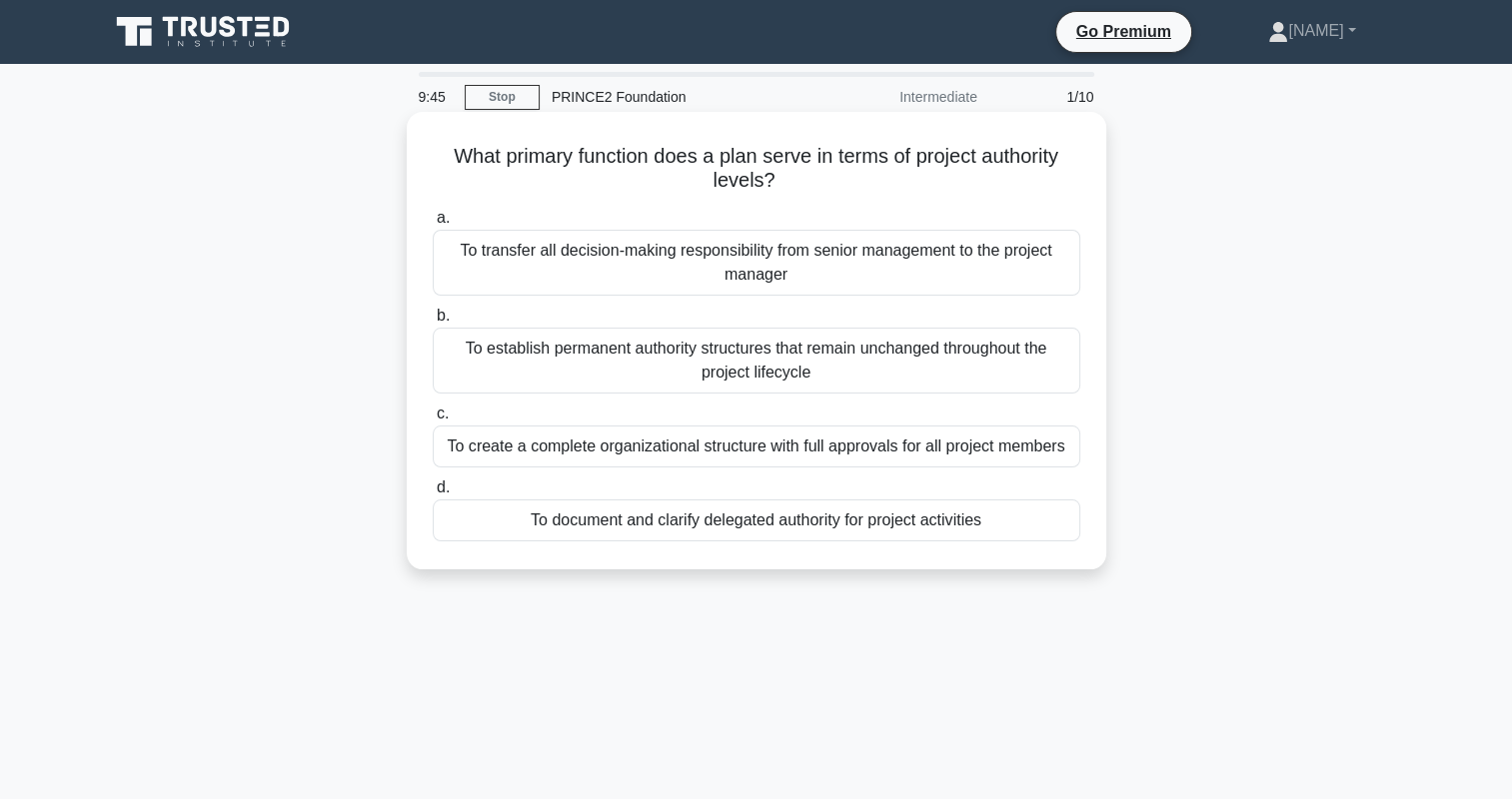 click on "To document and clarify delegated authority for project activities" at bounding box center [756, 520] 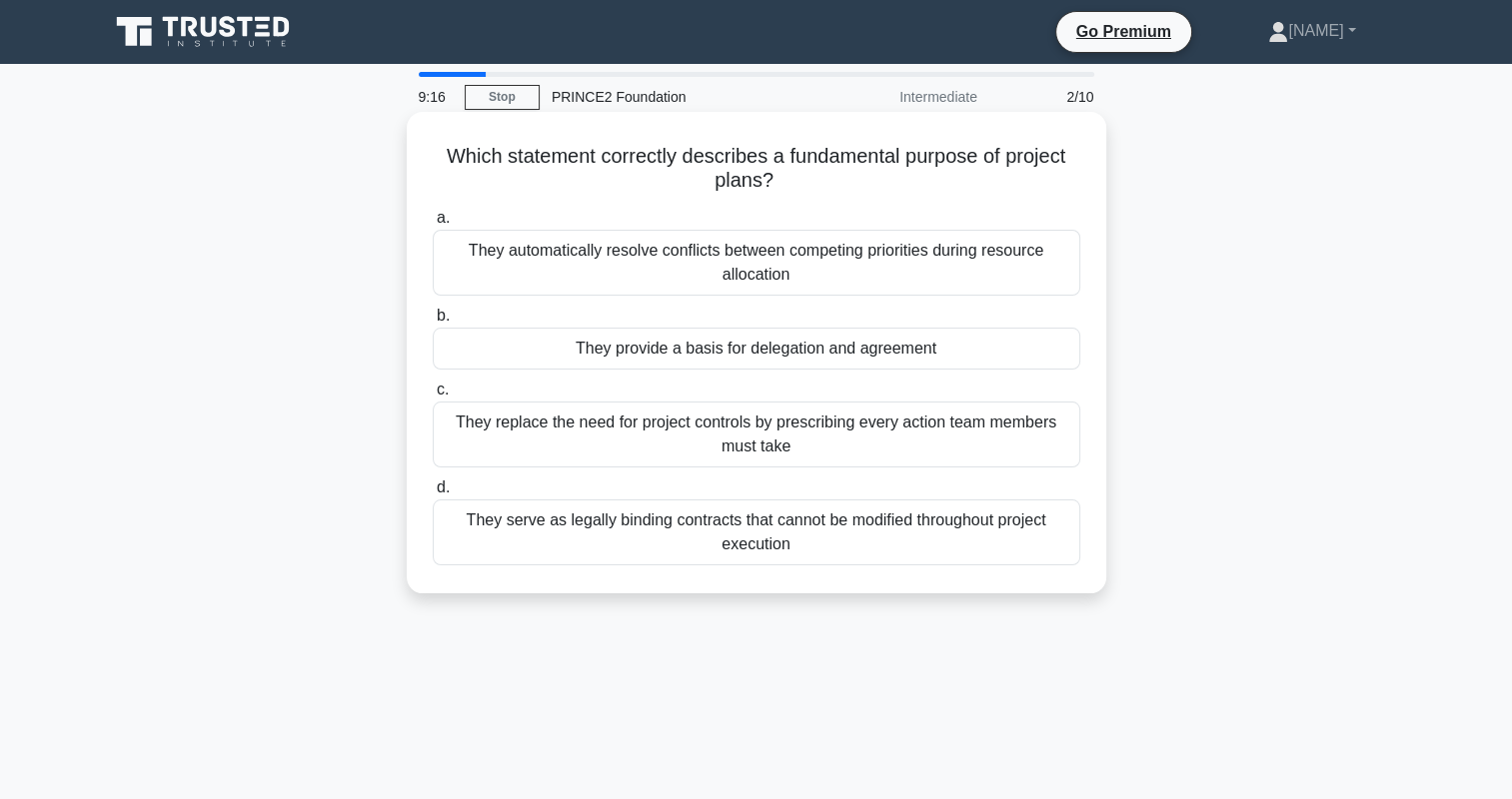 click on "They provide a basis for delegation and agreement" at bounding box center (756, 349) 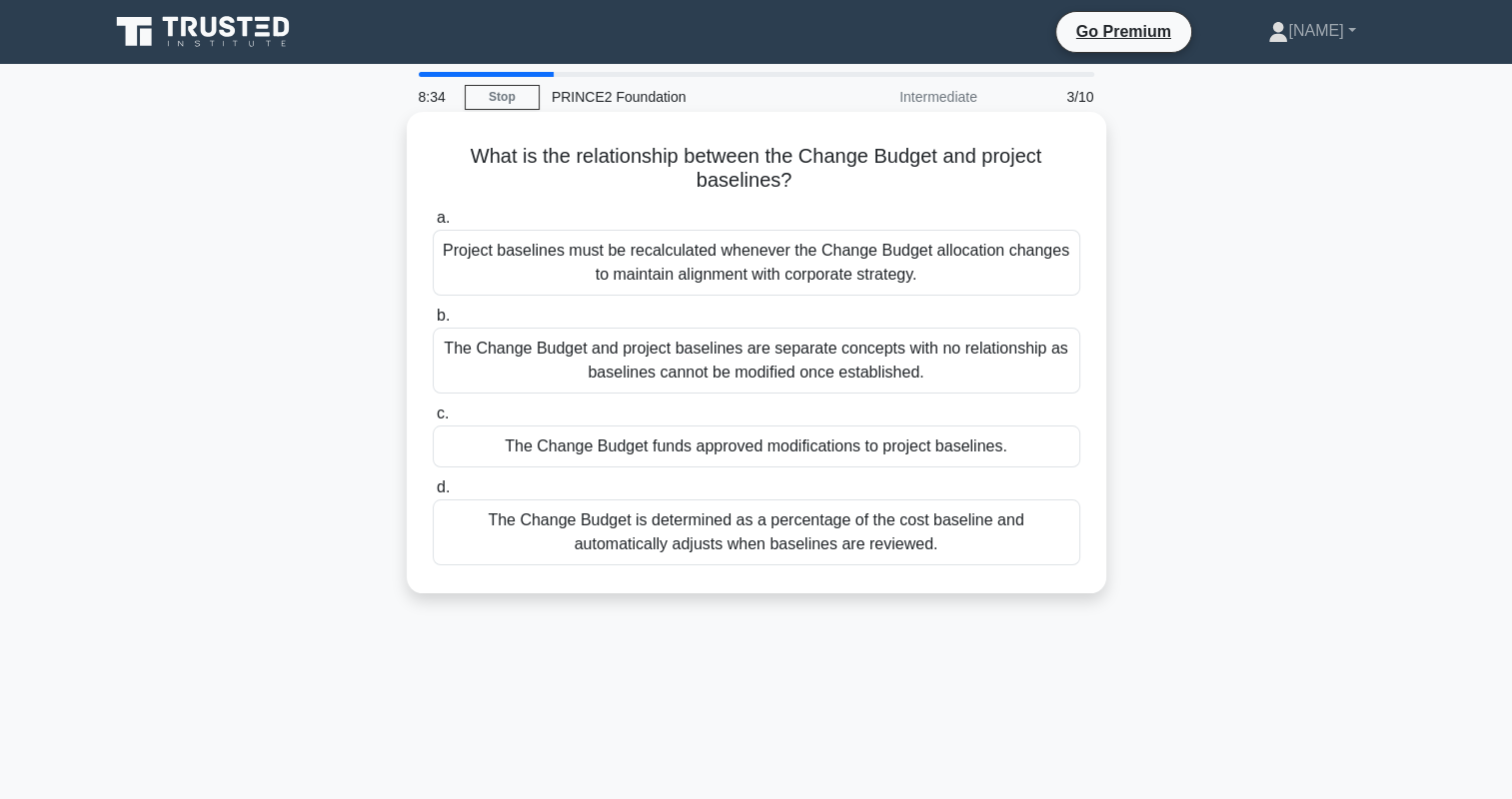 click on "Project baselines must be recalculated whenever the Change Budget allocation changes to maintain alignment with corporate strategy." at bounding box center [756, 263] 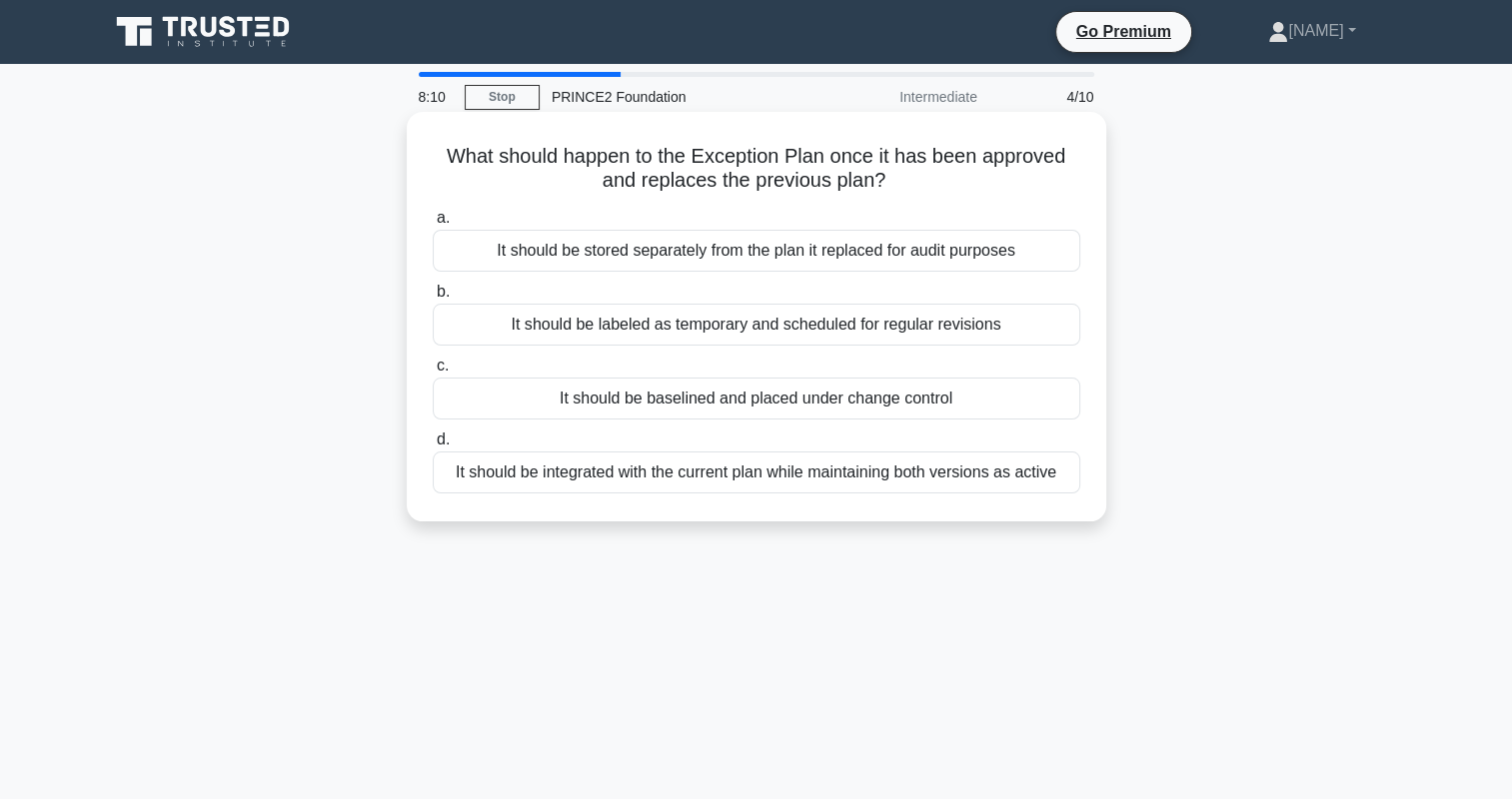click on "It should be baselined and placed under change control" at bounding box center (756, 399) 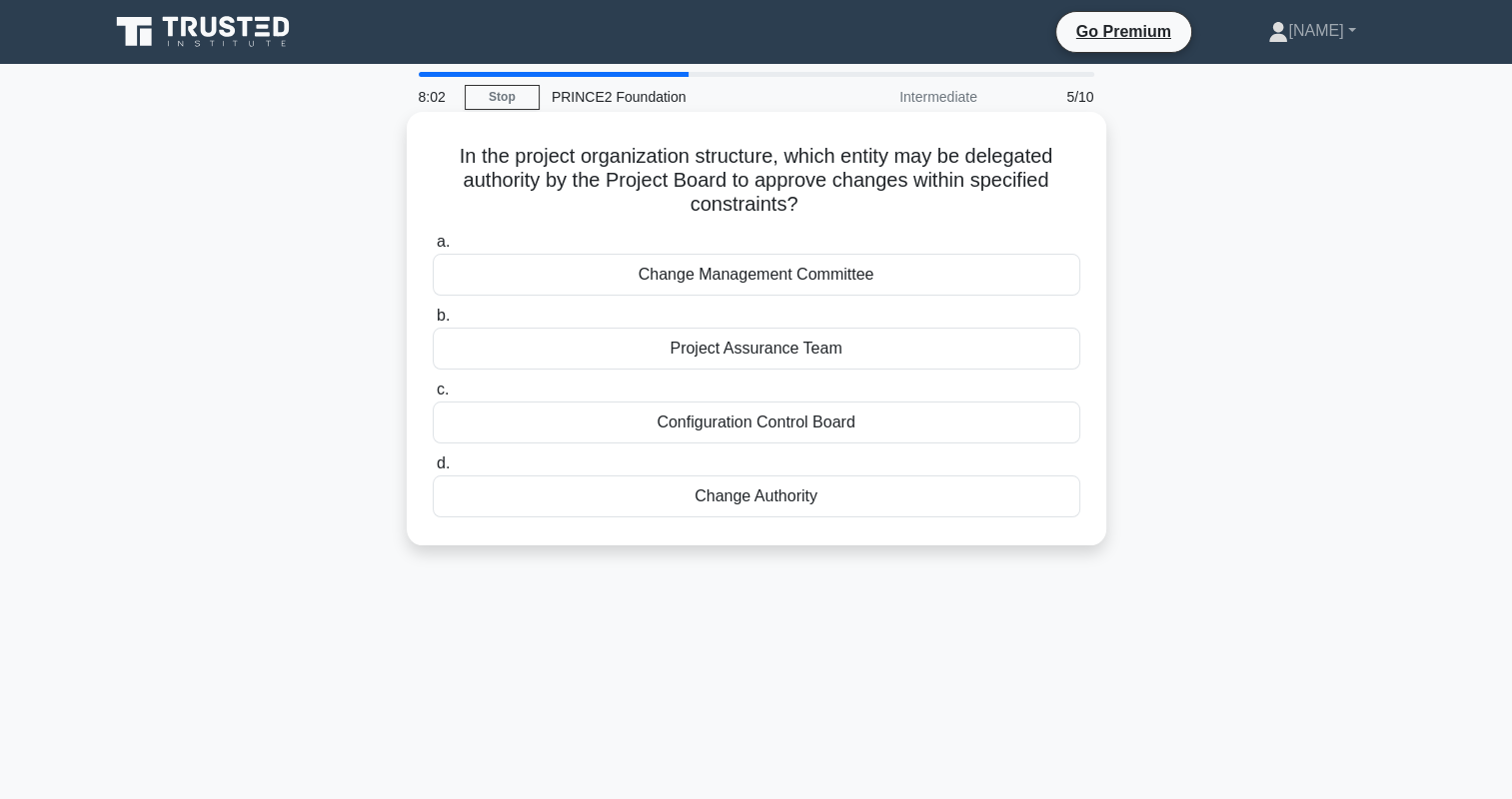 drag, startPoint x: 546, startPoint y: 187, endPoint x: 835, endPoint y: 198, distance: 289.20927 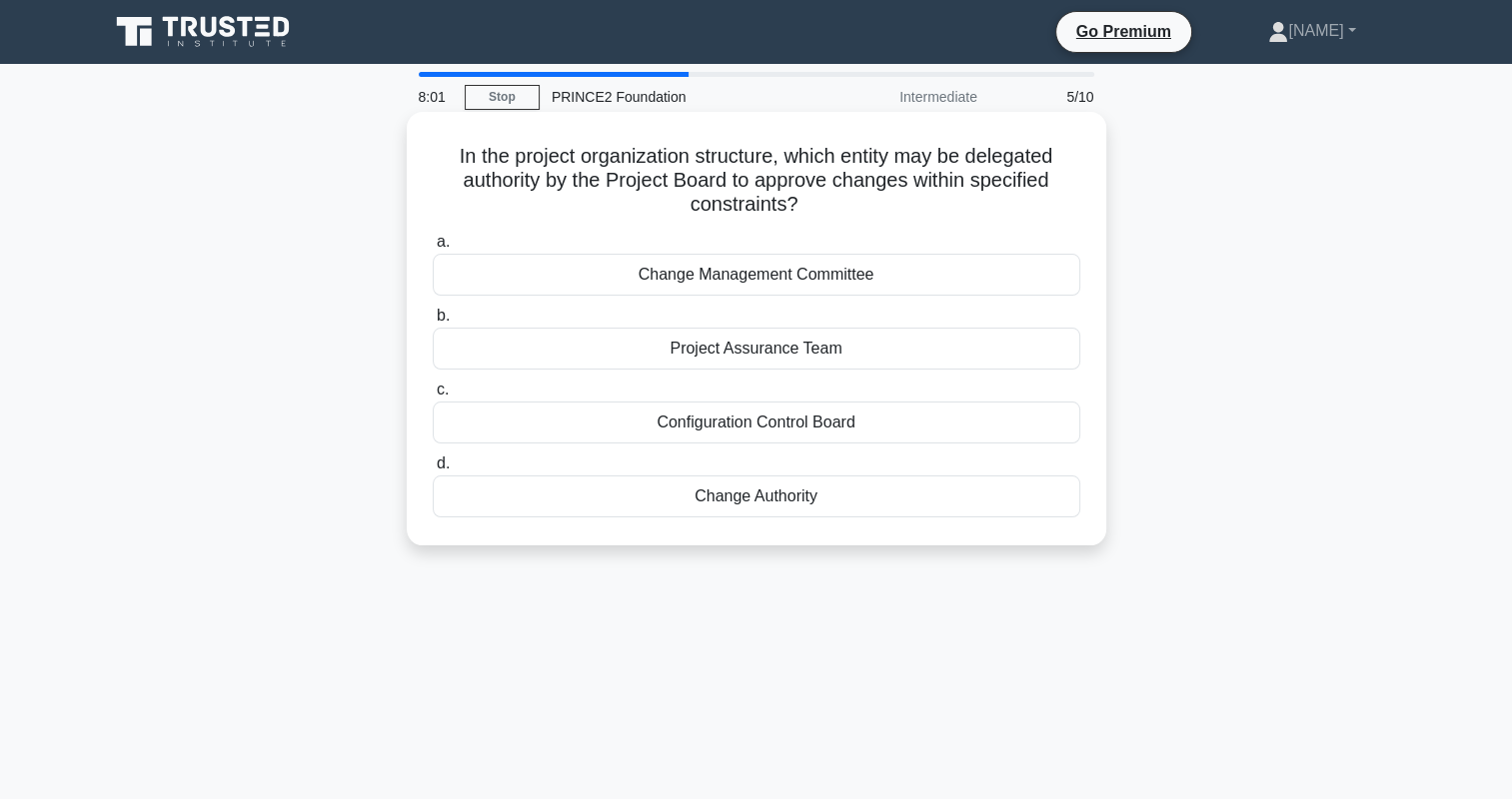 click on "In the project organization structure, which entity may be delegated authority by the Project Board to approve changes within specified constraints?
.spinner_0XTQ{transform-origin:center;animation:spinner_y6GP .75s linear infinite}@keyframes spinner_y6GP{100%{transform:rotate(360deg)}}" at bounding box center [756, 181] 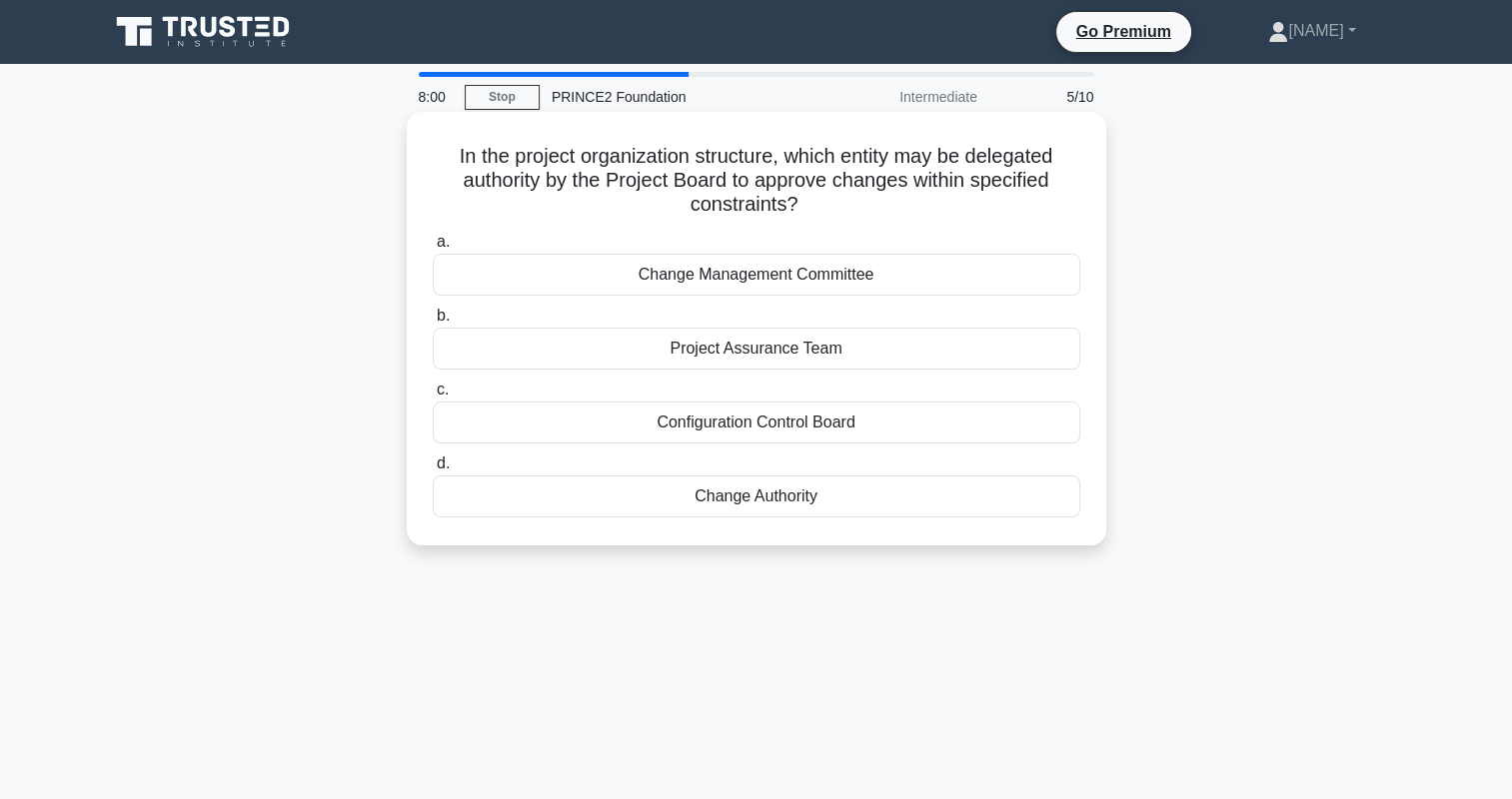 click on "In the project organization structure, which entity may be delegated authority by the Project Board to approve changes within specified constraints?
.spinner_0XTQ{transform-origin:center;animation:spinner_y6GP .75s linear infinite}@keyframes spinner_y6GP{100%{transform:rotate(360deg)}}" at bounding box center (756, 181) 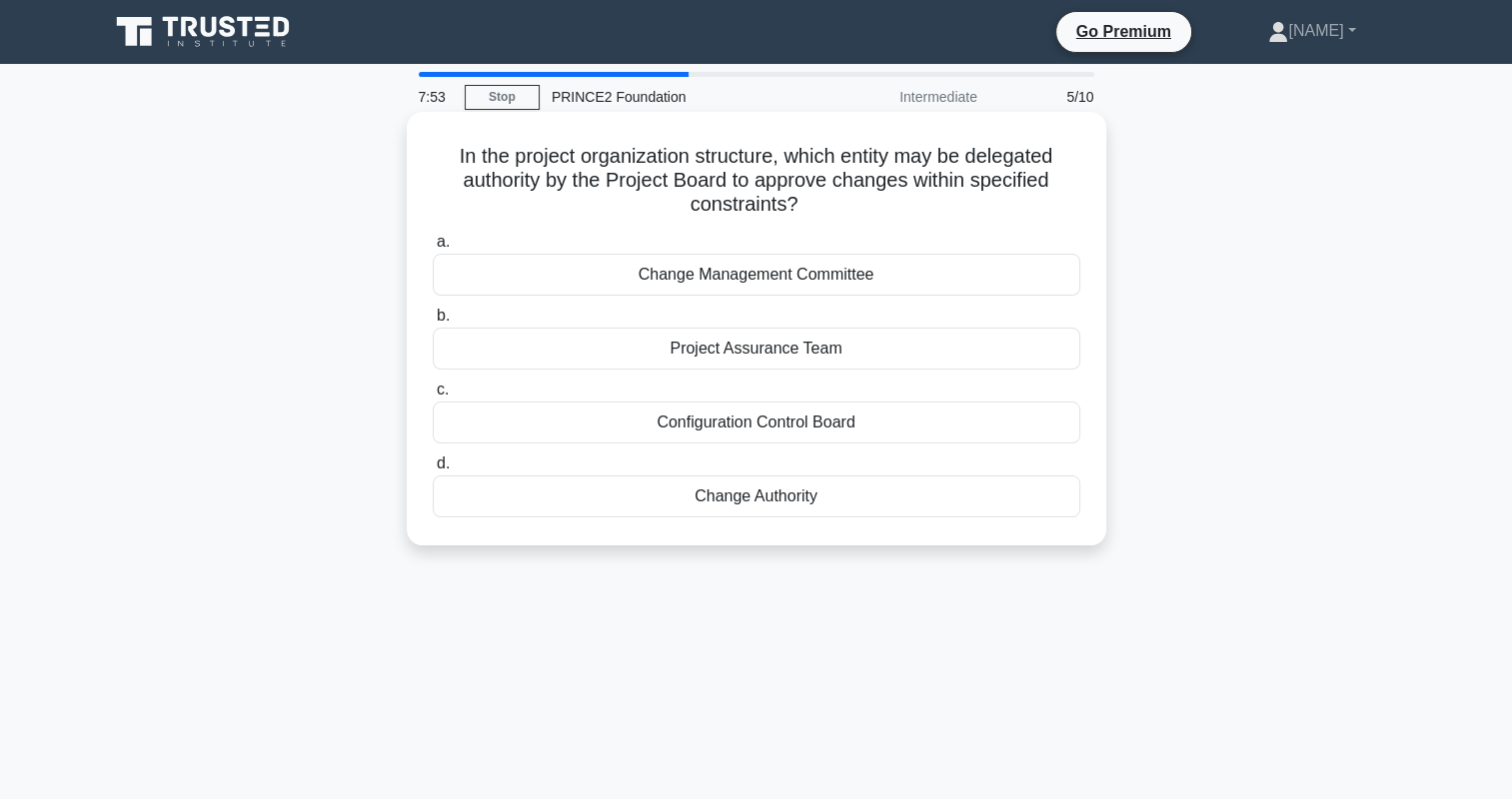 click on "Change Authority" at bounding box center (756, 496) 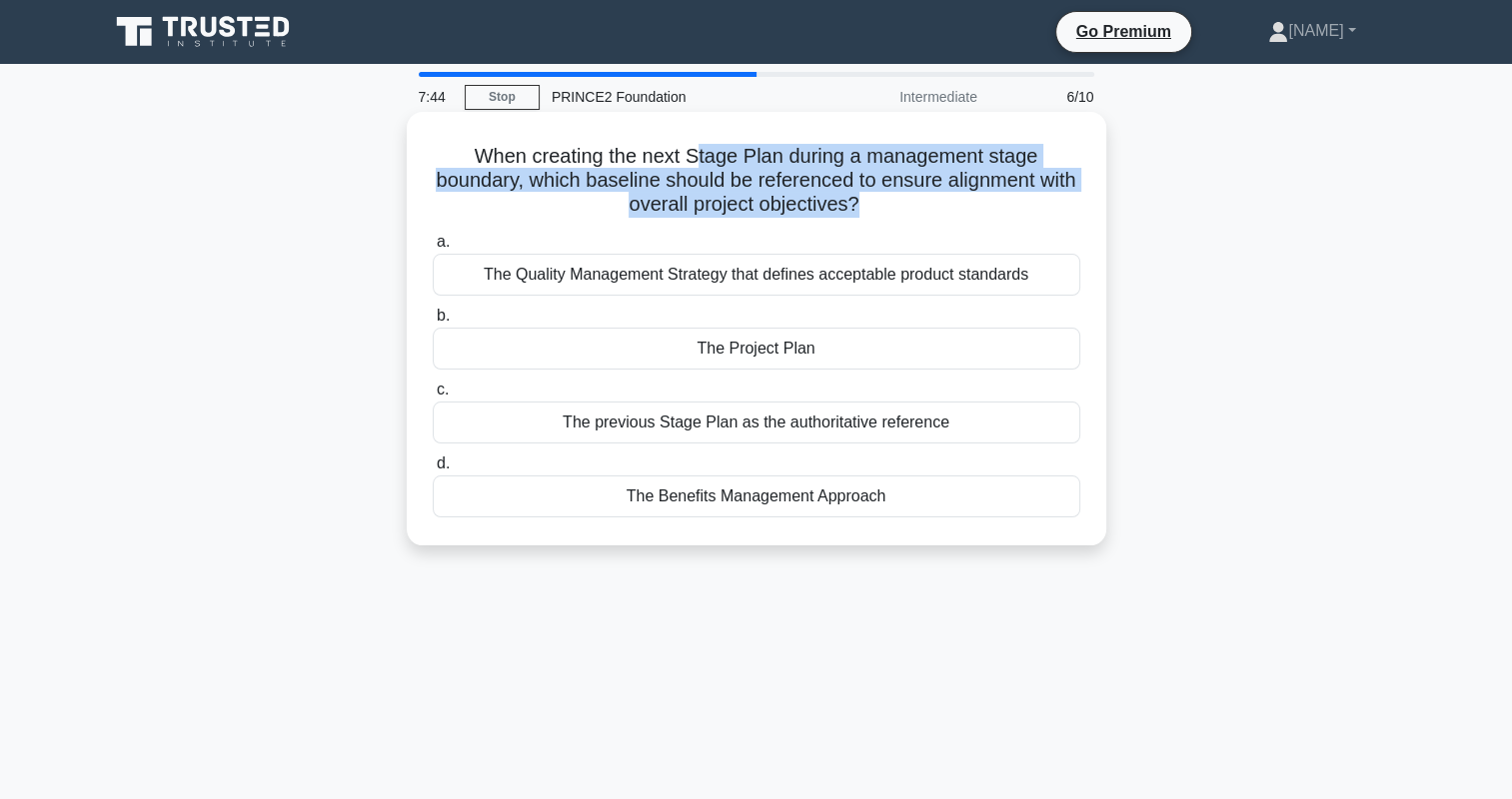 drag, startPoint x: 695, startPoint y: 159, endPoint x: 881, endPoint y: 193, distance: 189.08199 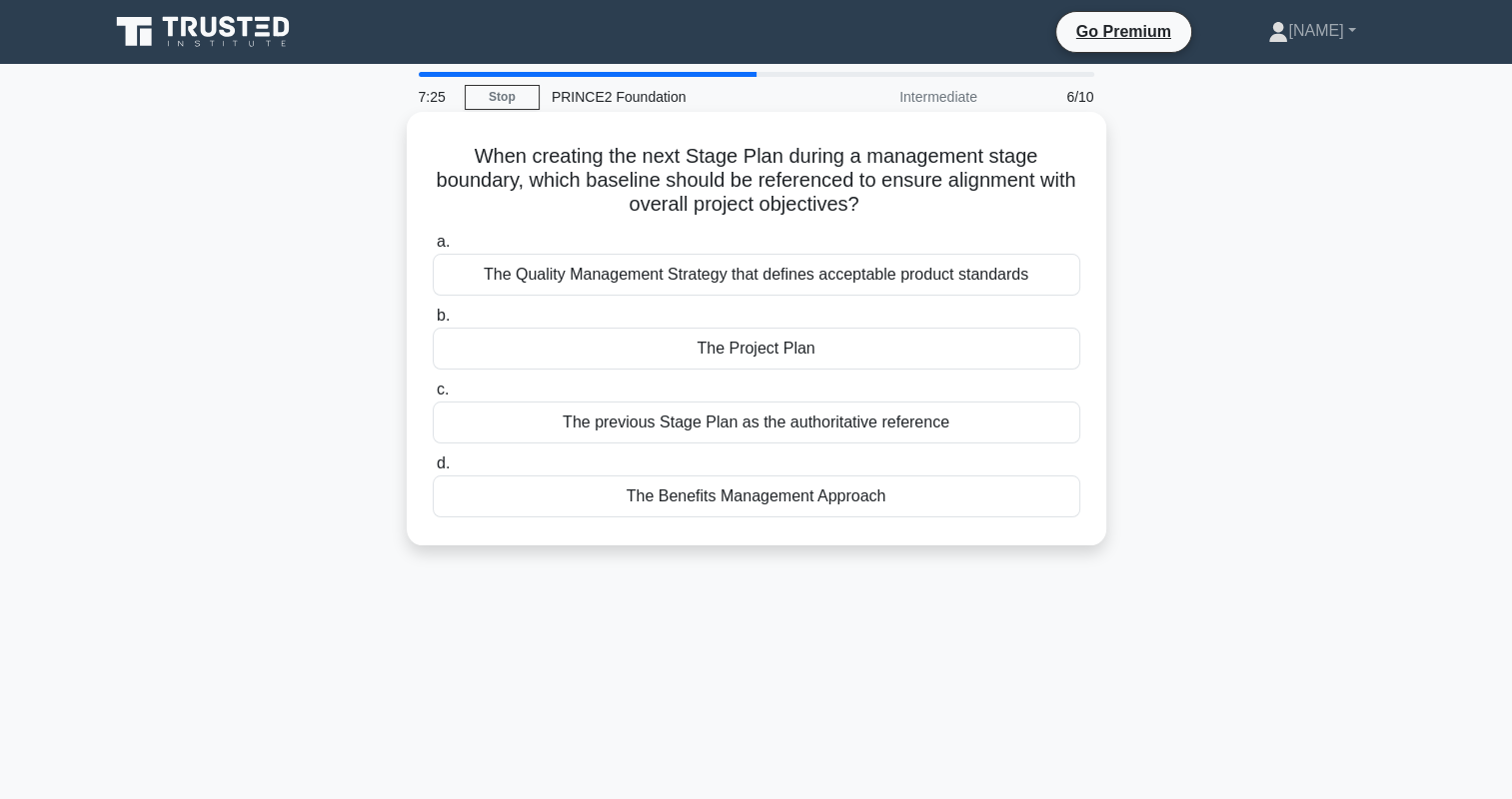 click on "The Project Plan" at bounding box center [756, 349] 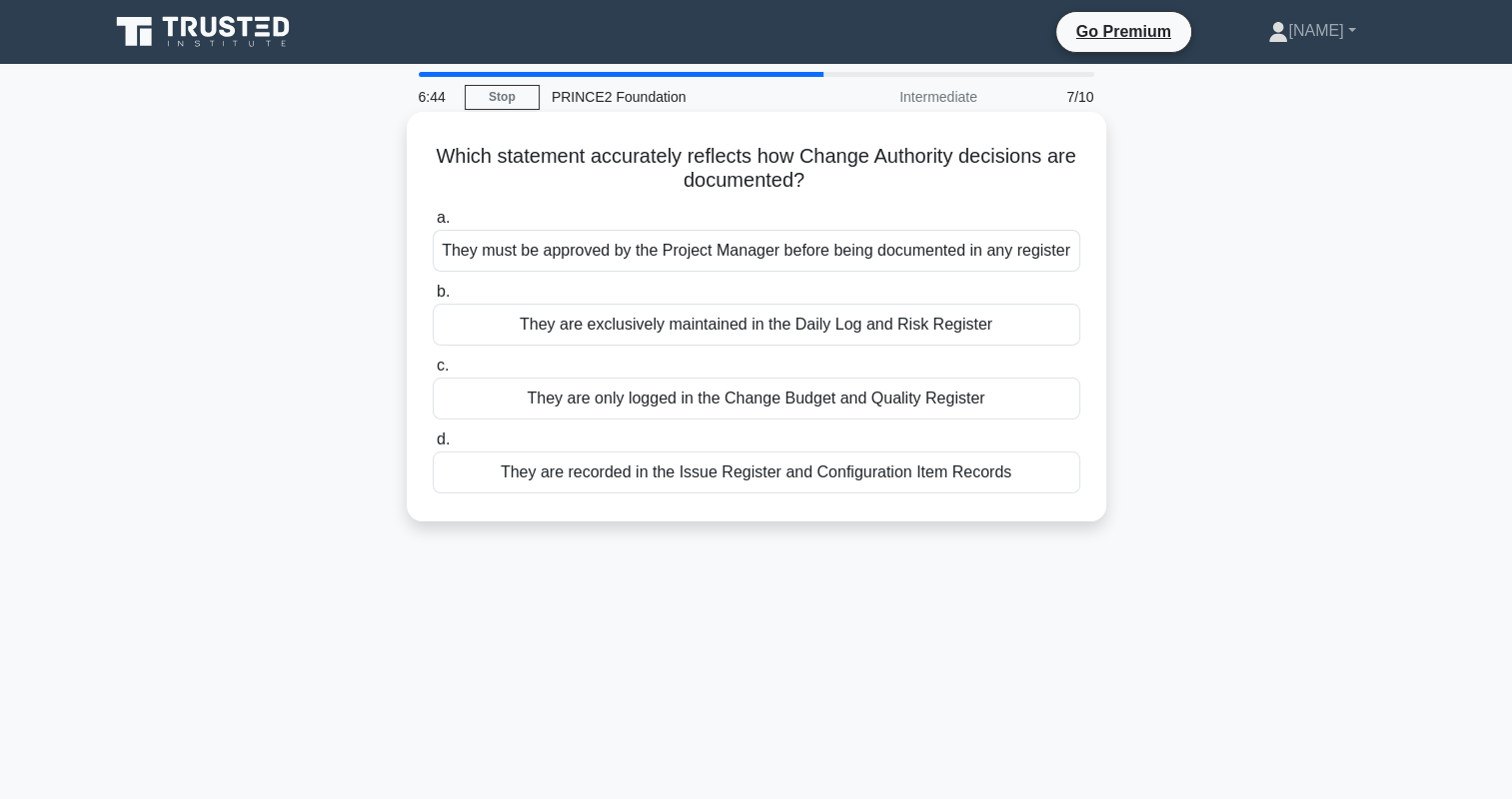 click on "They are recorded in the Issue Register and Configuration Item Records" at bounding box center [756, 472] 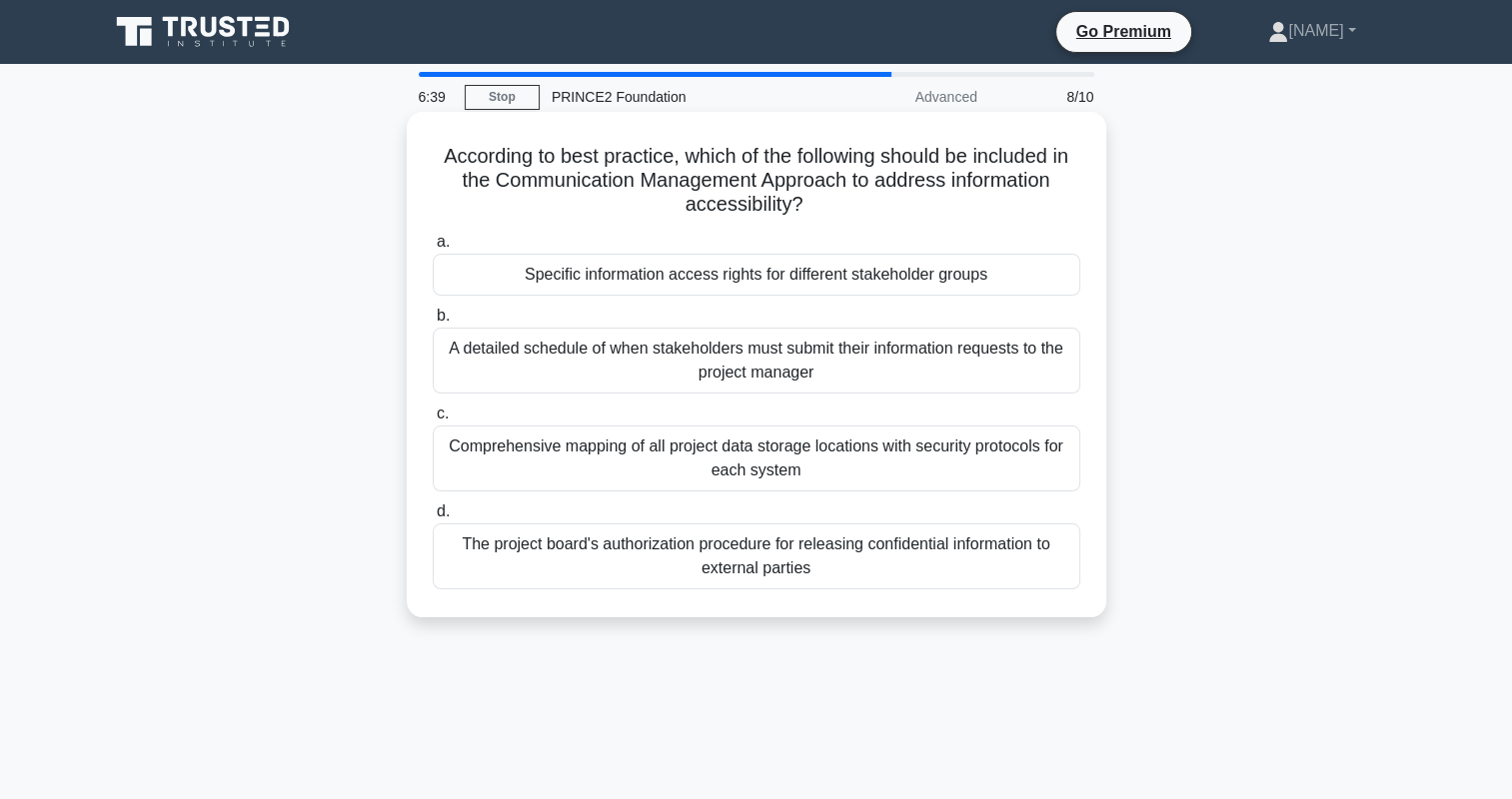 drag, startPoint x: 708, startPoint y: 160, endPoint x: 839, endPoint y: 206, distance: 138.84164 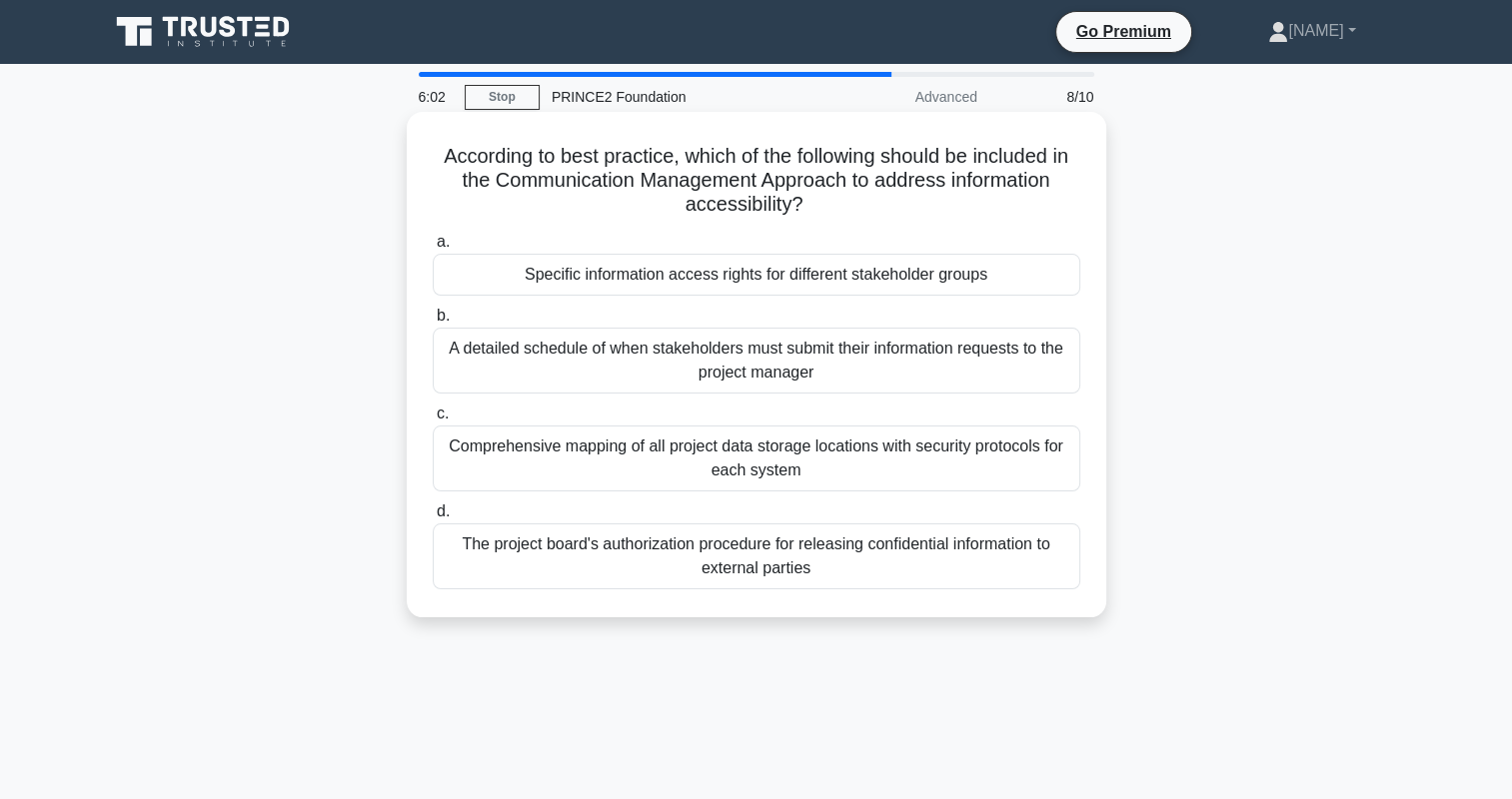 click on "The project board's authorization procedure for releasing confidential information to external parties" at bounding box center (756, 556) 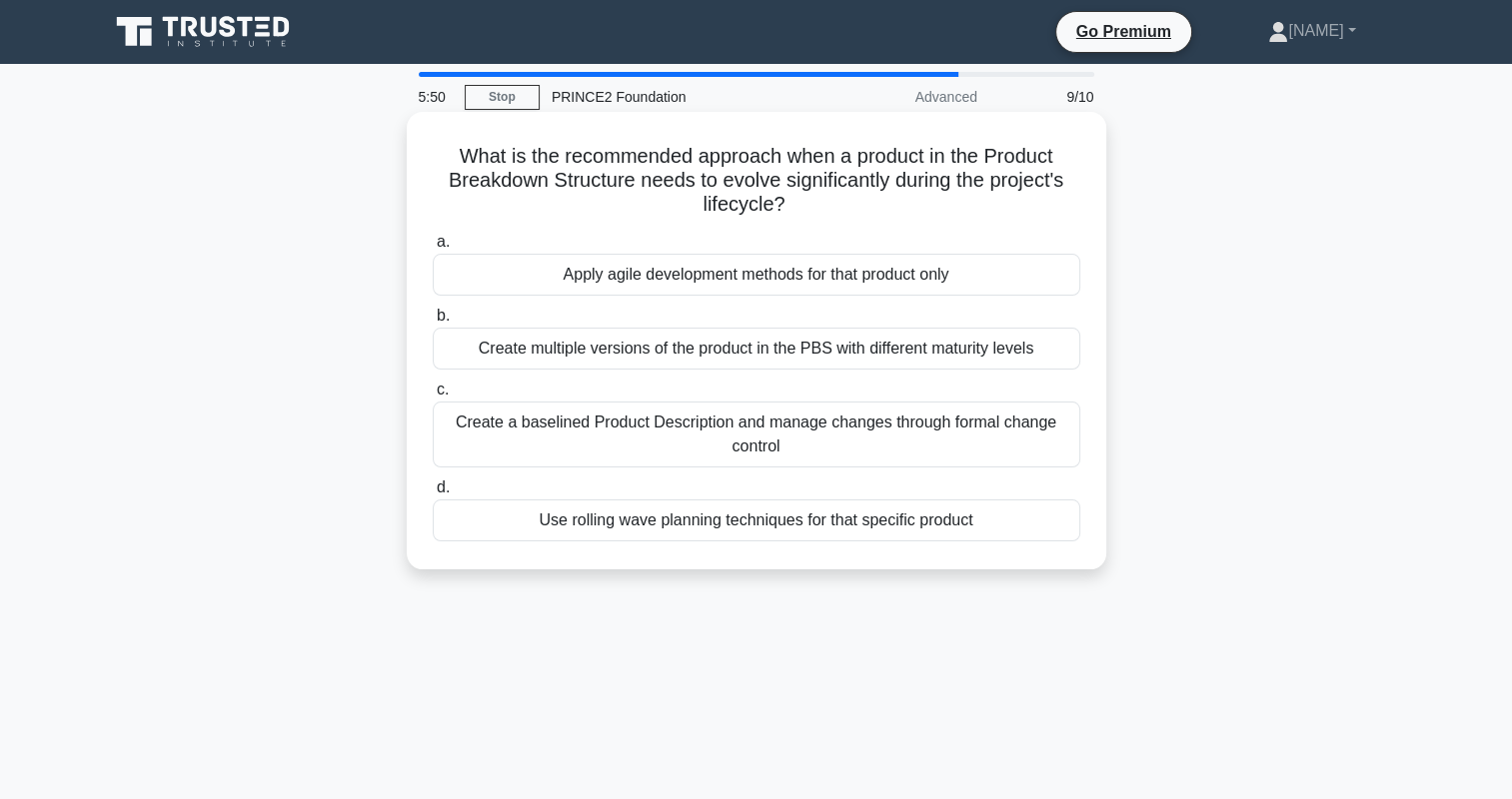 drag, startPoint x: 460, startPoint y: 160, endPoint x: 831, endPoint y: 194, distance: 372.55469 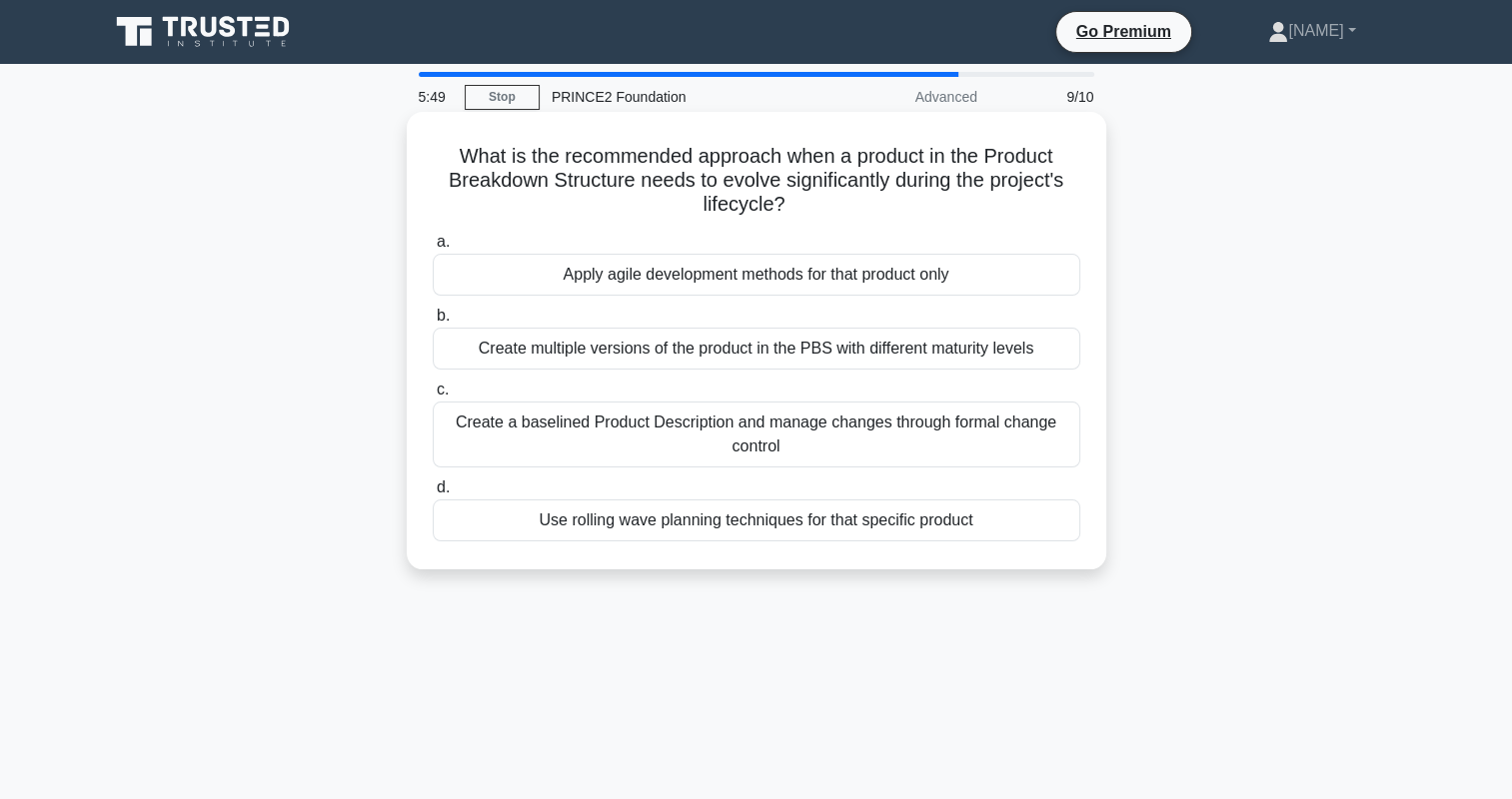 drag, startPoint x: 831, startPoint y: 194, endPoint x: 764, endPoint y: 213, distance: 69.641941 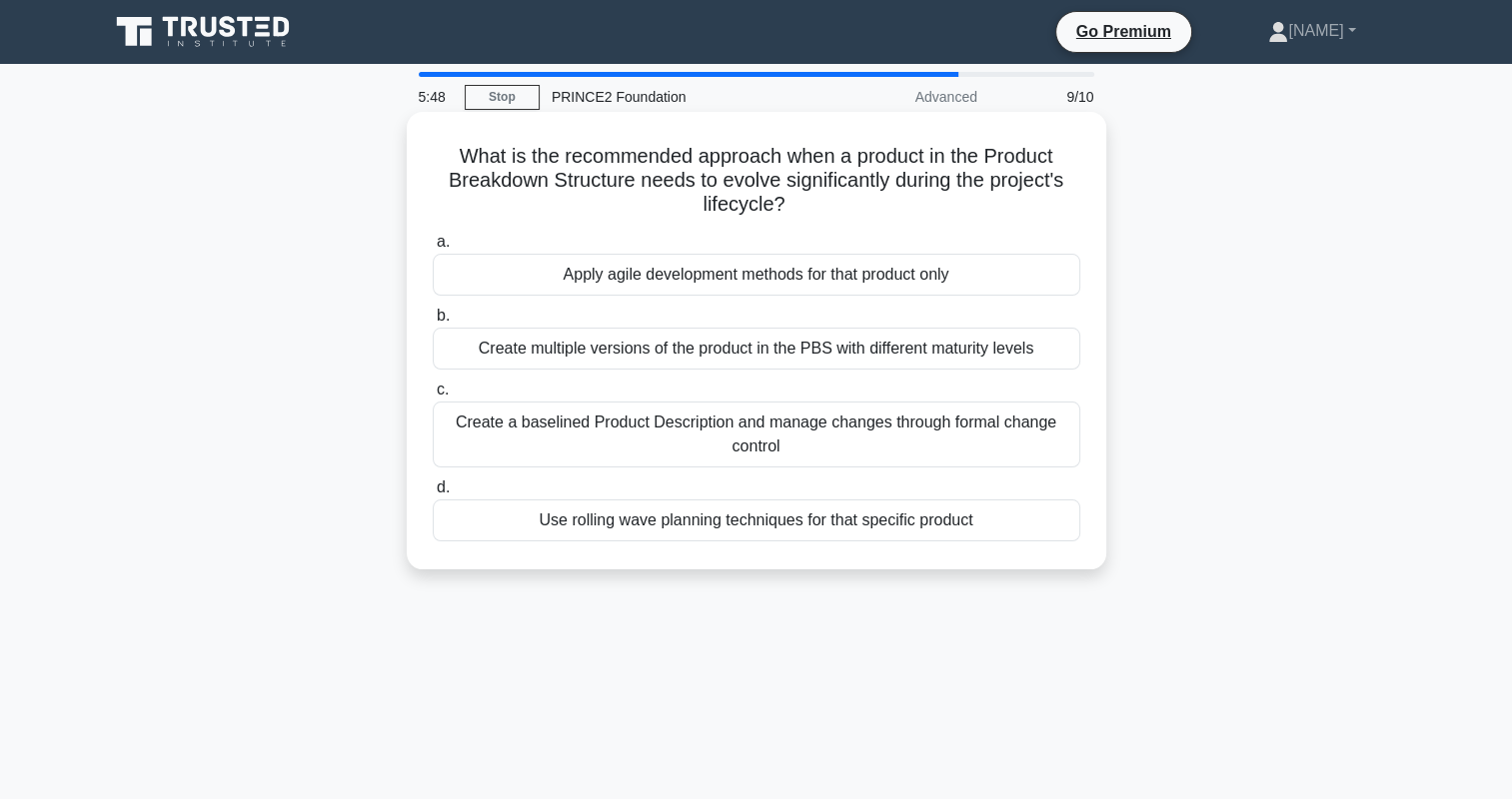 click on "a.
Apply agile development methods for that product only" at bounding box center (756, 263) 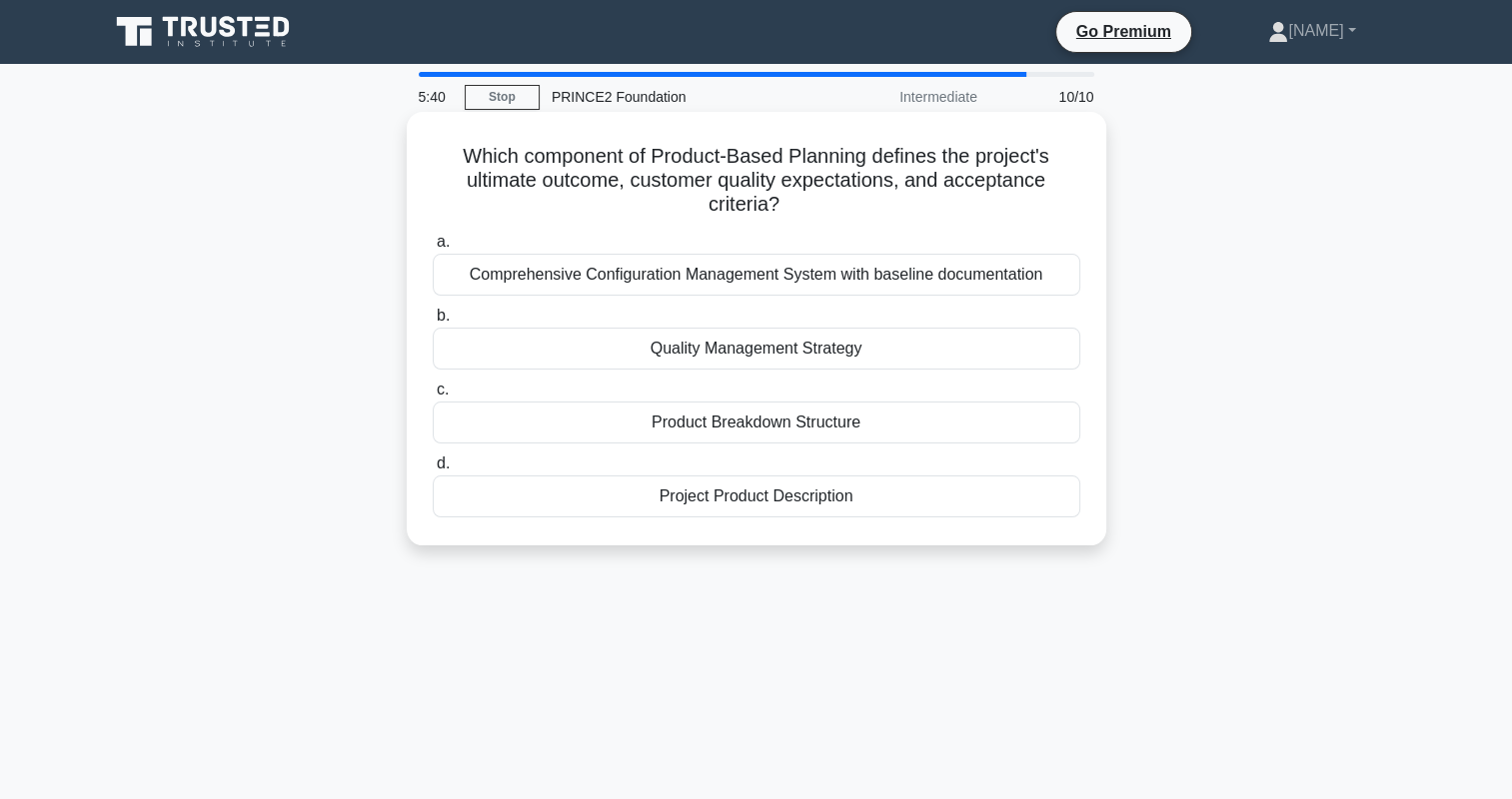 drag, startPoint x: 464, startPoint y: 153, endPoint x: 787, endPoint y: 196, distance: 325.84966 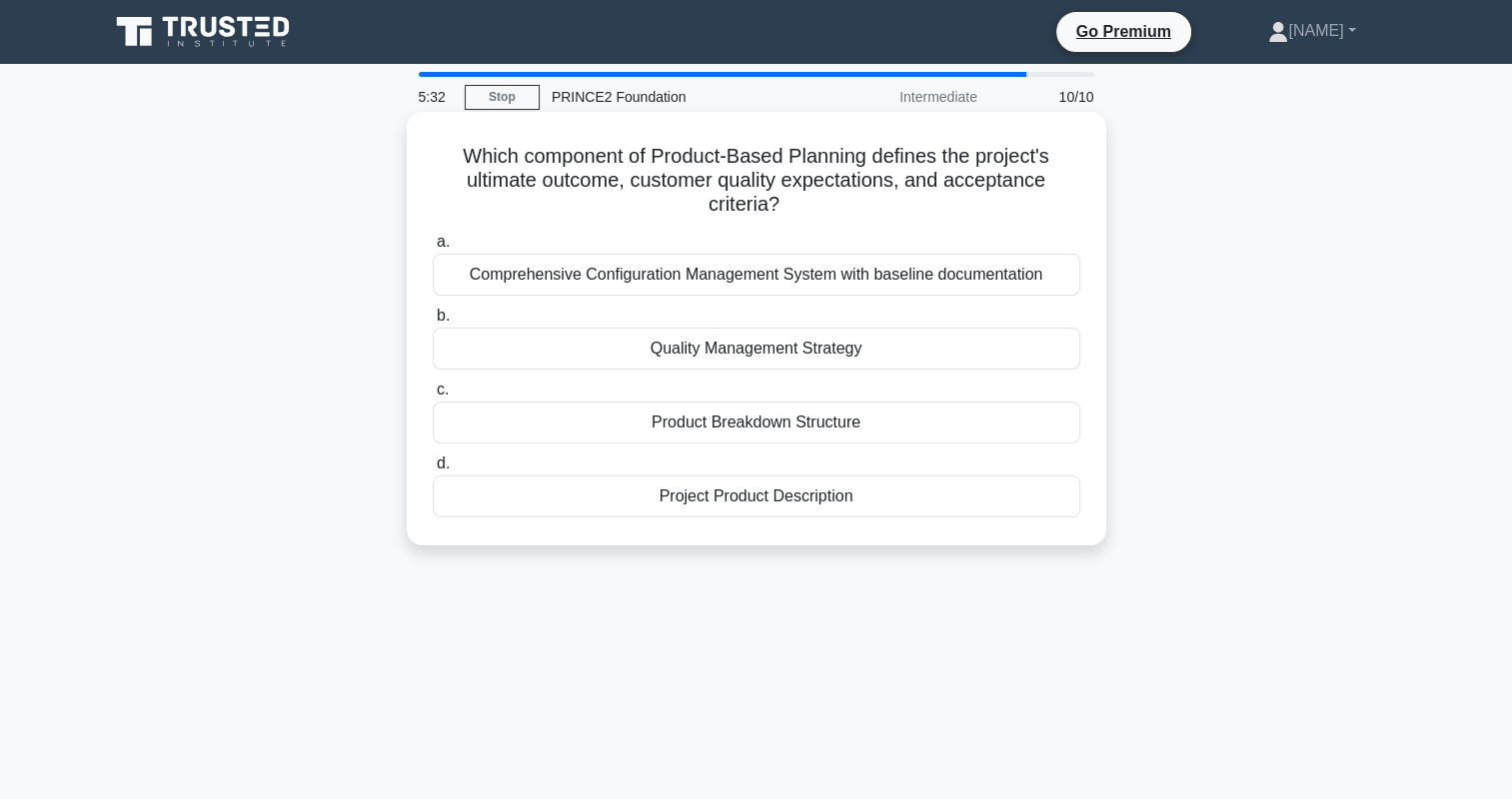 click on "Project Product Description" at bounding box center [756, 496] 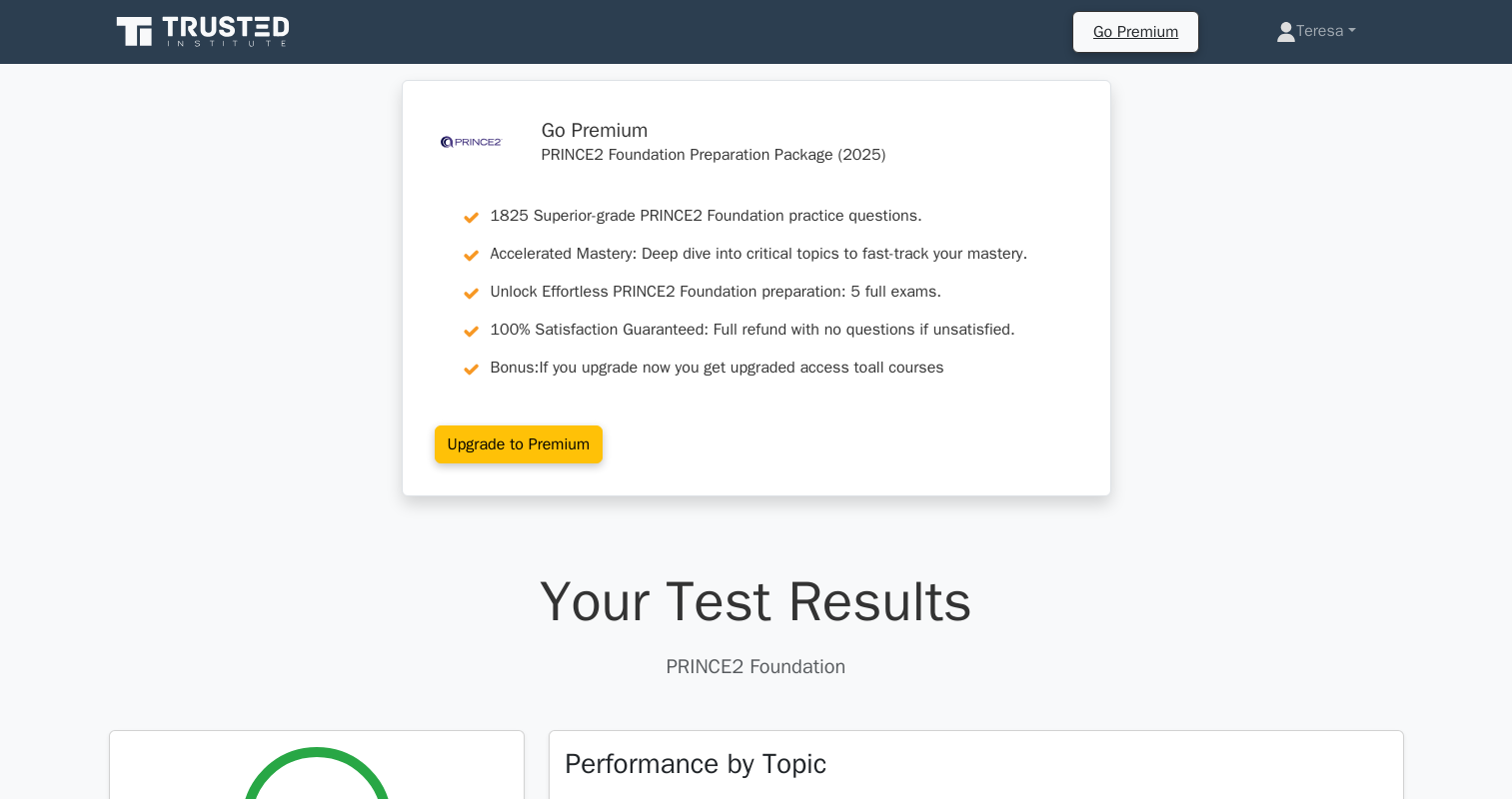 scroll, scrollTop: 0, scrollLeft: 0, axis: both 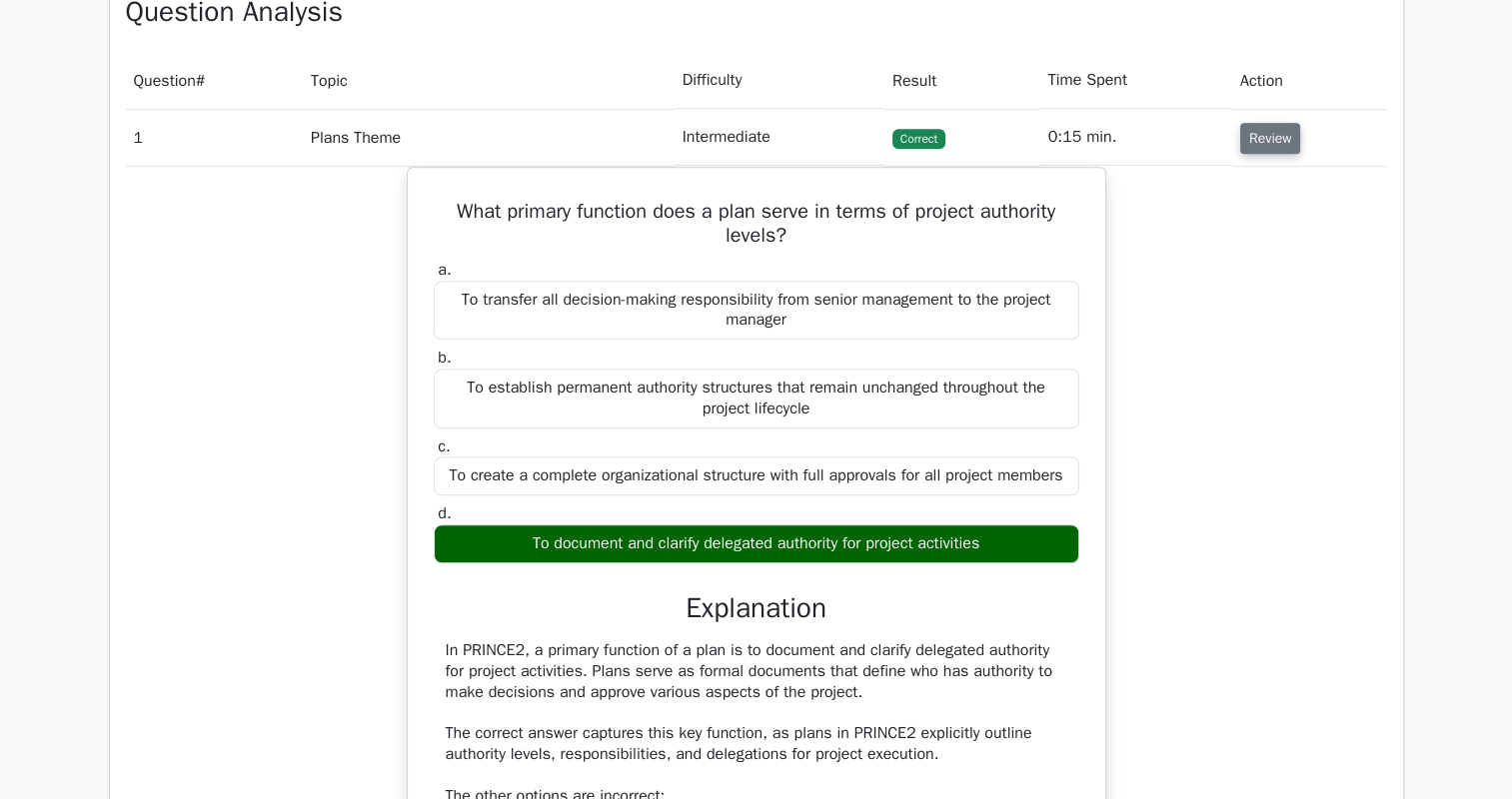 click on "Review" at bounding box center (1270, 138) 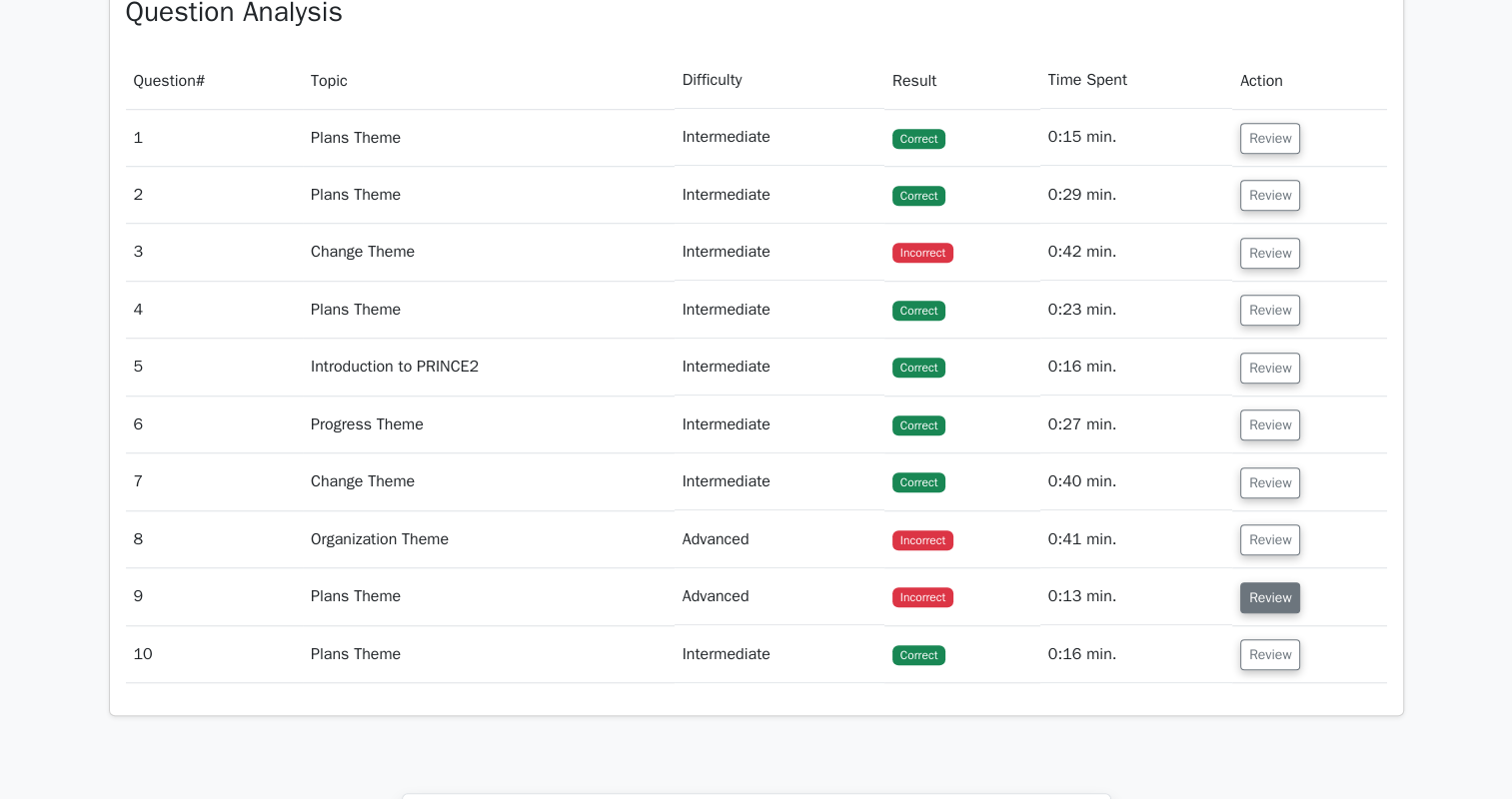click on "Review" at bounding box center (1270, 597) 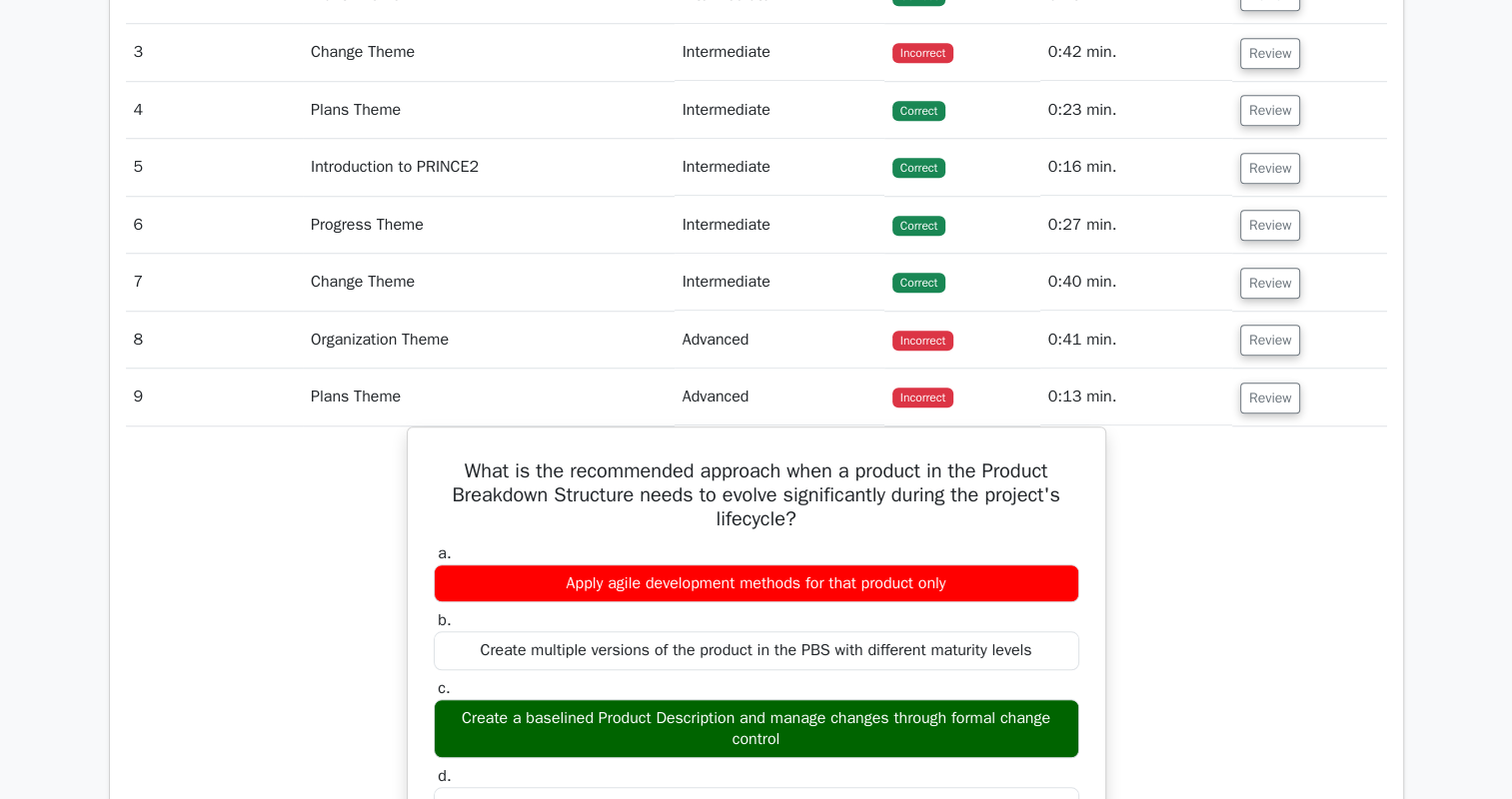 scroll, scrollTop: 1798, scrollLeft: 0, axis: vertical 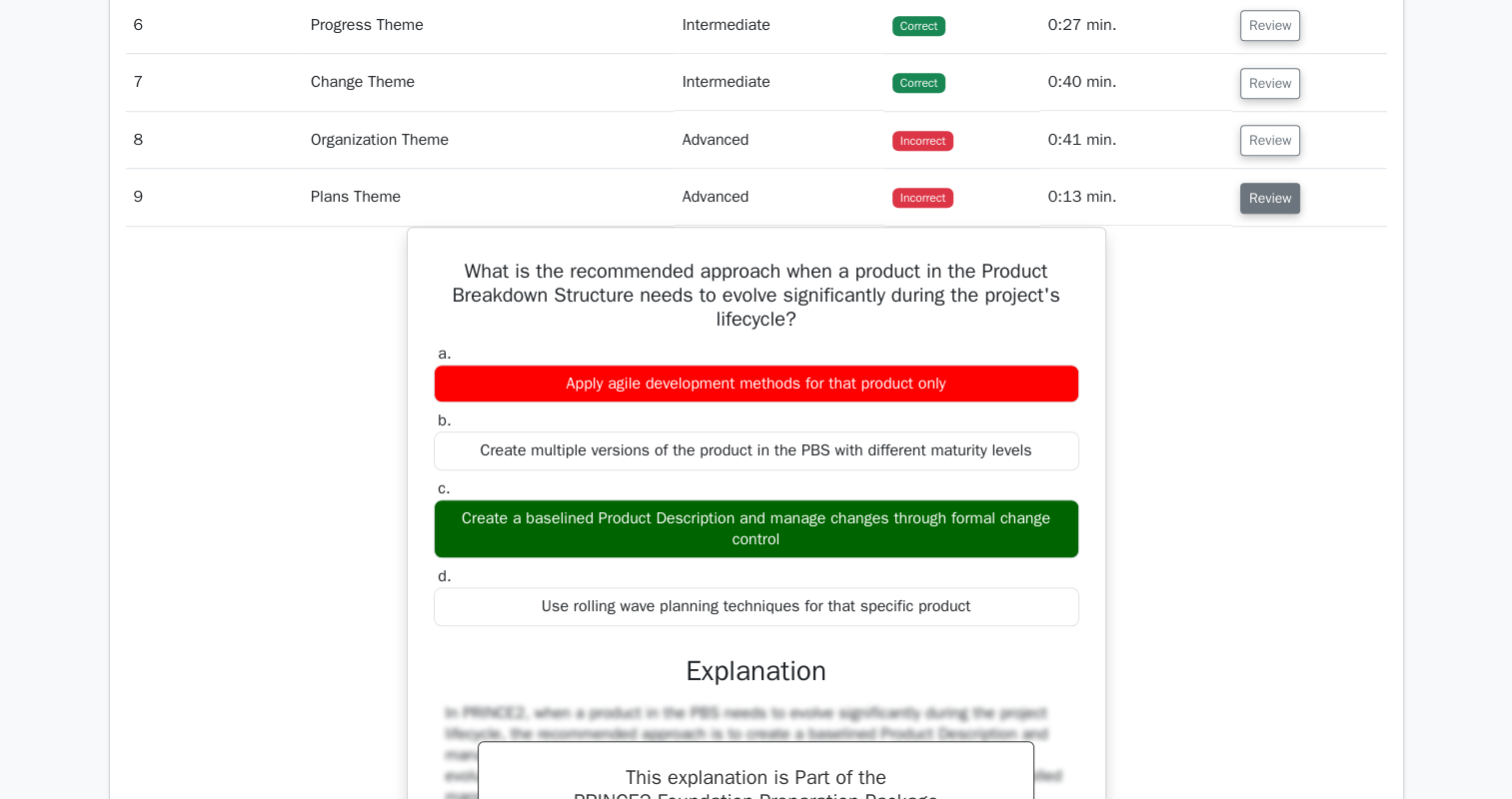 click on "Review" at bounding box center [1270, 198] 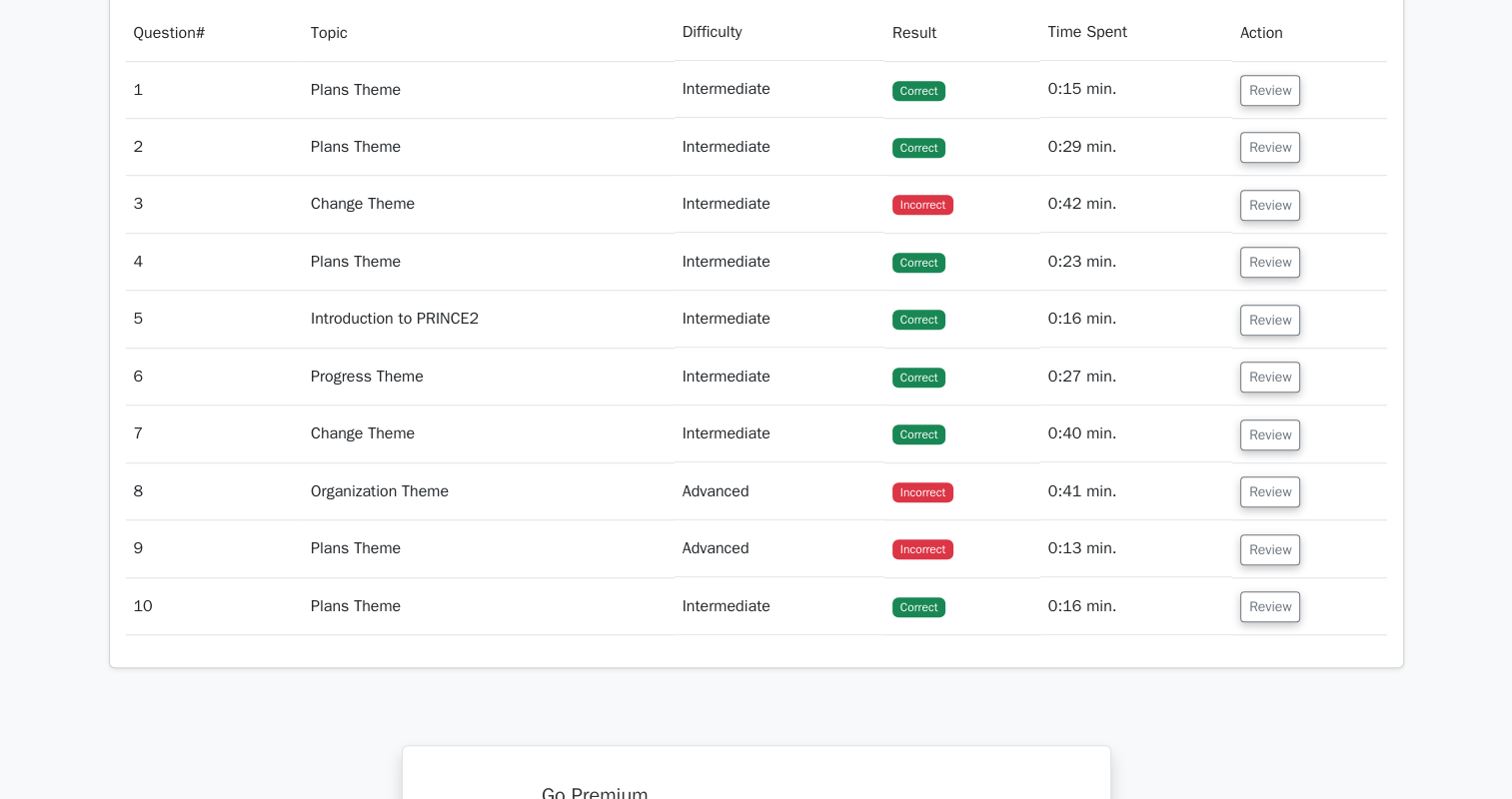 scroll, scrollTop: 1398, scrollLeft: 0, axis: vertical 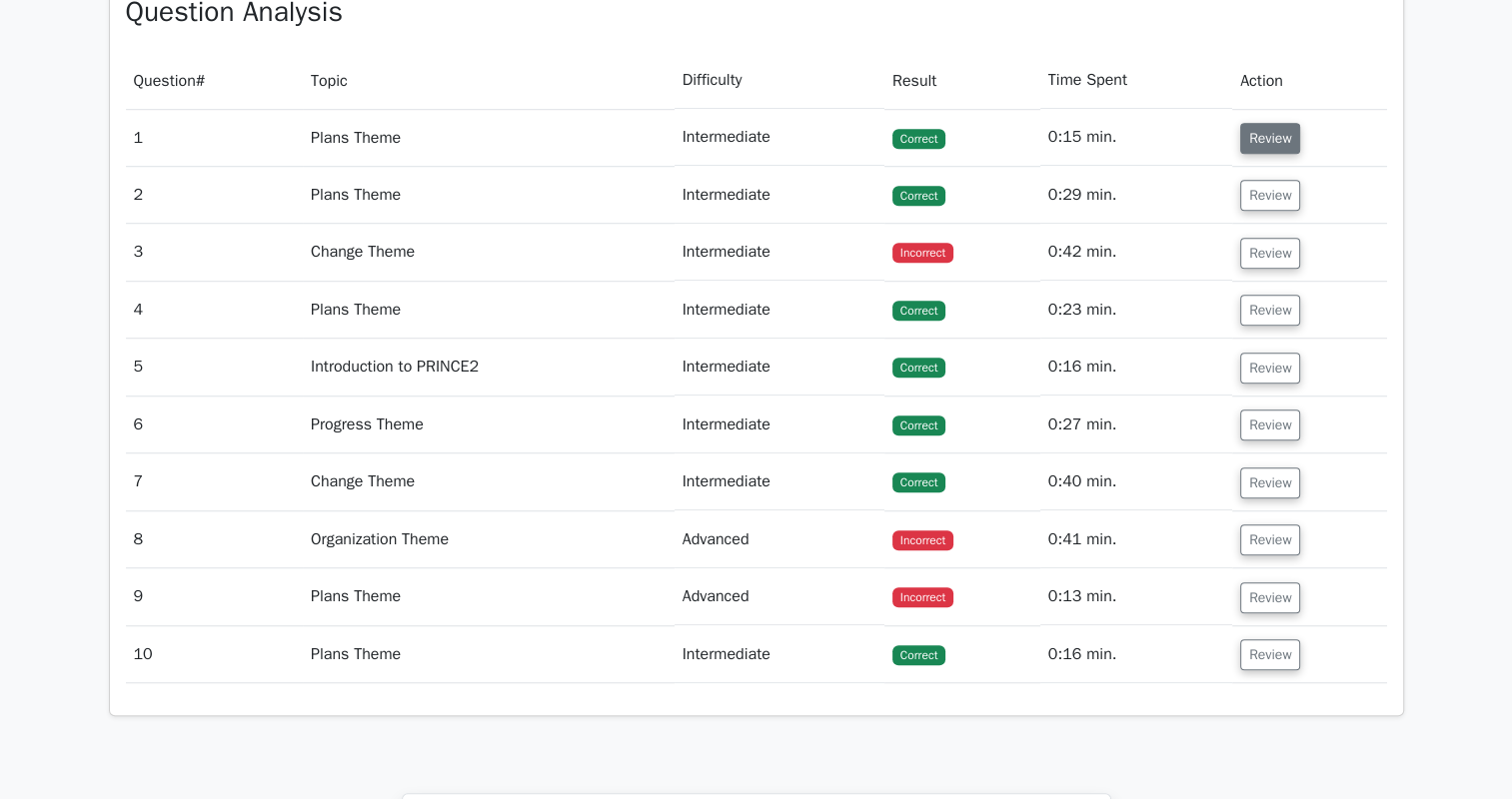 click on "Review" at bounding box center (1270, 138) 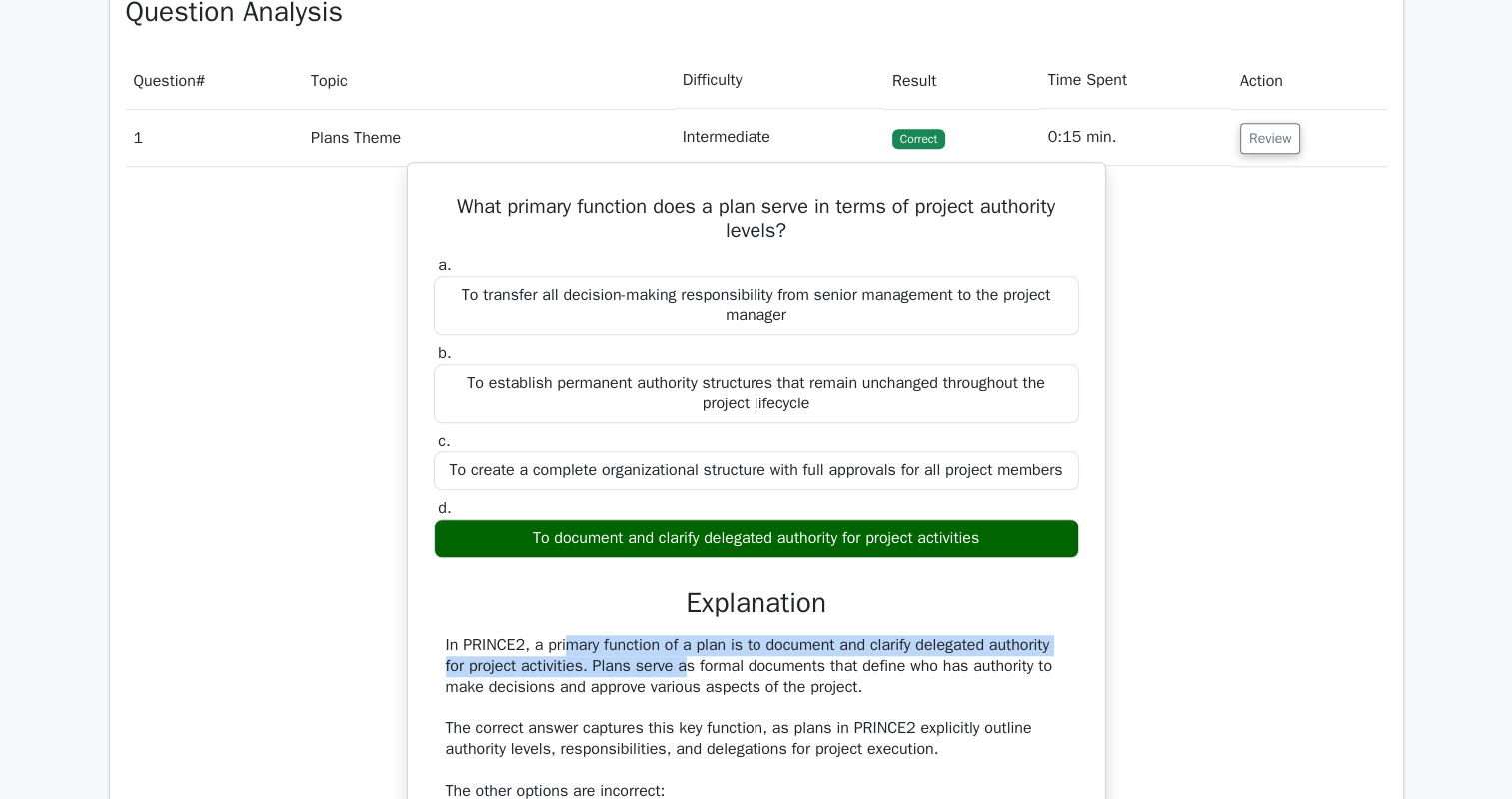 drag, startPoint x: 441, startPoint y: 647, endPoint x: 572, endPoint y: 667, distance: 132.51792 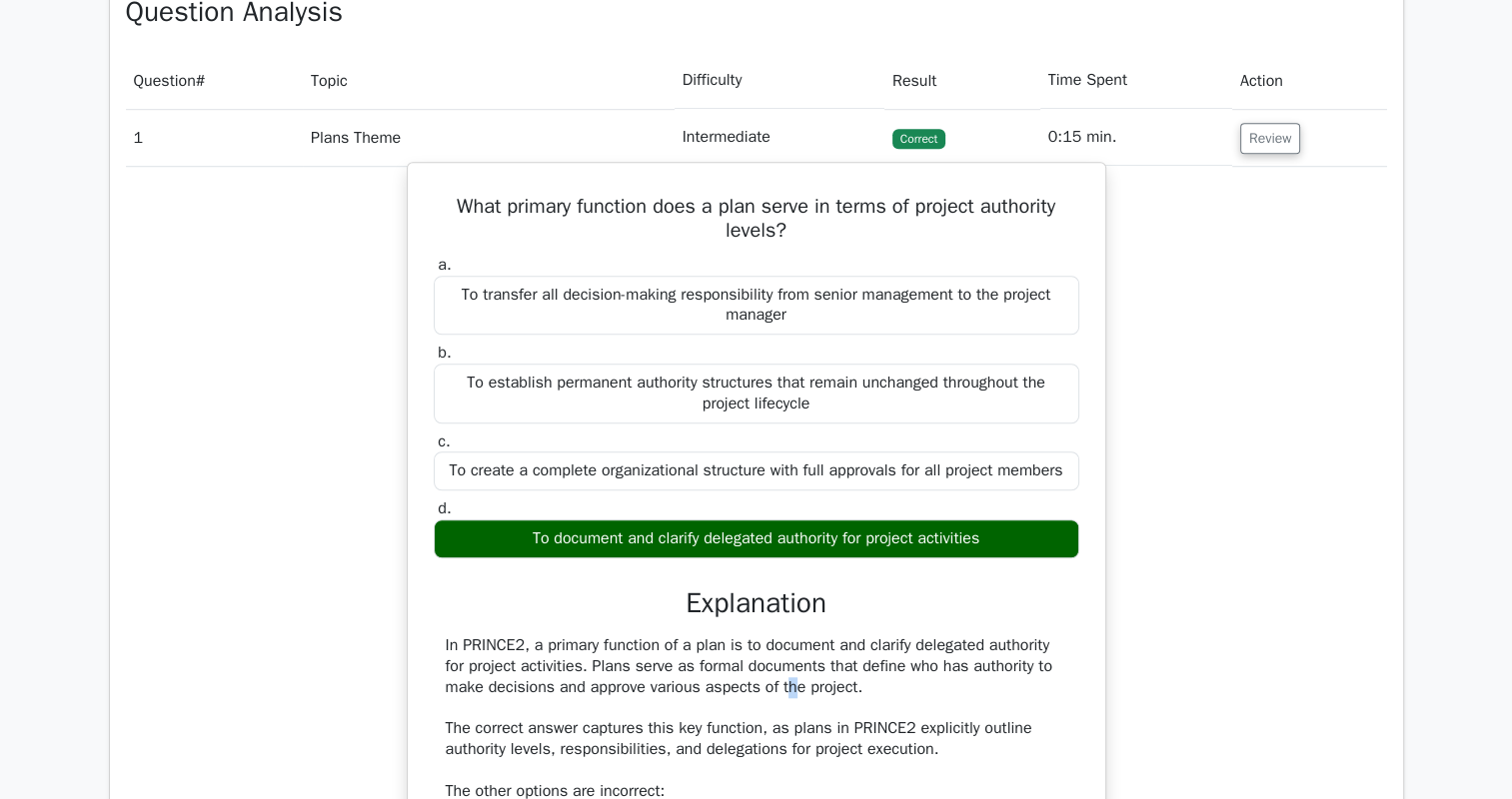drag, startPoint x: 572, startPoint y: 667, endPoint x: 675, endPoint y: 682, distance: 104.0865 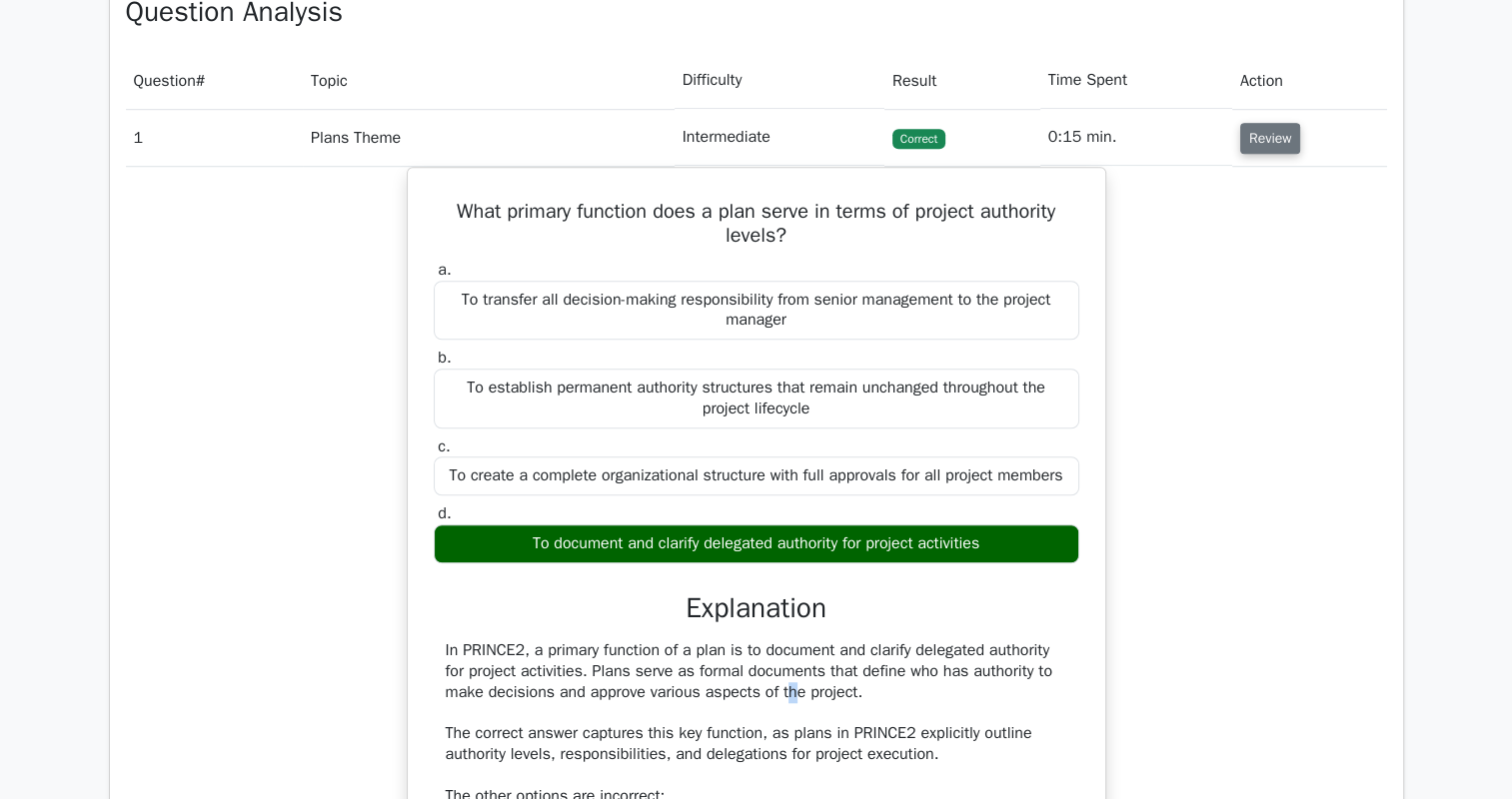 click on "Review" at bounding box center (1270, 138) 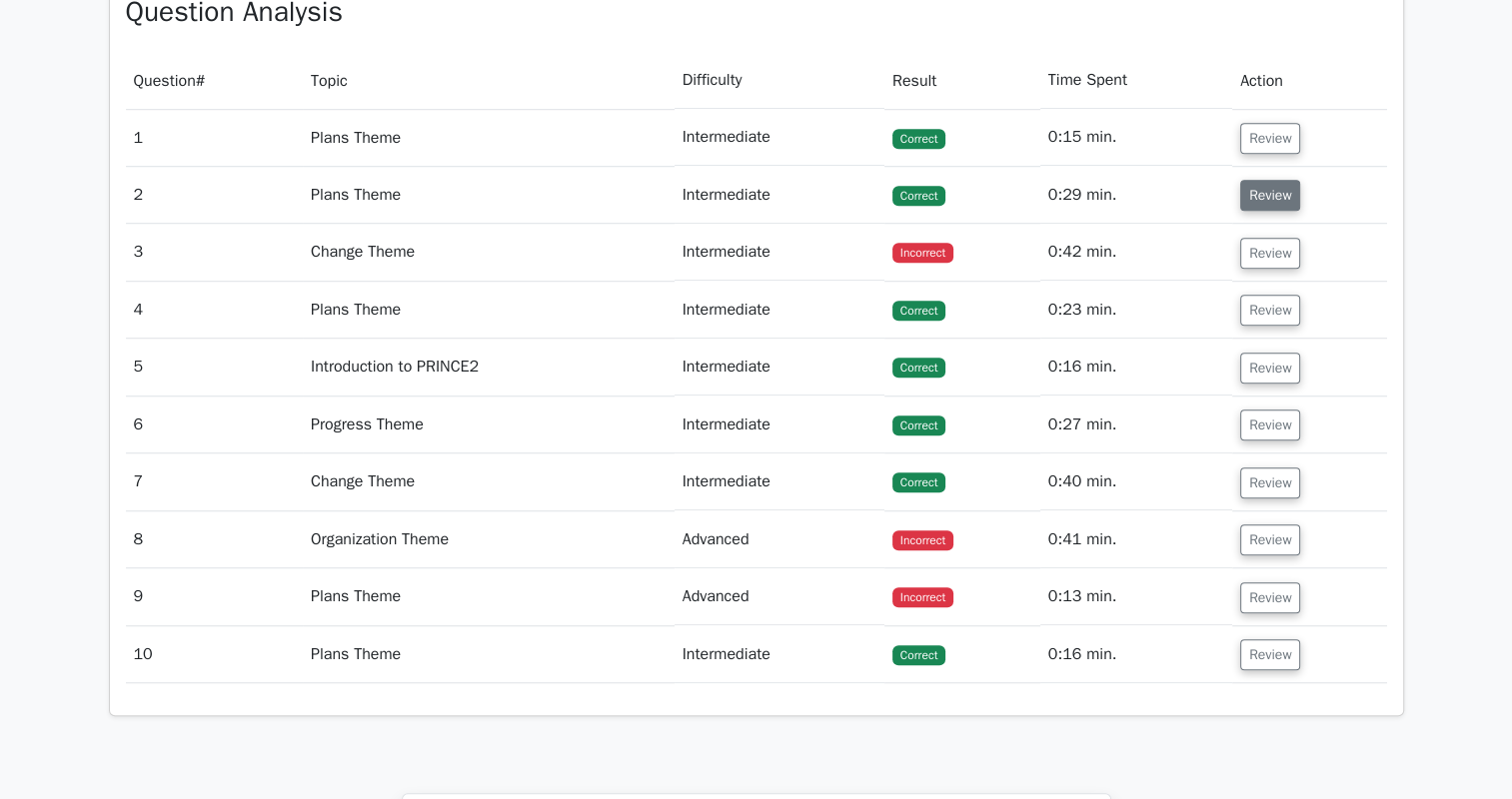 click on "Review" at bounding box center [1270, 195] 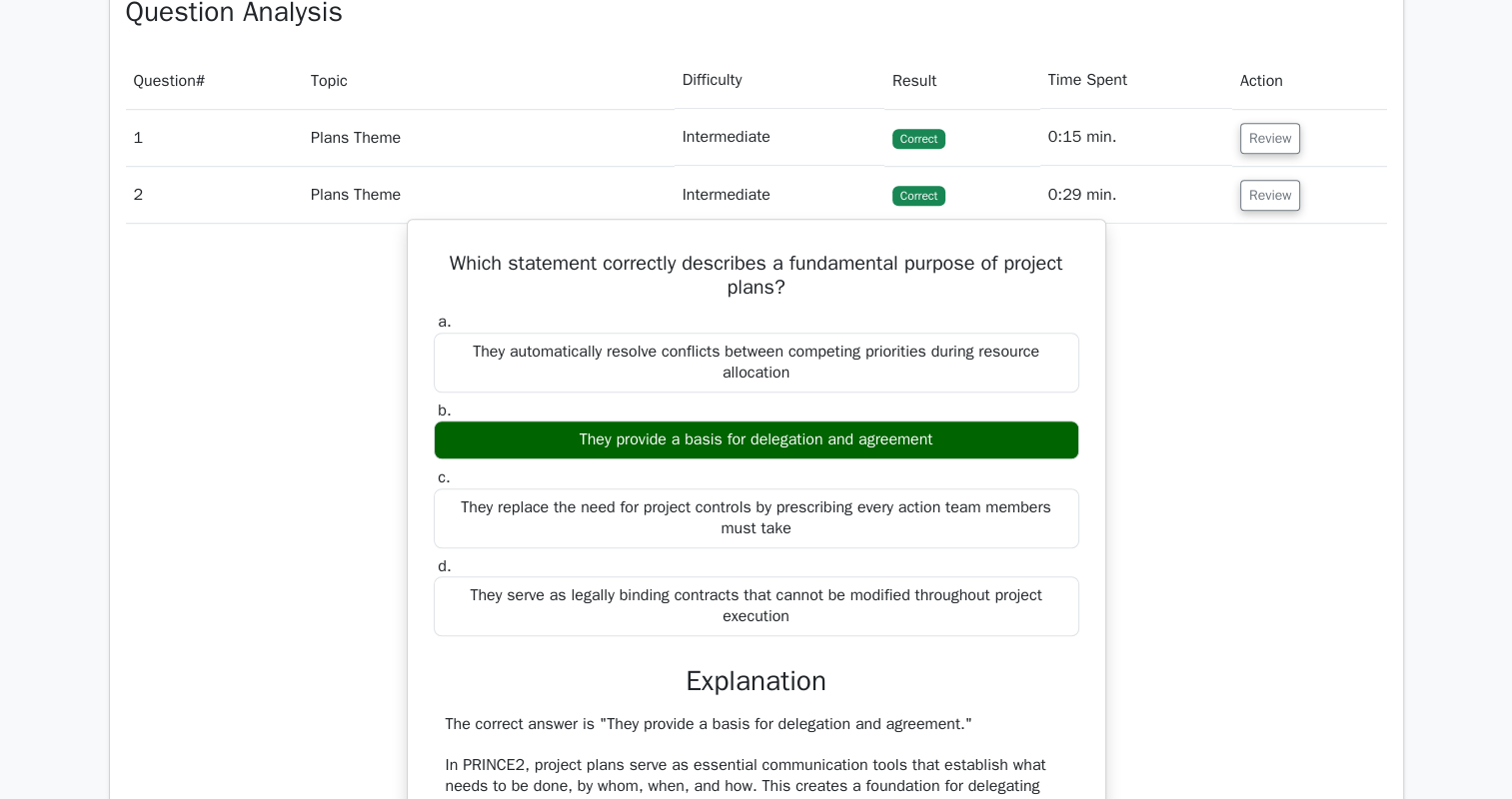 scroll, scrollTop: 1498, scrollLeft: 0, axis: vertical 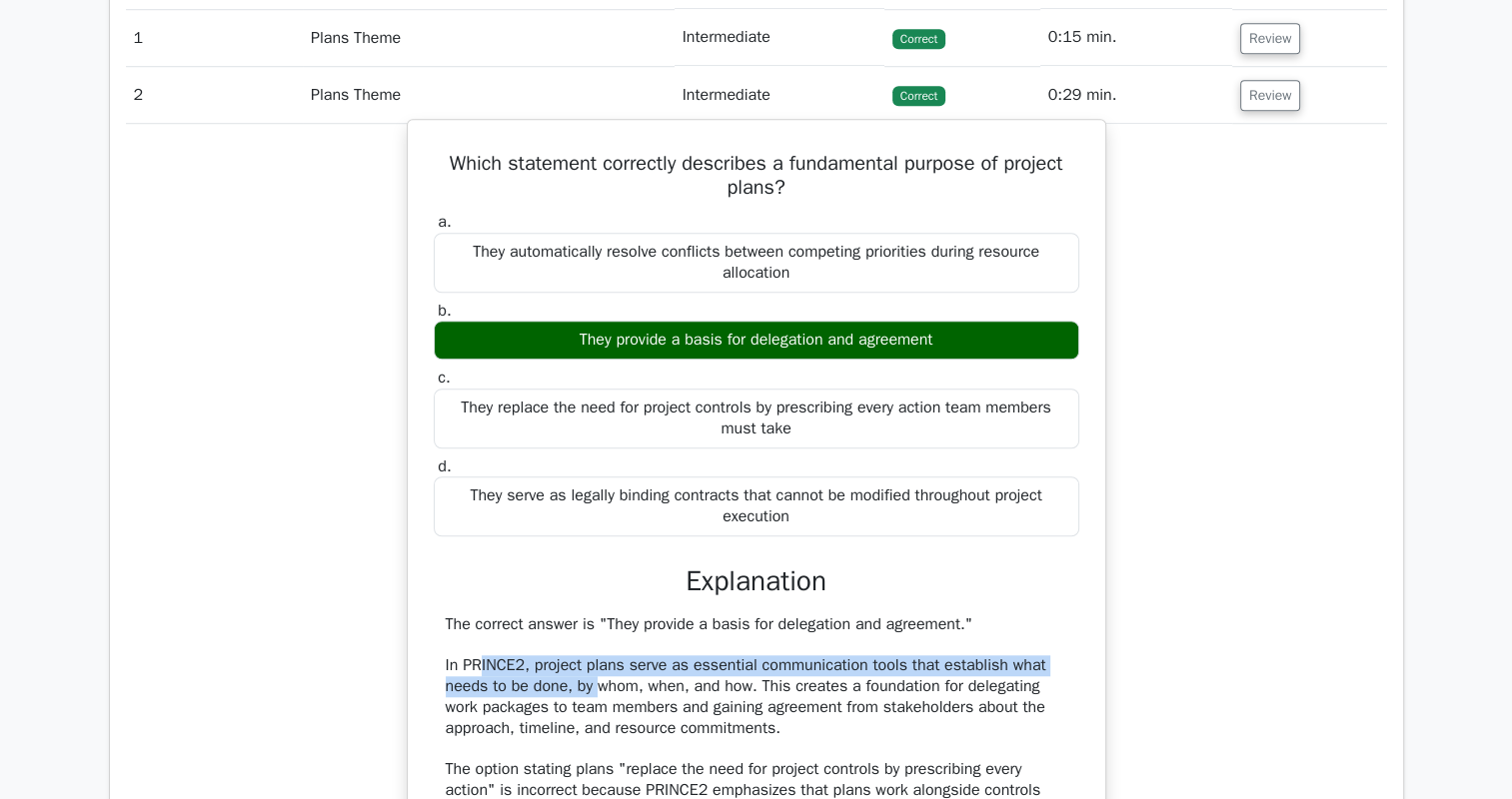 drag, startPoint x: 537, startPoint y: 658, endPoint x: 602, endPoint y: 687, distance: 71.17584 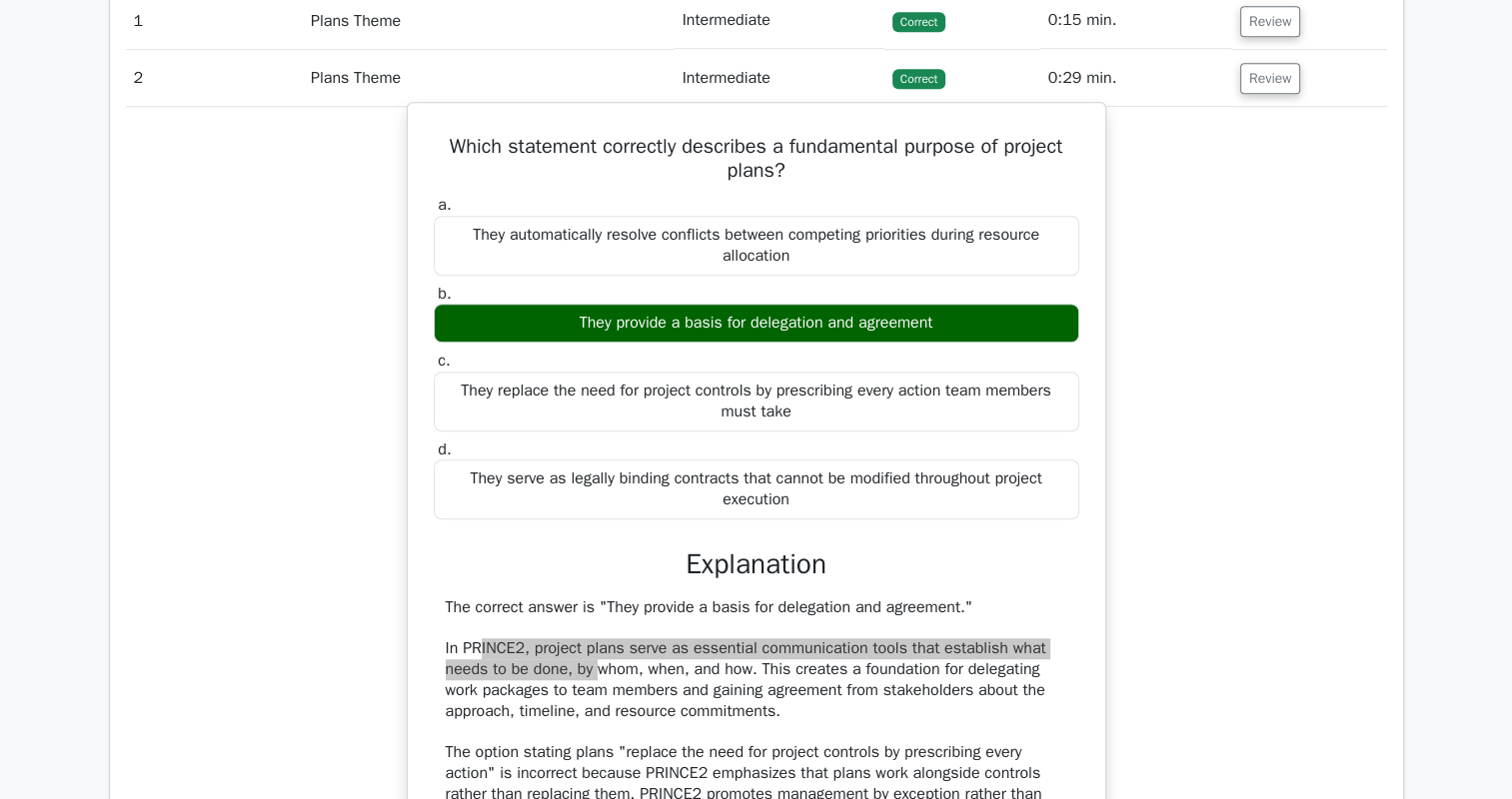 scroll, scrollTop: 1398, scrollLeft: 0, axis: vertical 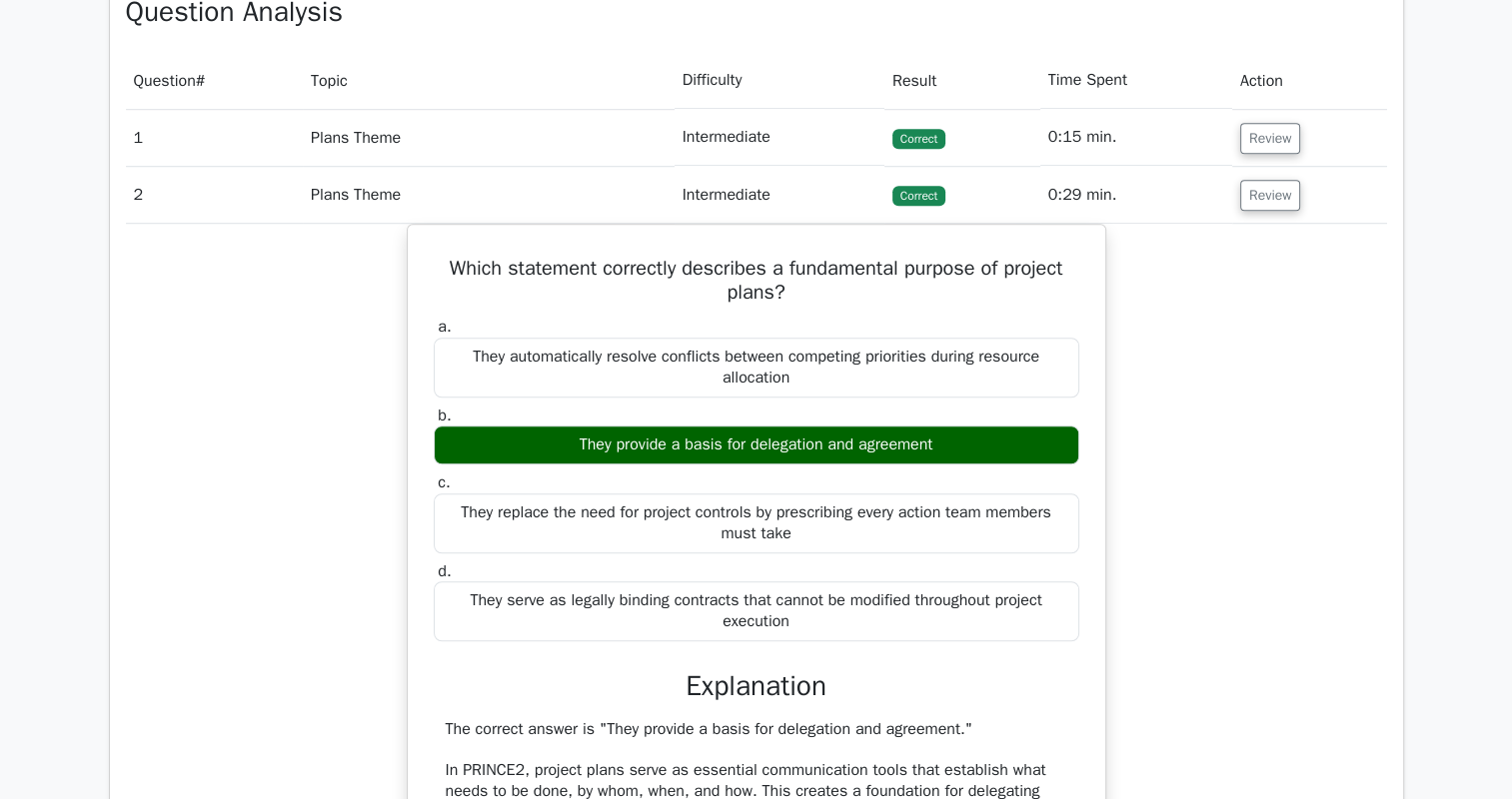 click on "Review" at bounding box center [1309, 195] 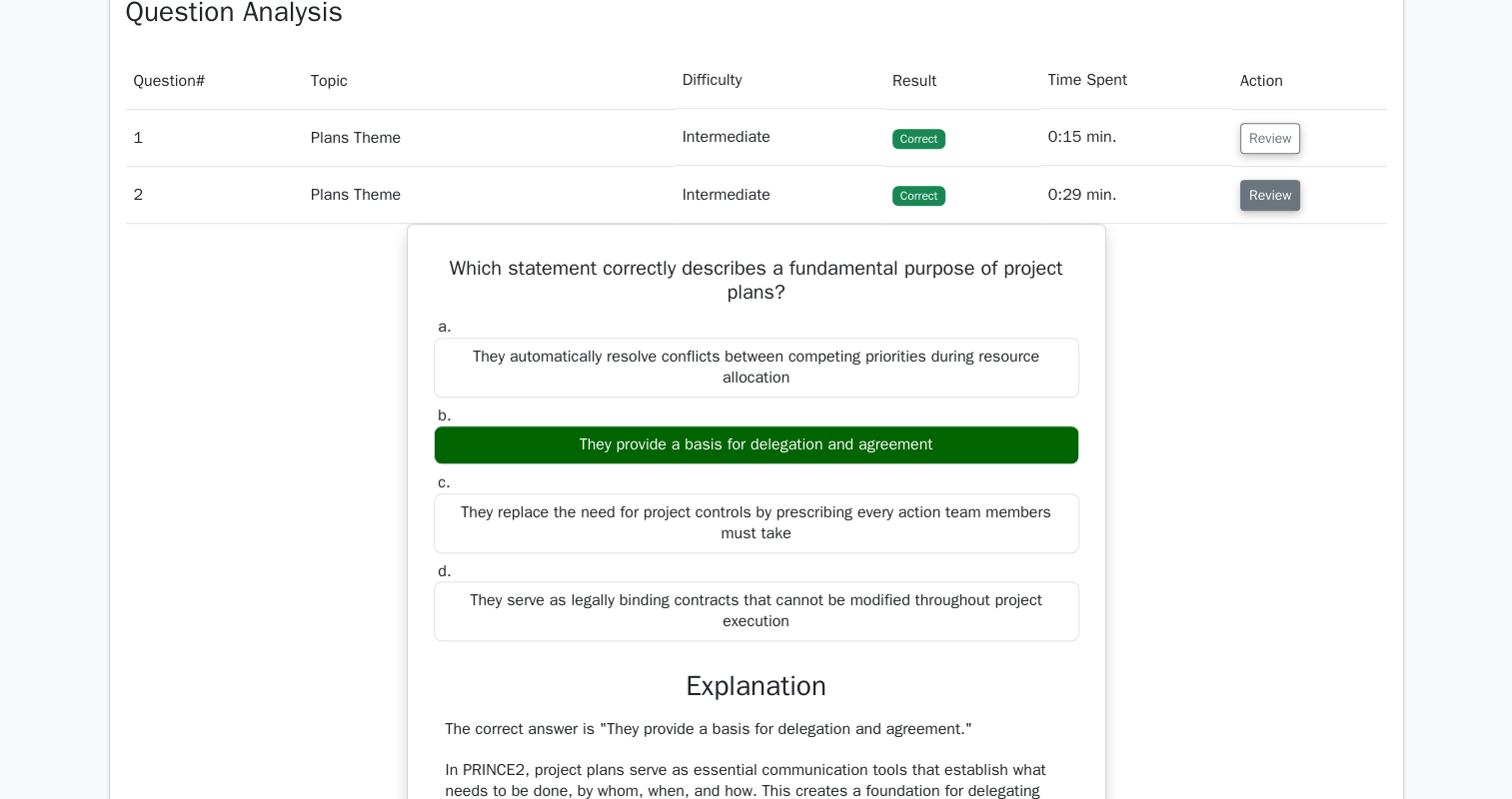 click on "Review" at bounding box center (1270, 195) 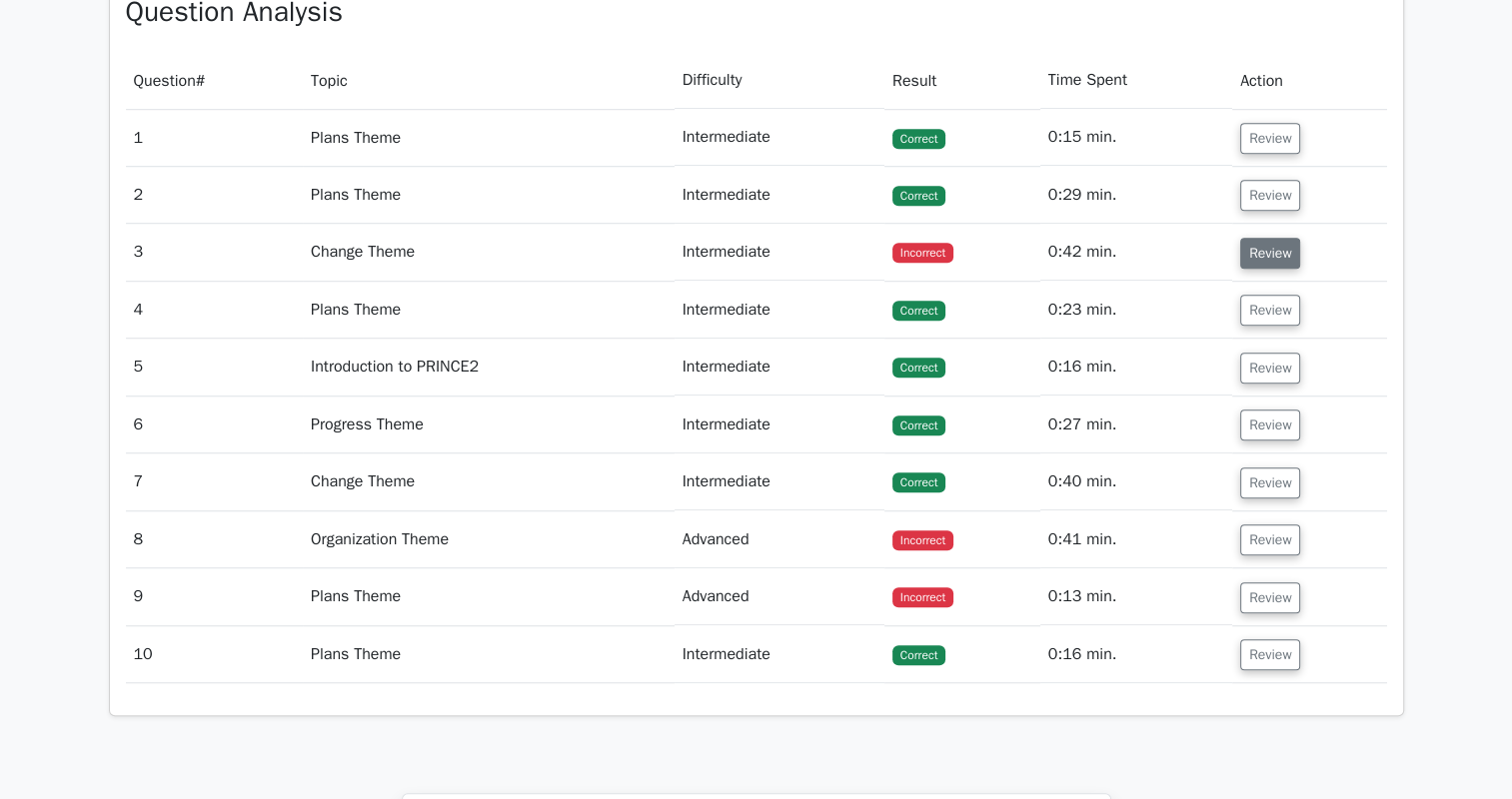 click on "Review" at bounding box center [1270, 253] 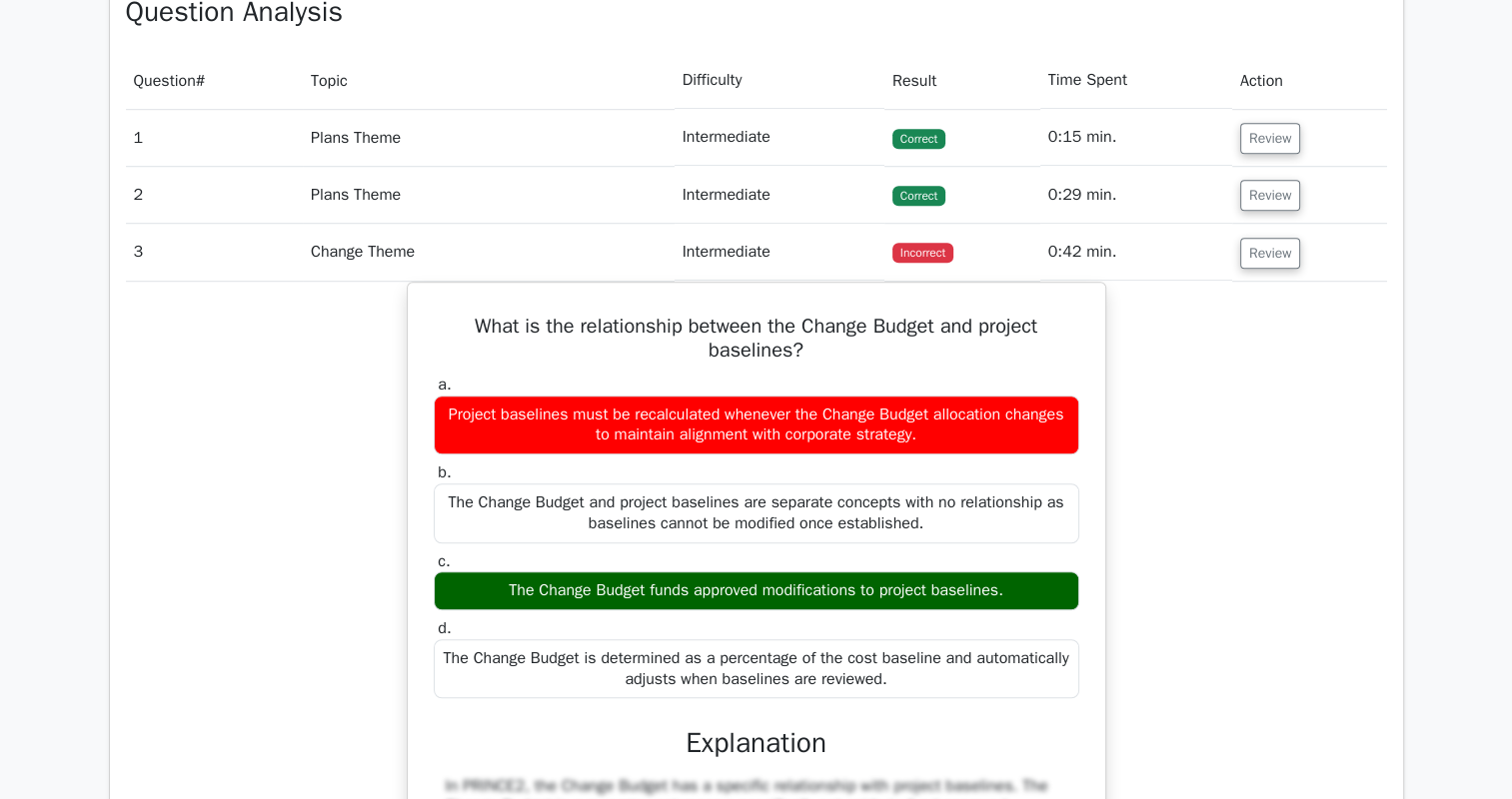 click on "Review" at bounding box center (1309, 252) 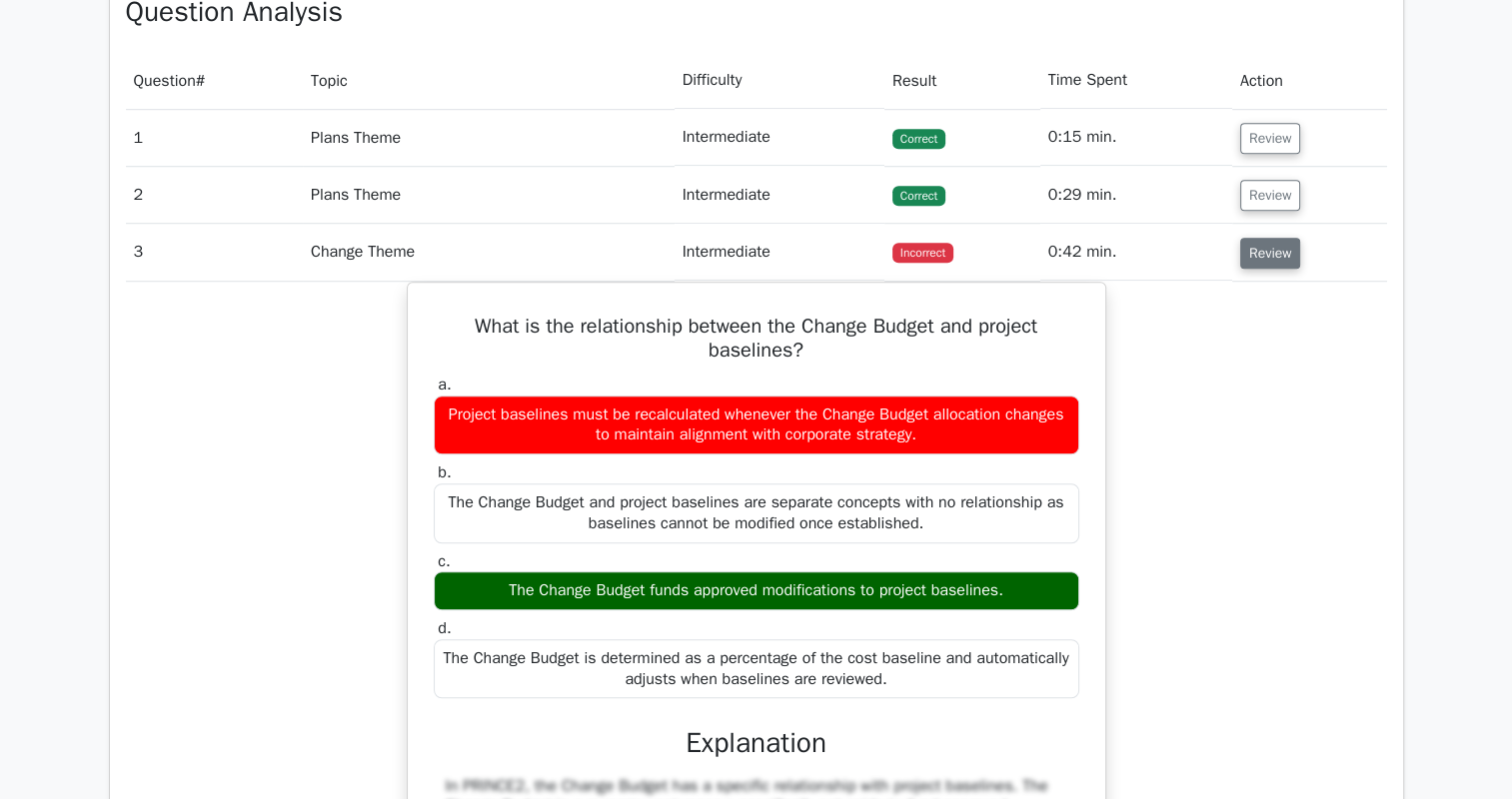 click on "Review" at bounding box center (1270, 253) 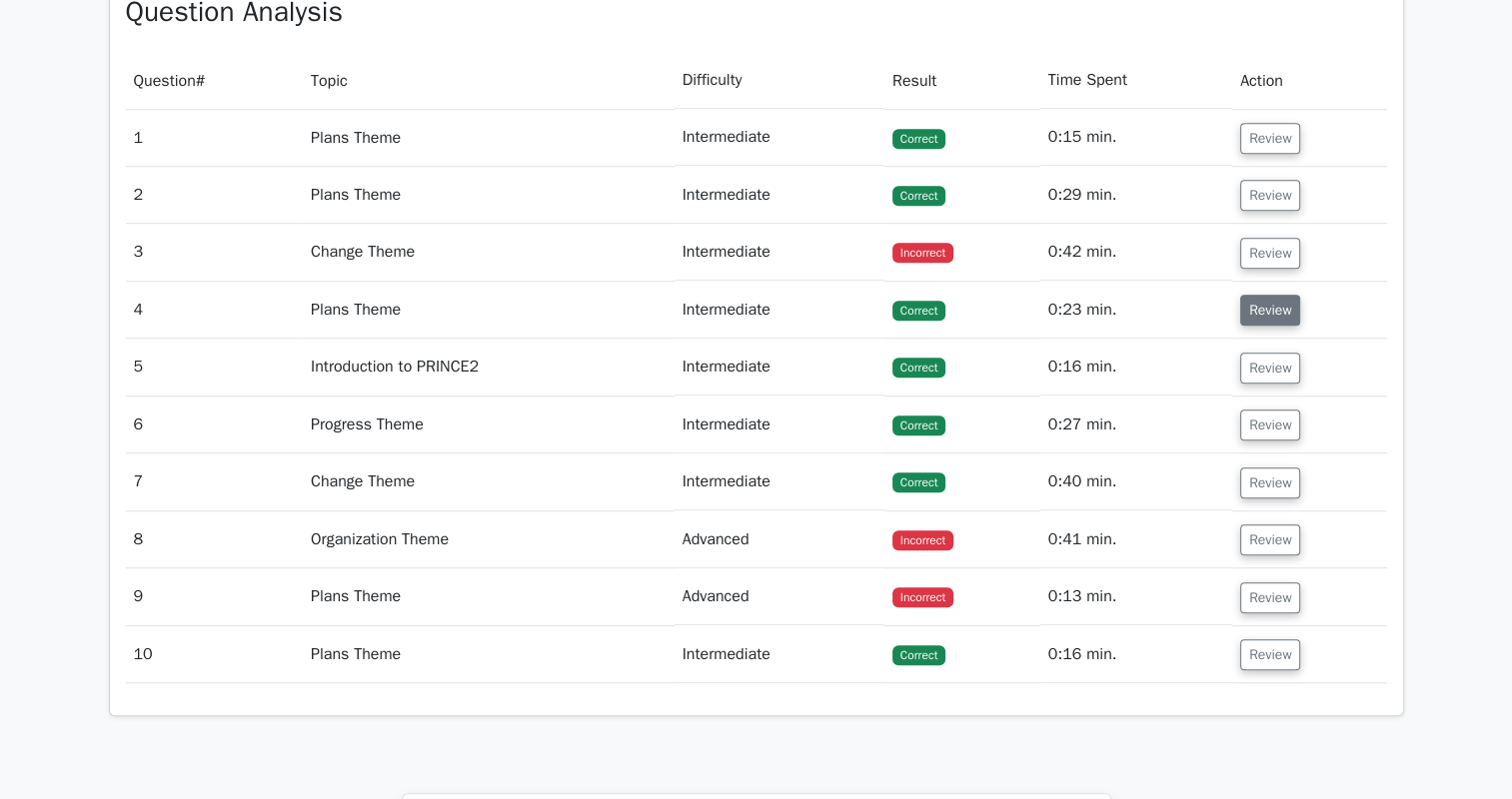 click on "Review" at bounding box center [1270, 310] 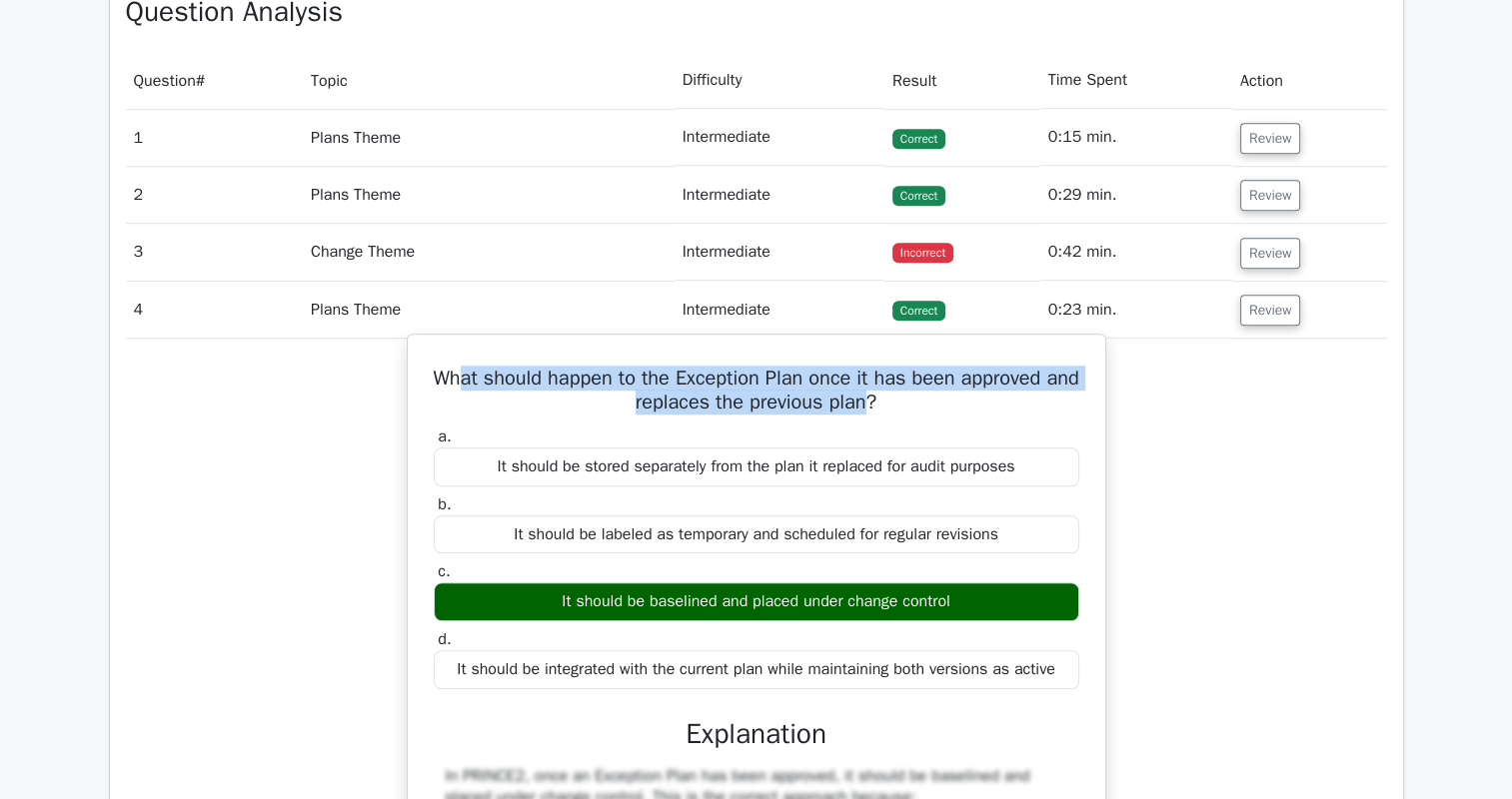 drag, startPoint x: 469, startPoint y: 374, endPoint x: 886, endPoint y: 411, distance: 418.63827 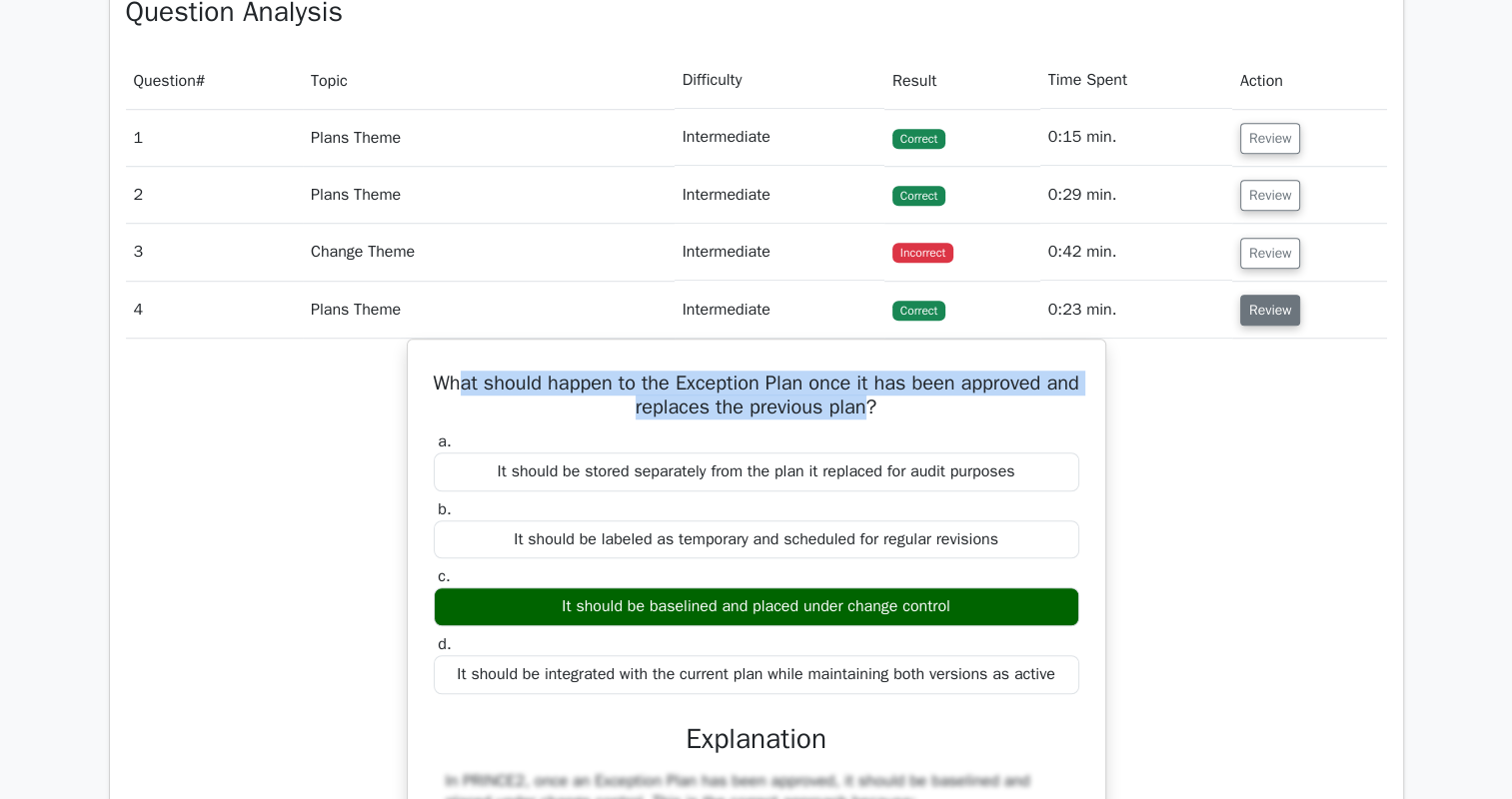 click on "Review" at bounding box center (1270, 310) 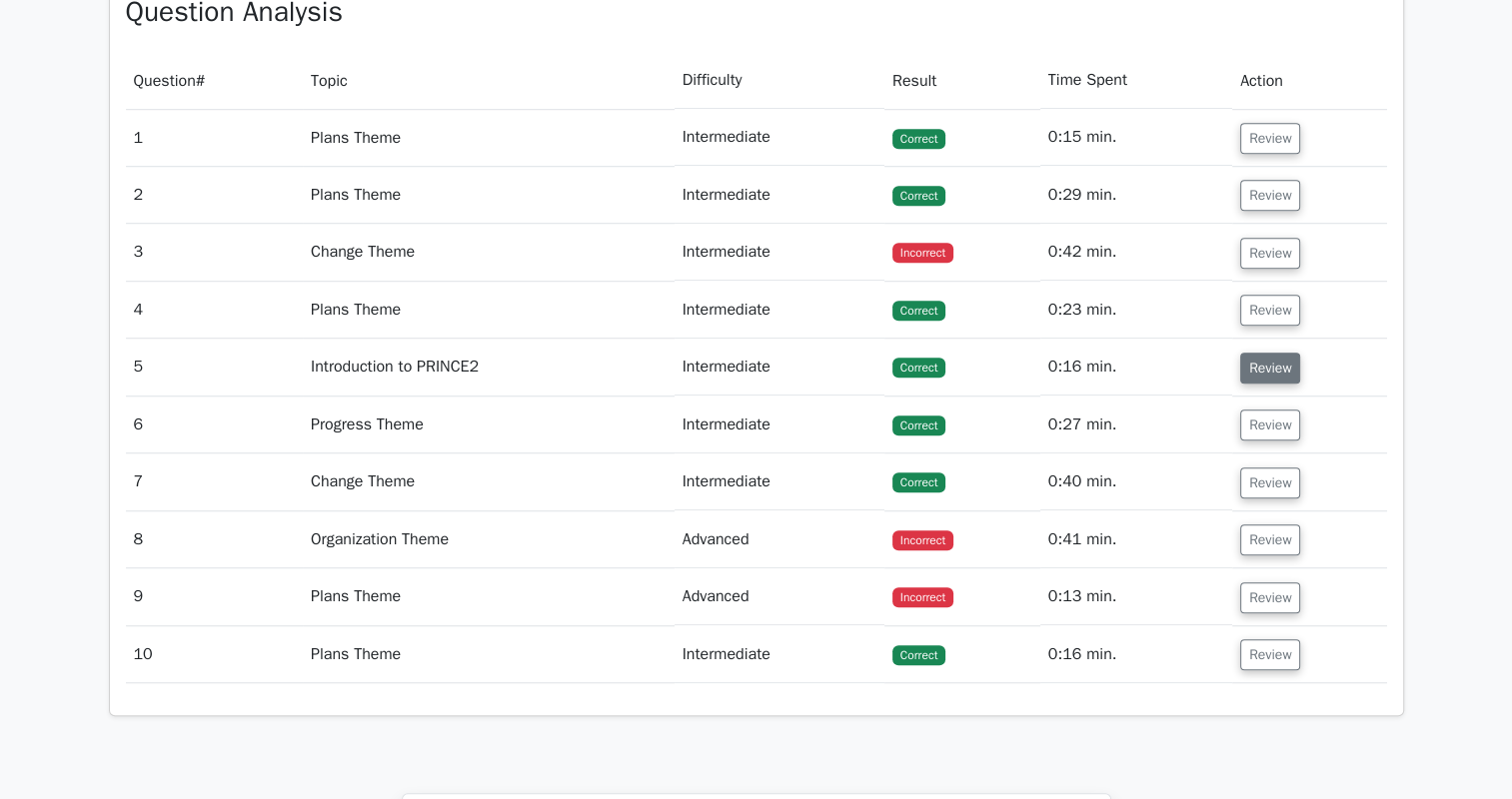 click on "Review" at bounding box center [1270, 368] 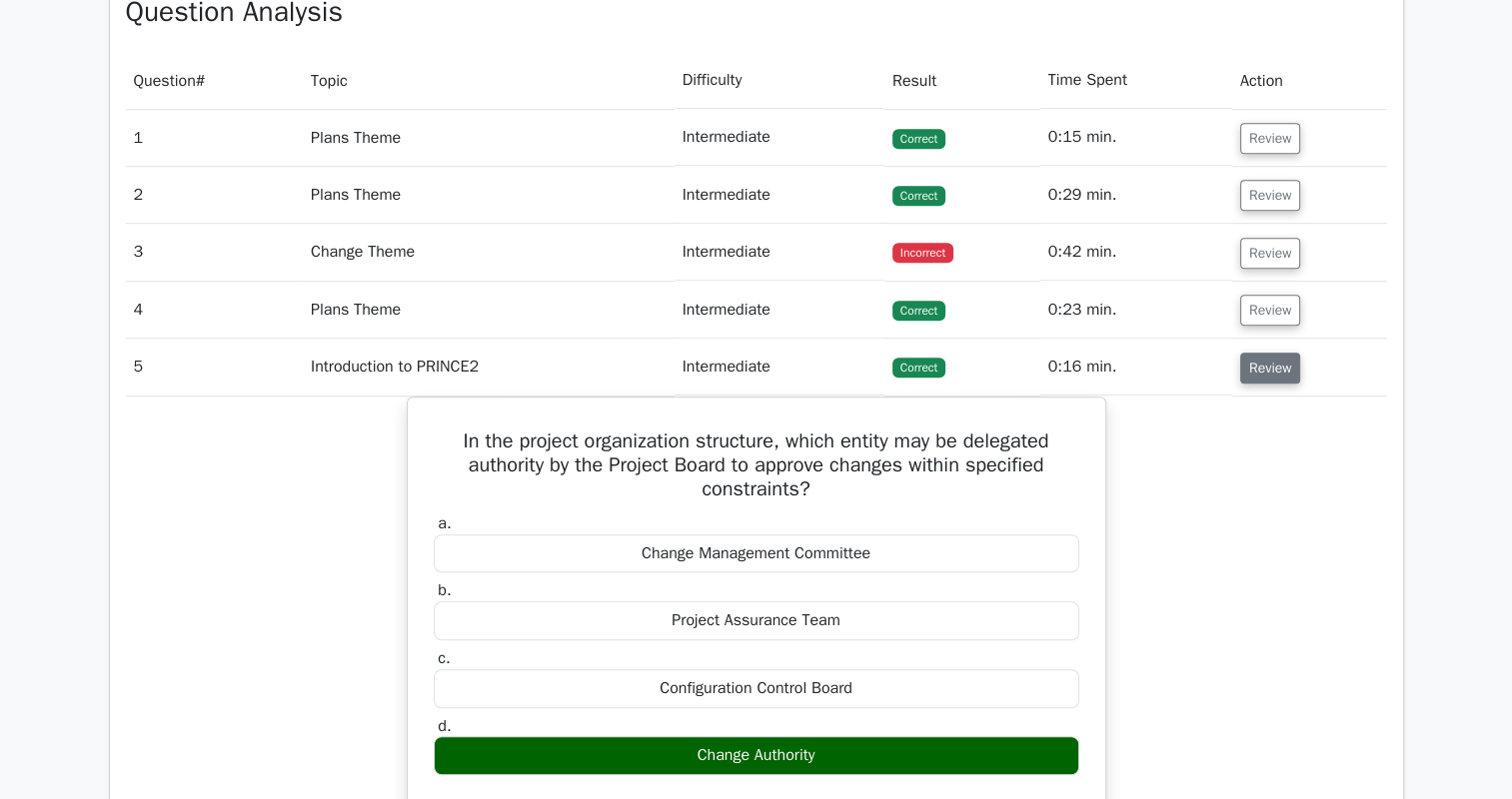 click on "Review" at bounding box center [1270, 368] 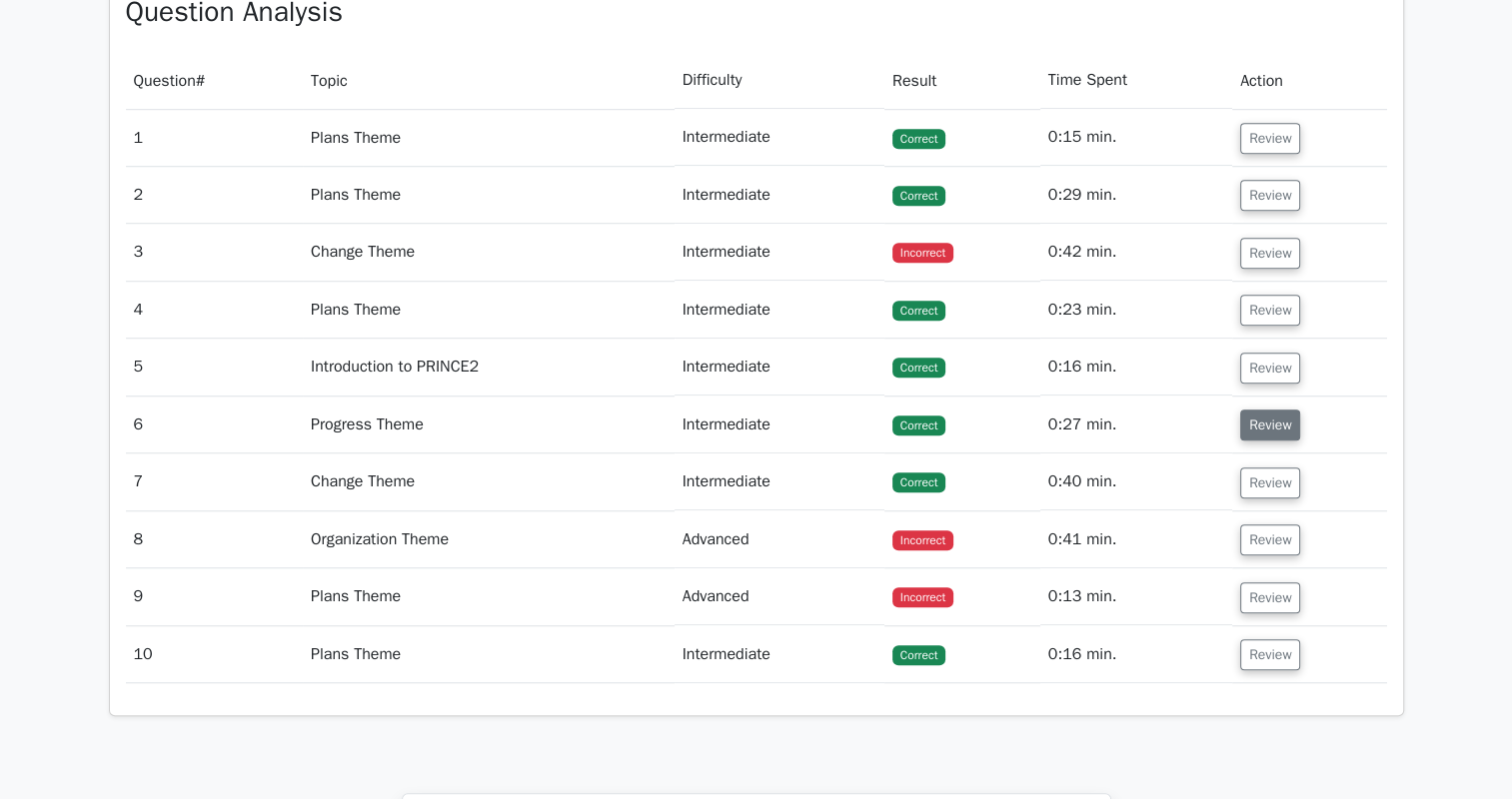 click on "Review" at bounding box center [1270, 424] 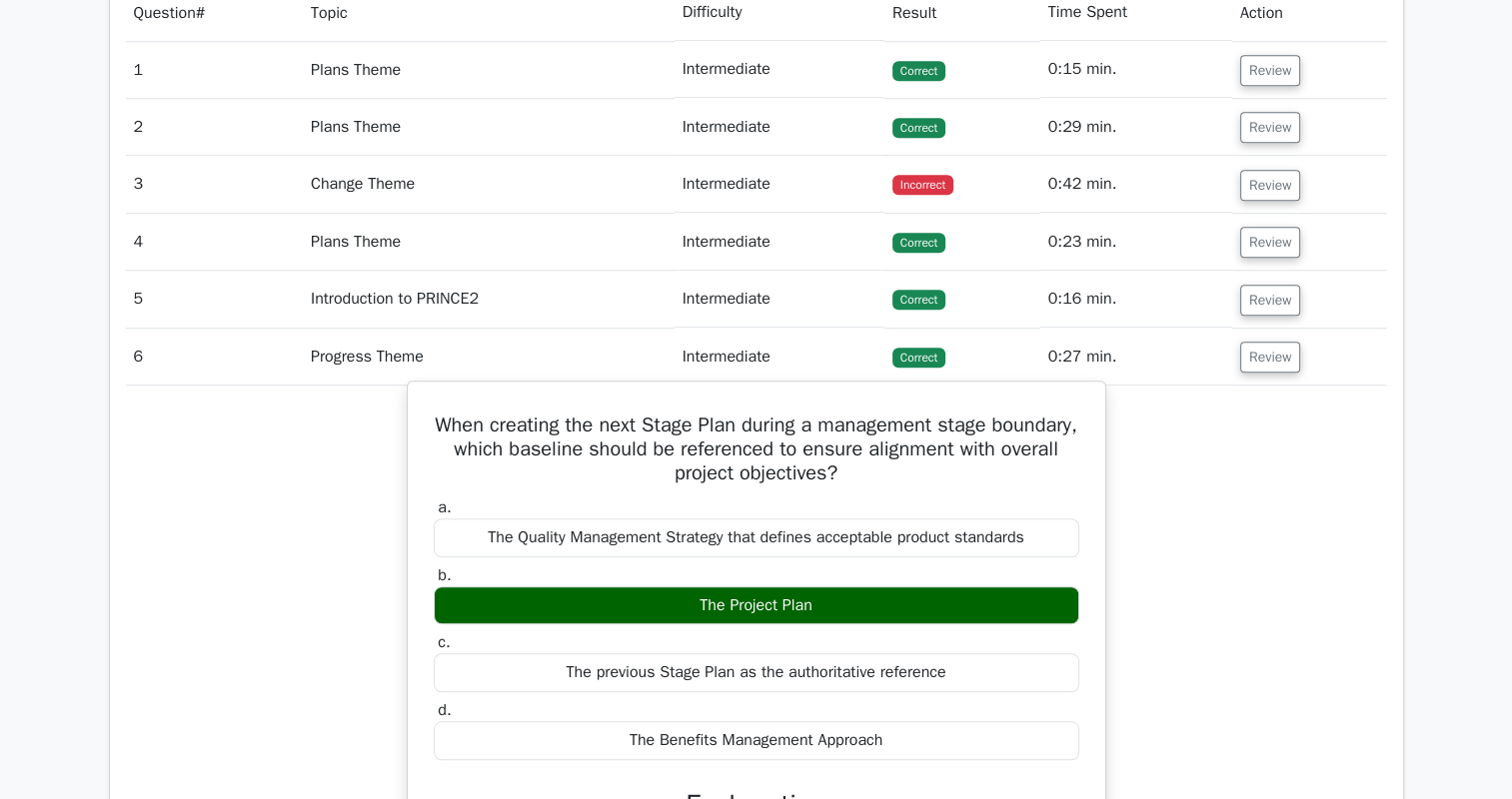 scroll, scrollTop: 1498, scrollLeft: 0, axis: vertical 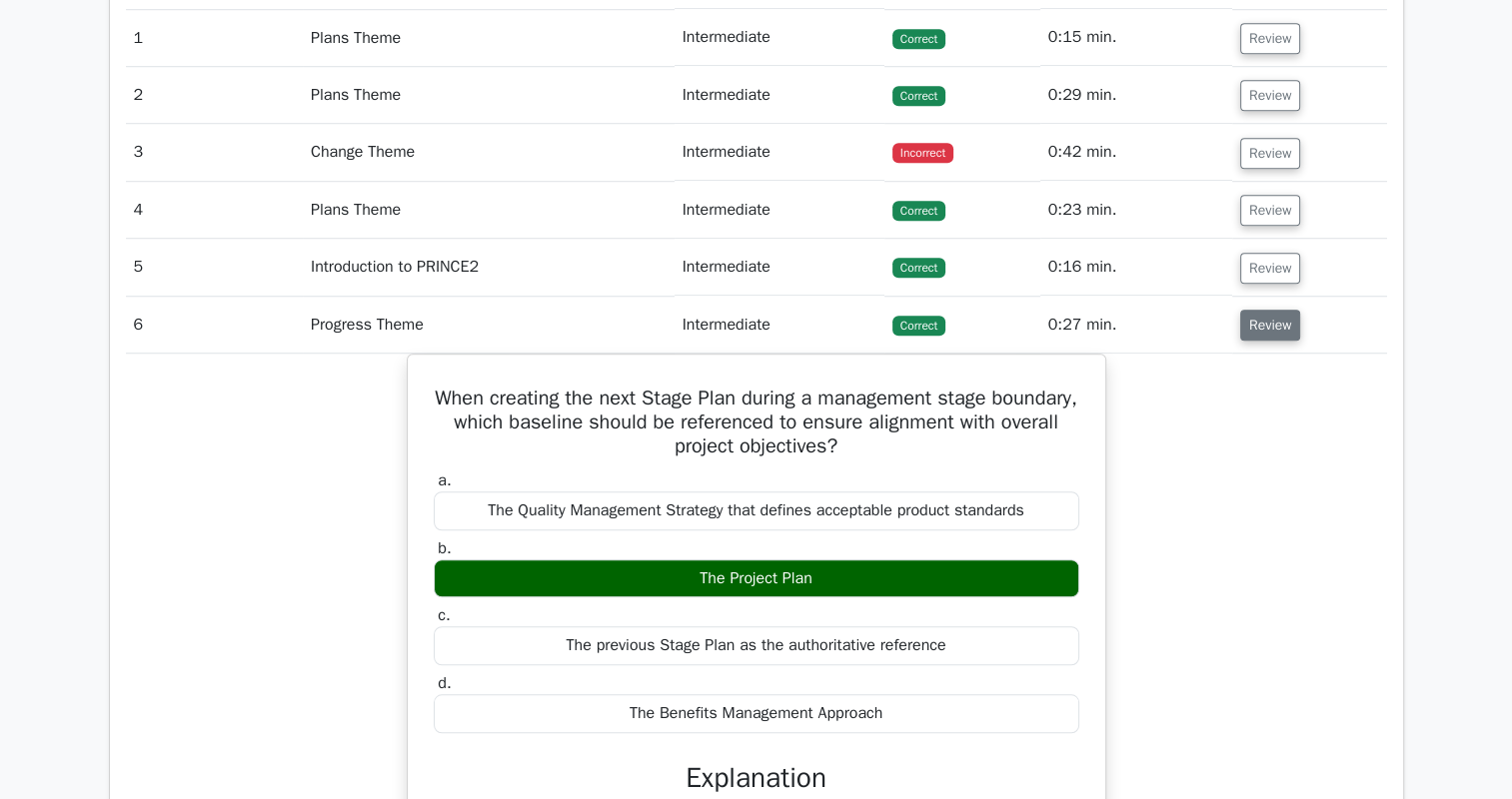 click on "Review" at bounding box center [1270, 325] 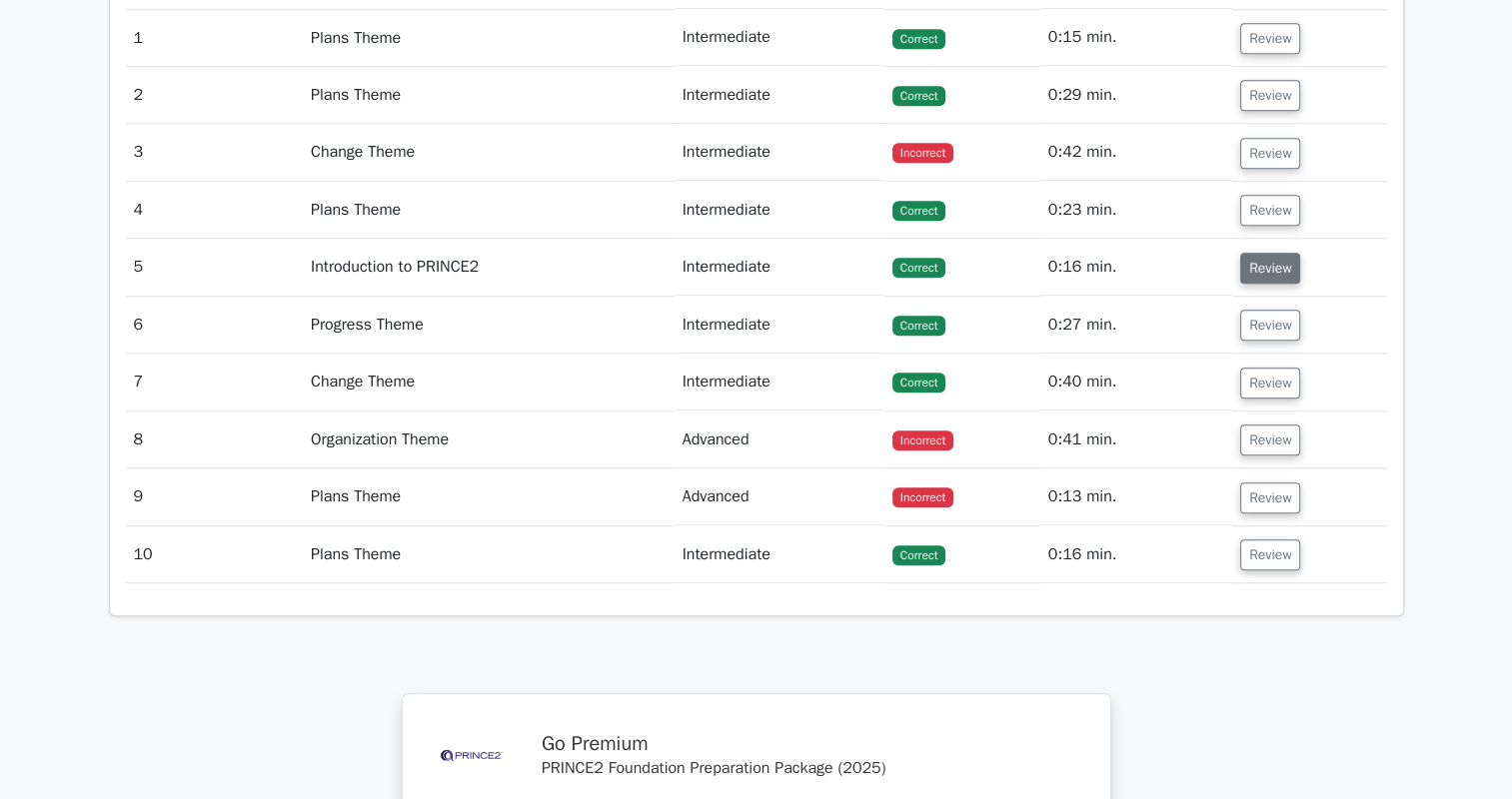click on "Review" at bounding box center [1270, 268] 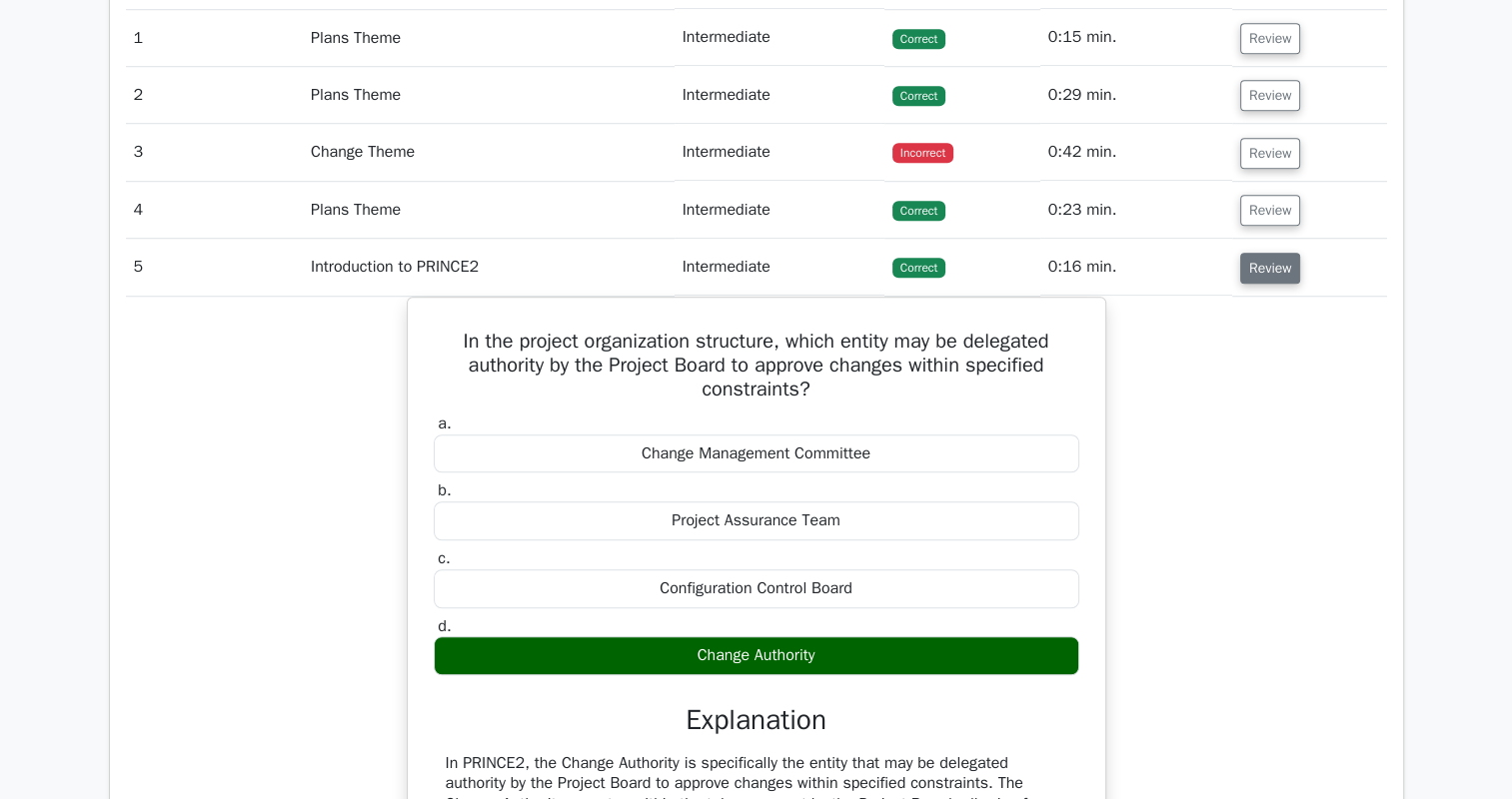 click on "Review" at bounding box center (1270, 268) 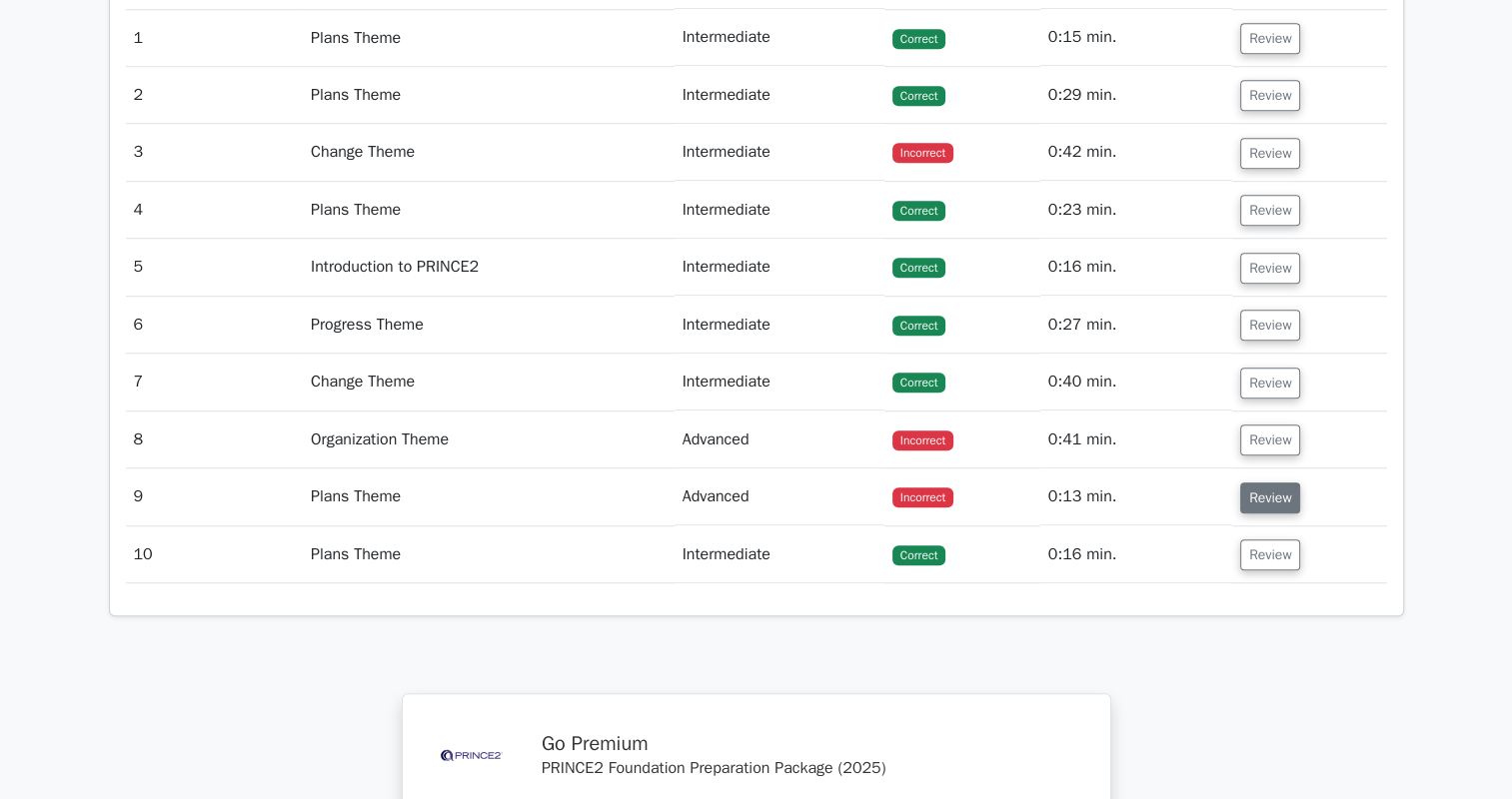 click on "Review" at bounding box center (1270, 497) 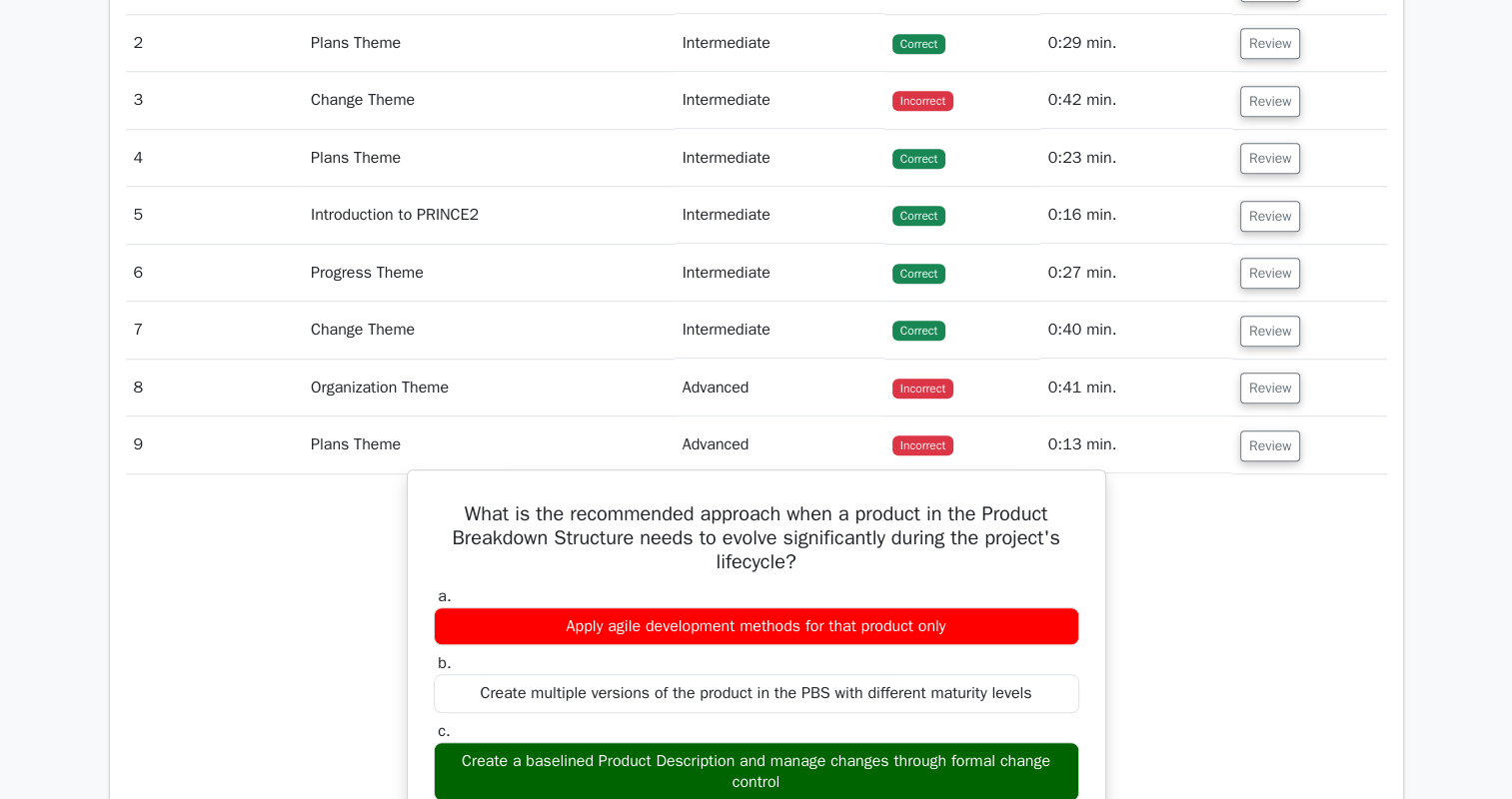scroll, scrollTop: 1698, scrollLeft: 0, axis: vertical 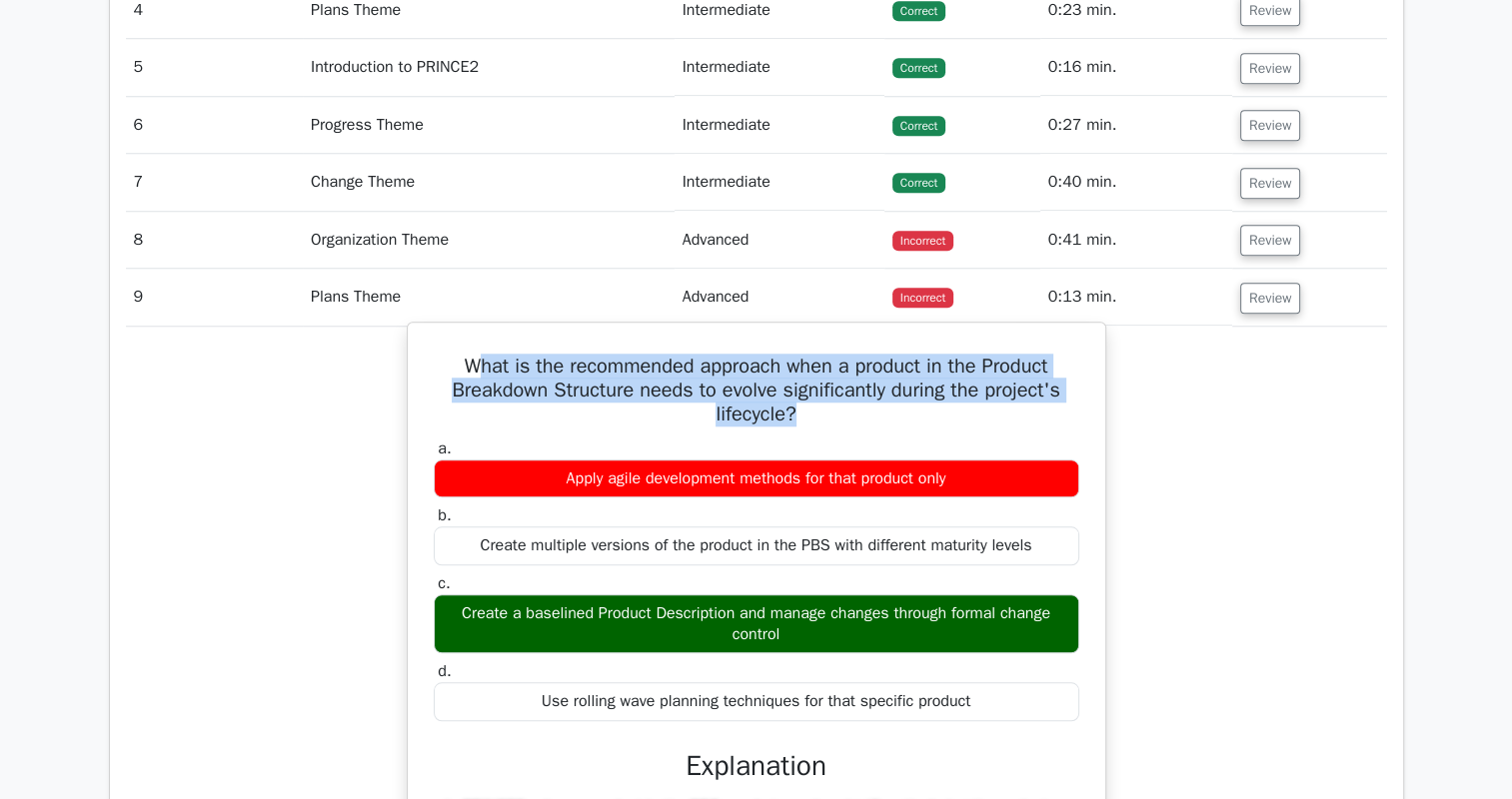 drag, startPoint x: 472, startPoint y: 364, endPoint x: 812, endPoint y: 409, distance: 342.96501 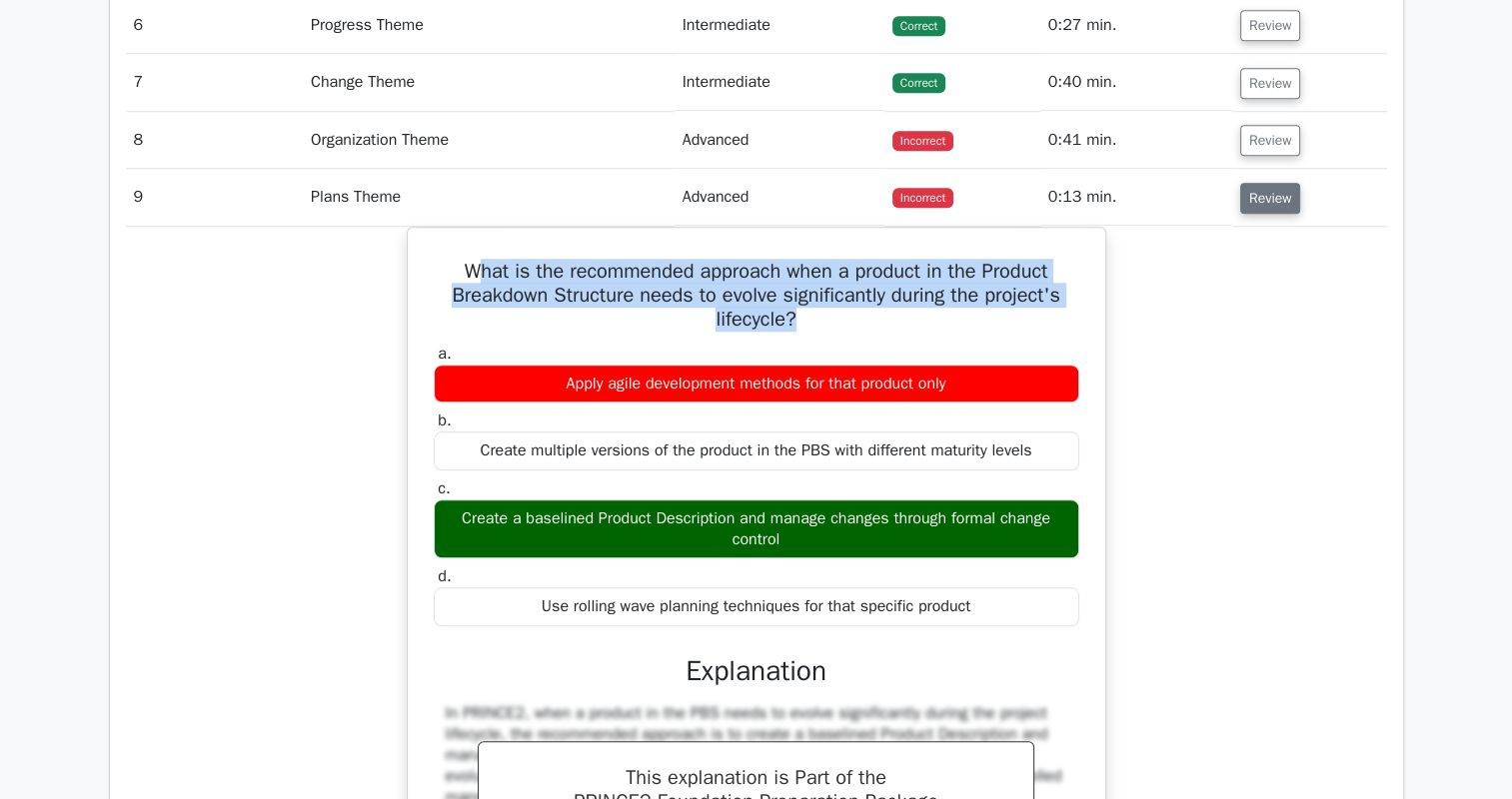 click on "Review" at bounding box center (1270, 198) 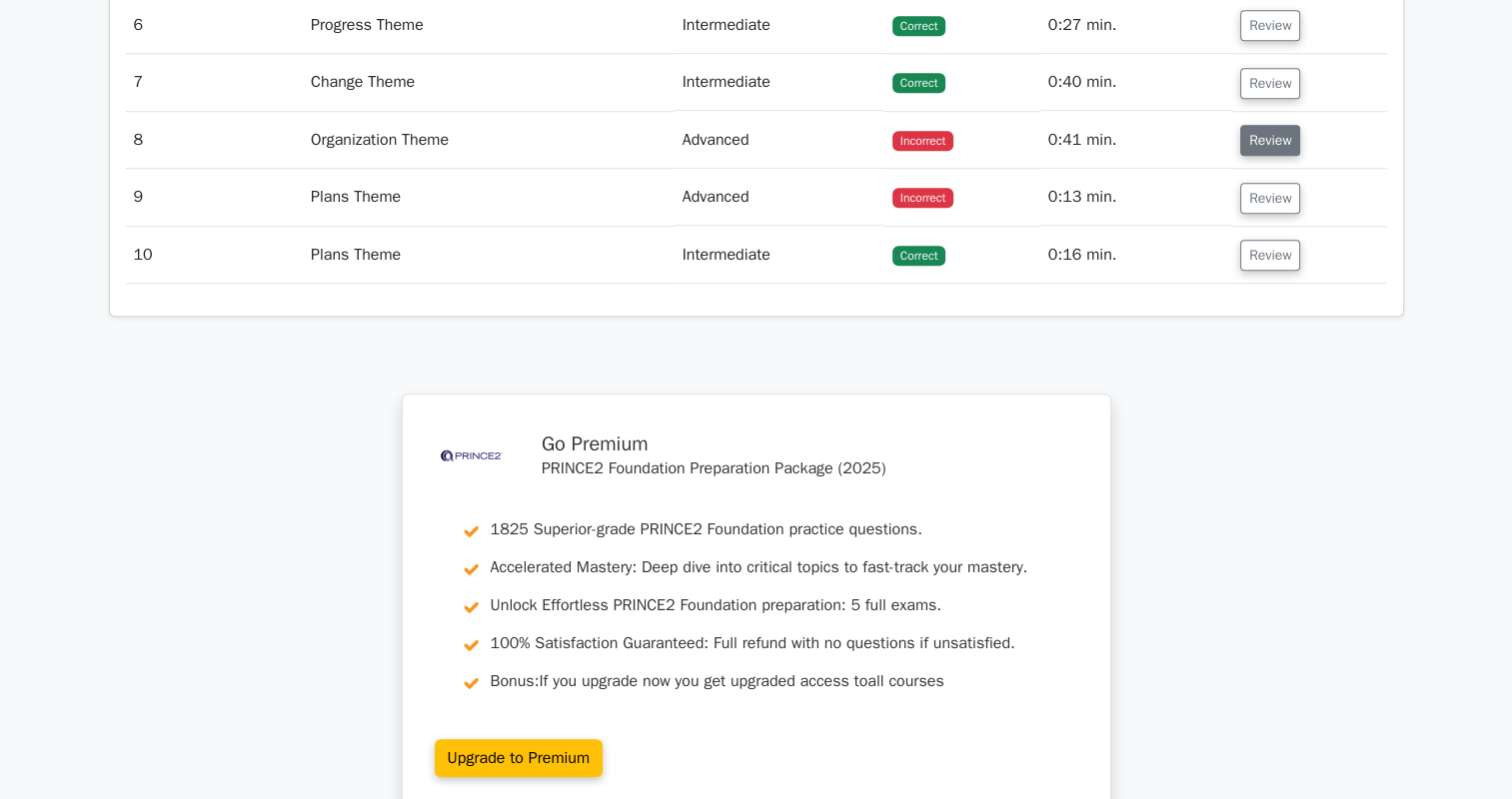 click on "Review" at bounding box center (1270, 140) 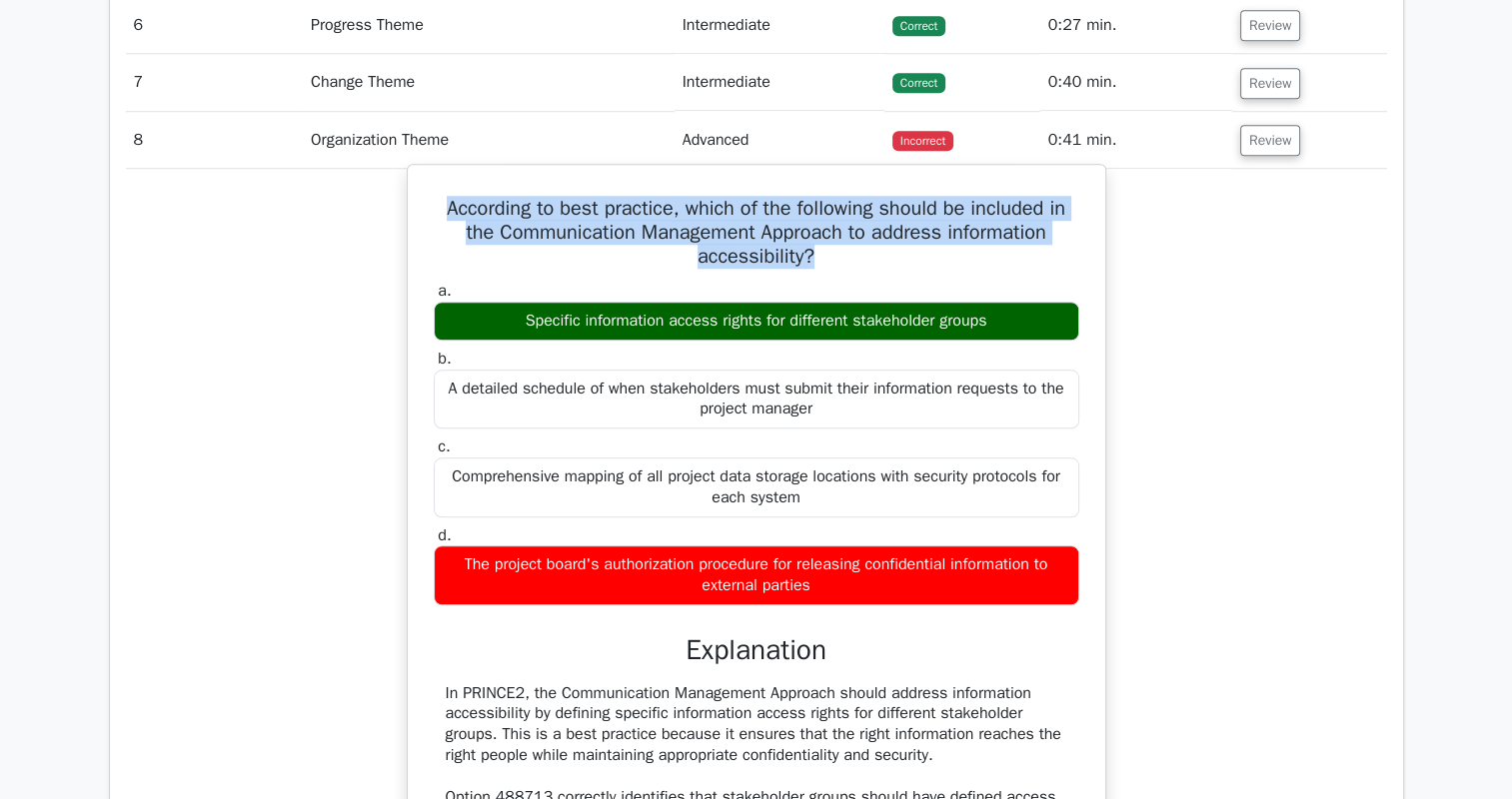 drag, startPoint x: 442, startPoint y: 204, endPoint x: 812, endPoint y: 252, distance: 373.10052 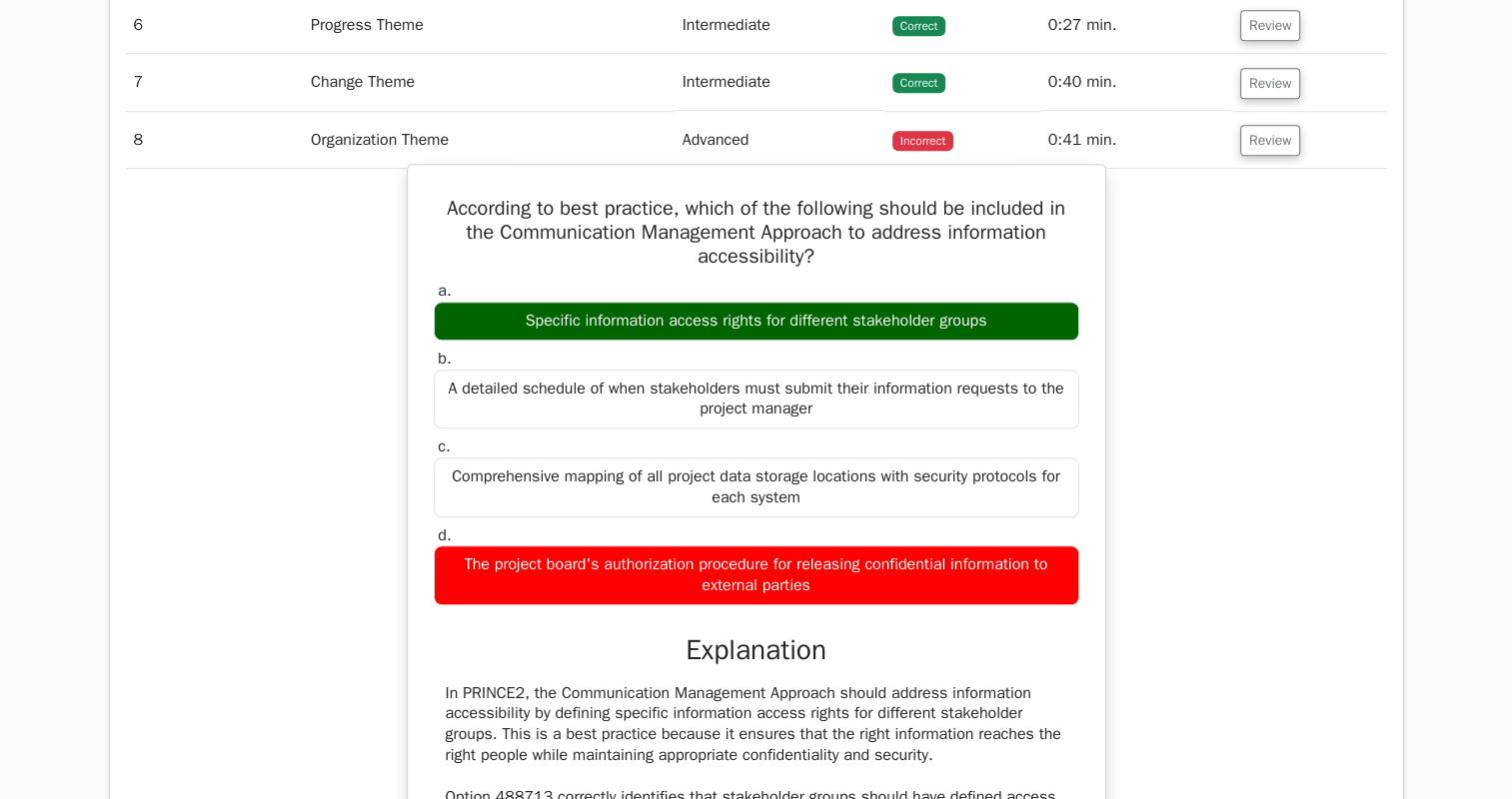 drag, startPoint x: 812, startPoint y: 252, endPoint x: 636, endPoint y: 297, distance: 181.66177 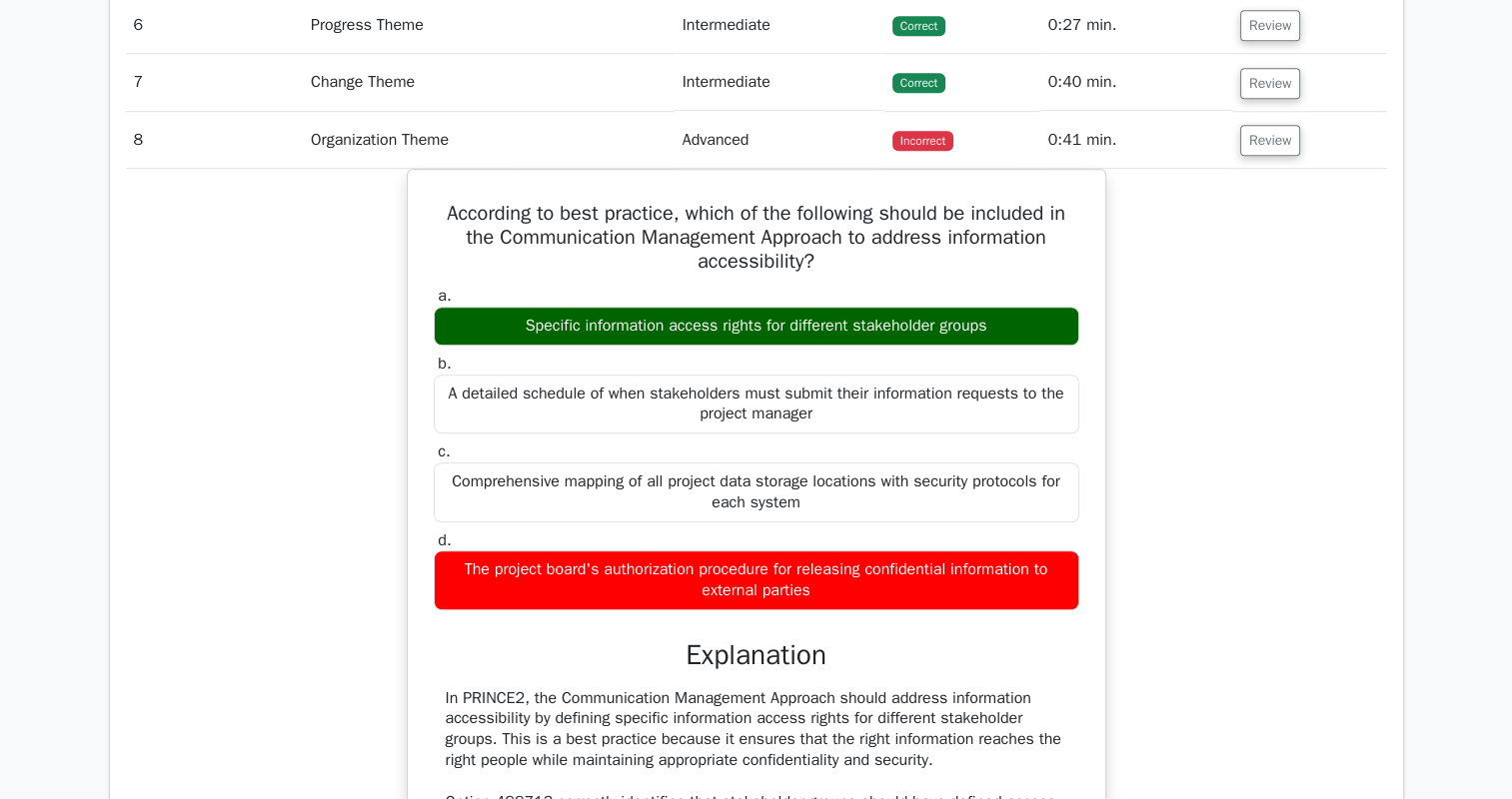 click on "According to best practice, which of the following should be included in the Communication Management Approach to address information accessibility?
a.
Specific information access rights for different stakeholder groups
b." at bounding box center [756, 668] 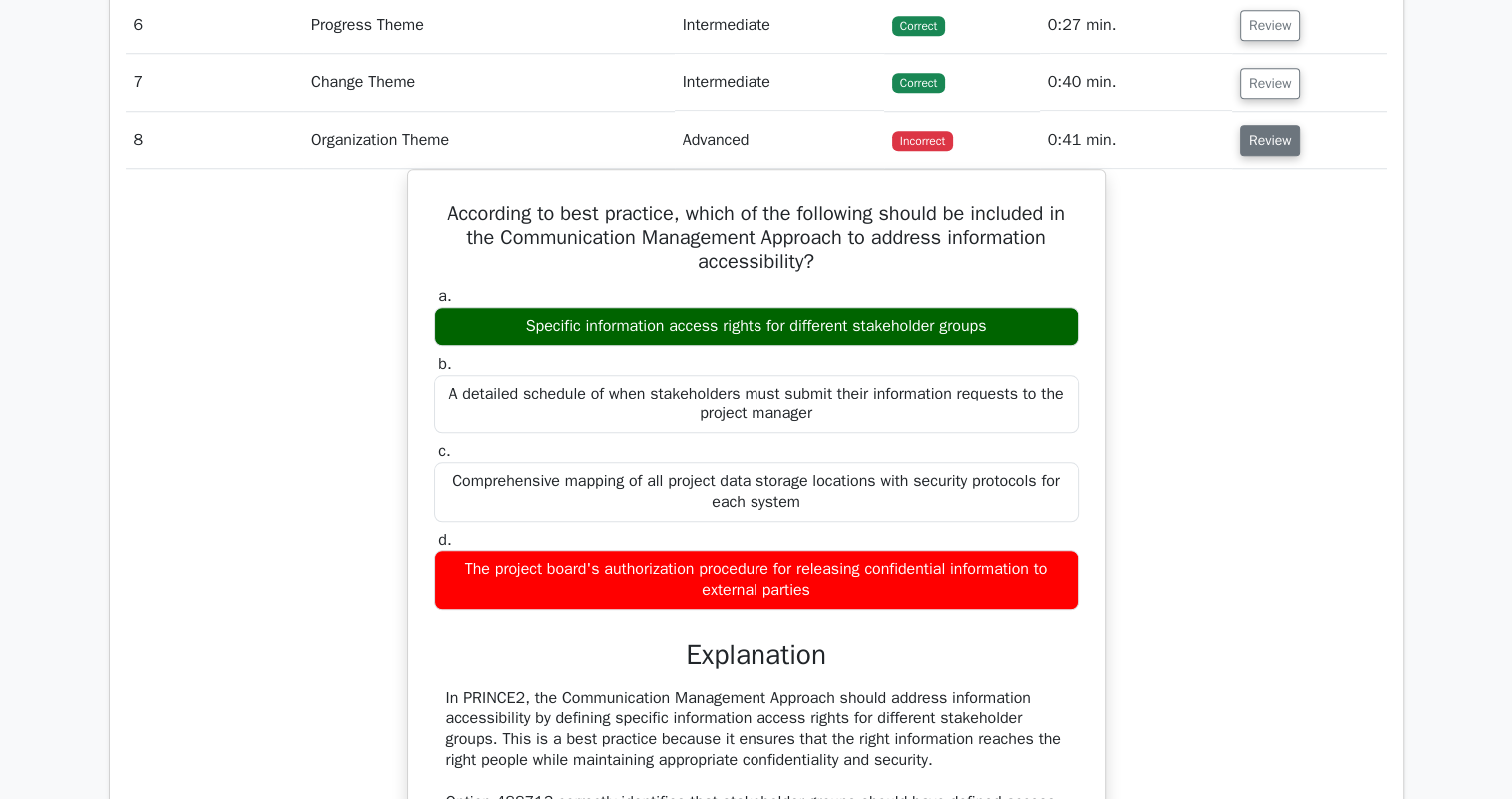 click on "Review" at bounding box center (1270, 140) 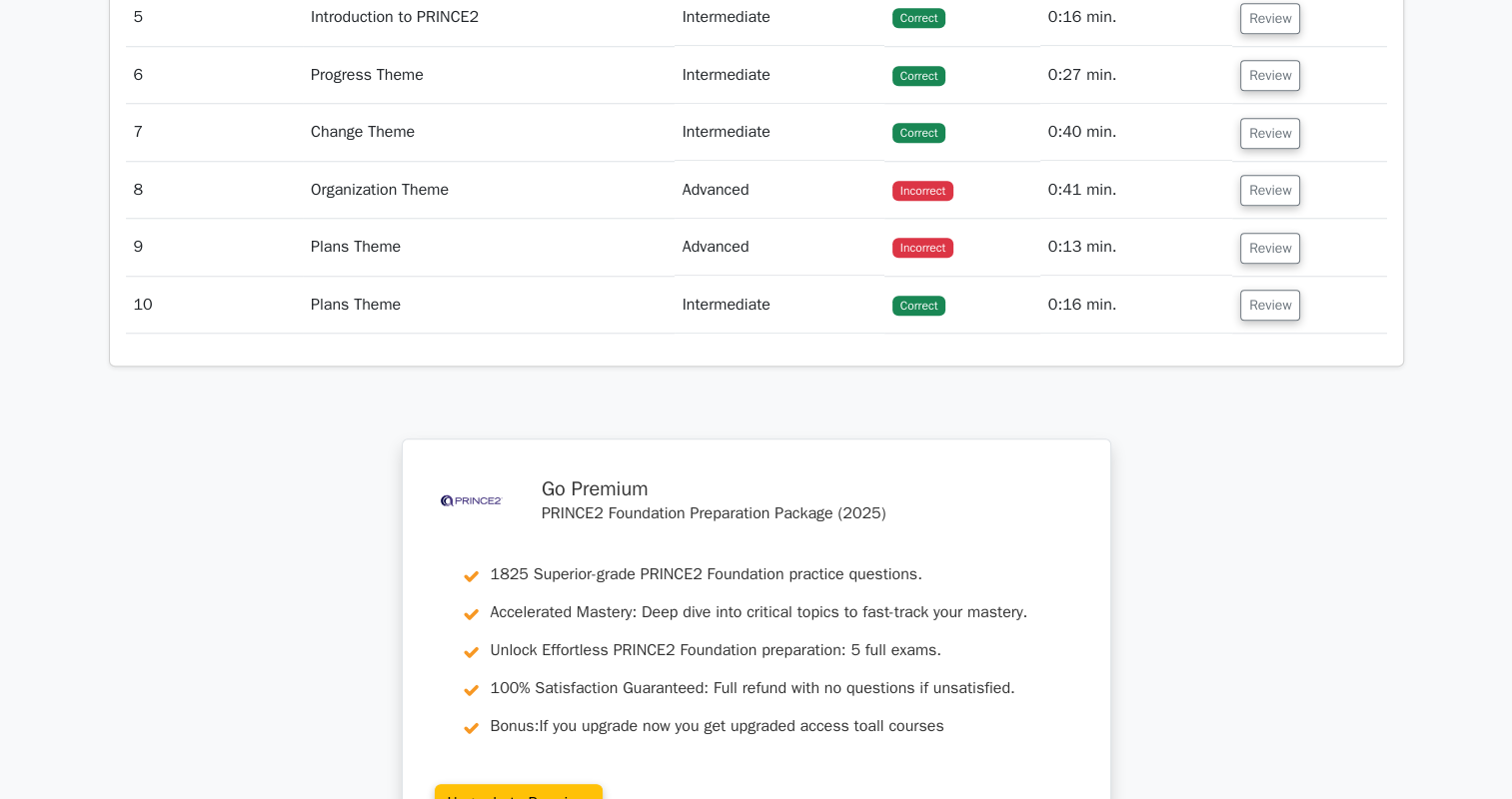 scroll, scrollTop: 1598, scrollLeft: 0, axis: vertical 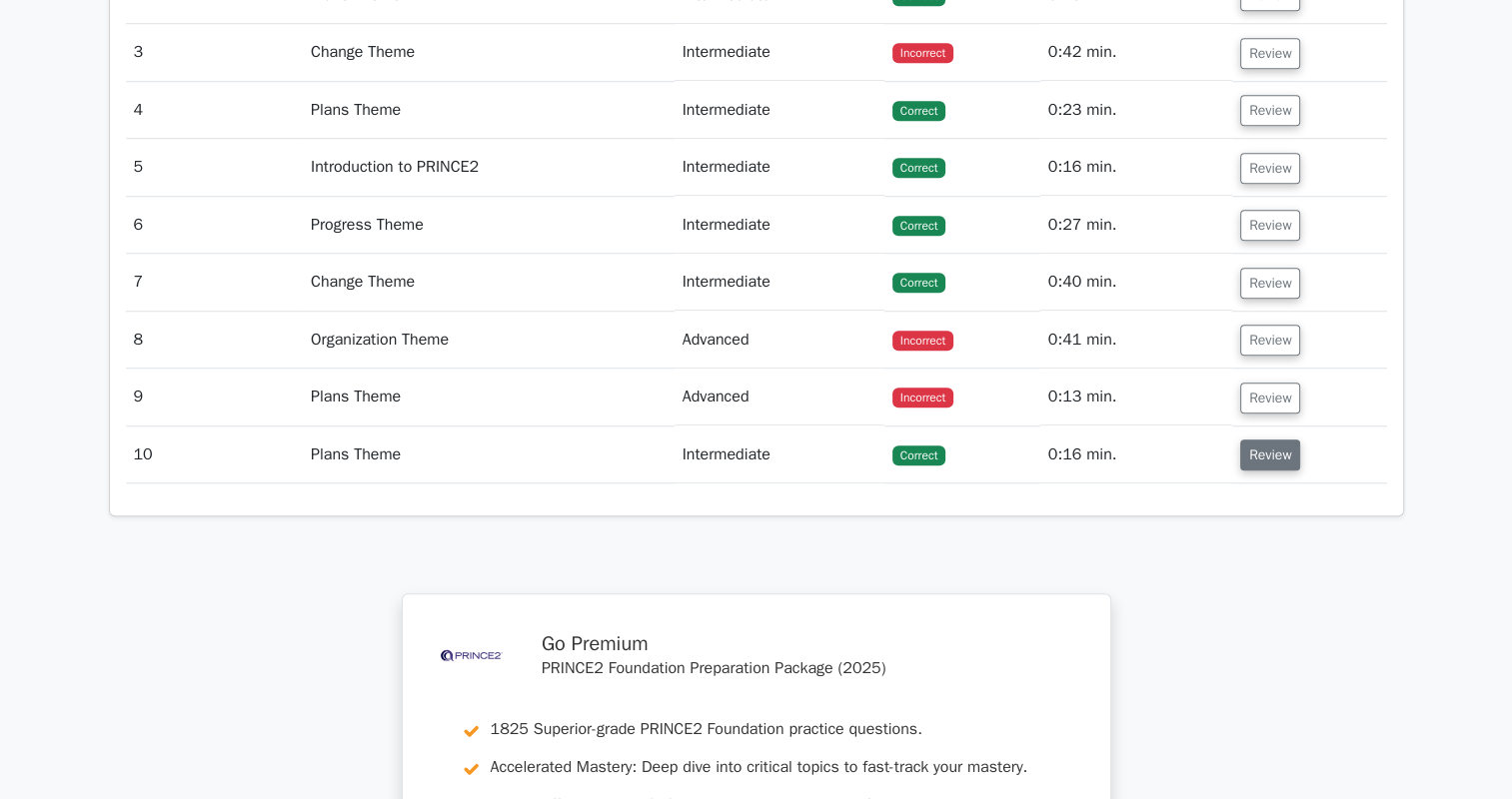 click on "Review" at bounding box center [1270, 454] 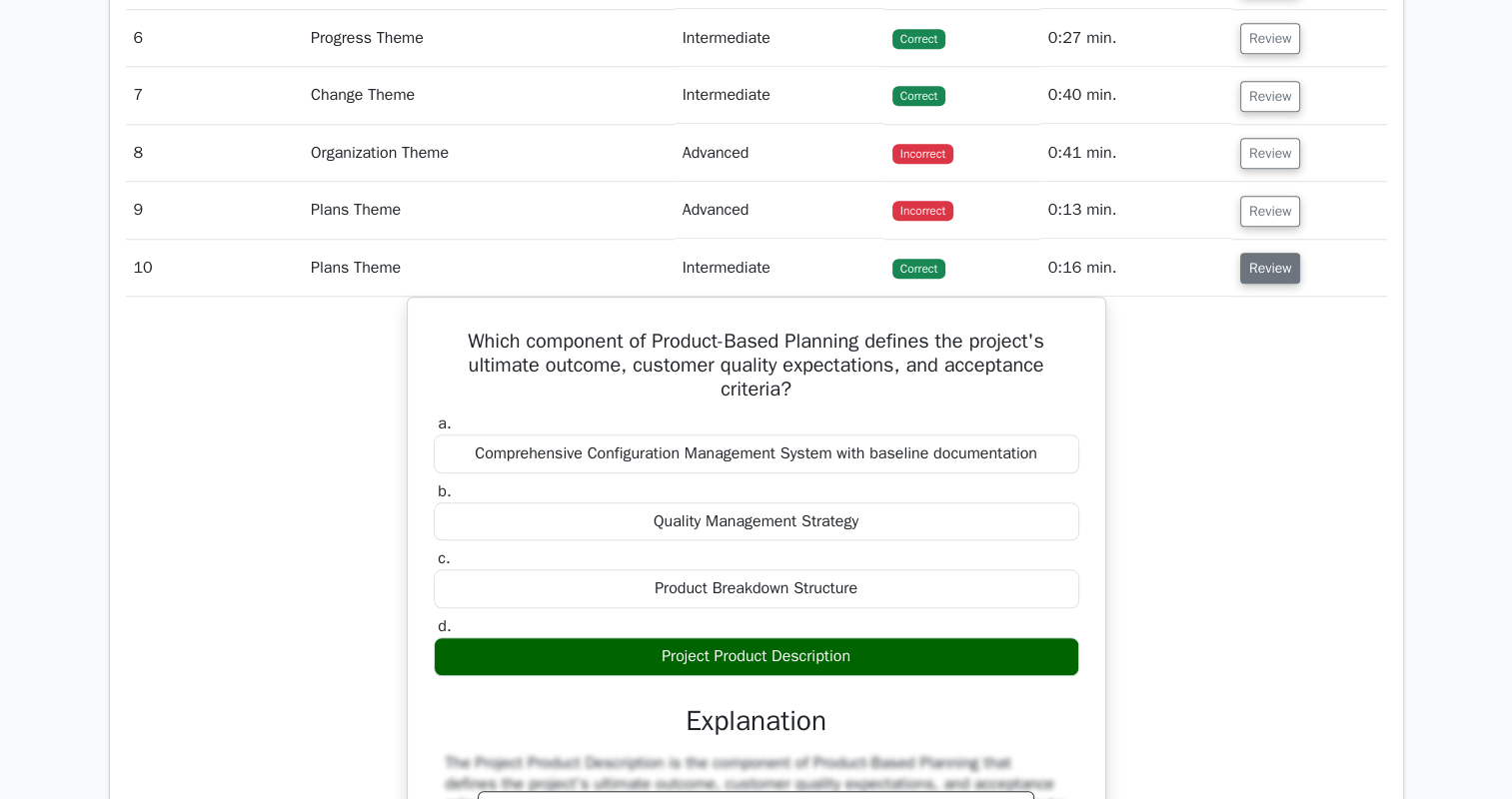 scroll, scrollTop: 1798, scrollLeft: 0, axis: vertical 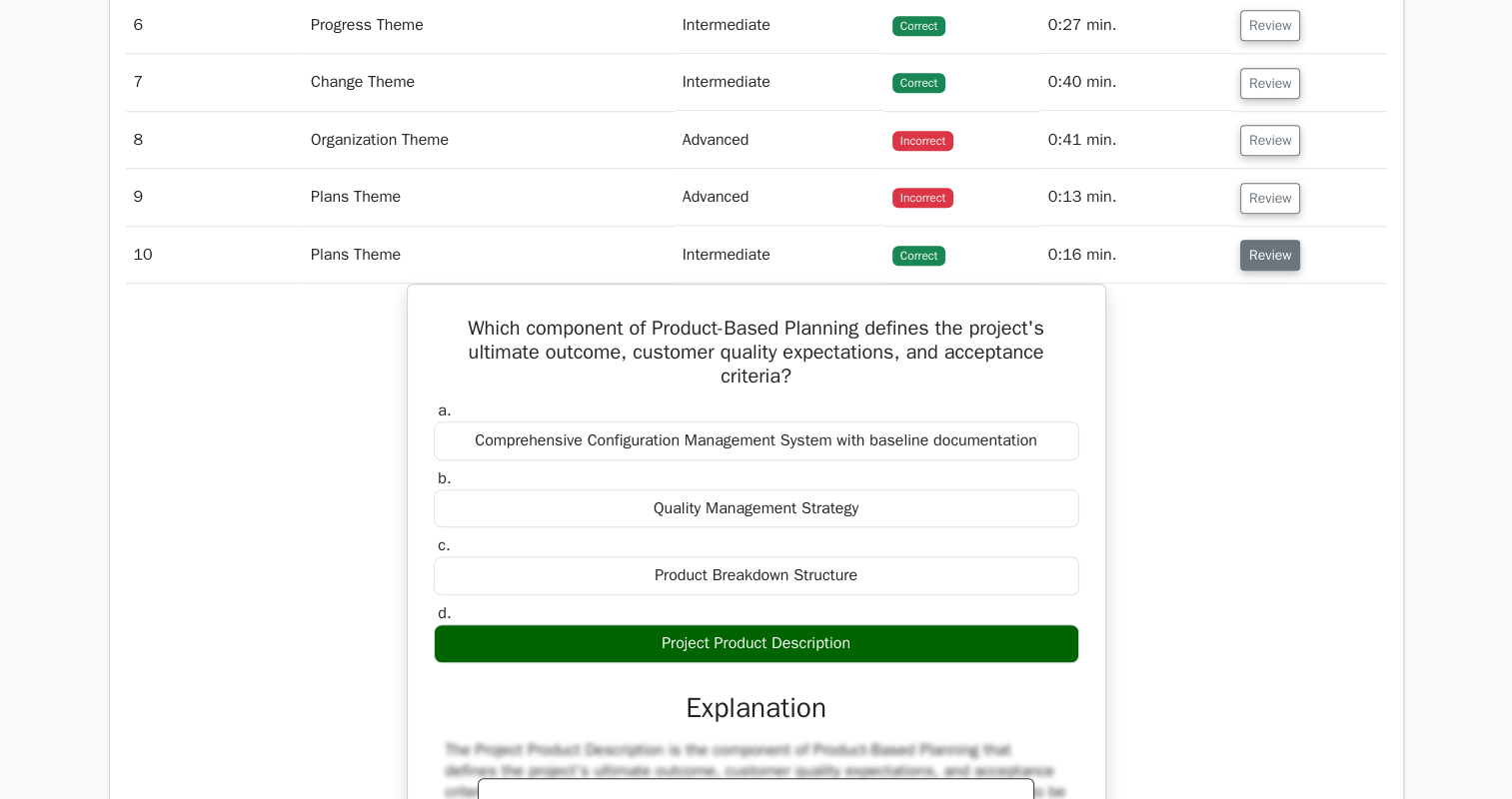 click on "Review" at bounding box center (1270, 255) 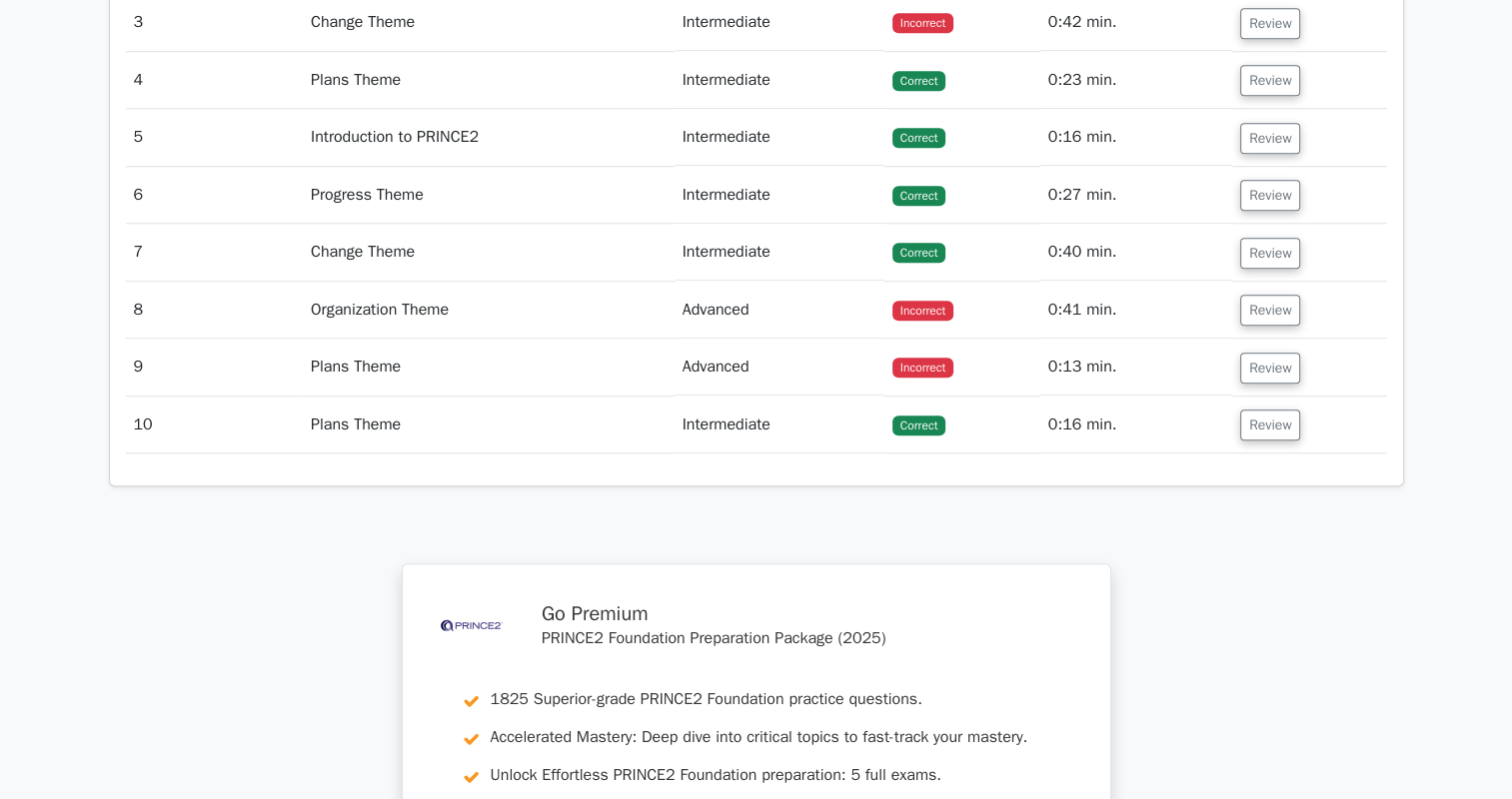 scroll, scrollTop: 1598, scrollLeft: 0, axis: vertical 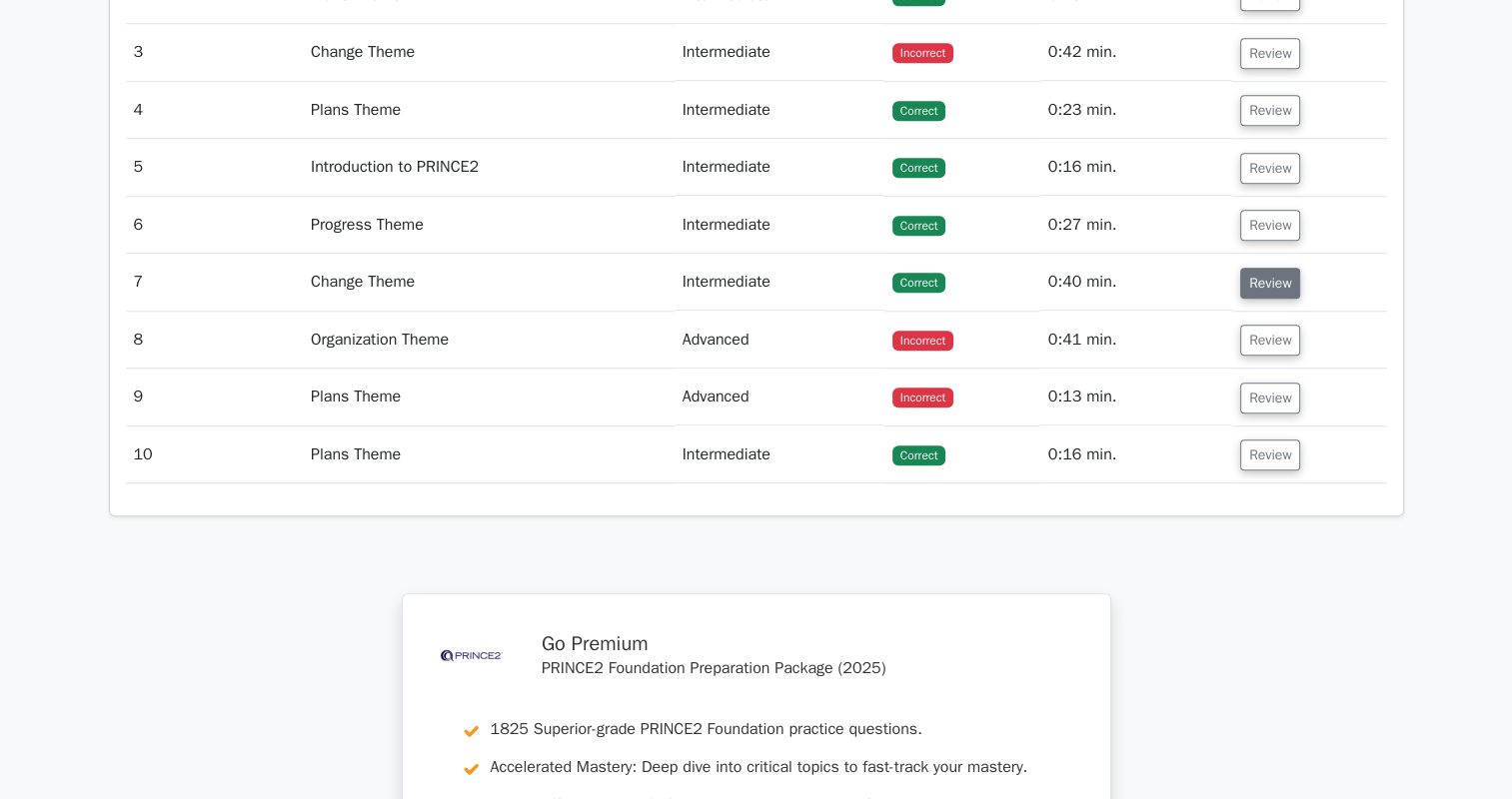 click on "Review" at bounding box center (1270, 283) 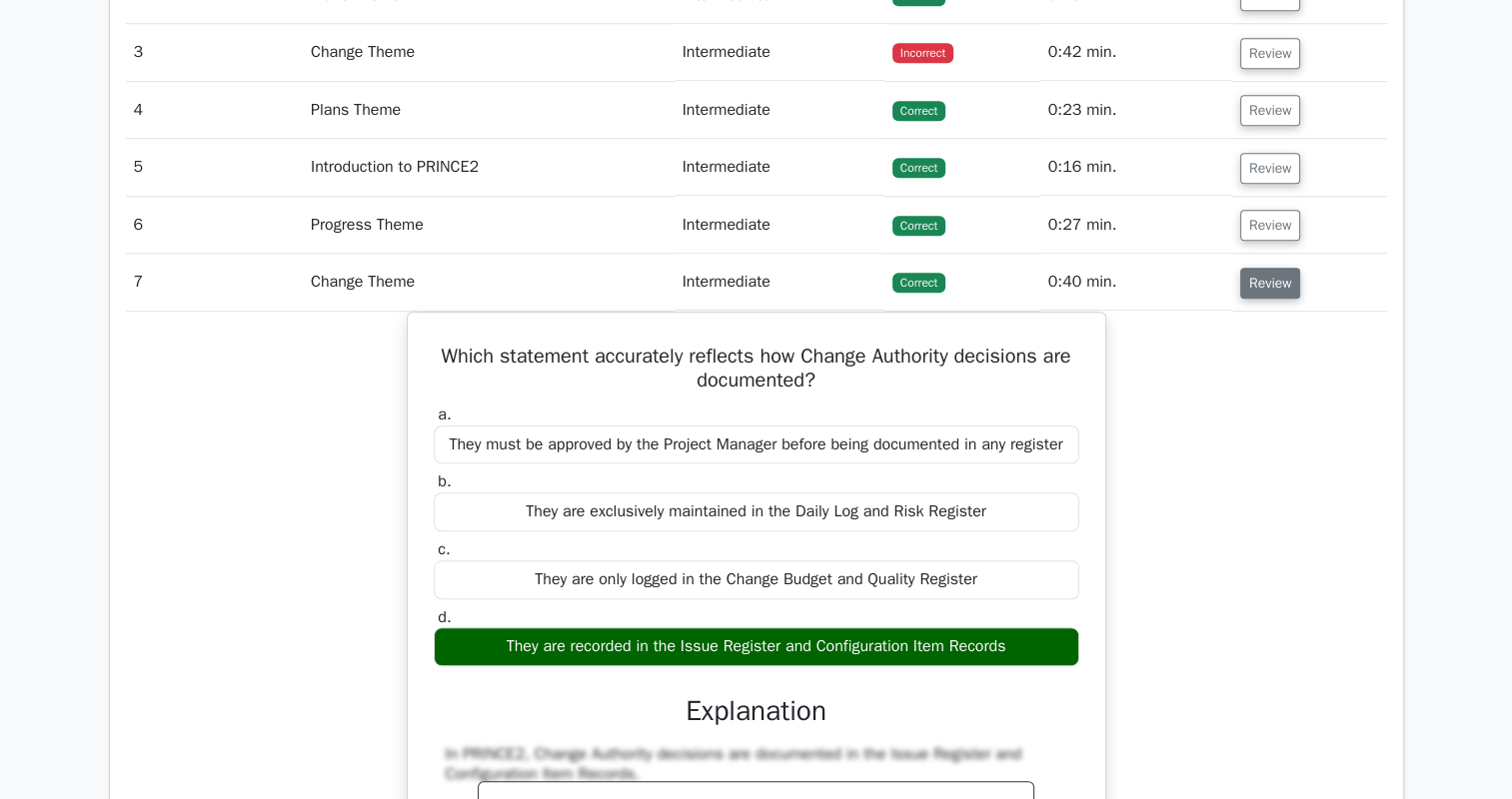 click on "Review" at bounding box center (1270, 283) 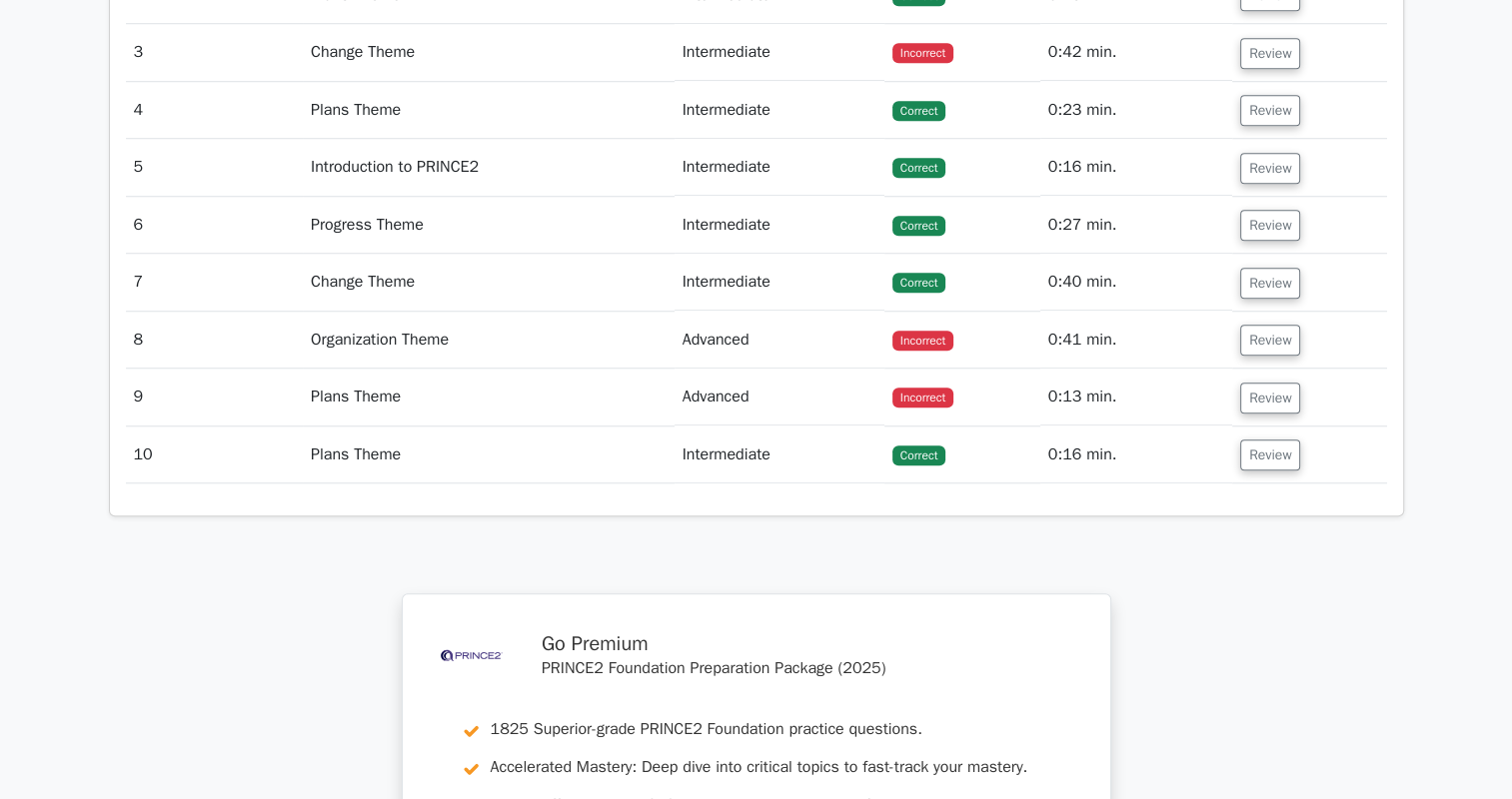 scroll, scrollTop: 1398, scrollLeft: 0, axis: vertical 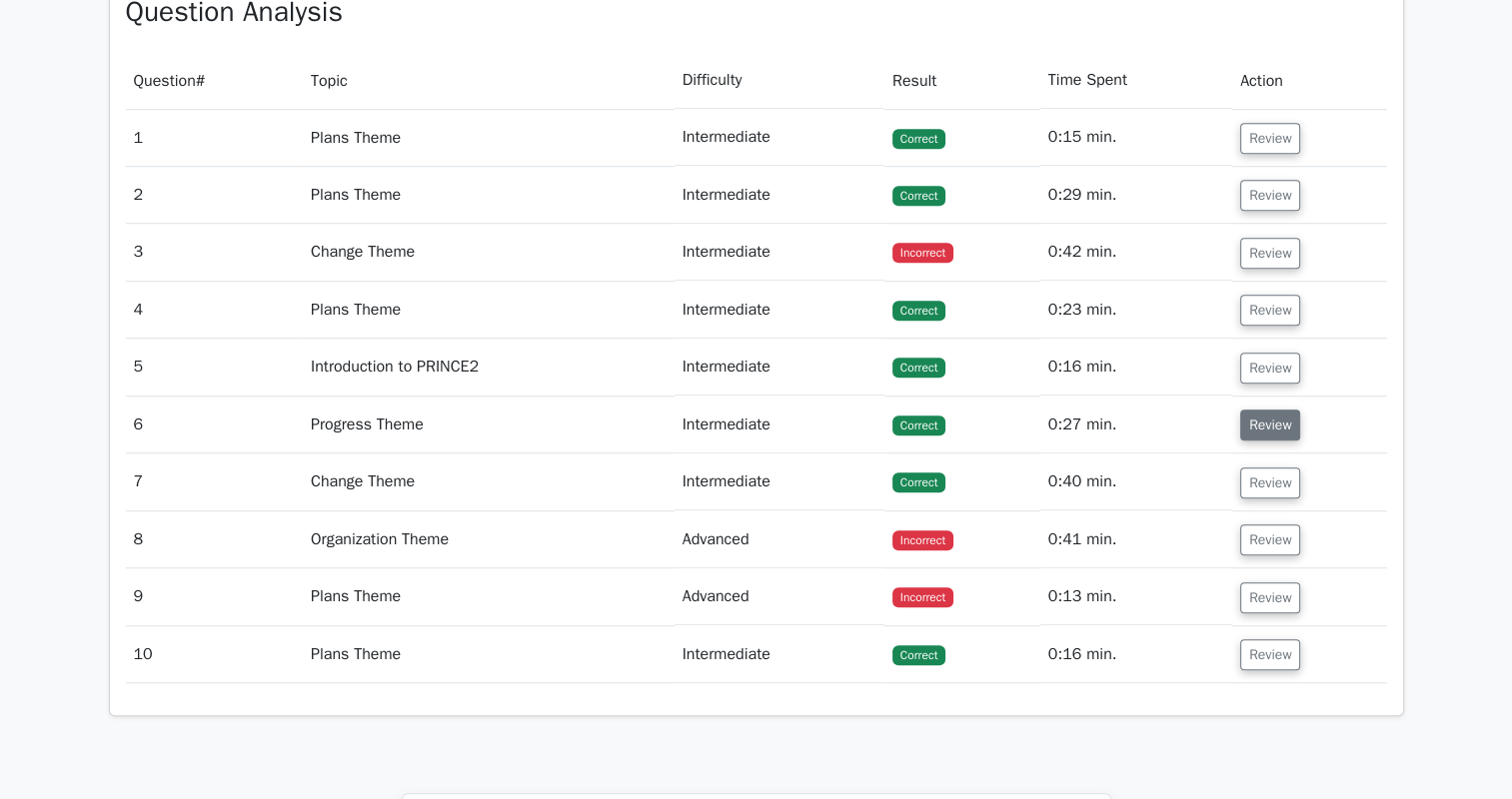 click on "Review" at bounding box center (1270, 424) 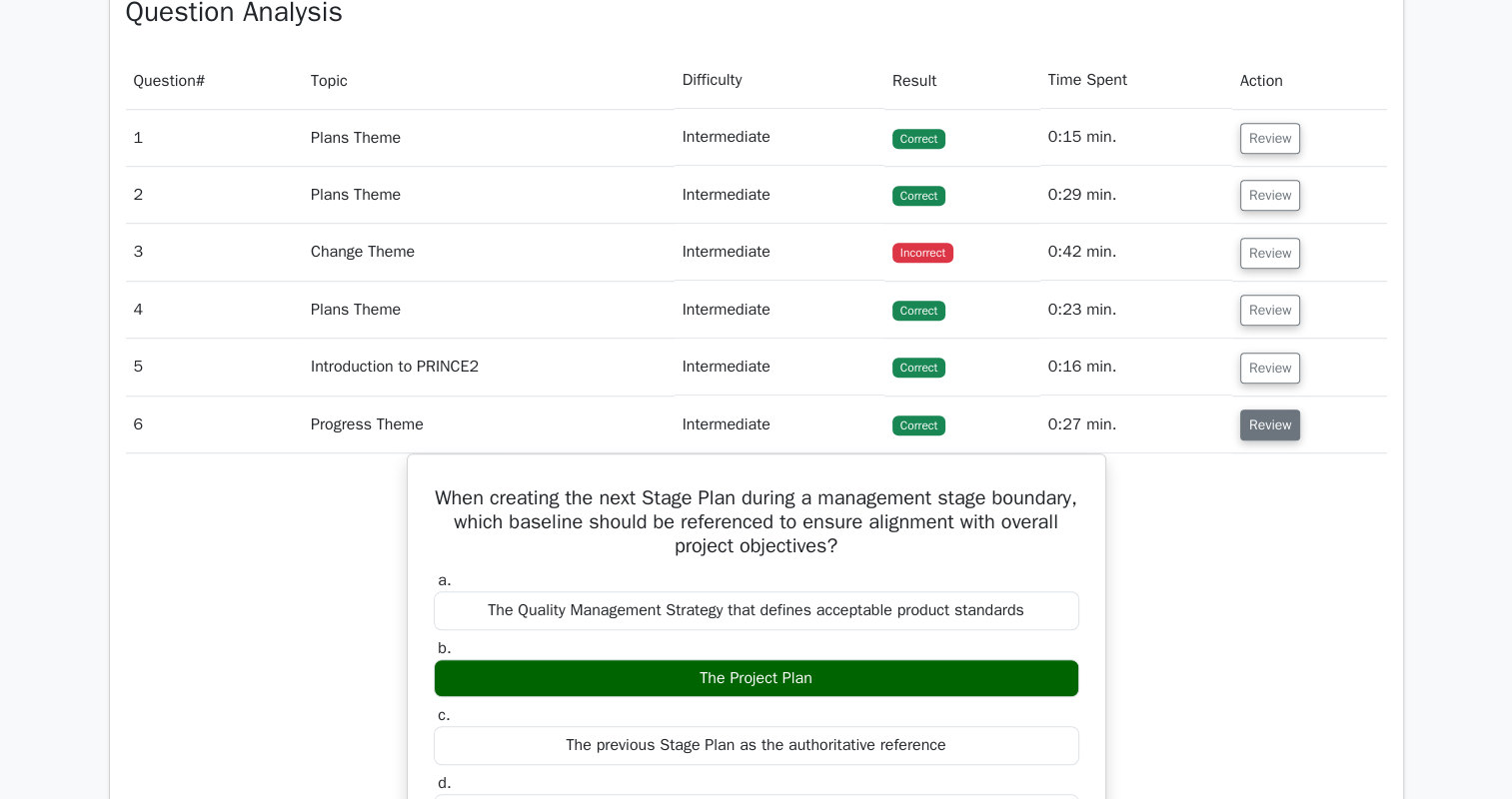 click on "Review" at bounding box center [1270, 424] 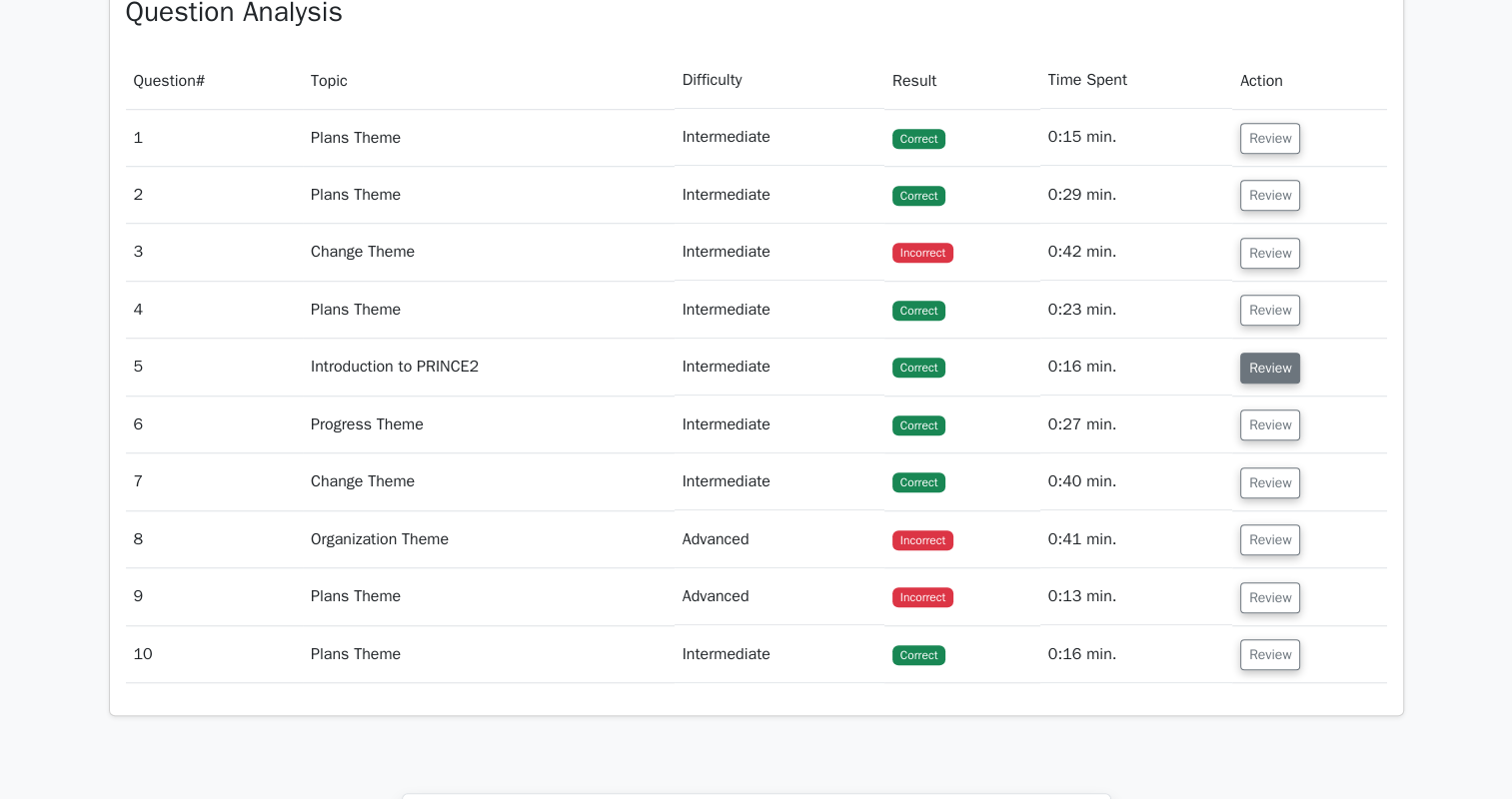 click on "Review" at bounding box center [1270, 368] 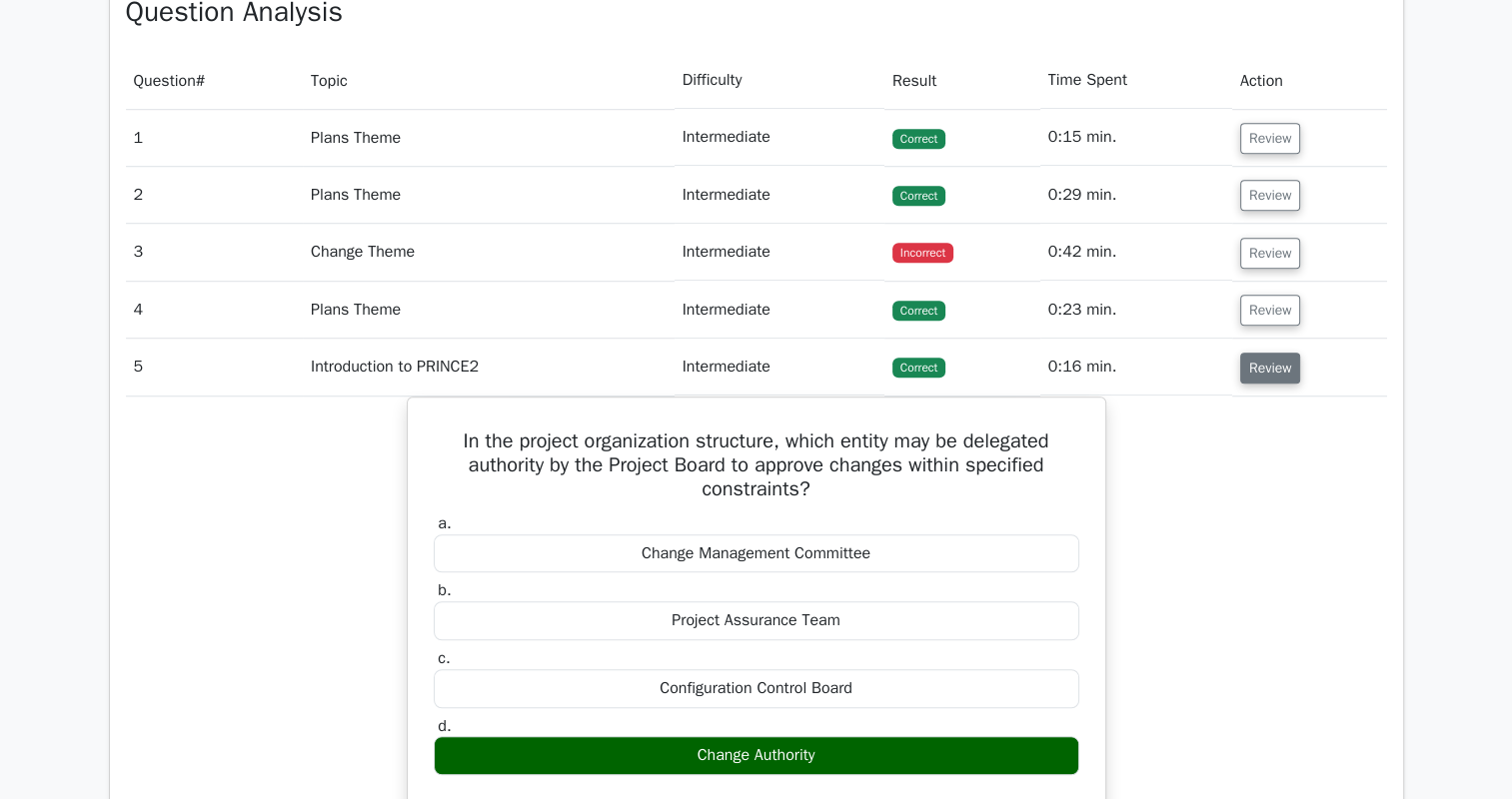 click on "Review" at bounding box center [1270, 368] 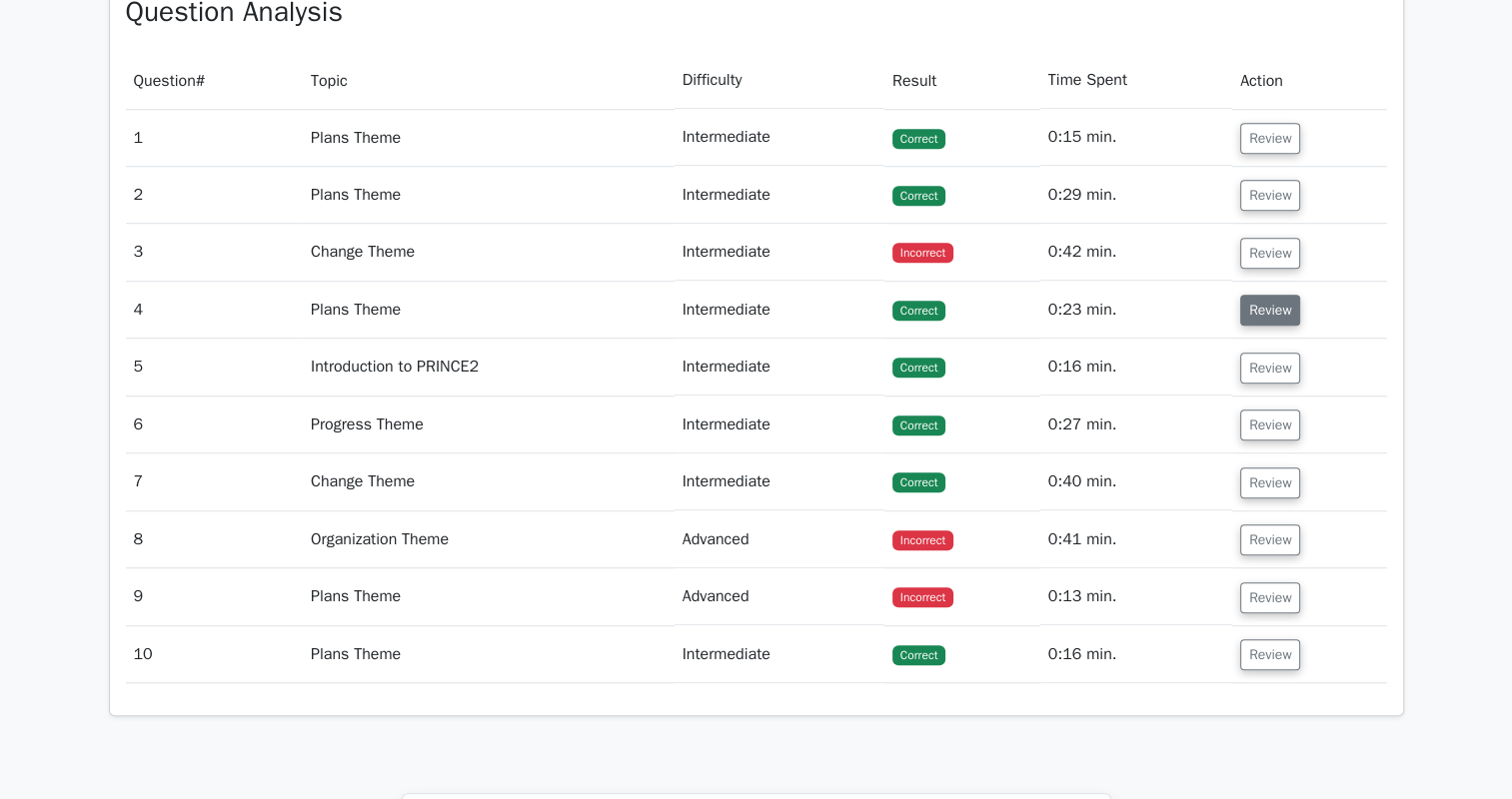 click on "Review" at bounding box center (1270, 310) 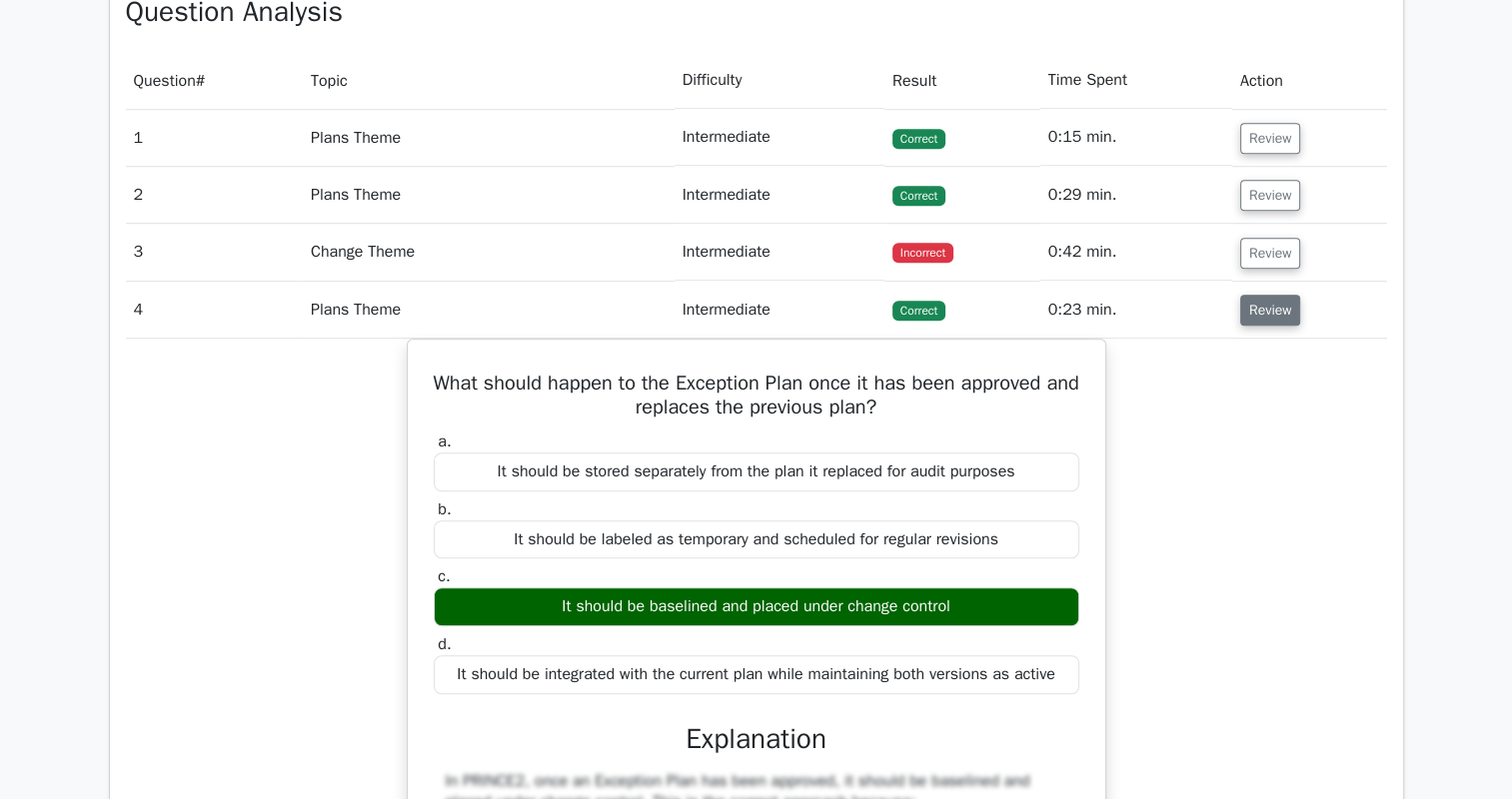 click on "Review" at bounding box center [1270, 310] 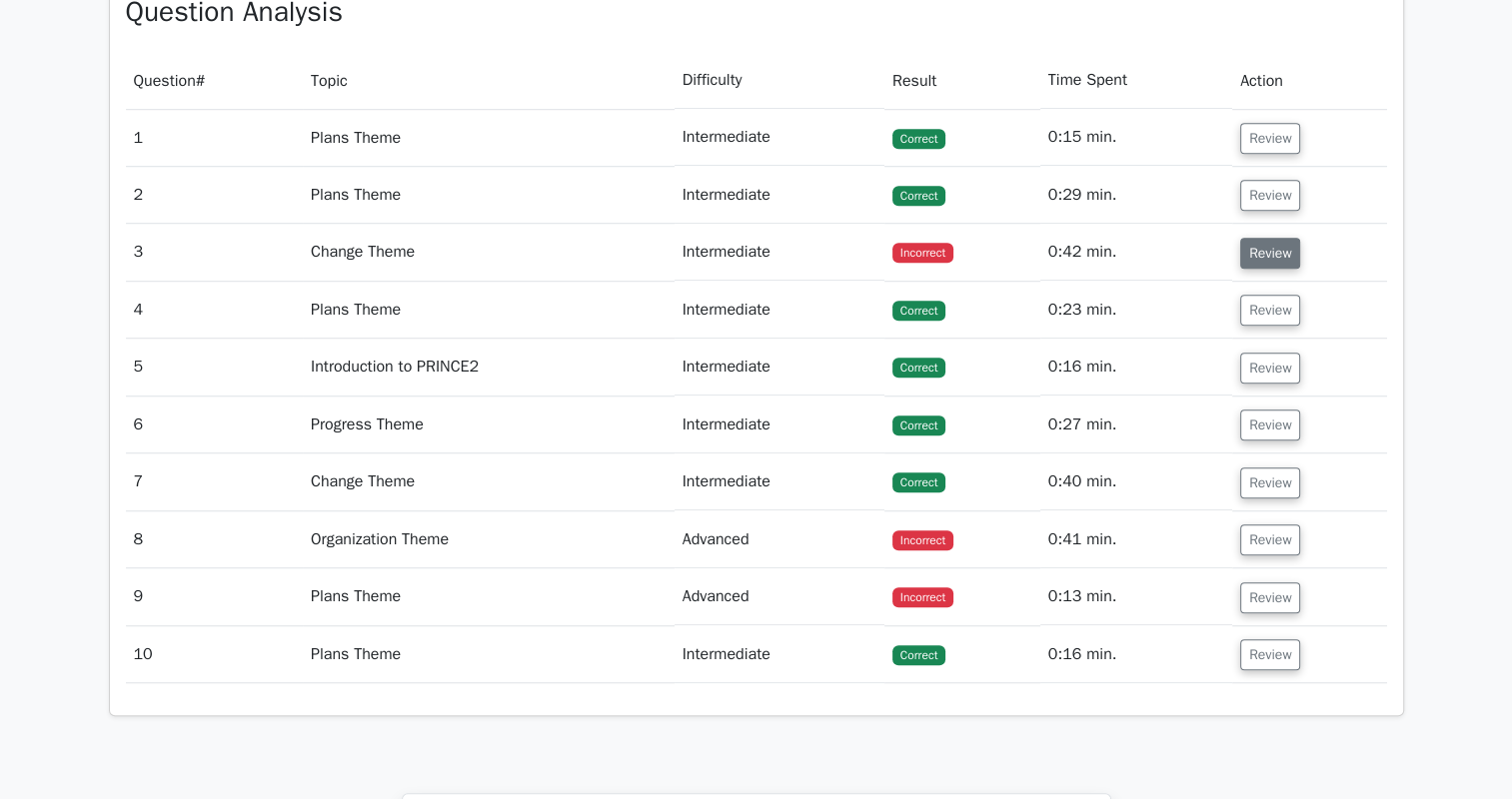 click on "Review" at bounding box center [1270, 253] 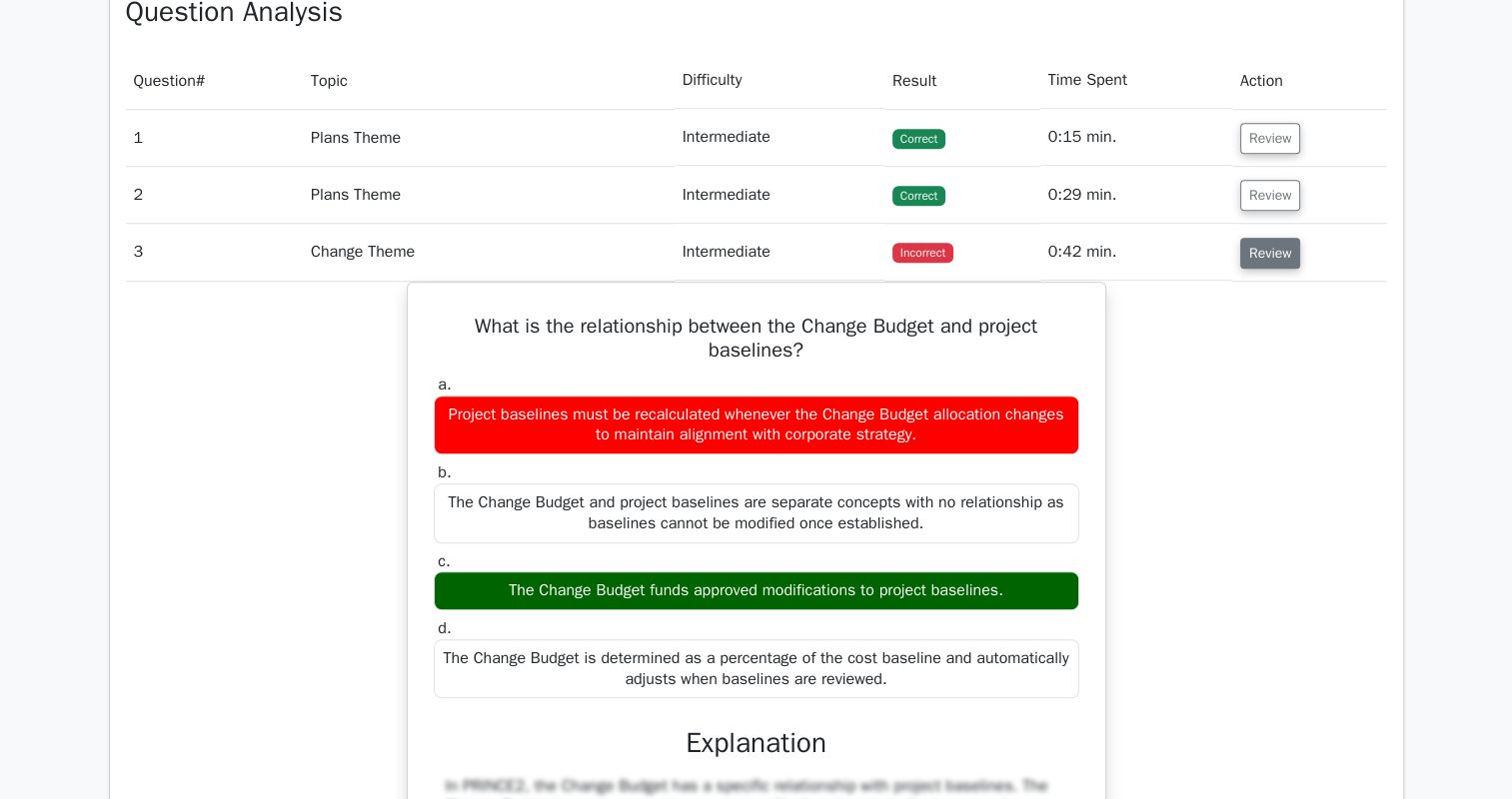 click on "Review" at bounding box center [1270, 253] 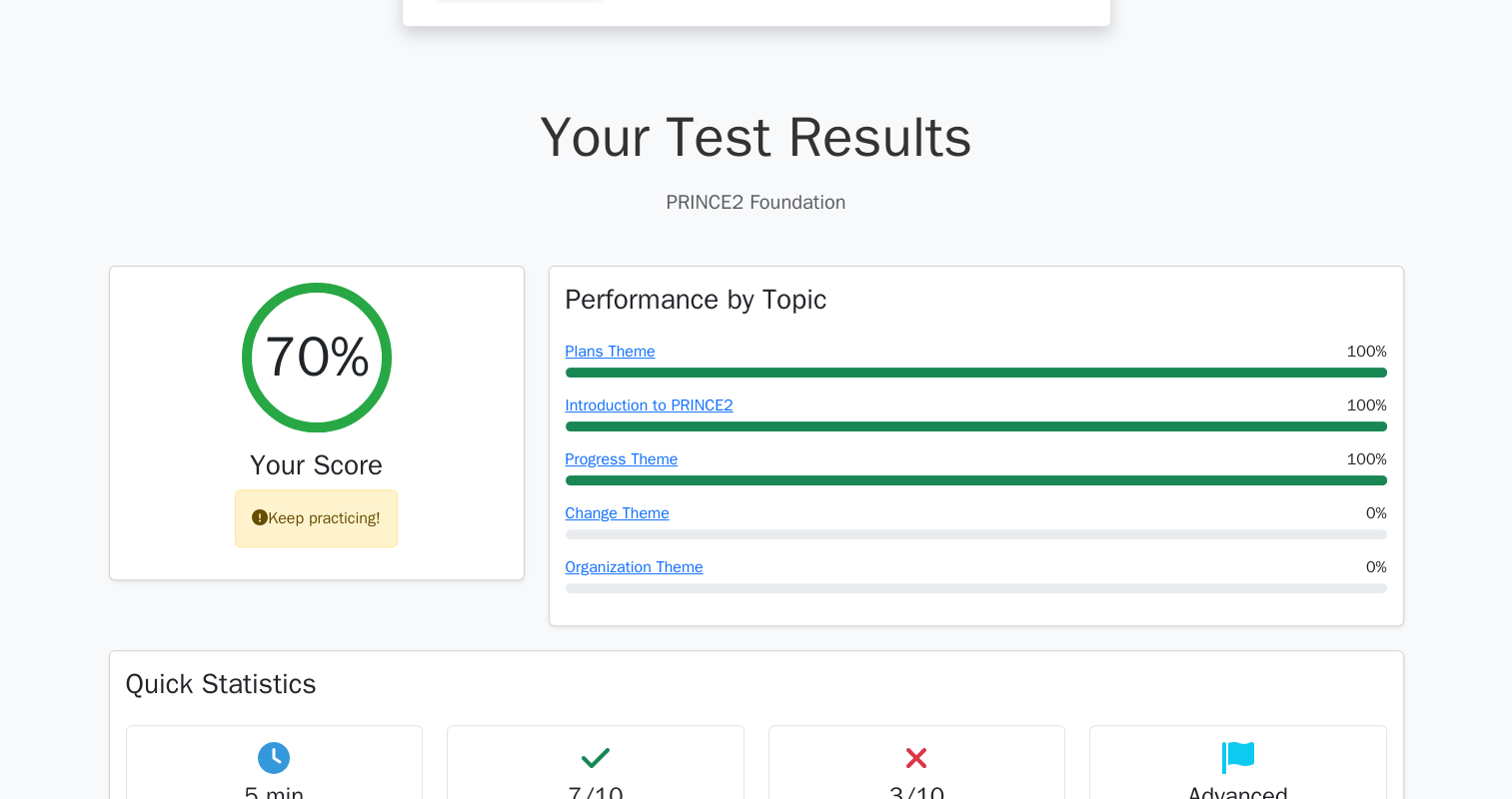 scroll, scrollTop: 499, scrollLeft: 0, axis: vertical 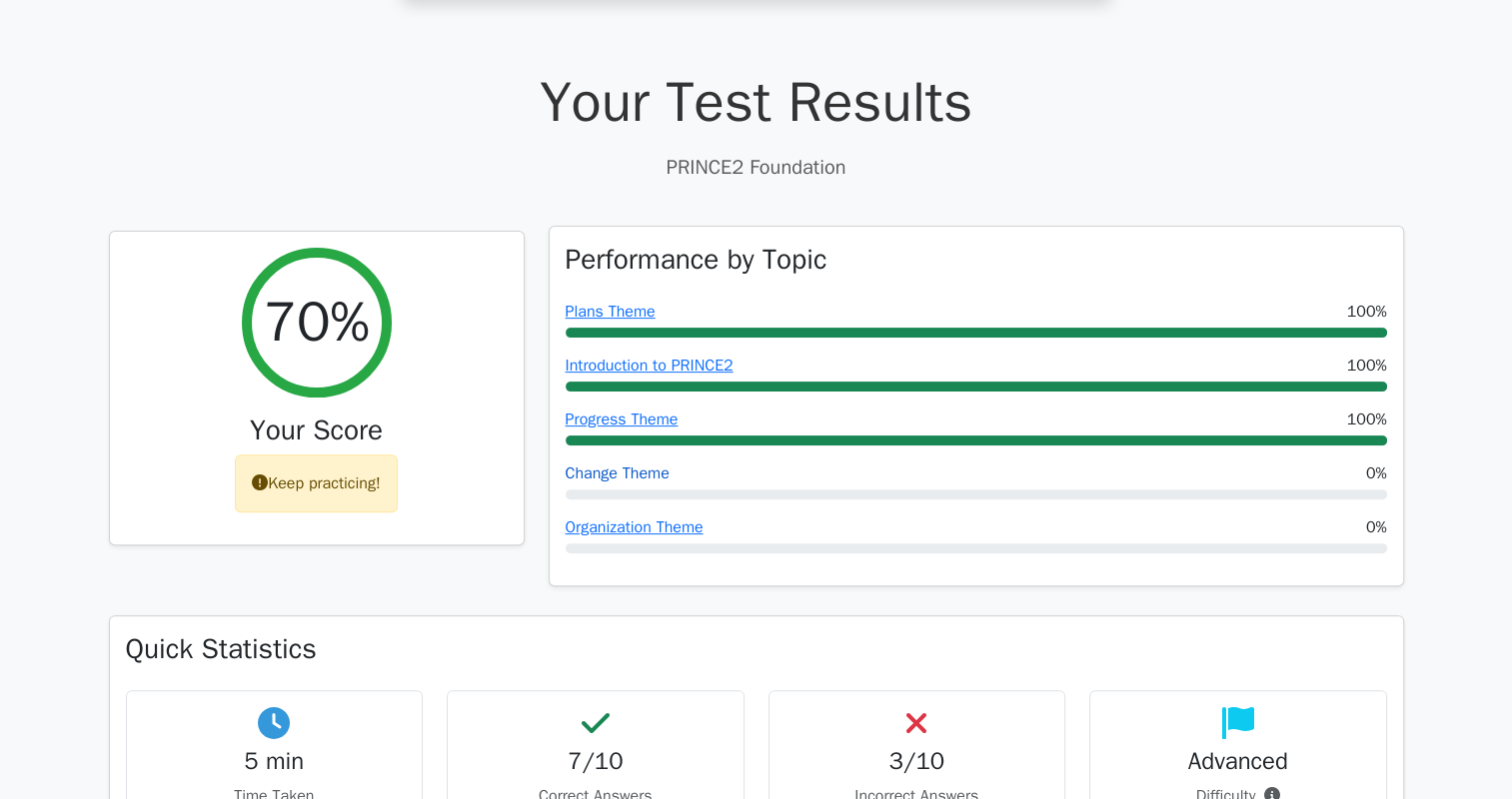 click on "Change Theme" at bounding box center (618, 473) 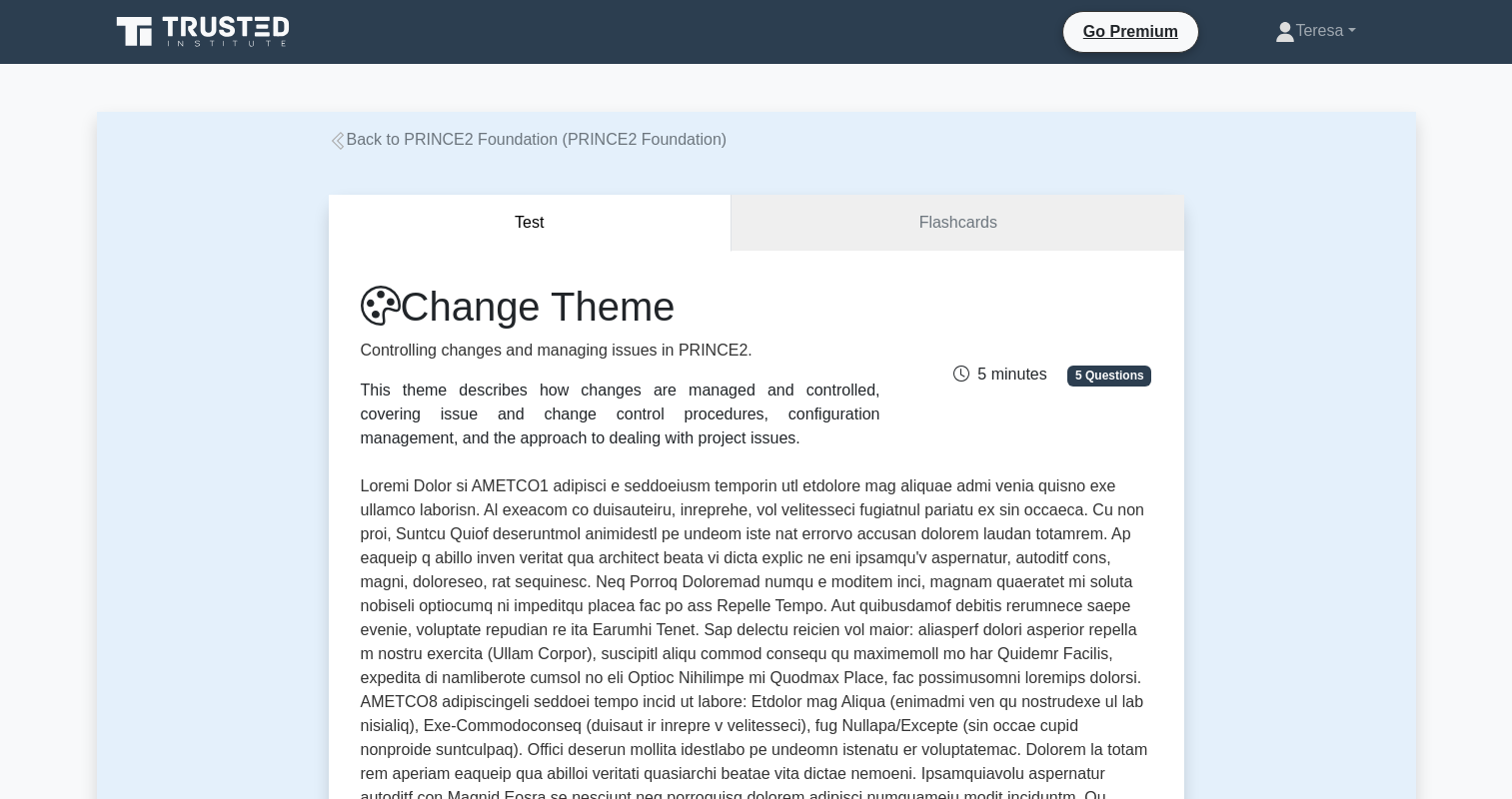 scroll, scrollTop: 0, scrollLeft: 0, axis: both 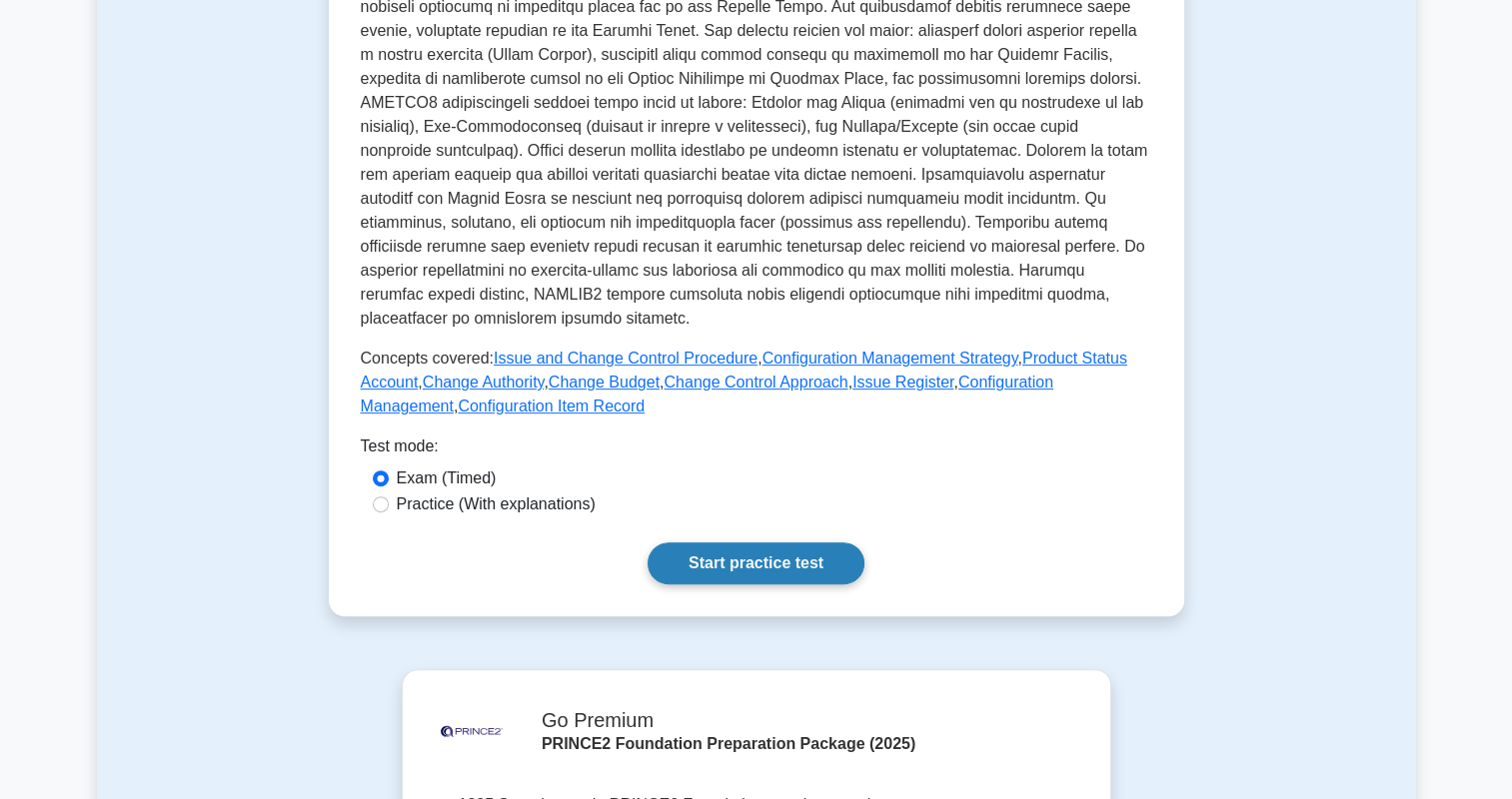 click on "Start practice test" at bounding box center [756, 563] 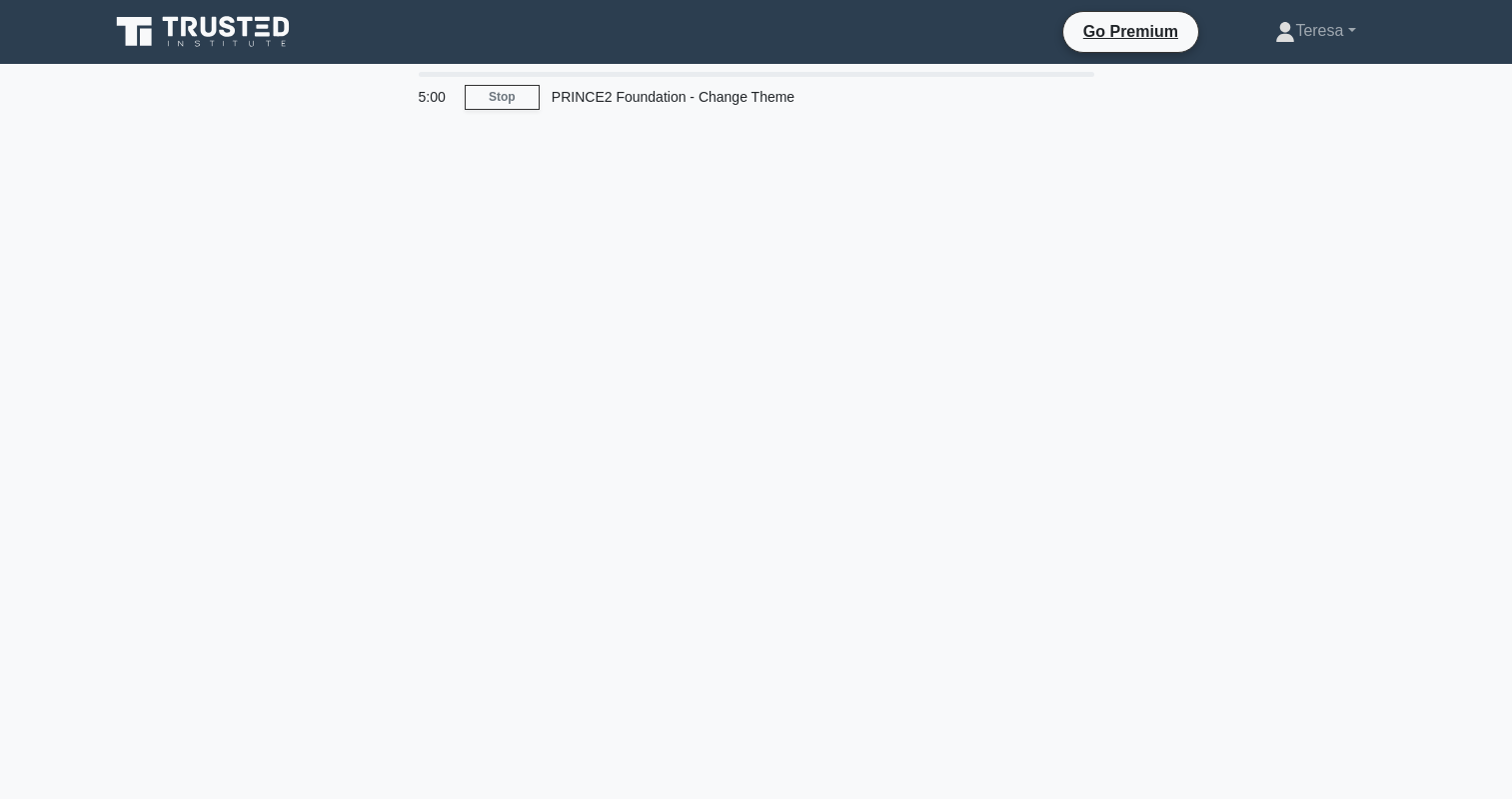 scroll, scrollTop: 0, scrollLeft: 0, axis: both 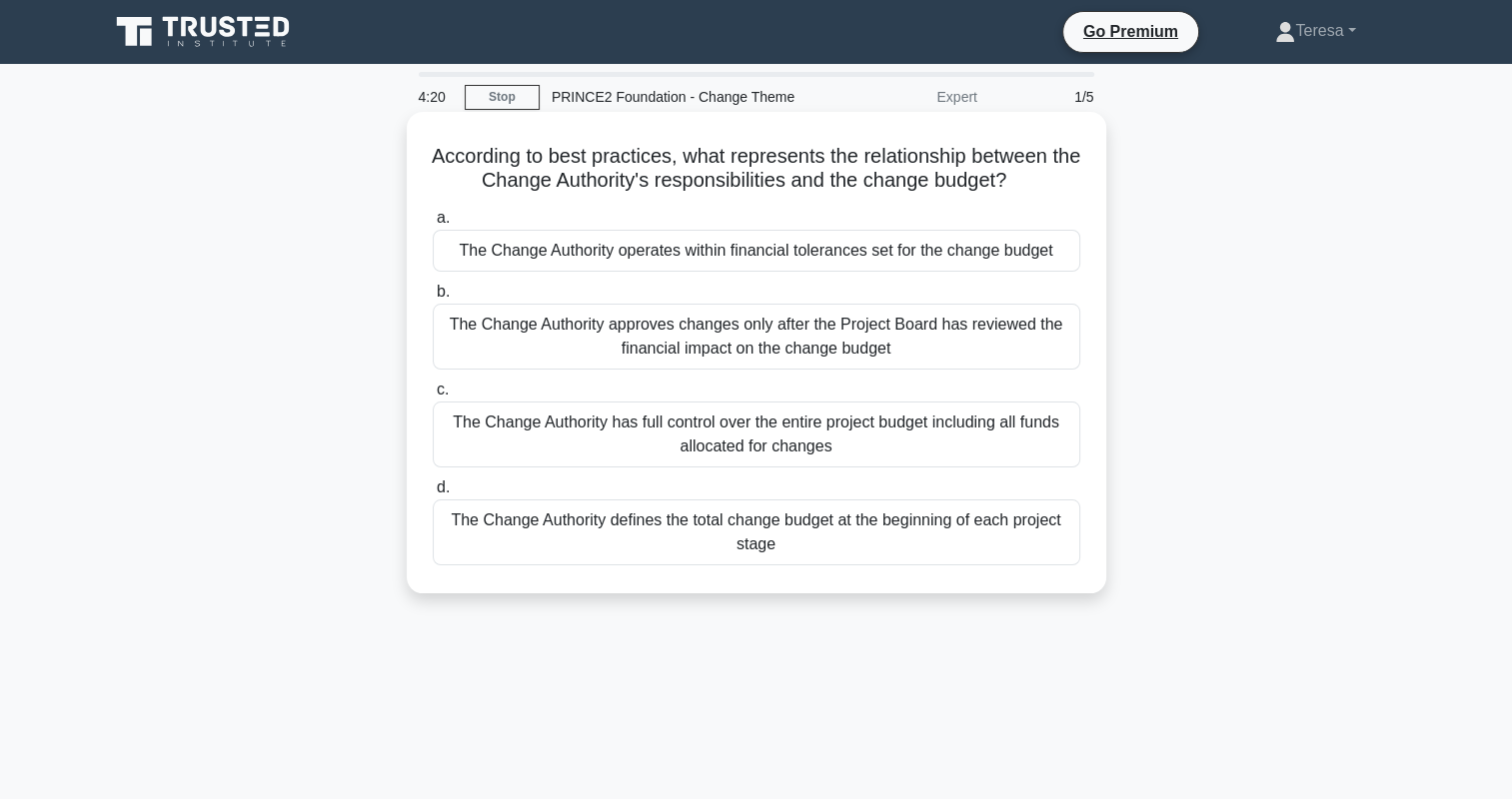 click on "The Change Authority operates within financial tolerances set for the change budget" at bounding box center [756, 251] 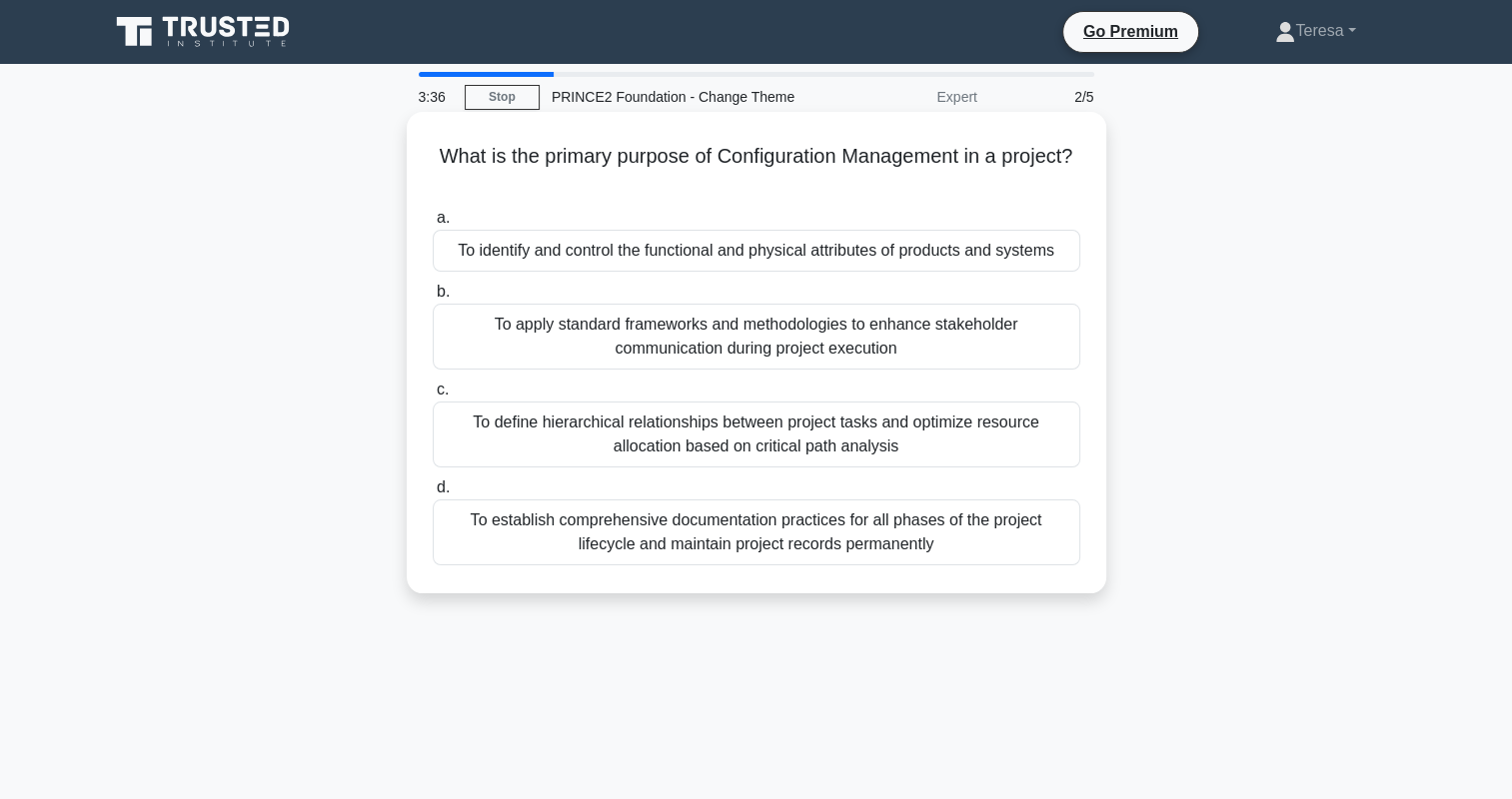 click on "To identify and control the functional and physical attributes of products and systems" at bounding box center [756, 251] 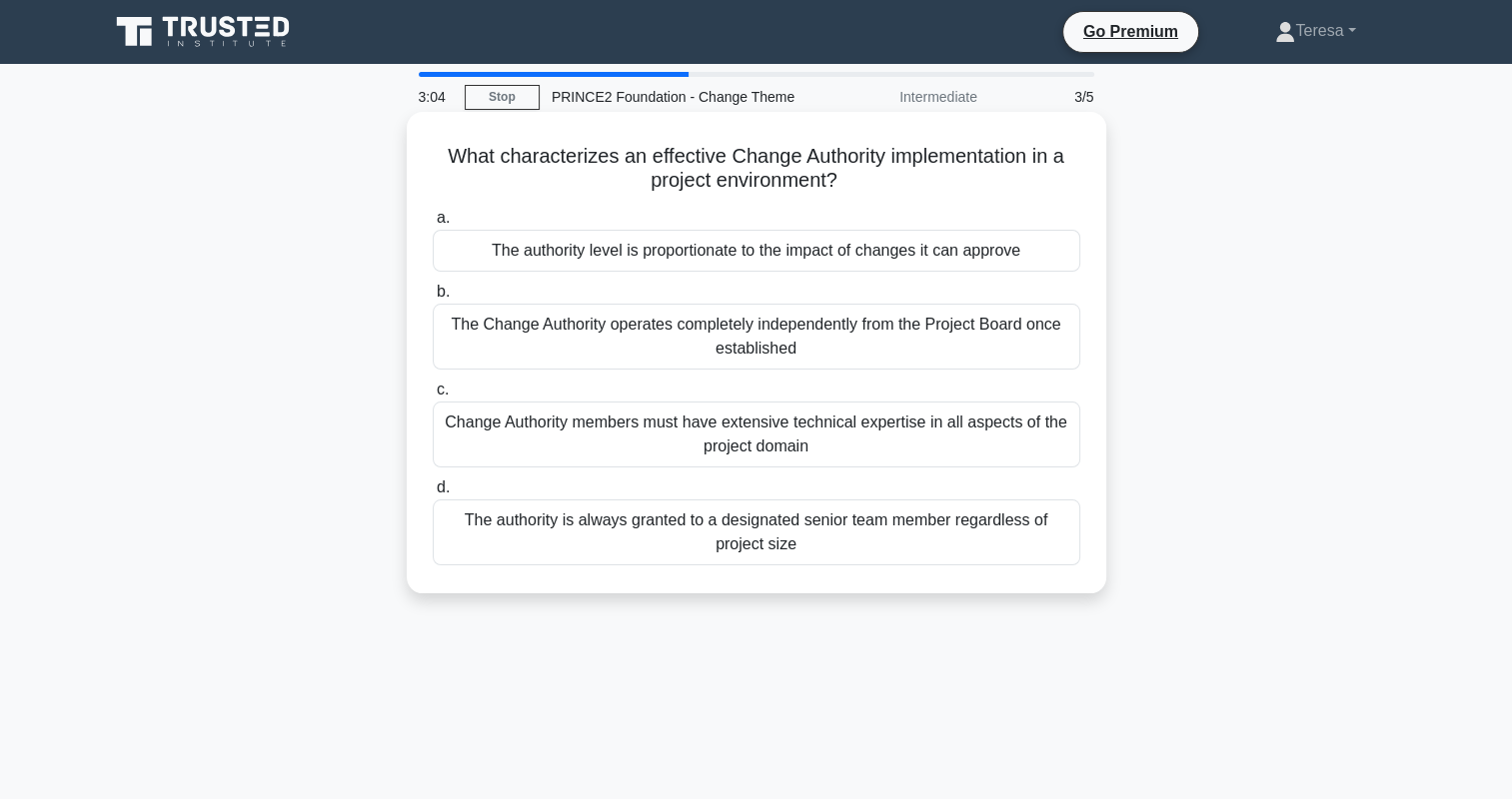 click on "The authority level is proportionate to the impact of changes it can approve" at bounding box center [756, 251] 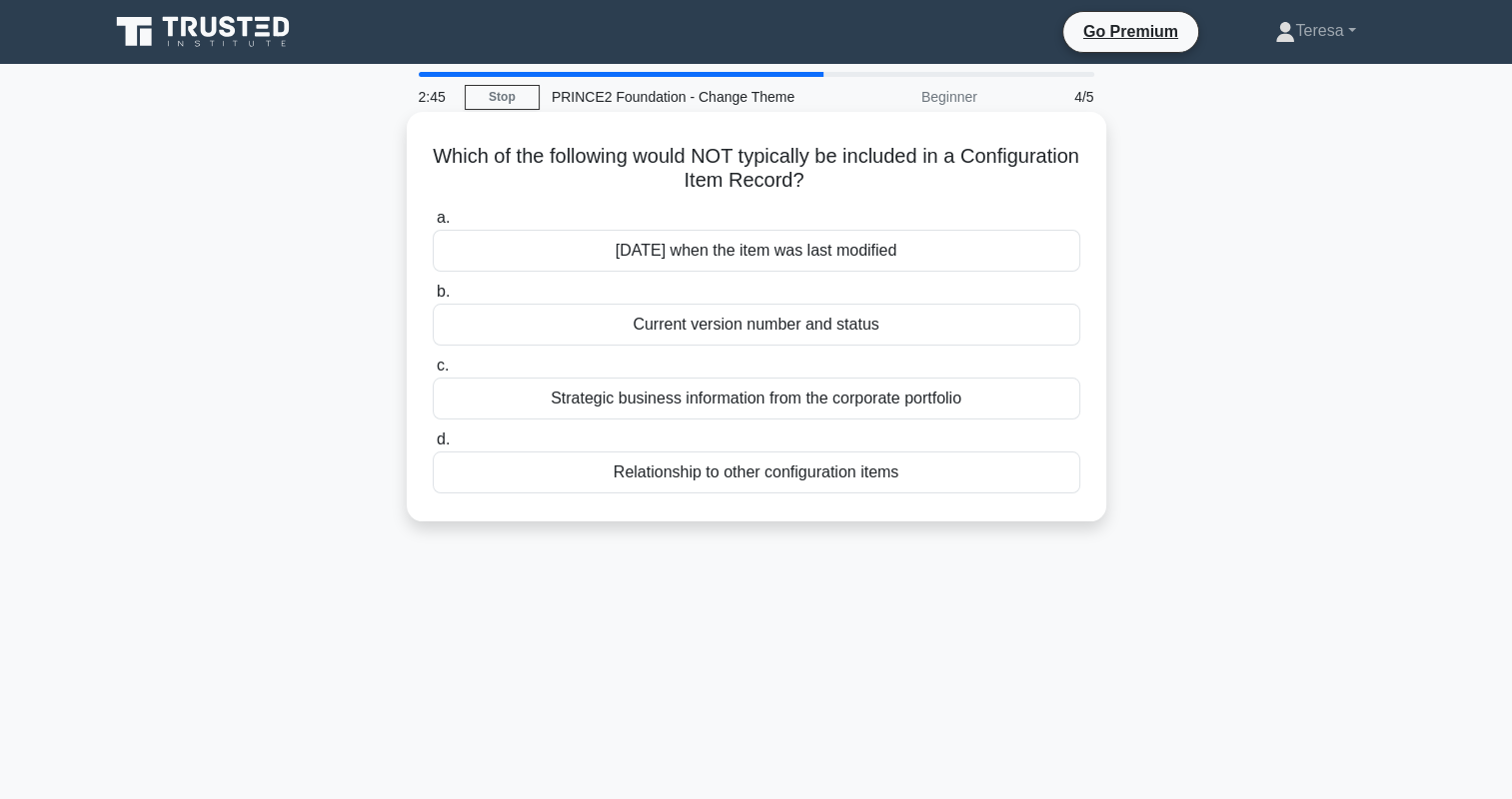 click on "Strategic business information from the corporate portfolio" at bounding box center [756, 399] 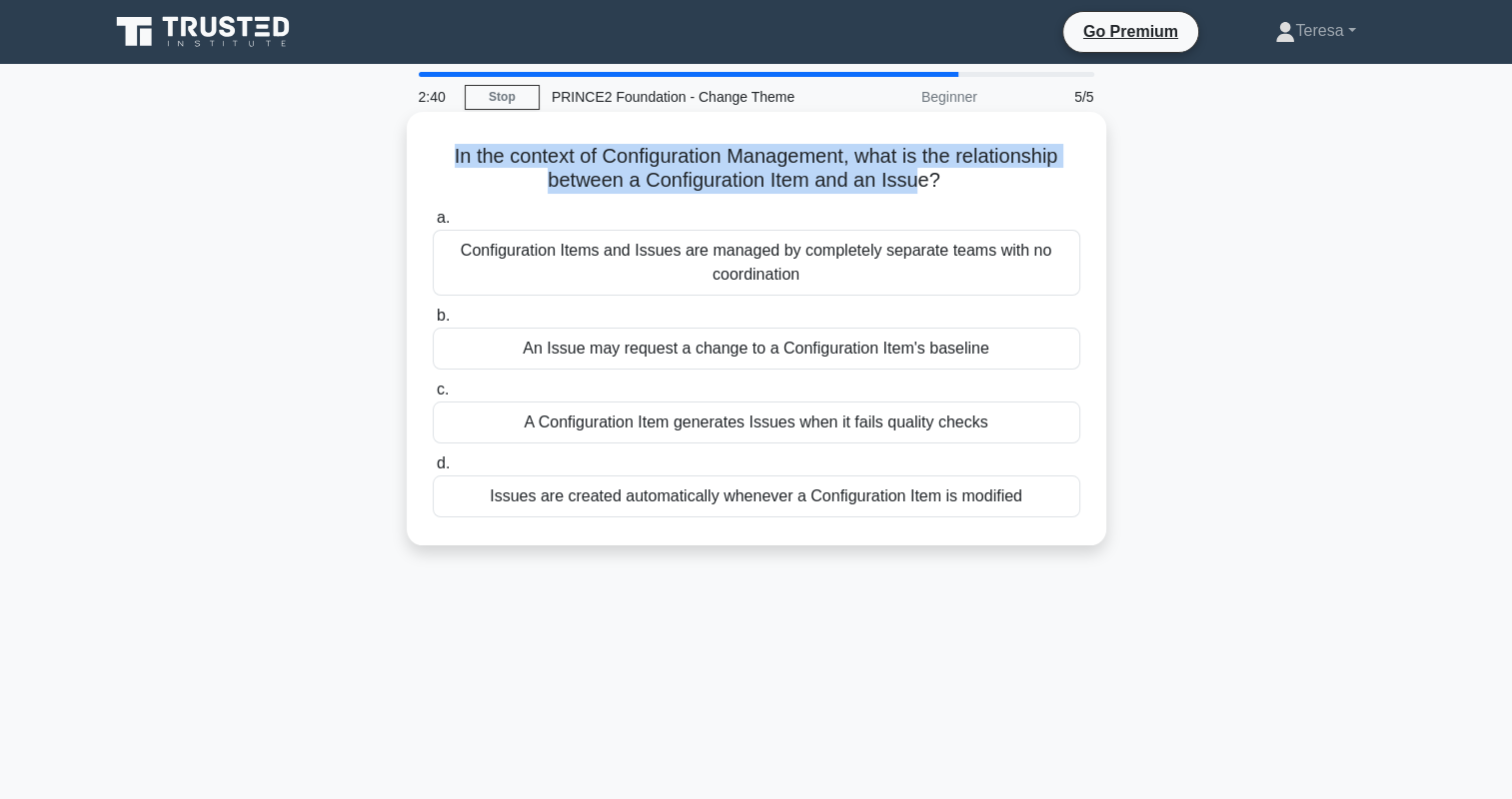 drag, startPoint x: 440, startPoint y: 164, endPoint x: 915, endPoint y: 192, distance: 475.8245 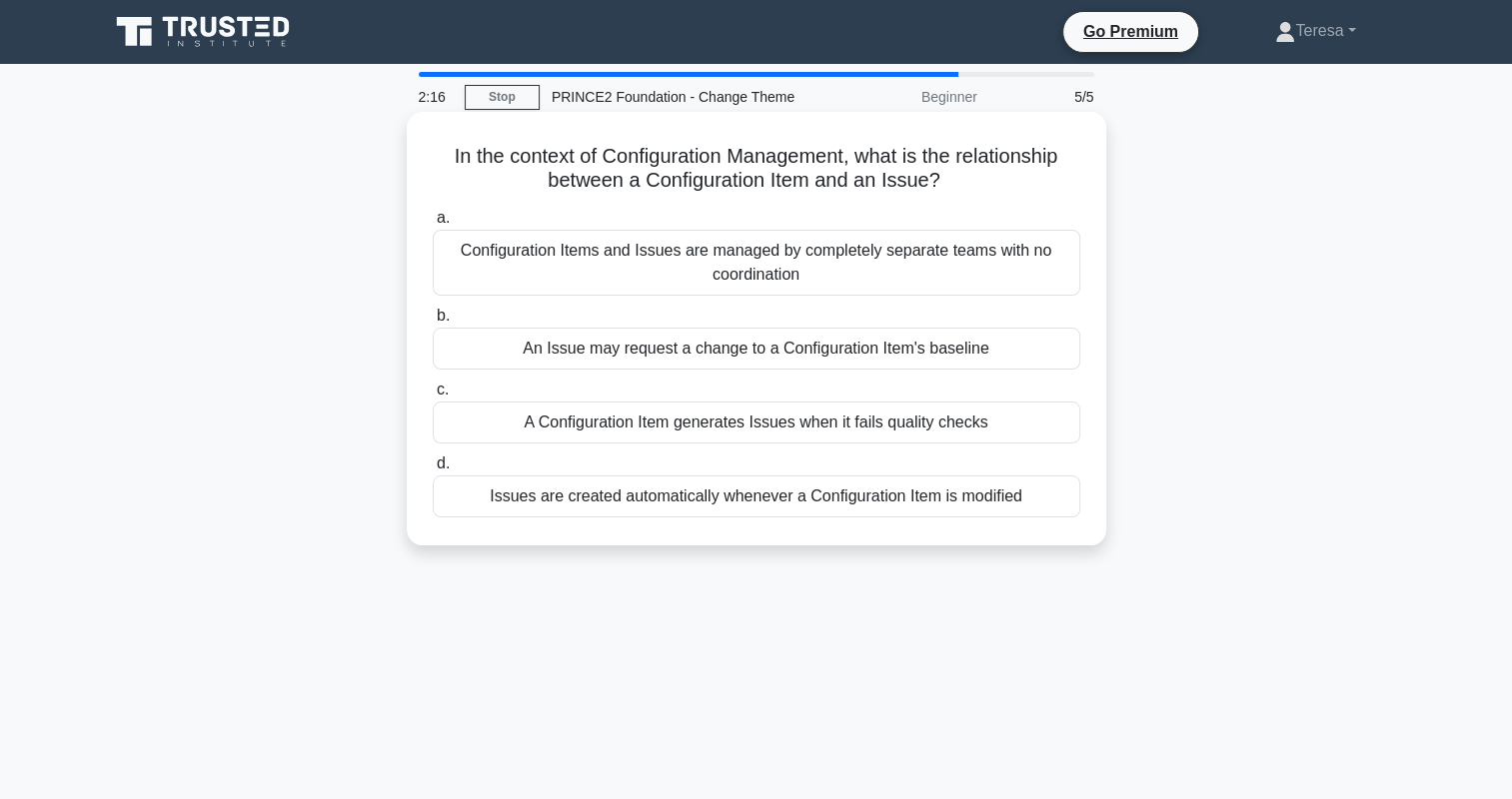 click on "A Configuration Item generates Issues when it fails quality checks" at bounding box center [756, 422] 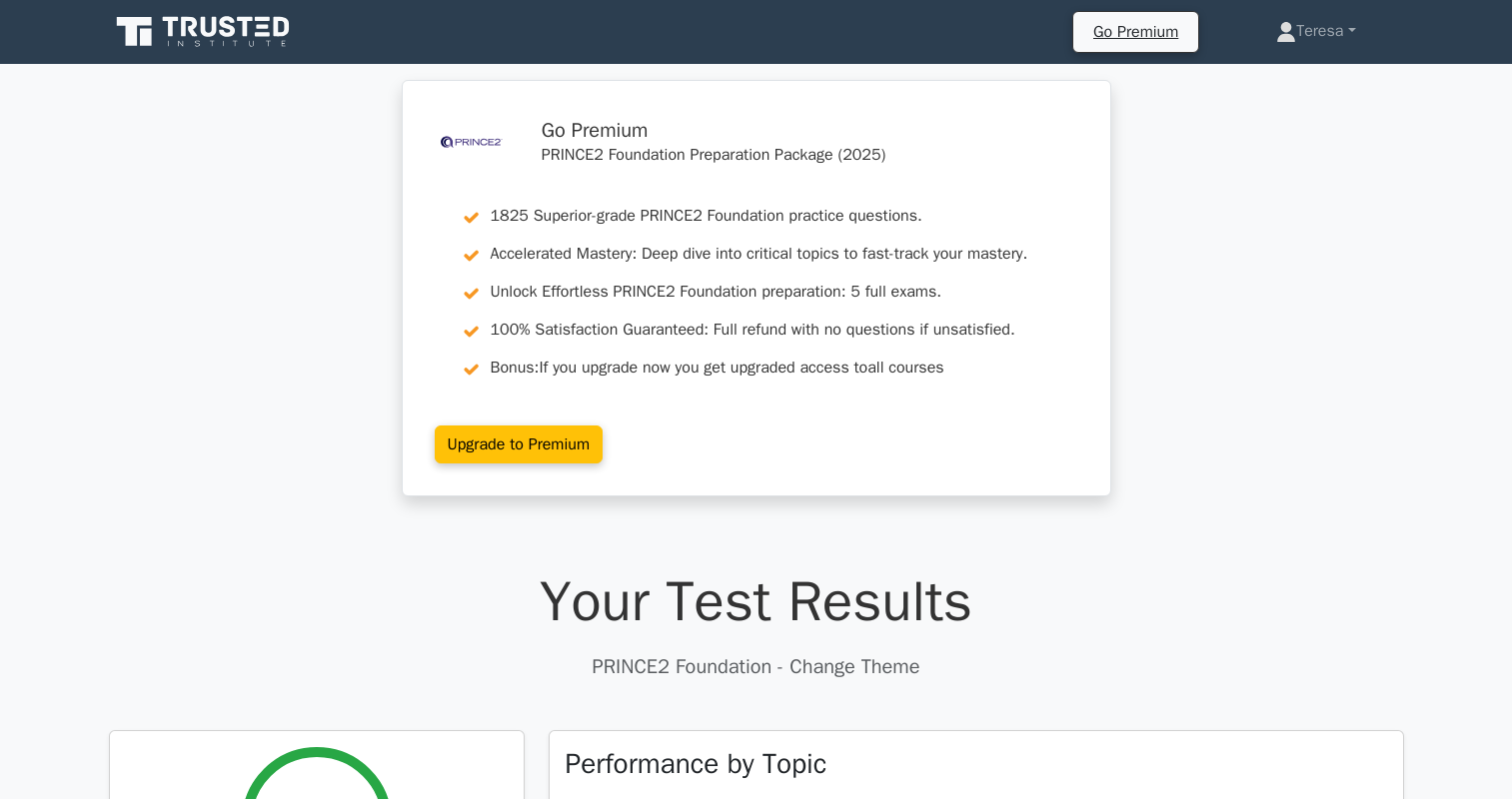 scroll, scrollTop: 0, scrollLeft: 0, axis: both 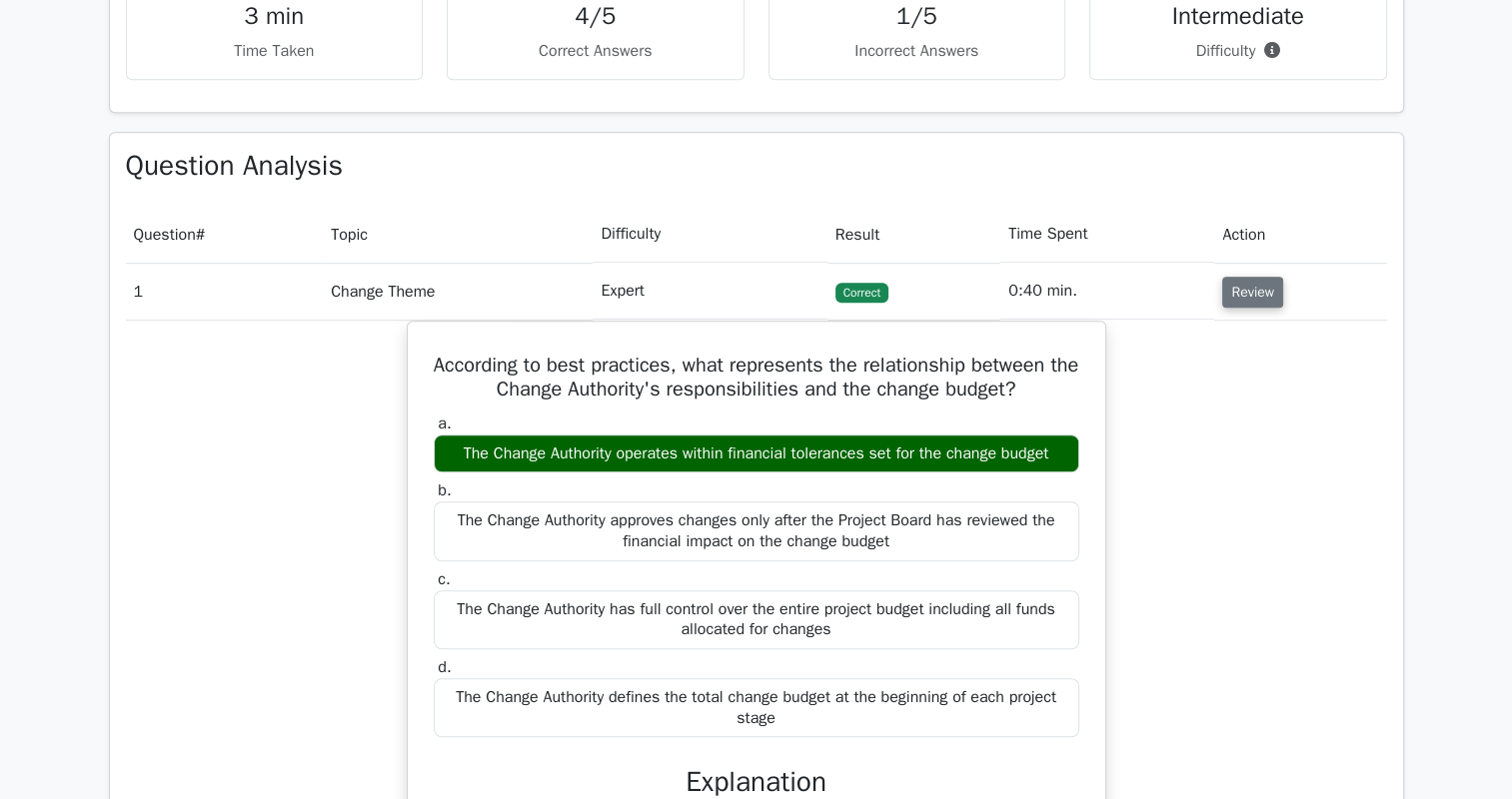 click on "Review" at bounding box center [1252, 292] 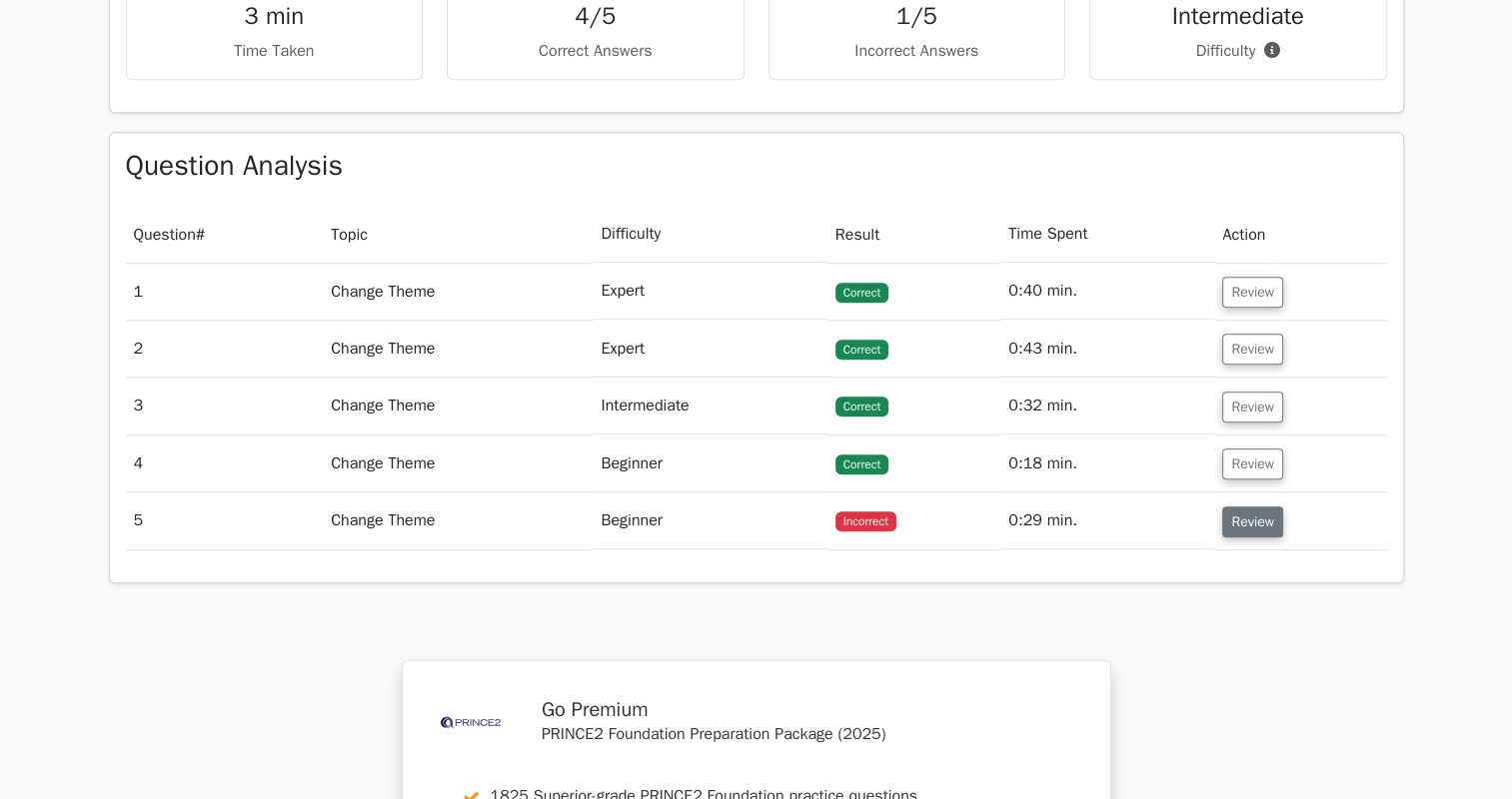 click on "Review" at bounding box center (1252, 521) 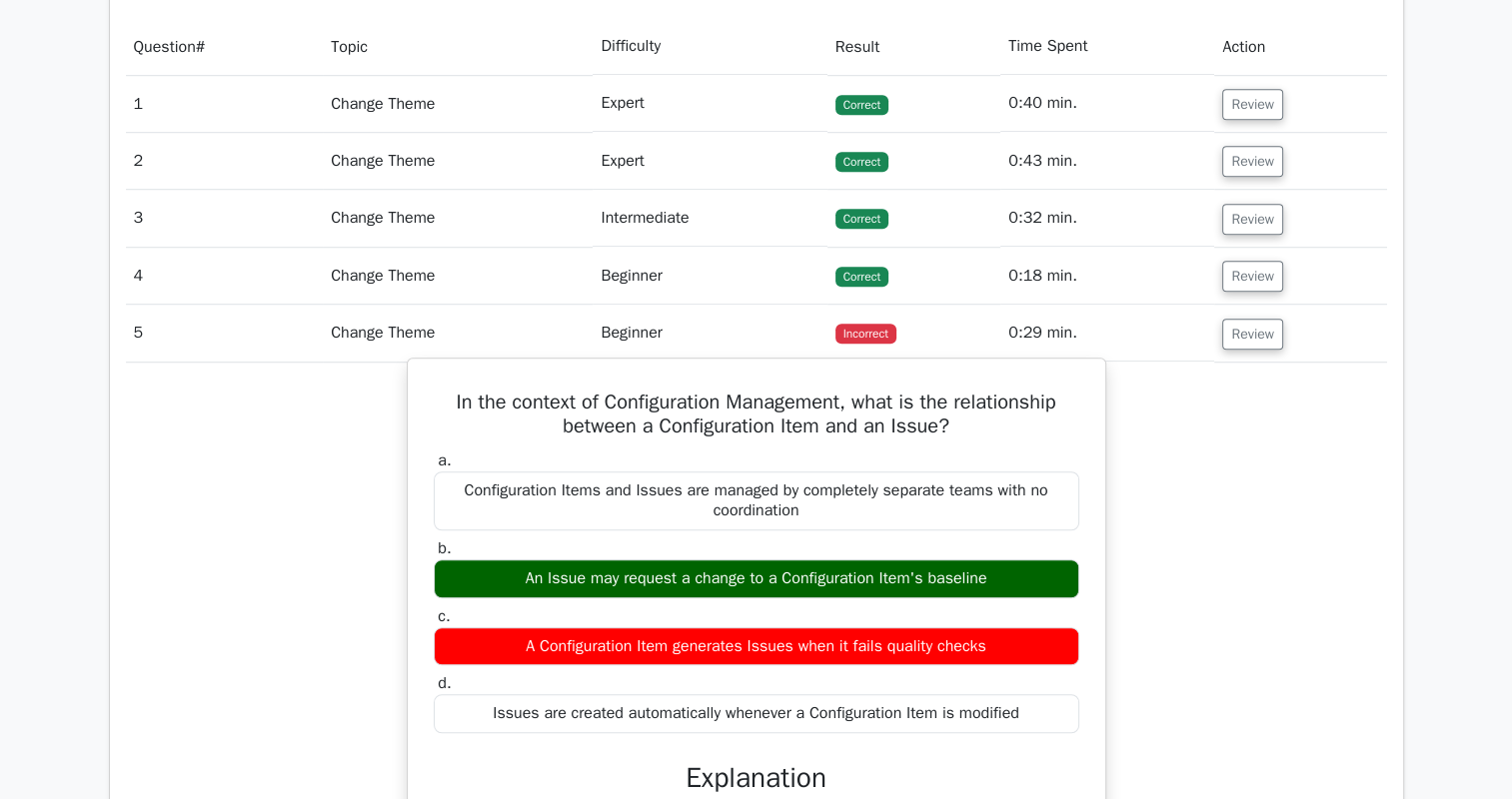 scroll, scrollTop: 1398, scrollLeft: 0, axis: vertical 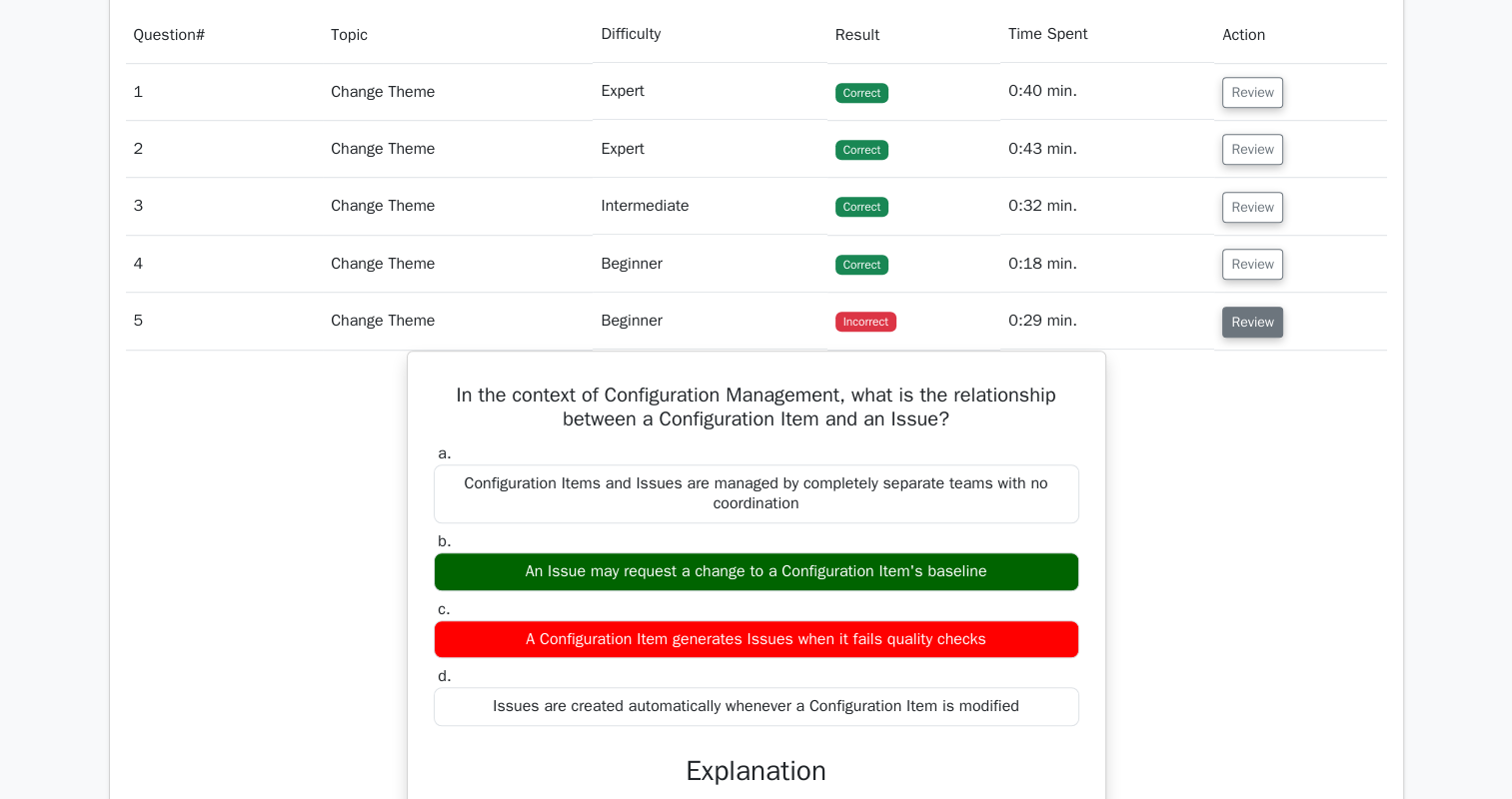 click on "Review" at bounding box center (1252, 322) 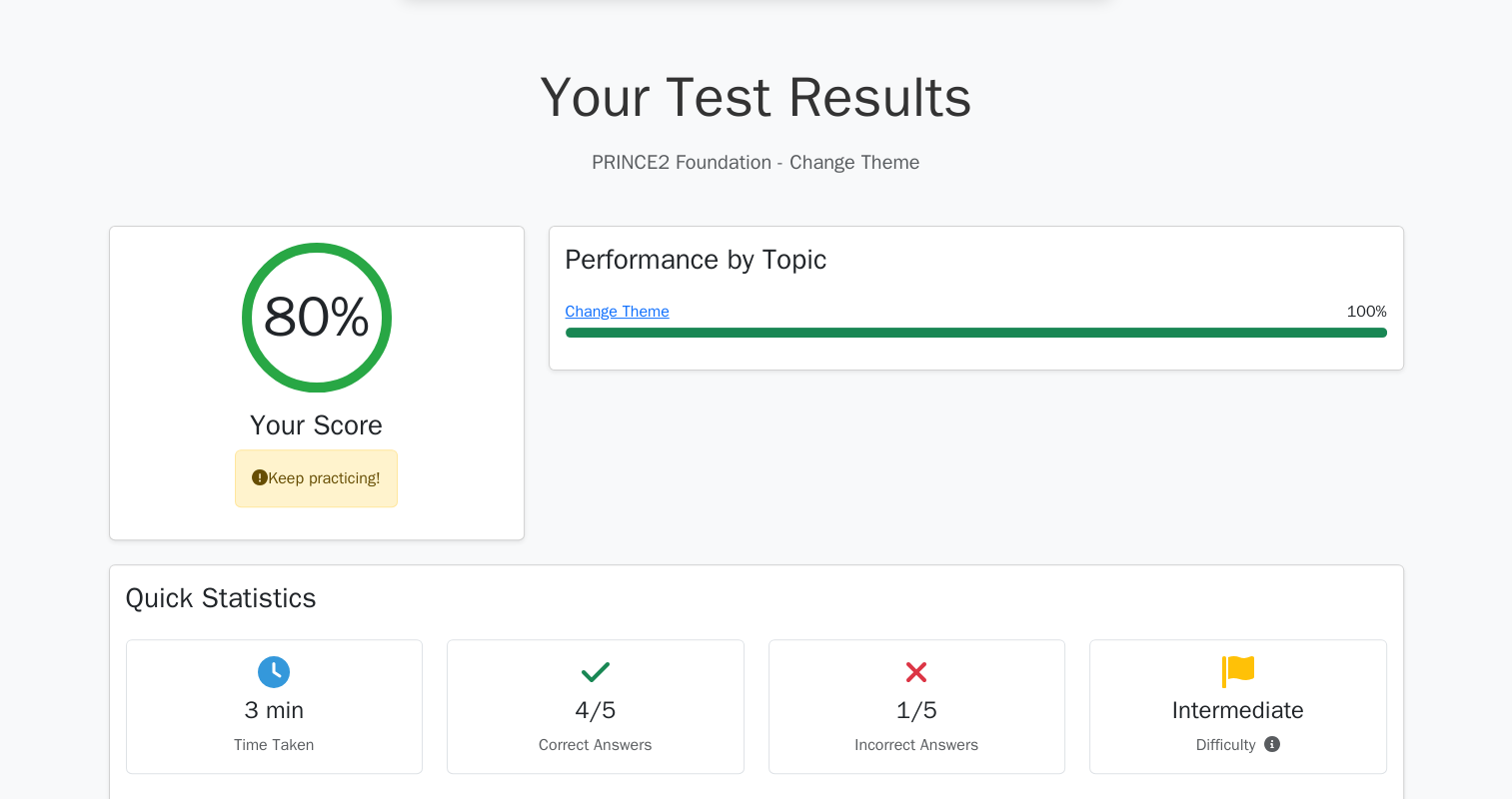 scroll, scrollTop: 499, scrollLeft: 0, axis: vertical 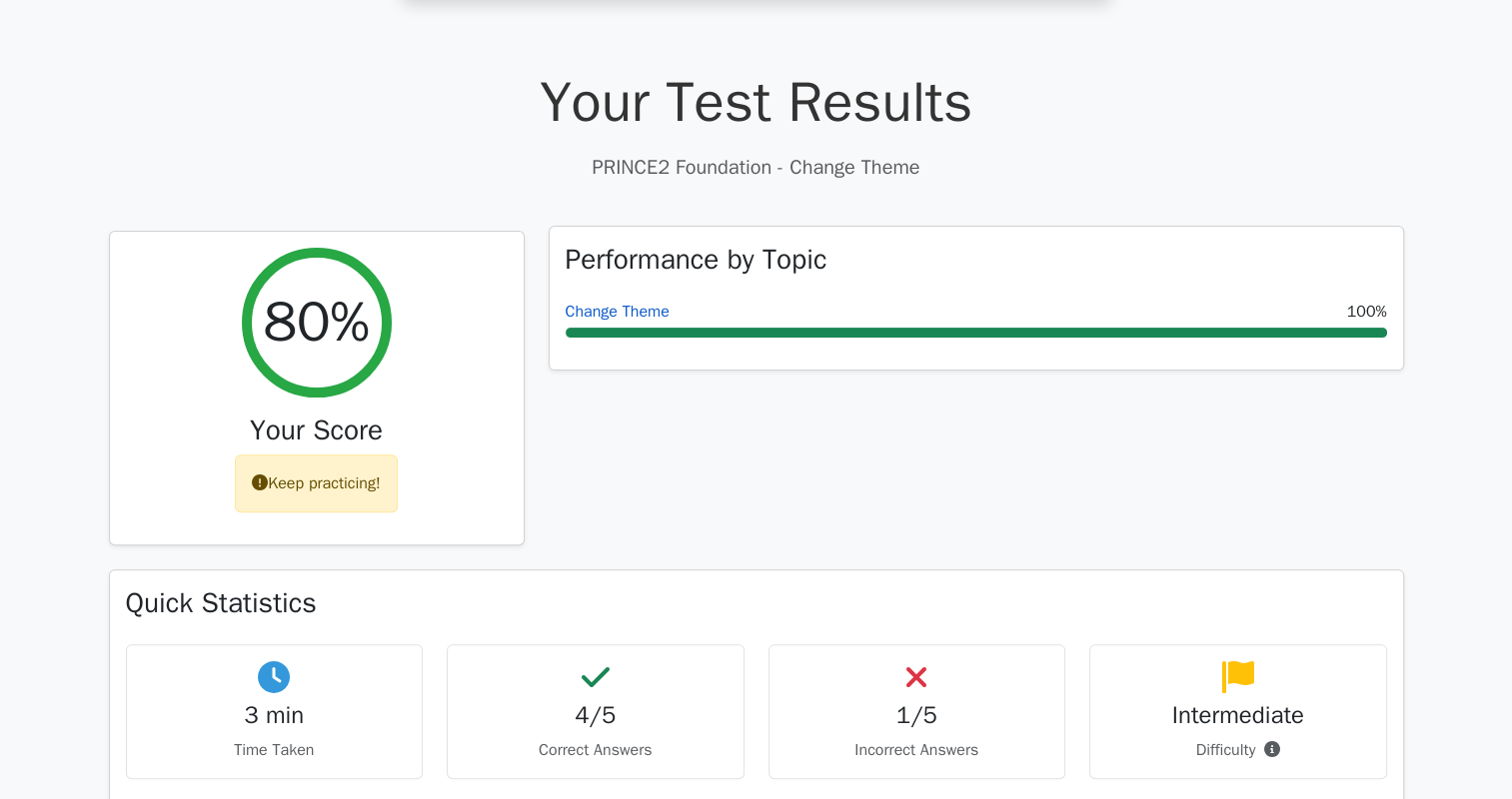 click on "Change Theme" at bounding box center (618, 312) 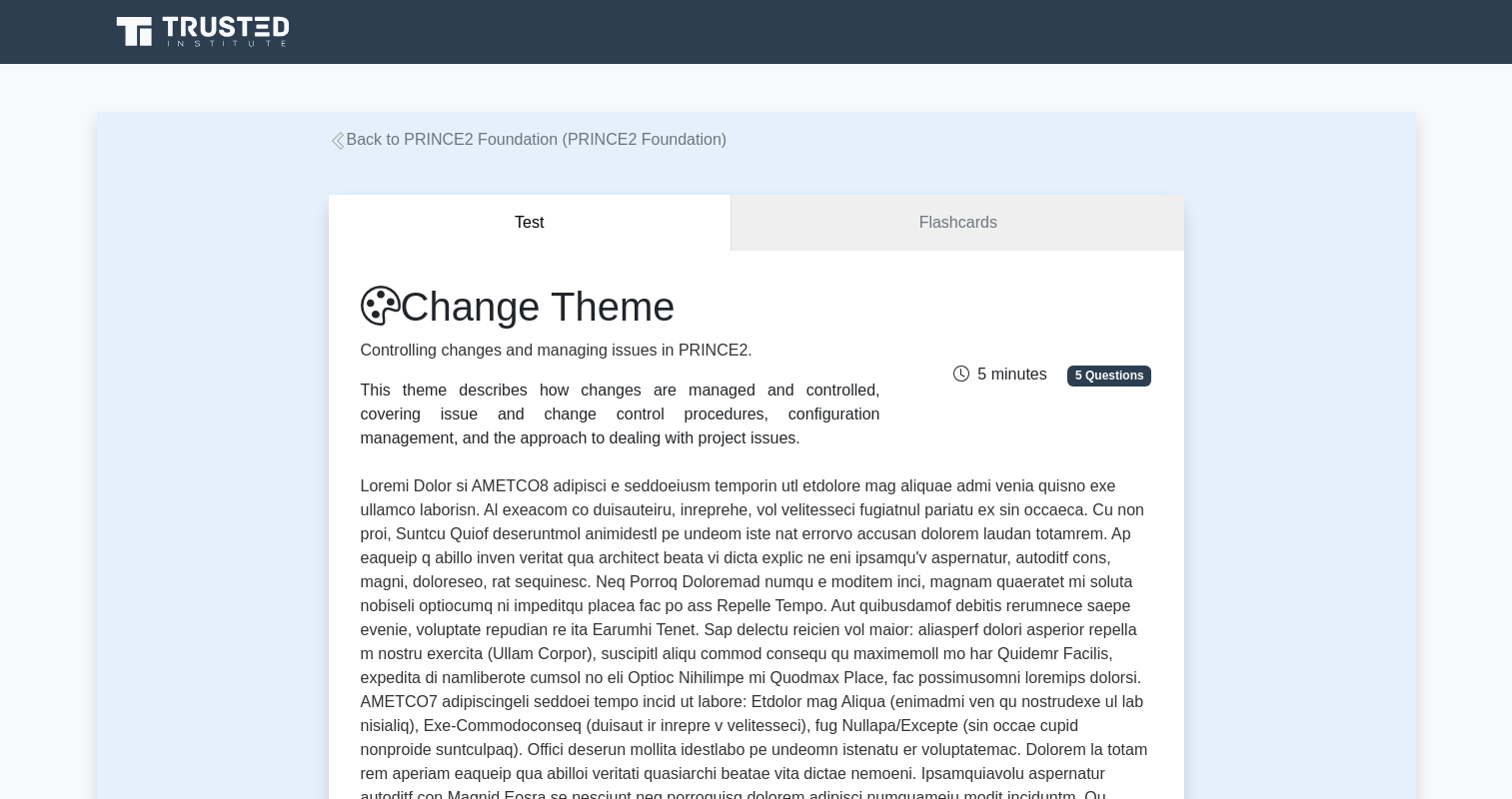 scroll, scrollTop: 0, scrollLeft: 0, axis: both 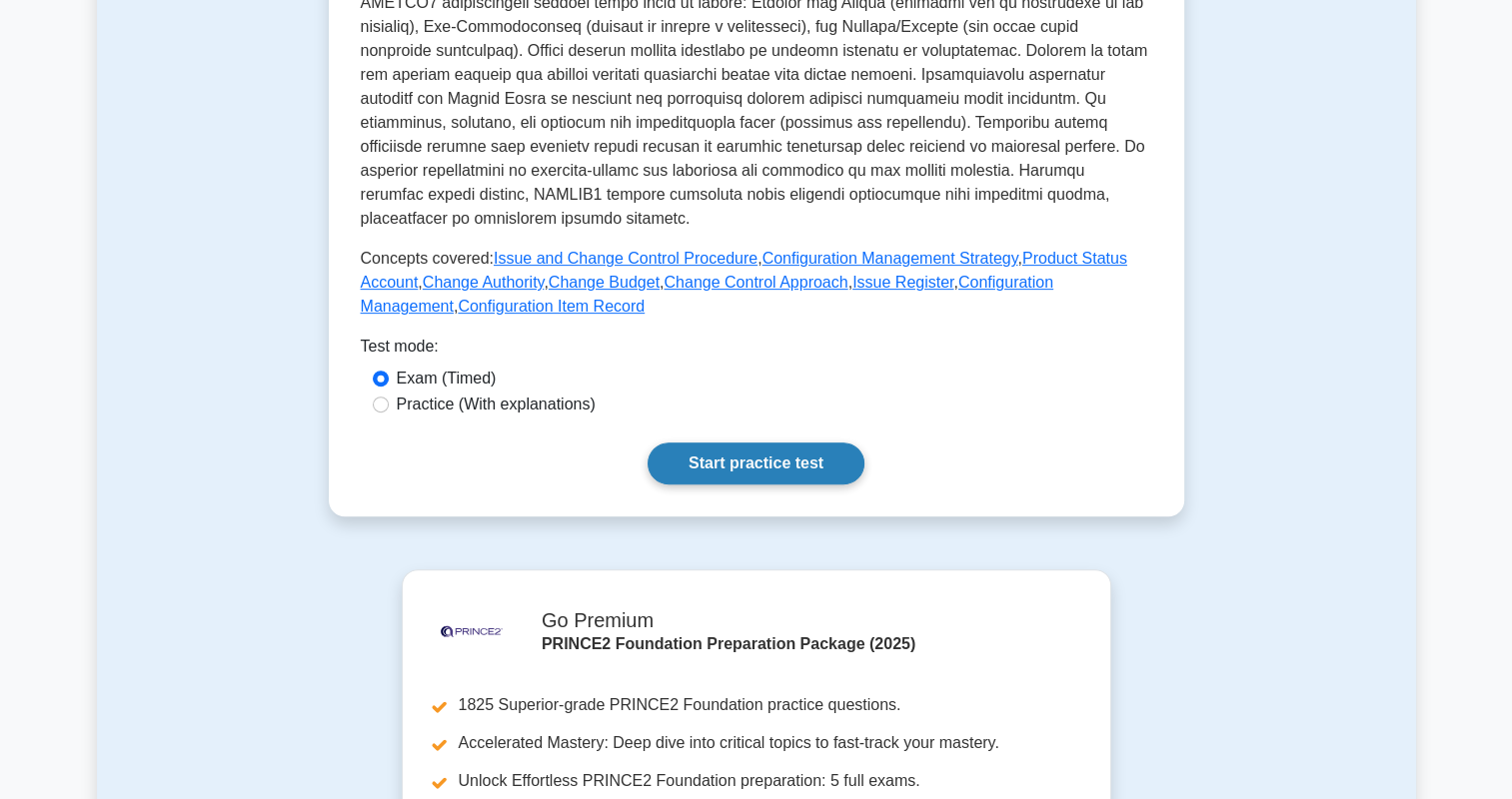 click on "Start practice test" at bounding box center (756, 463) 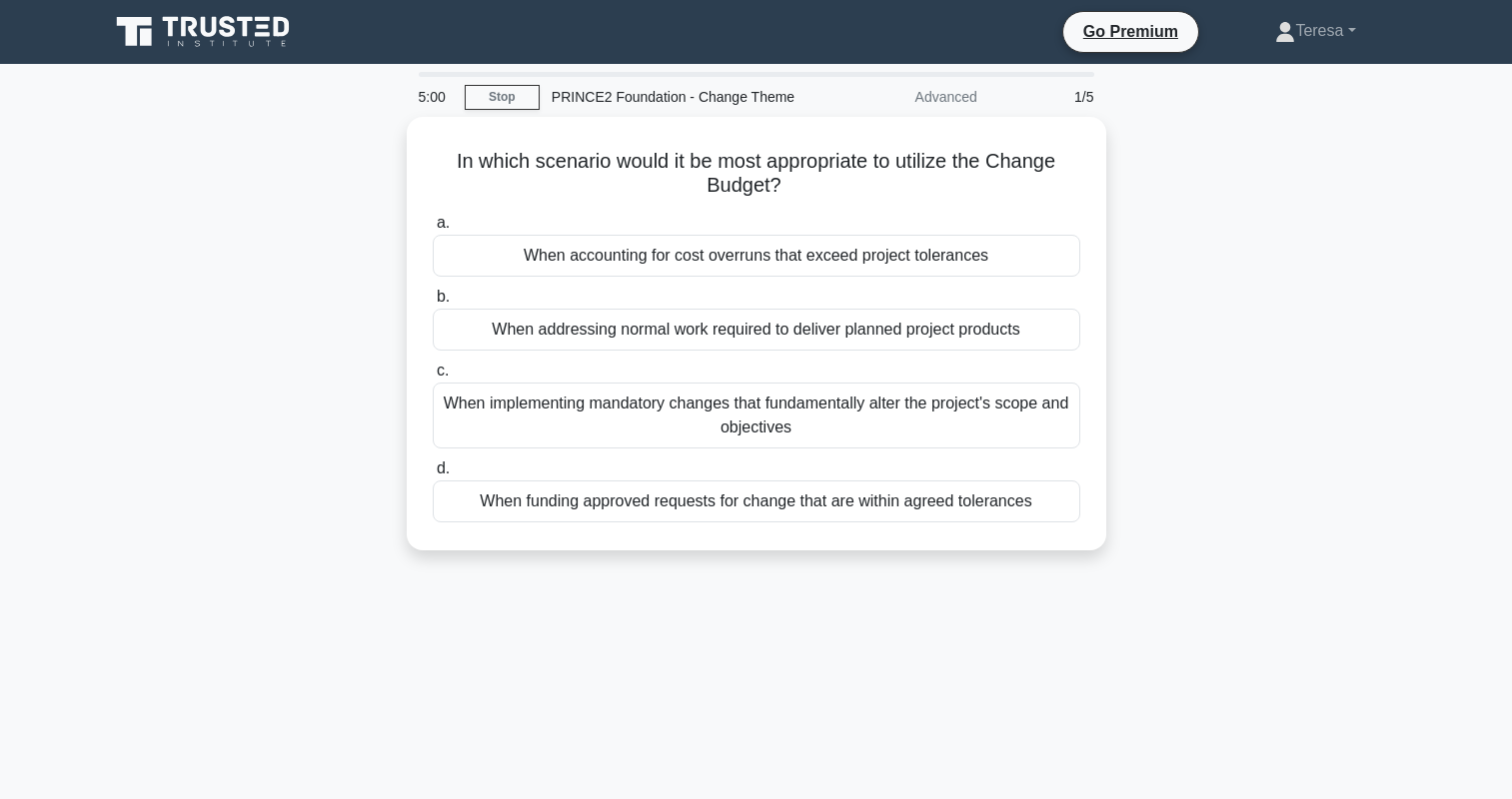 scroll, scrollTop: 0, scrollLeft: 0, axis: both 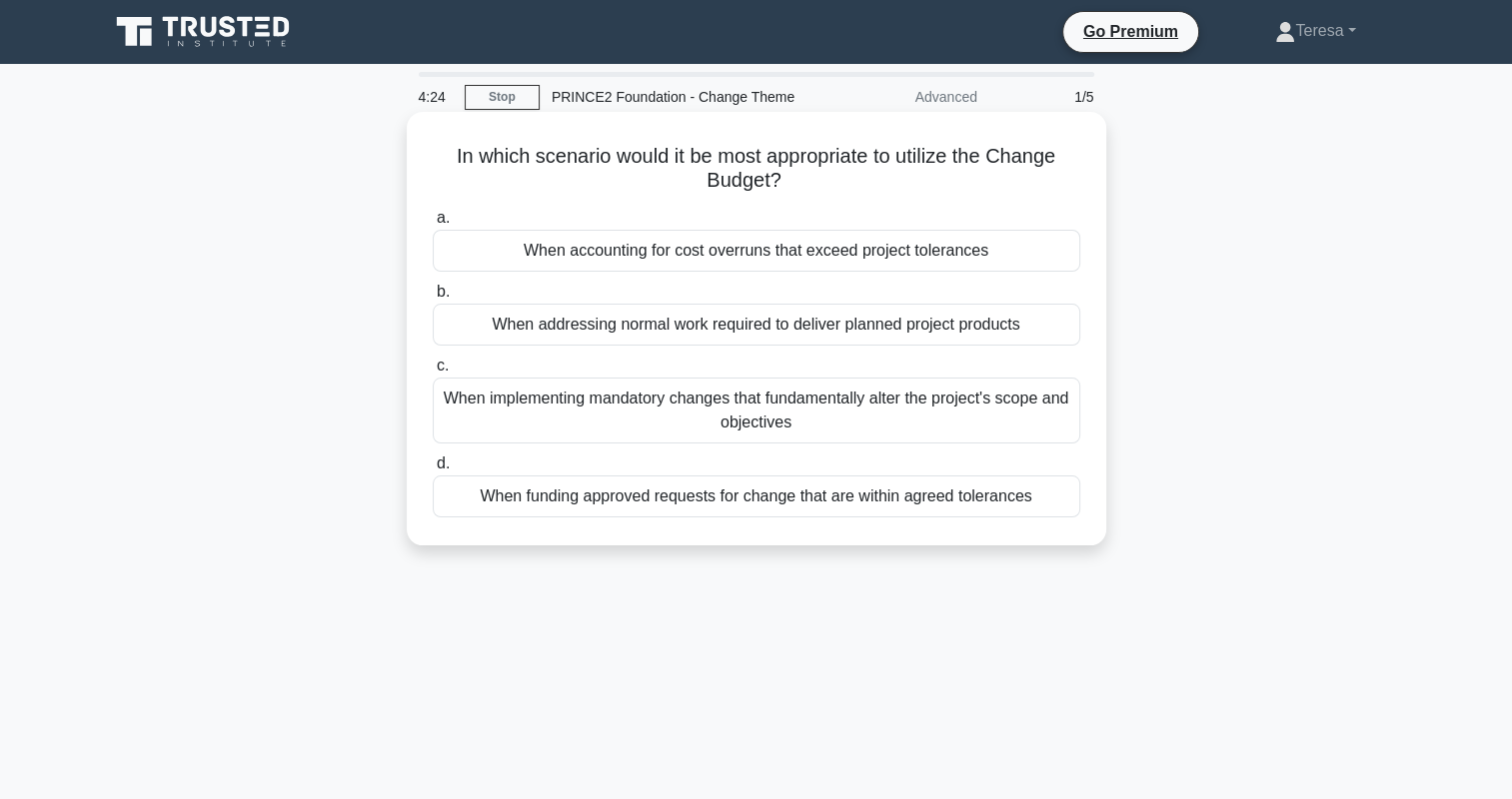 click on "When funding approved requests for change that are within agreed tolerances" at bounding box center [756, 496] 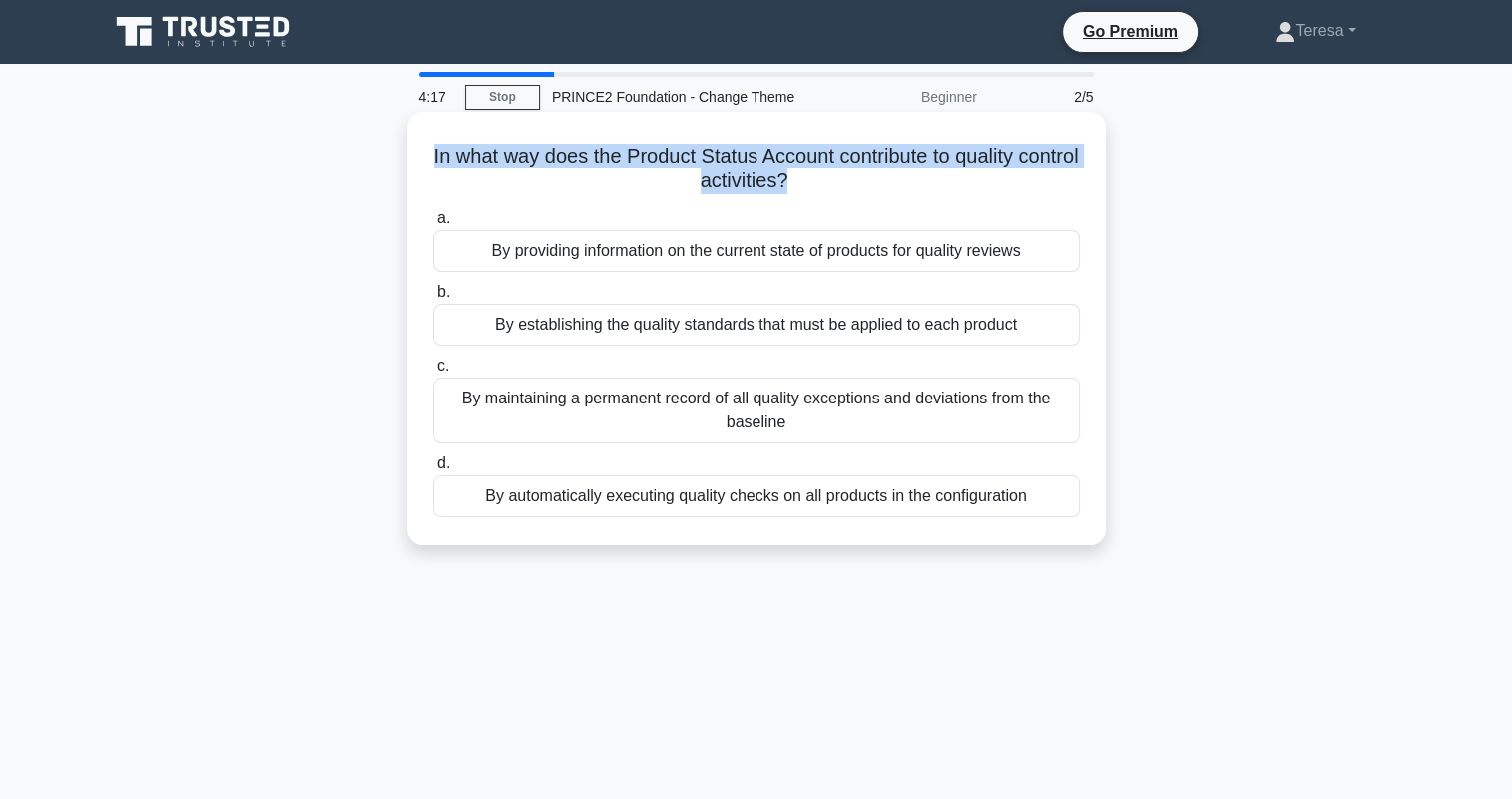 drag, startPoint x: 453, startPoint y: 156, endPoint x: 822, endPoint y: 174, distance: 369.4388 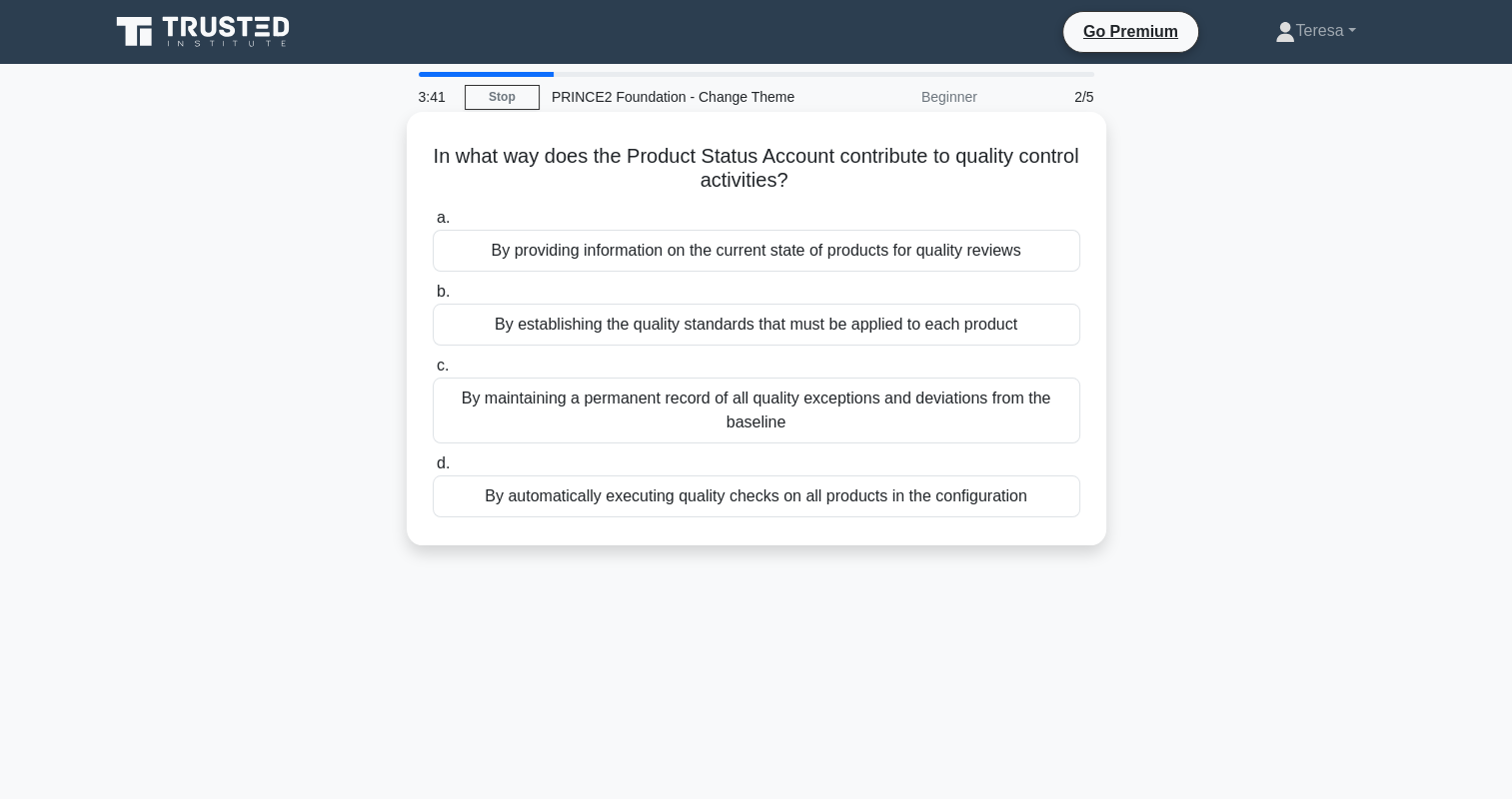 click on "By providing information on the current state of products for quality reviews" at bounding box center (756, 251) 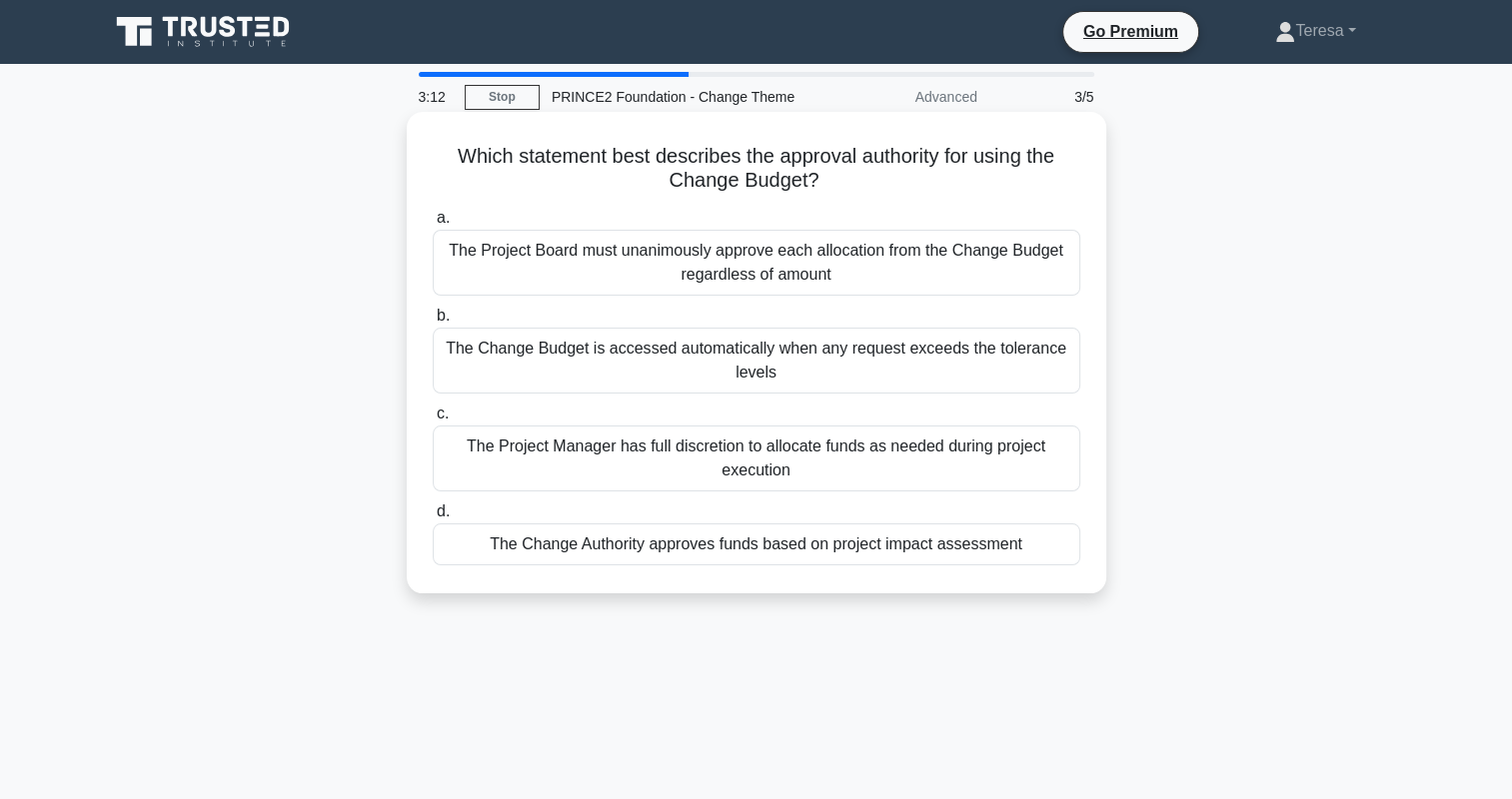 click on "The Change Authority approves funds based on project impact assessment" at bounding box center [756, 544] 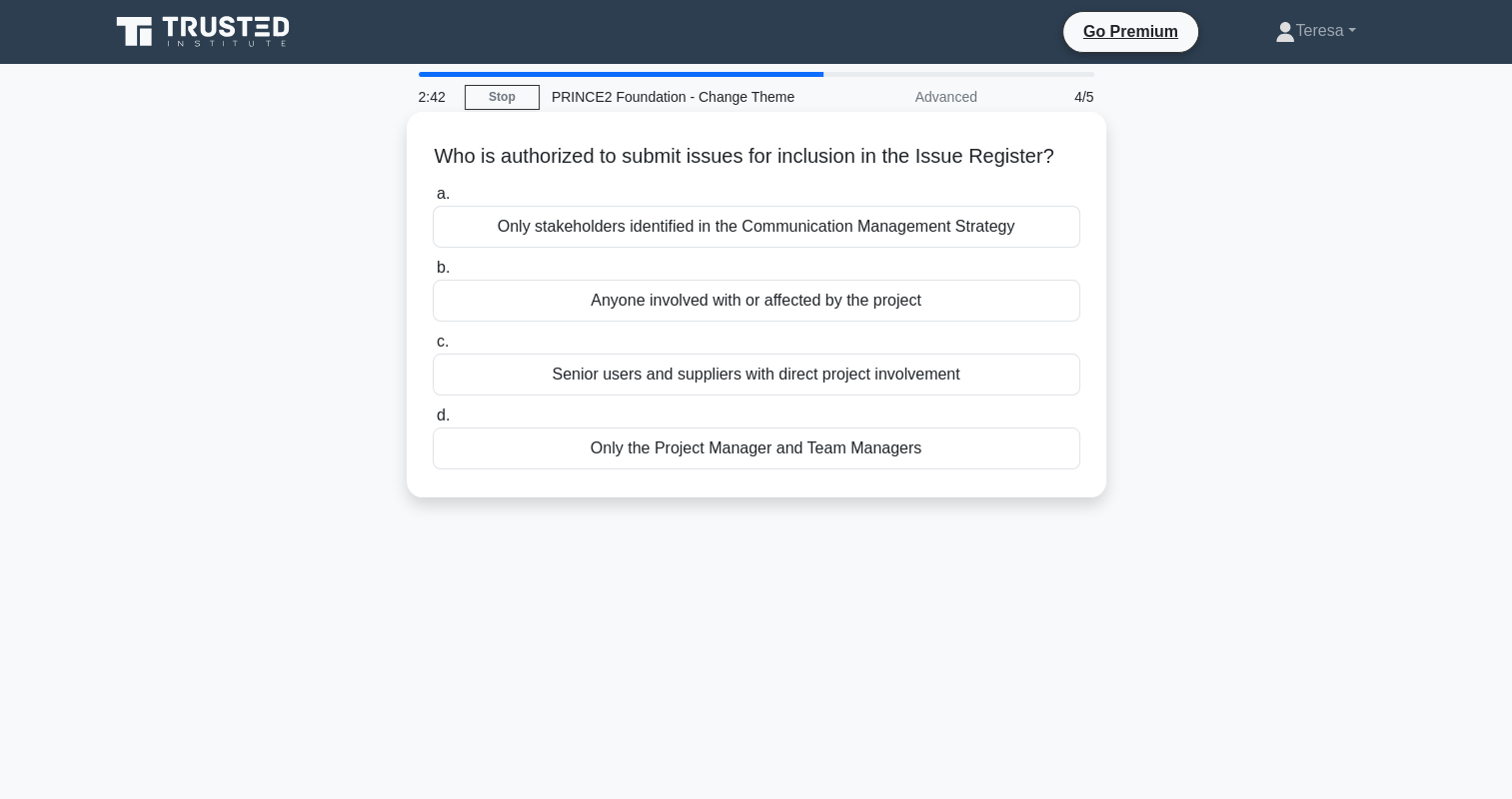 click on "Anyone involved with or affected by the project" at bounding box center (756, 301) 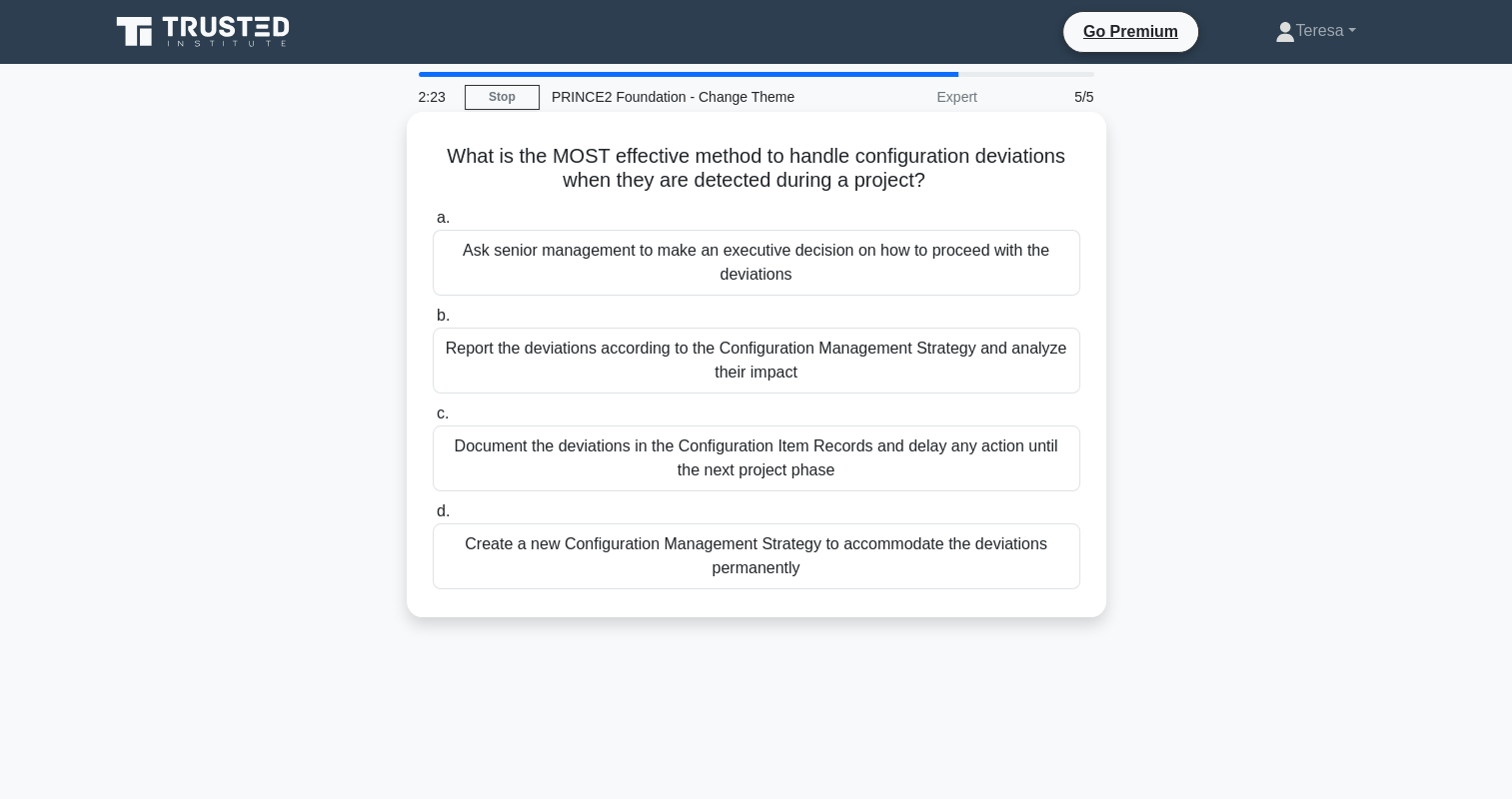 click on "Report the deviations according to the Configuration Management Strategy and analyze their impact" at bounding box center [756, 361] 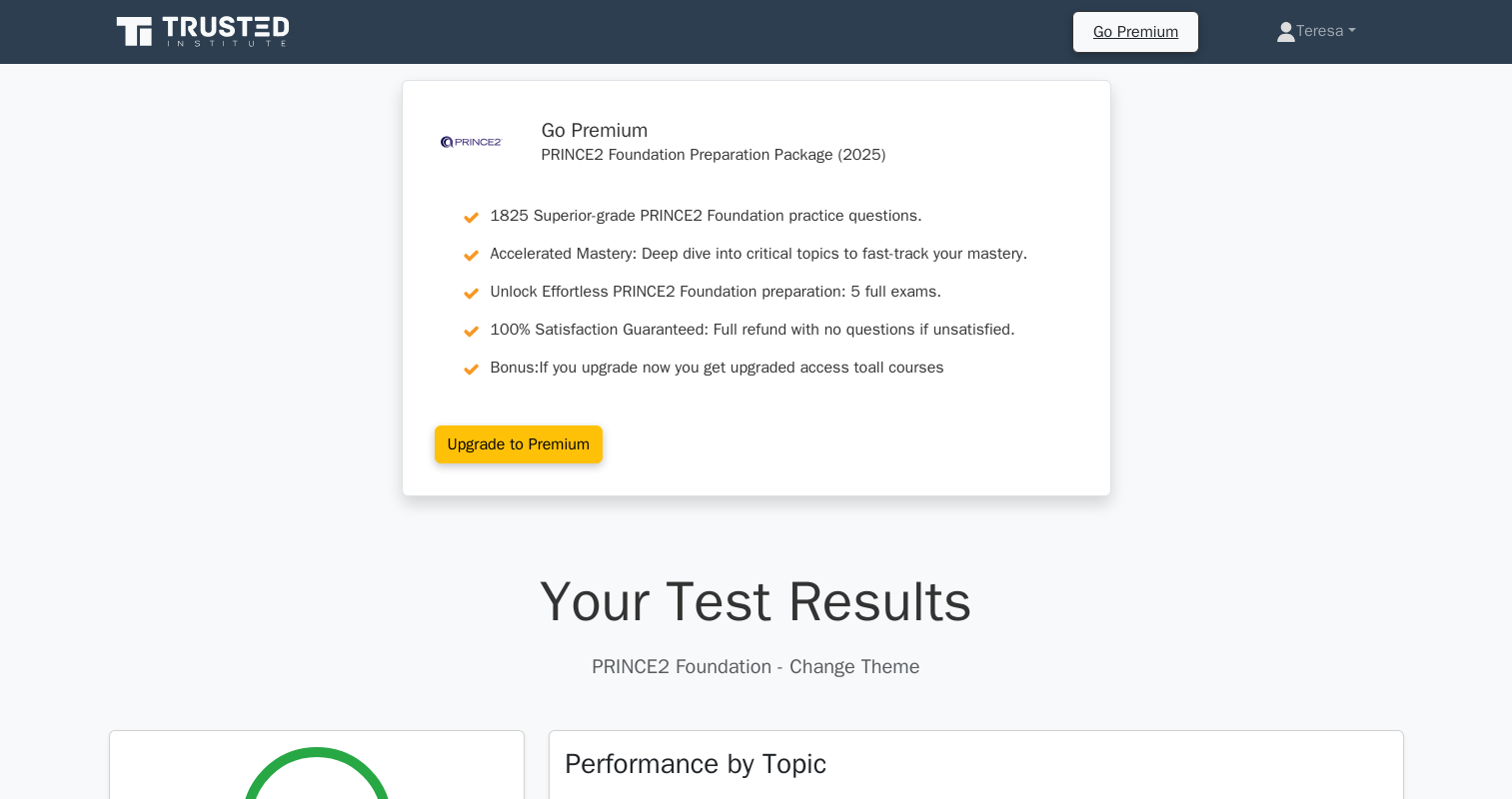 scroll, scrollTop: 0, scrollLeft: 0, axis: both 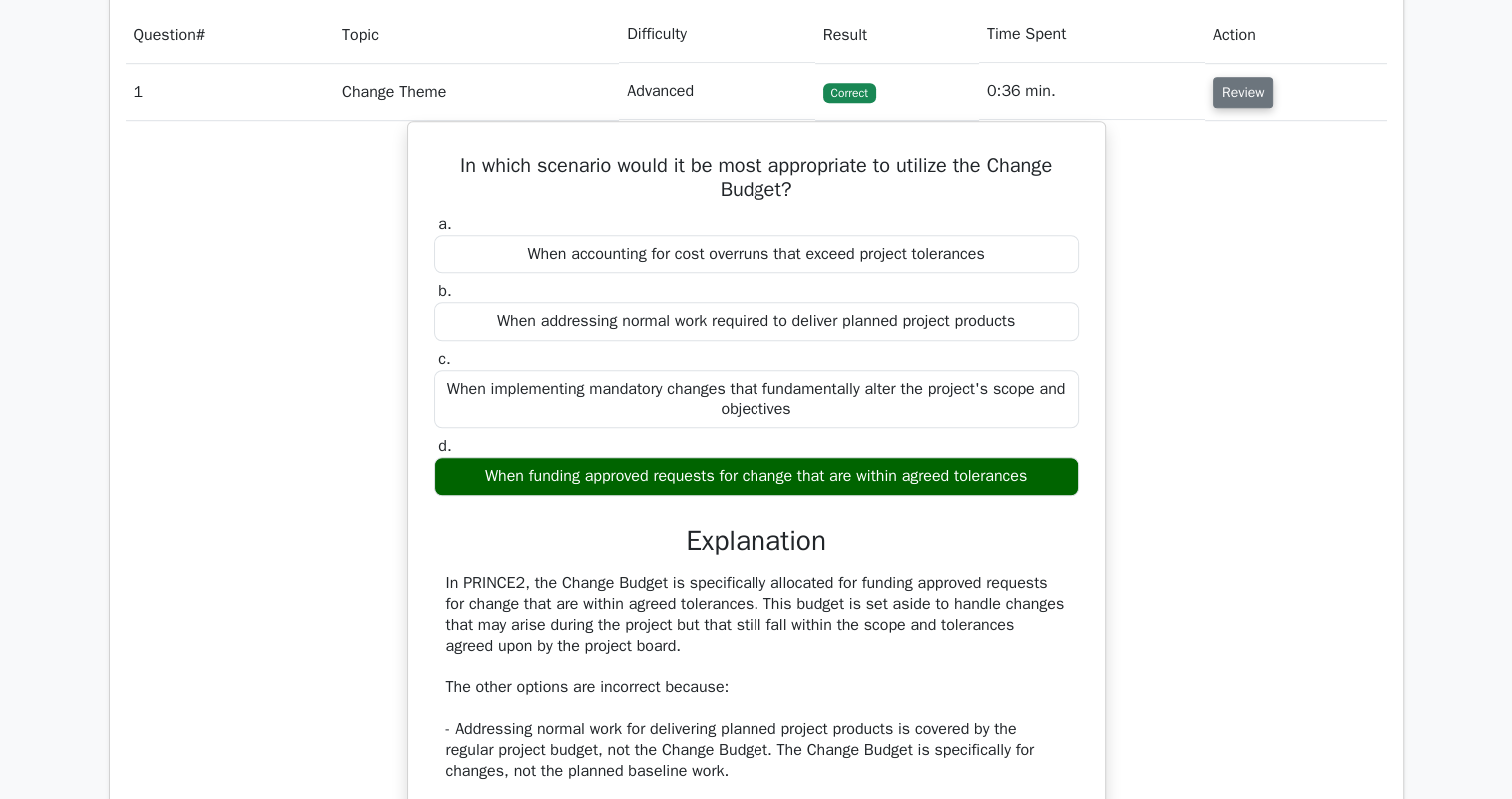 click on "Review" at bounding box center (1243, 92) 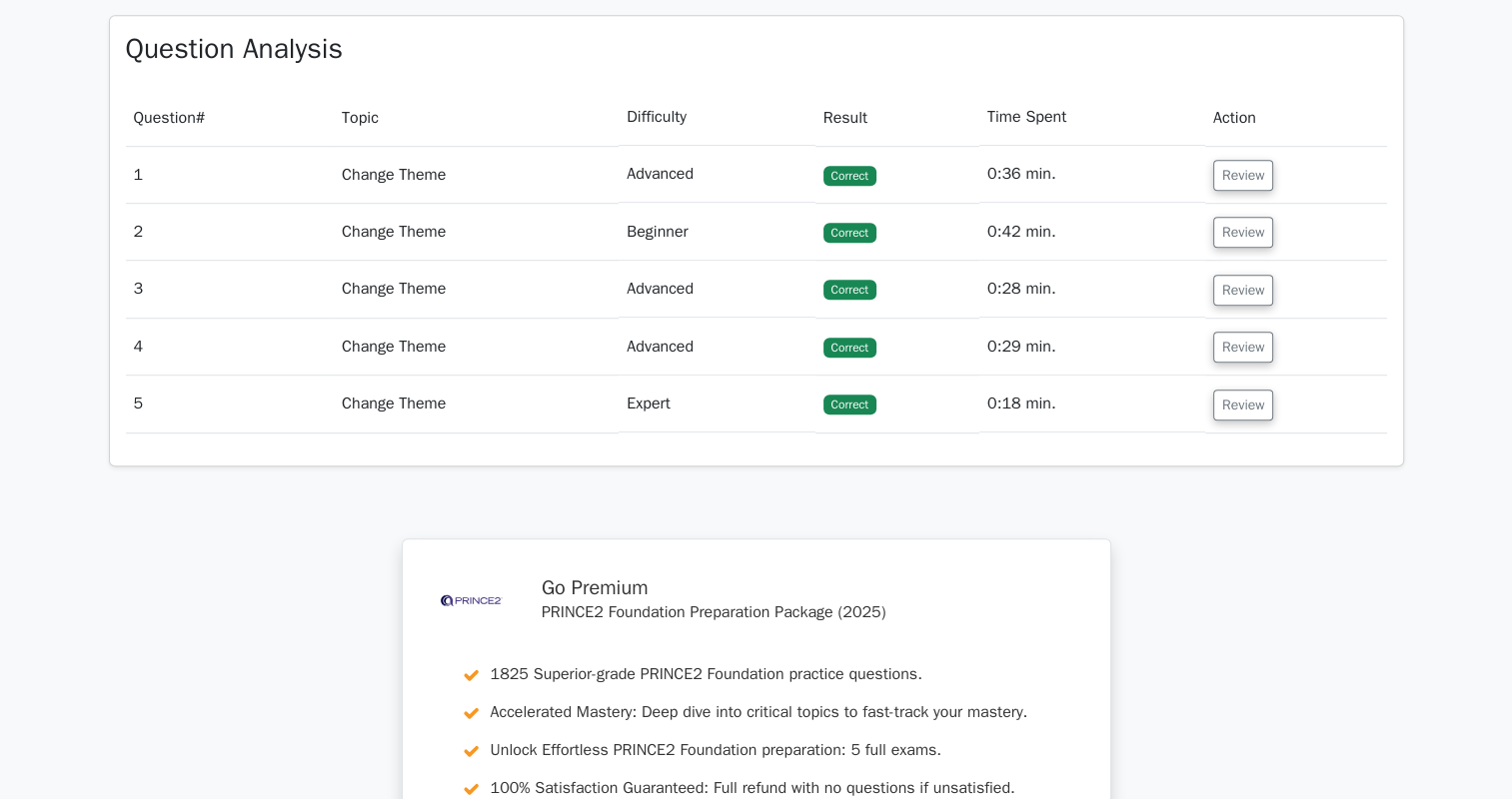 scroll, scrollTop: 1298, scrollLeft: 0, axis: vertical 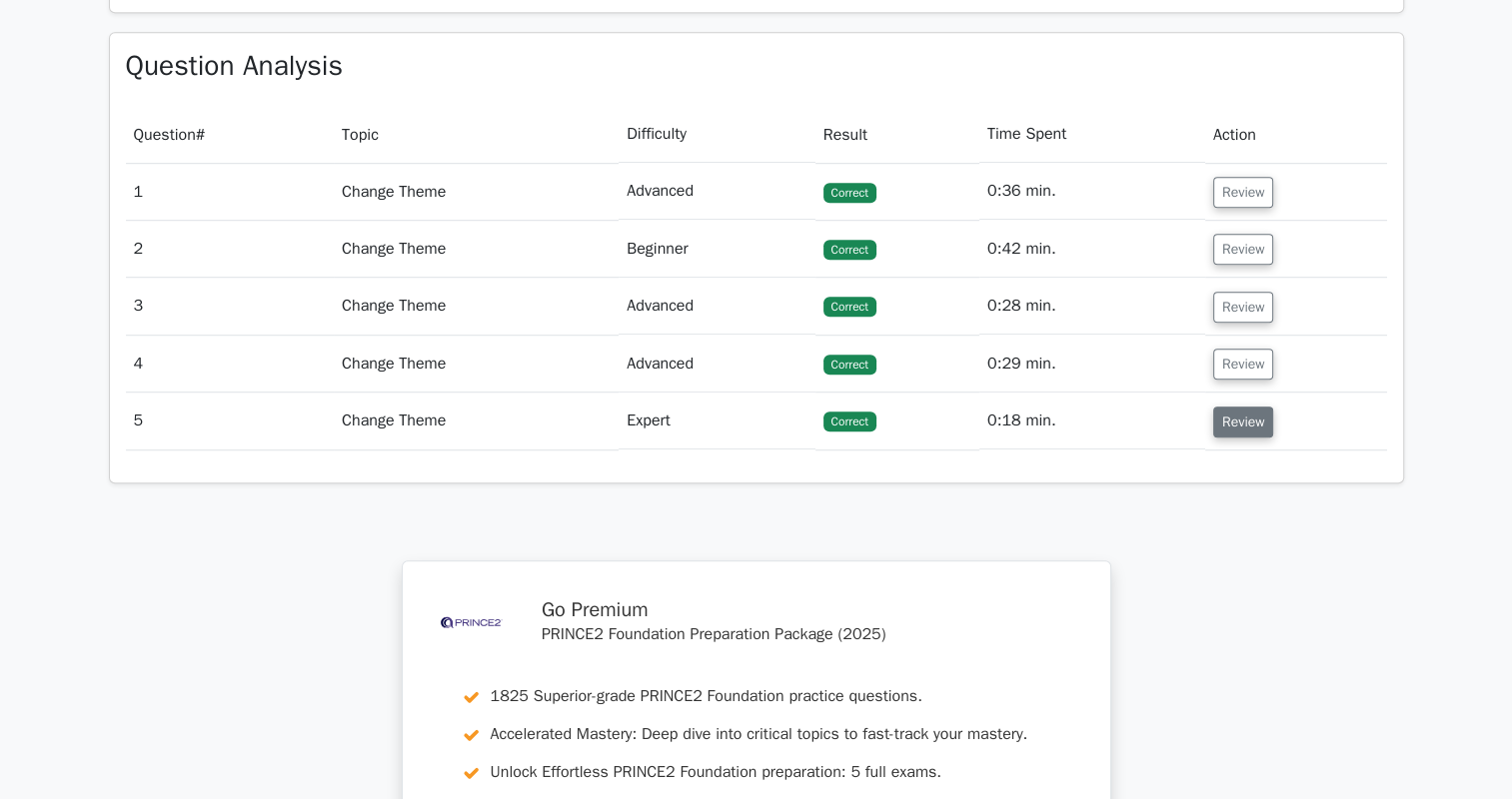 click on "Review" at bounding box center [1243, 421] 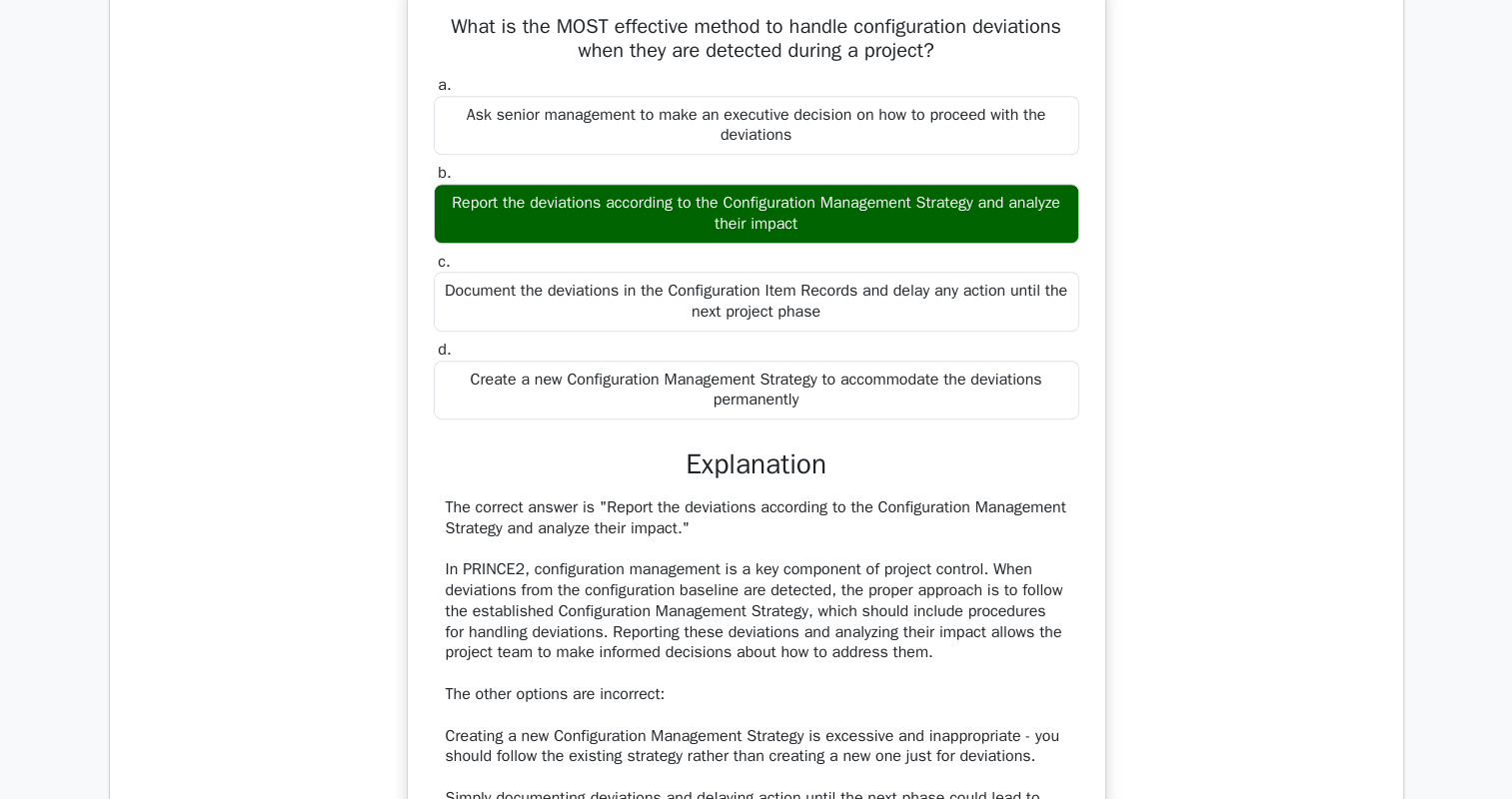 scroll, scrollTop: 1798, scrollLeft: 0, axis: vertical 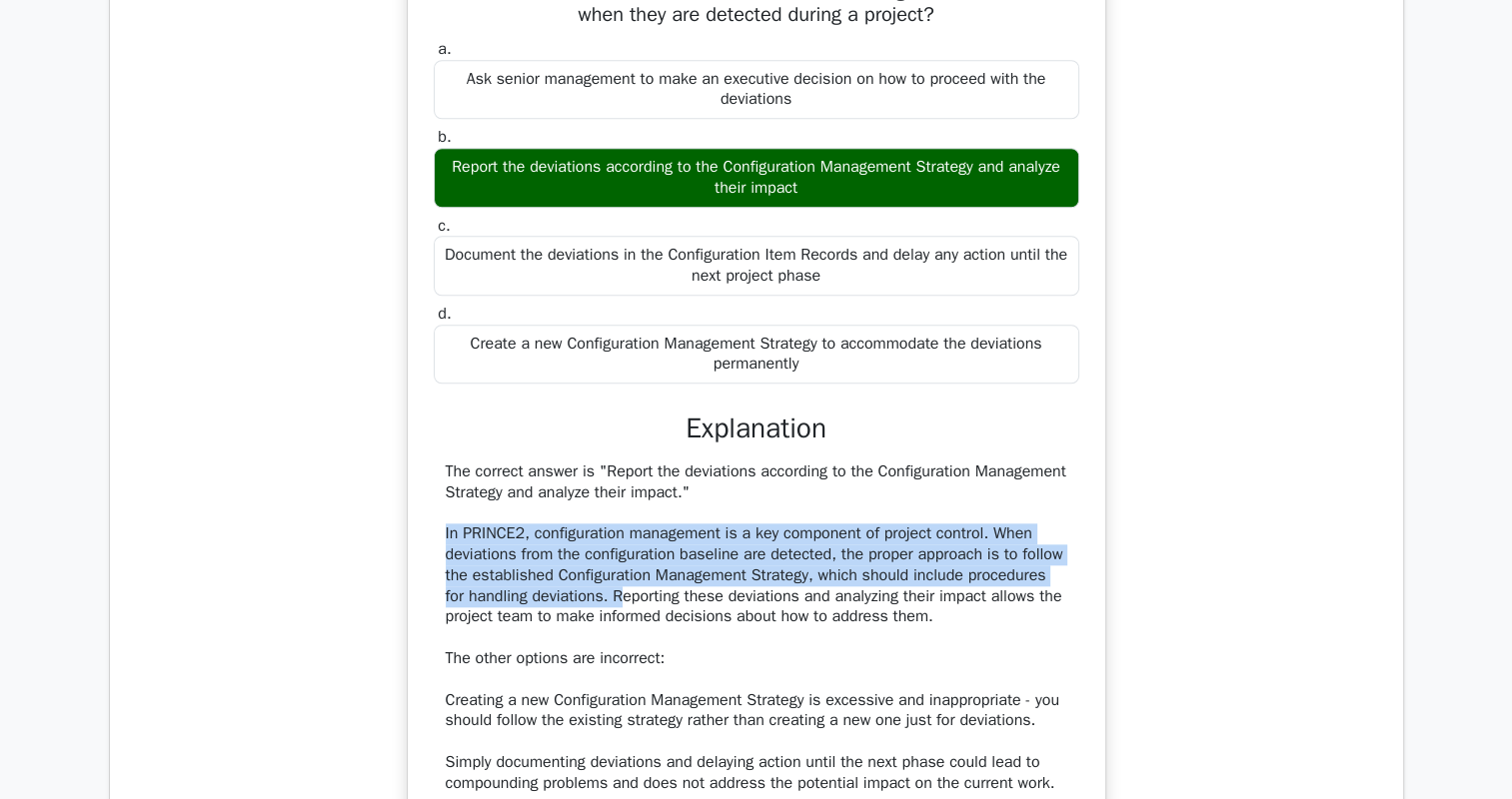 drag, startPoint x: 444, startPoint y: 533, endPoint x: 705, endPoint y: 593, distance: 267.80777 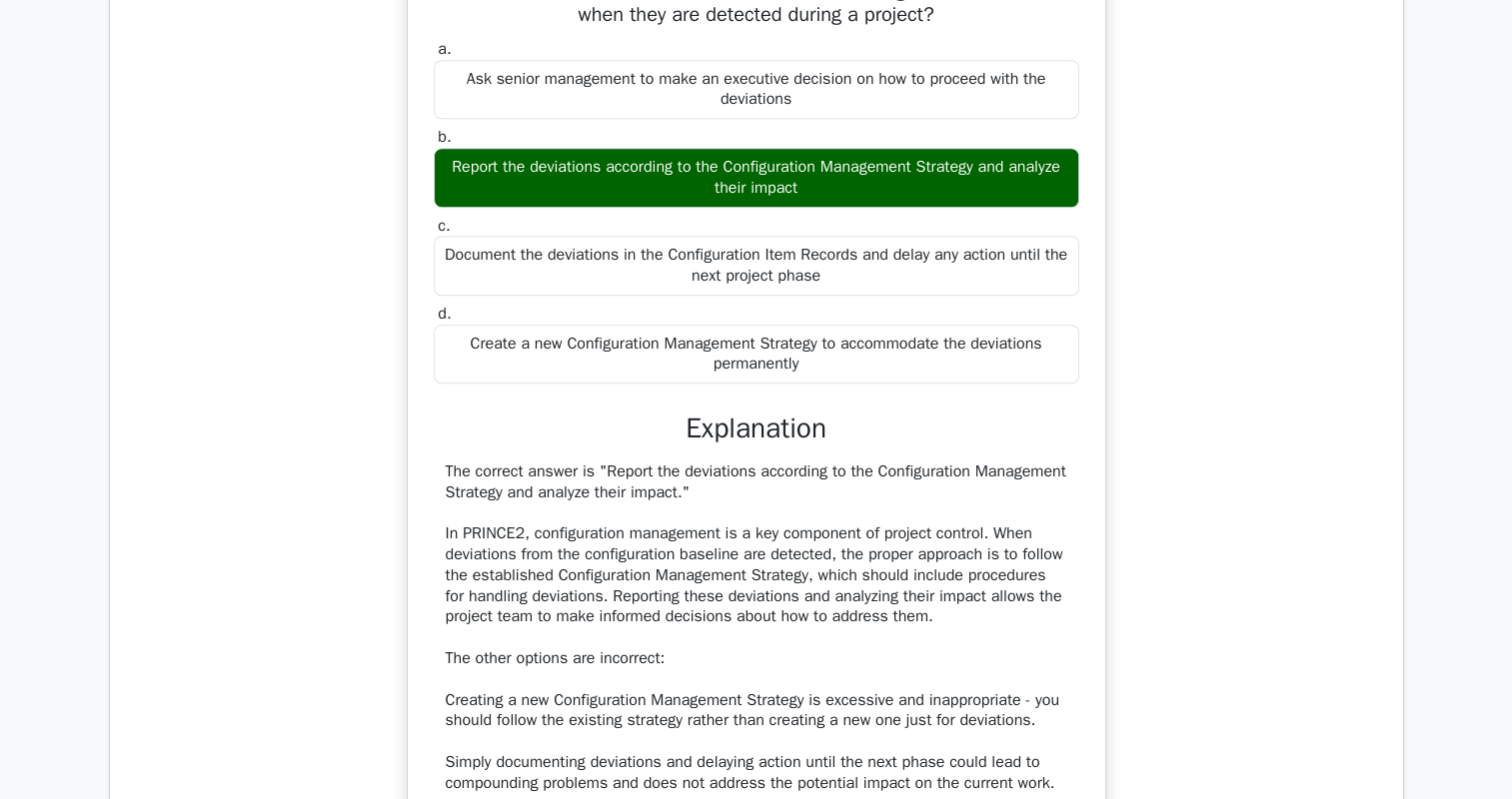 drag, startPoint x: 705, startPoint y: 593, endPoint x: 686, endPoint y: 611, distance: 26.172505 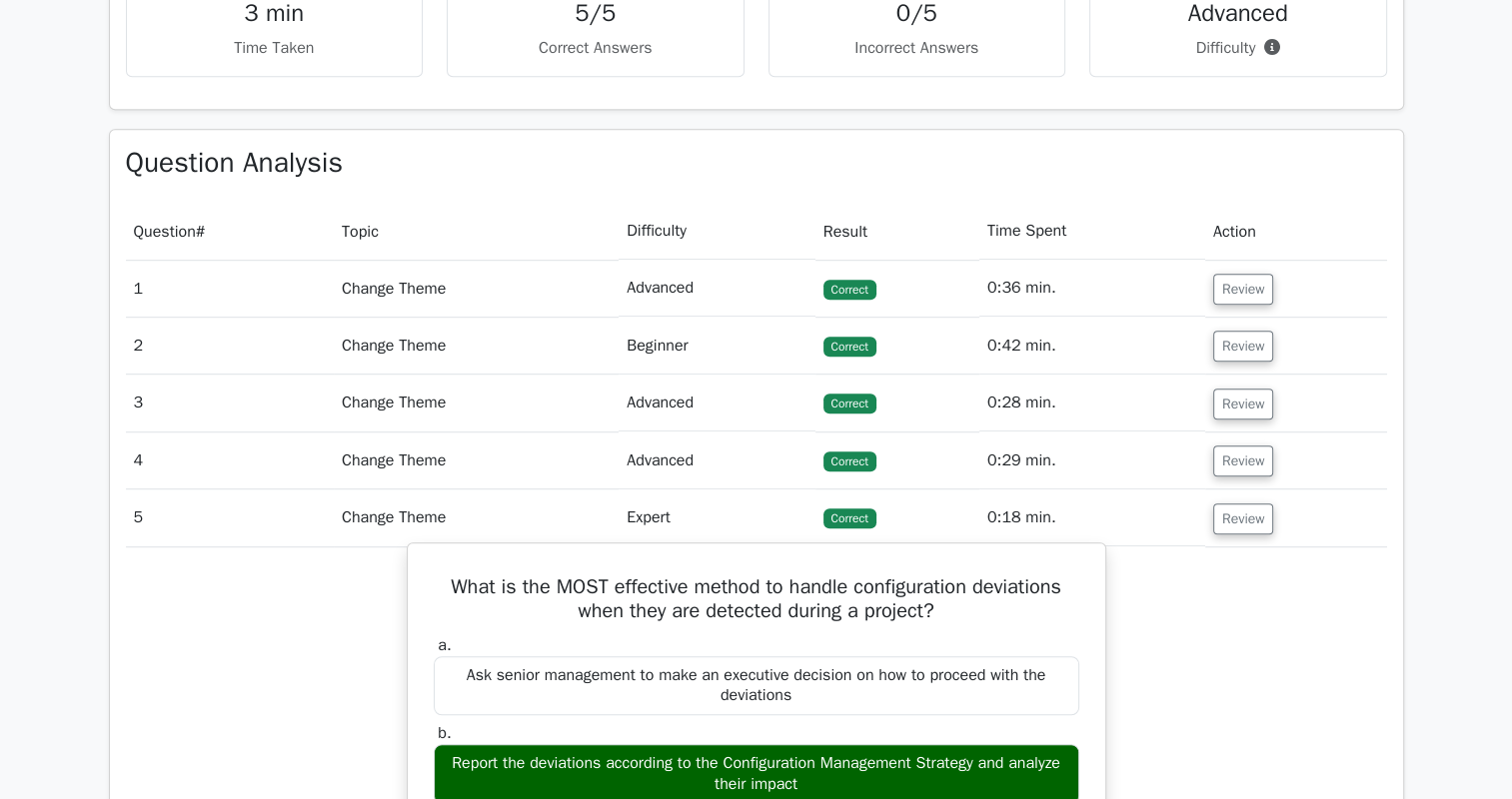 scroll, scrollTop: 1198, scrollLeft: 0, axis: vertical 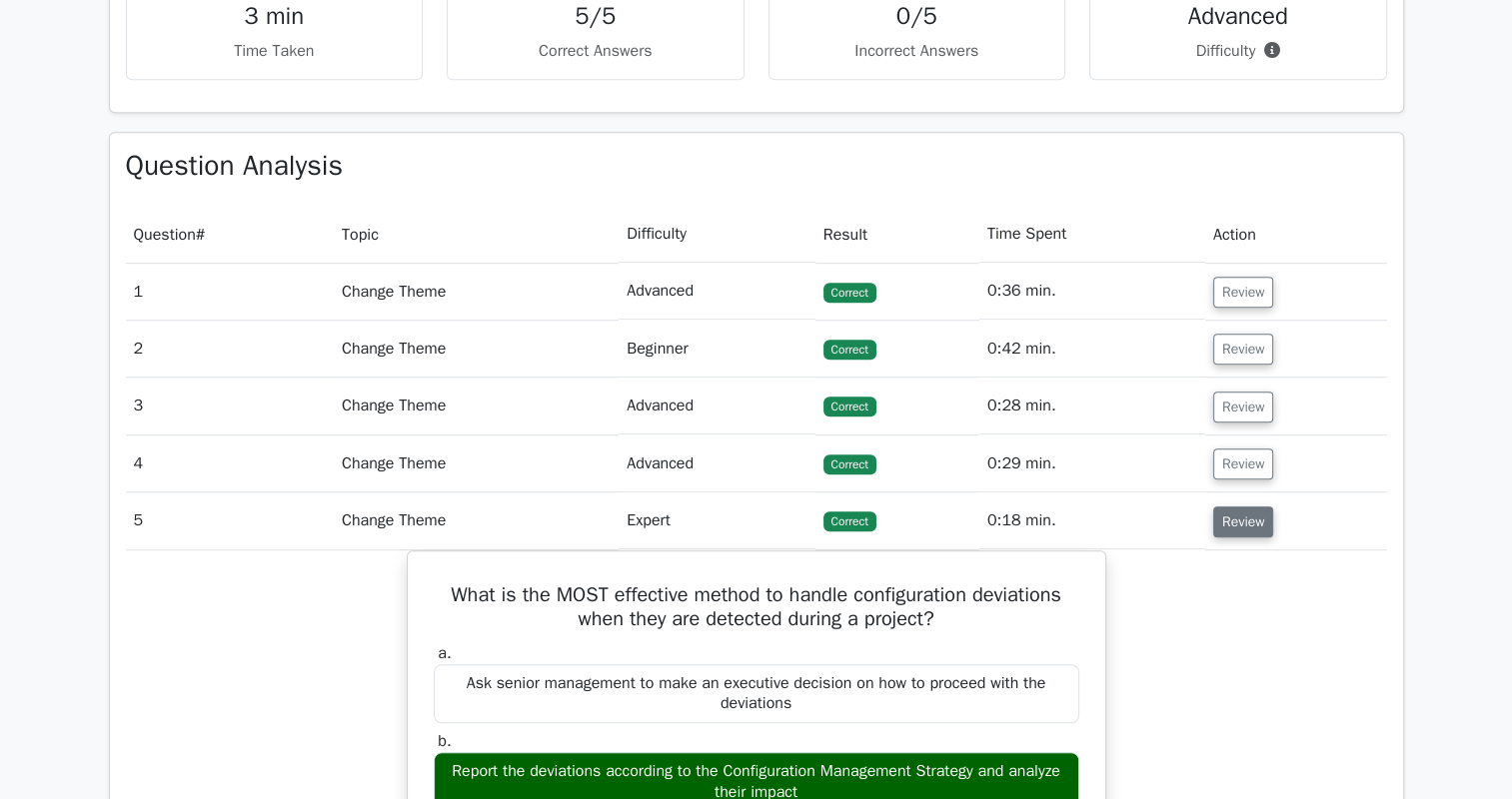 click on "Review" at bounding box center (1243, 521) 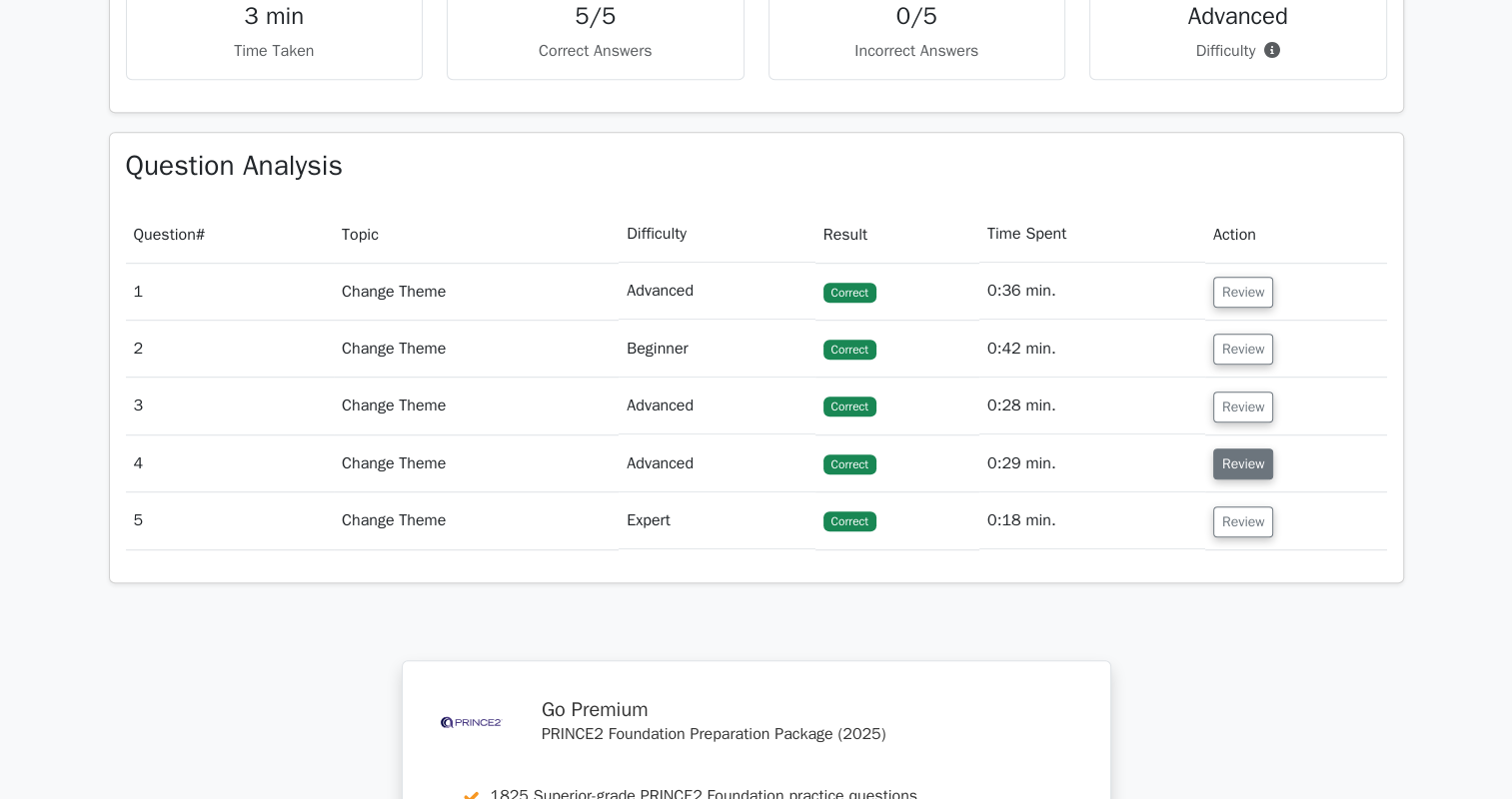 click on "Review" at bounding box center (1243, 463) 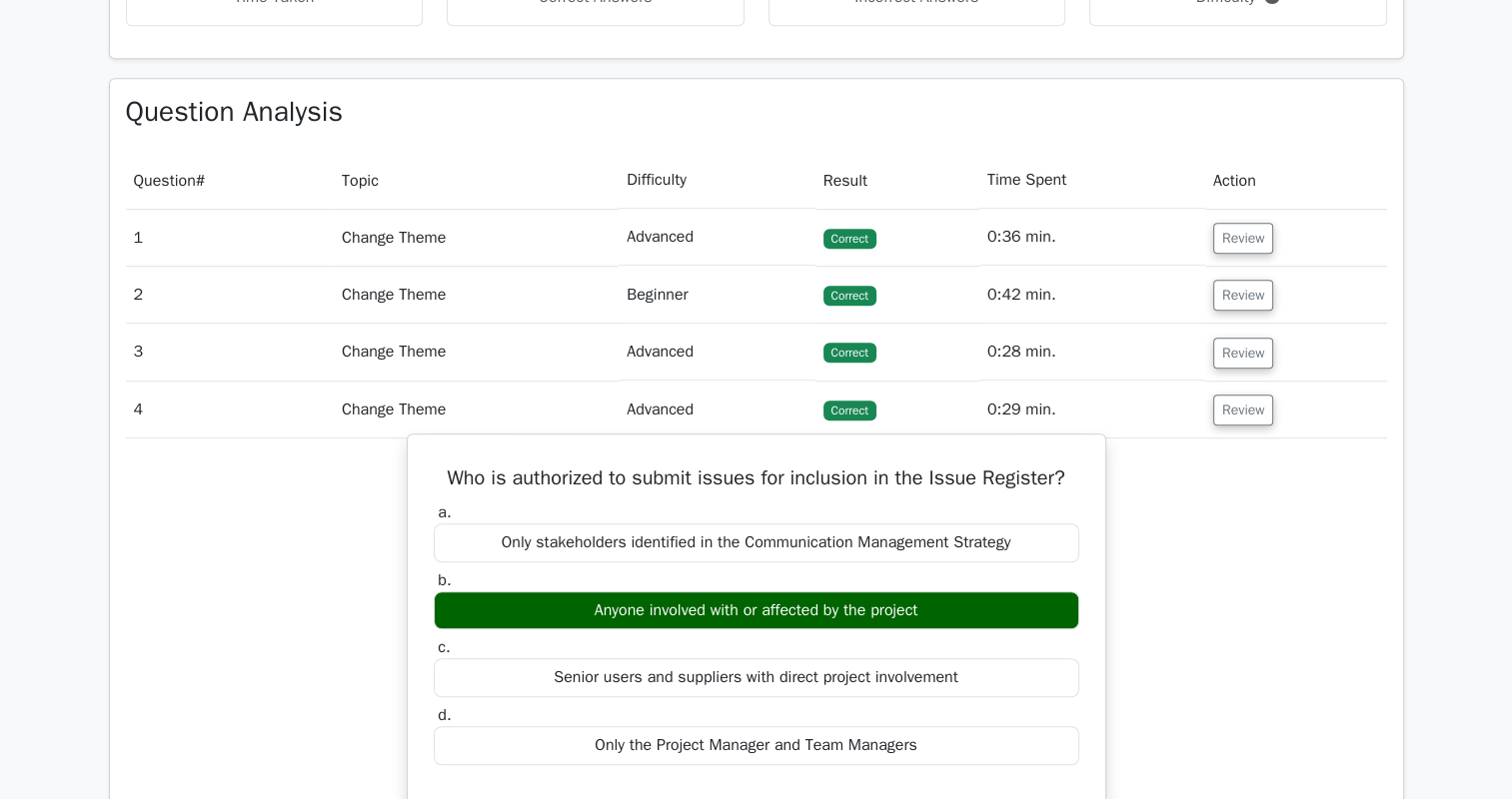 scroll, scrollTop: 1298, scrollLeft: 0, axis: vertical 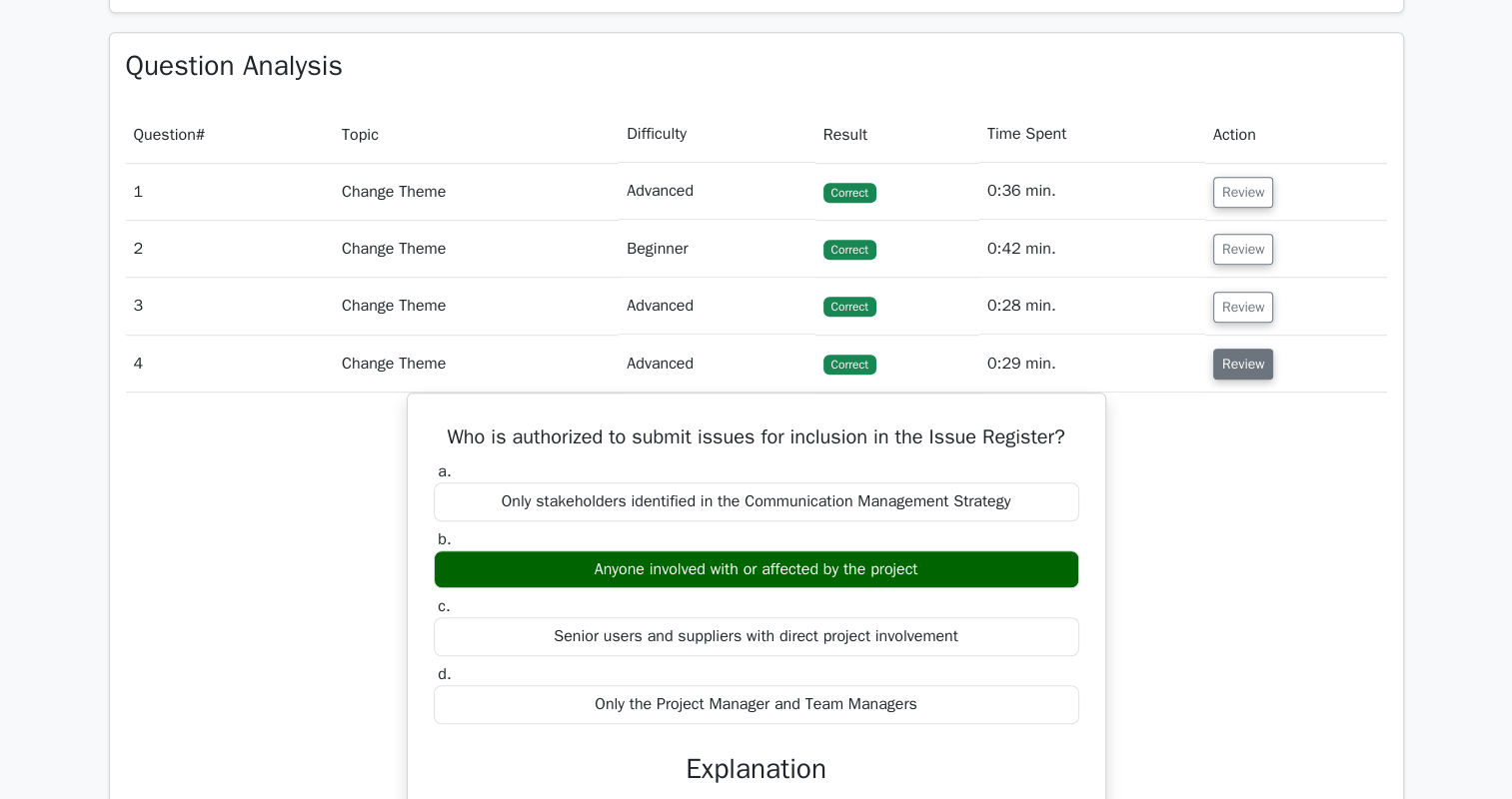 click on "Review" at bounding box center (1243, 364) 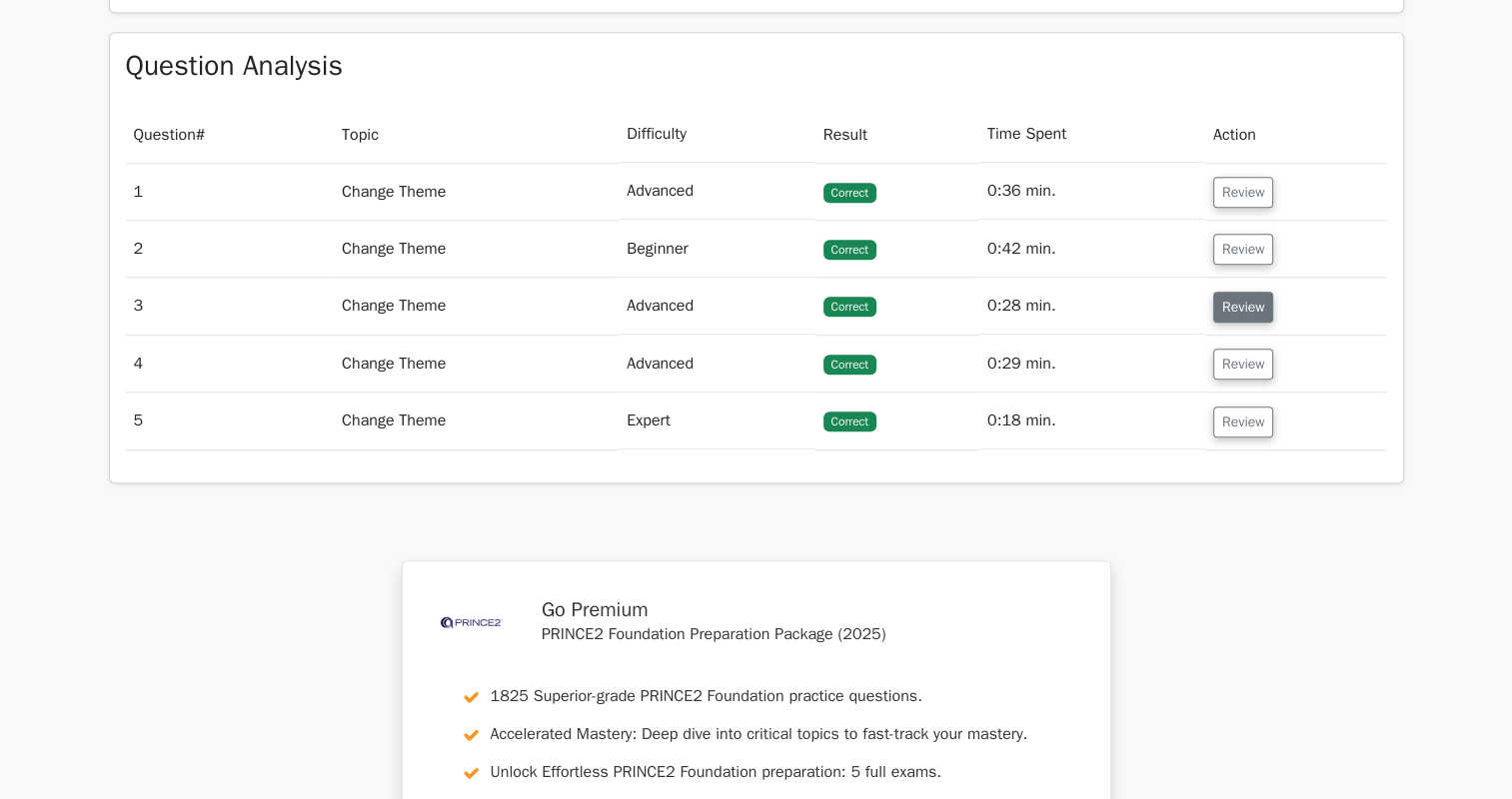 click on "Review" at bounding box center [1243, 307] 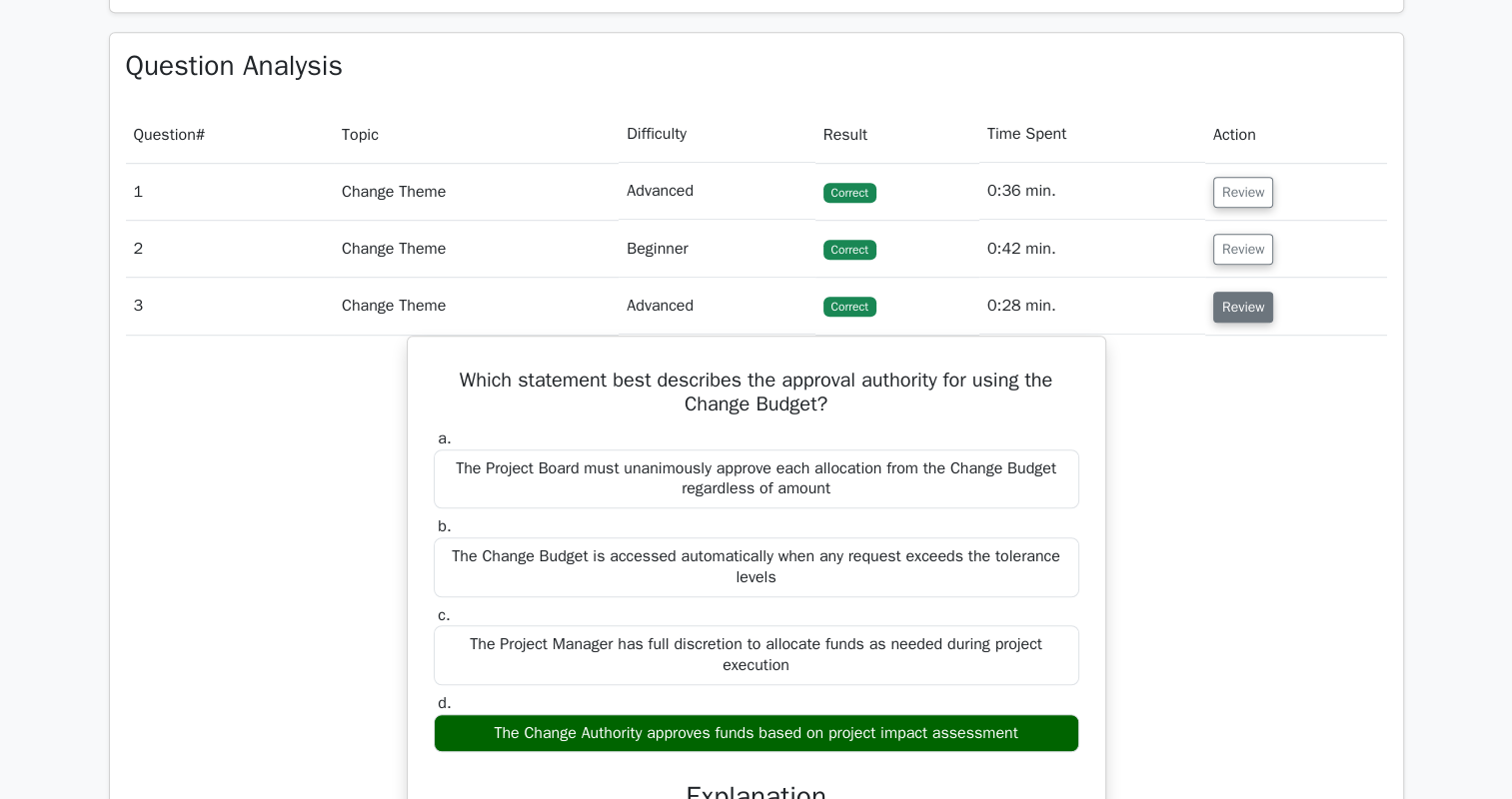 click on "Review" at bounding box center (1243, 307) 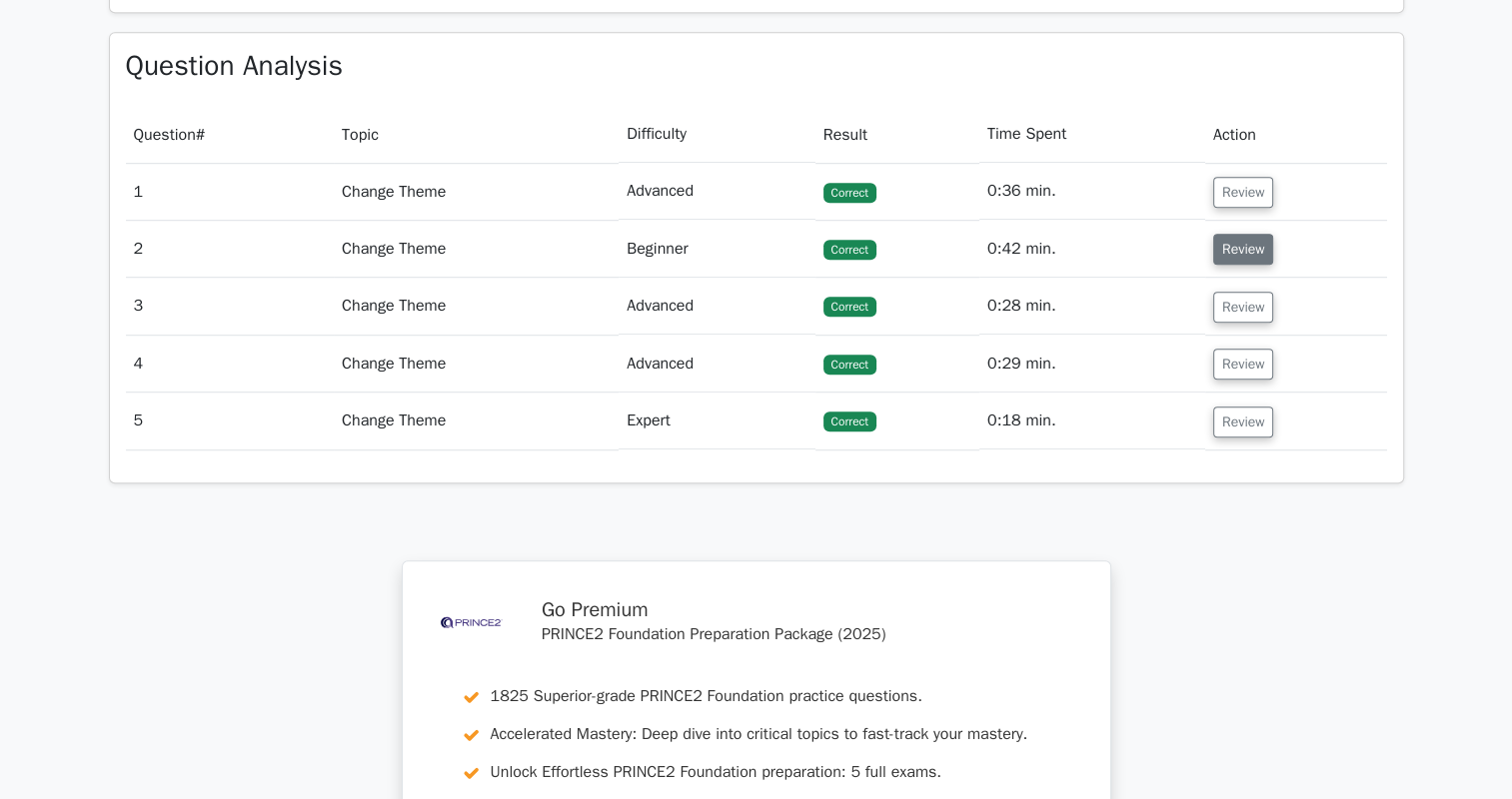 click on "Review" at bounding box center (1243, 249) 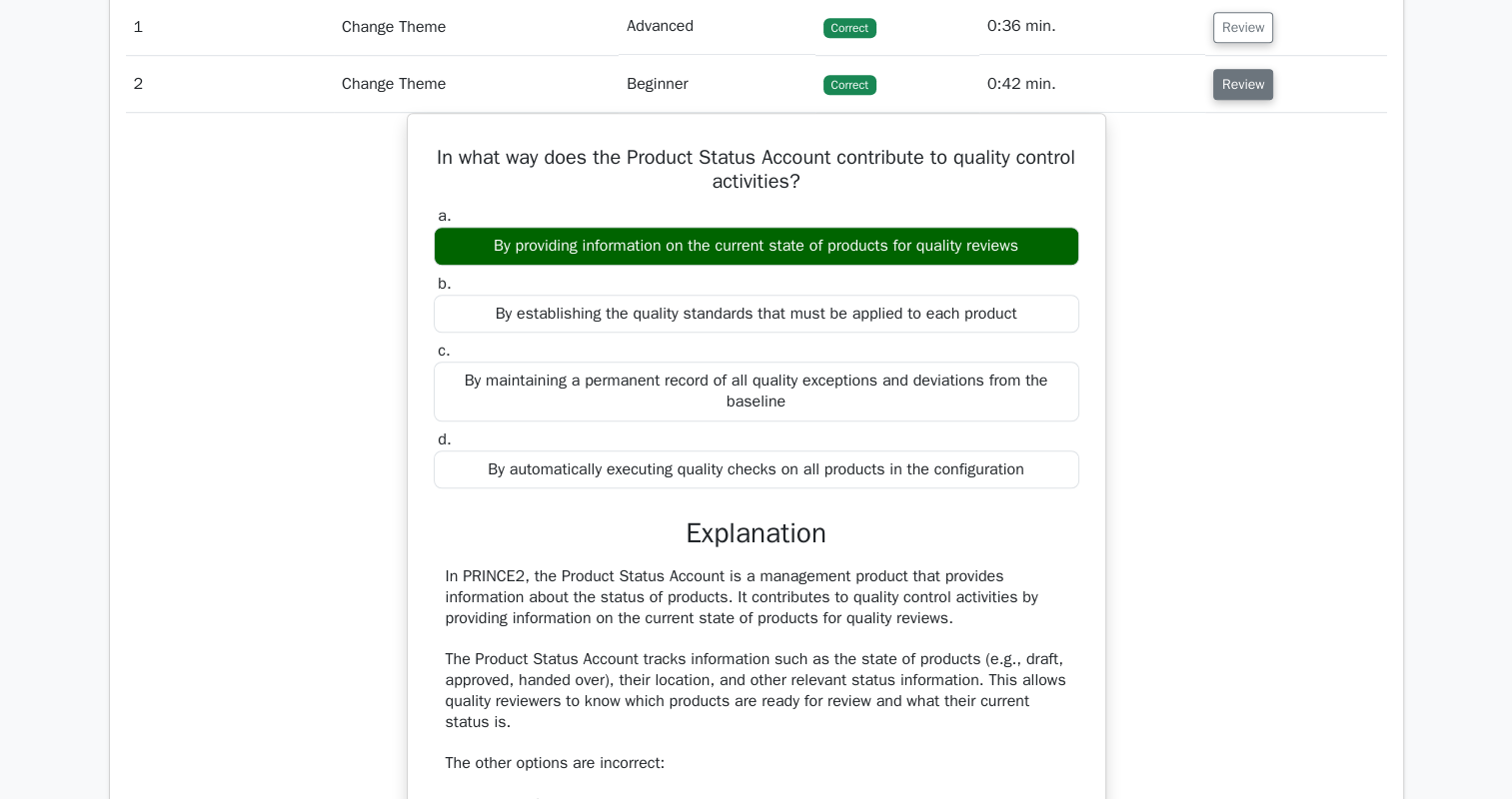 scroll, scrollTop: 1498, scrollLeft: 0, axis: vertical 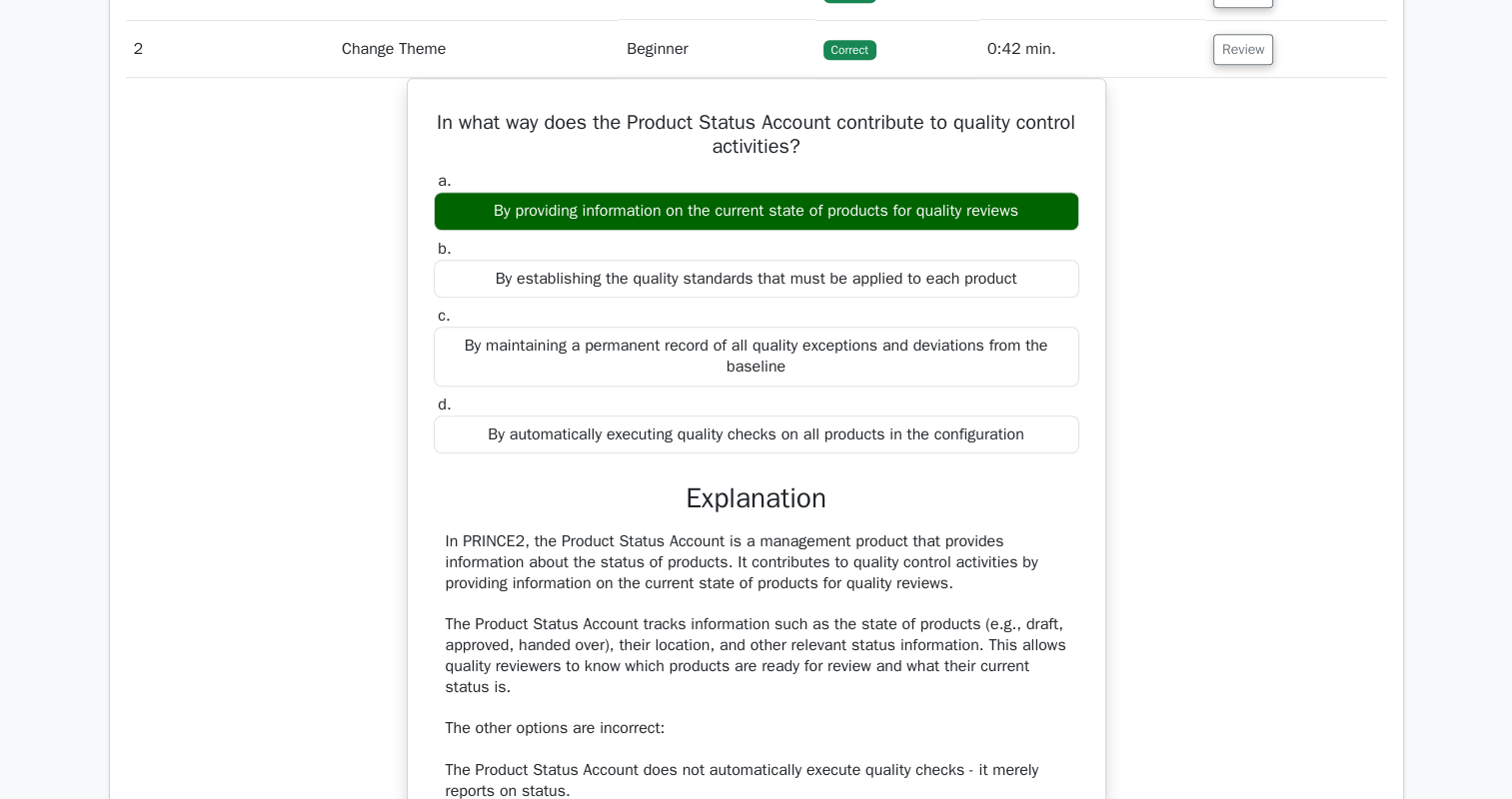 click on "Review" at bounding box center (1296, 49) 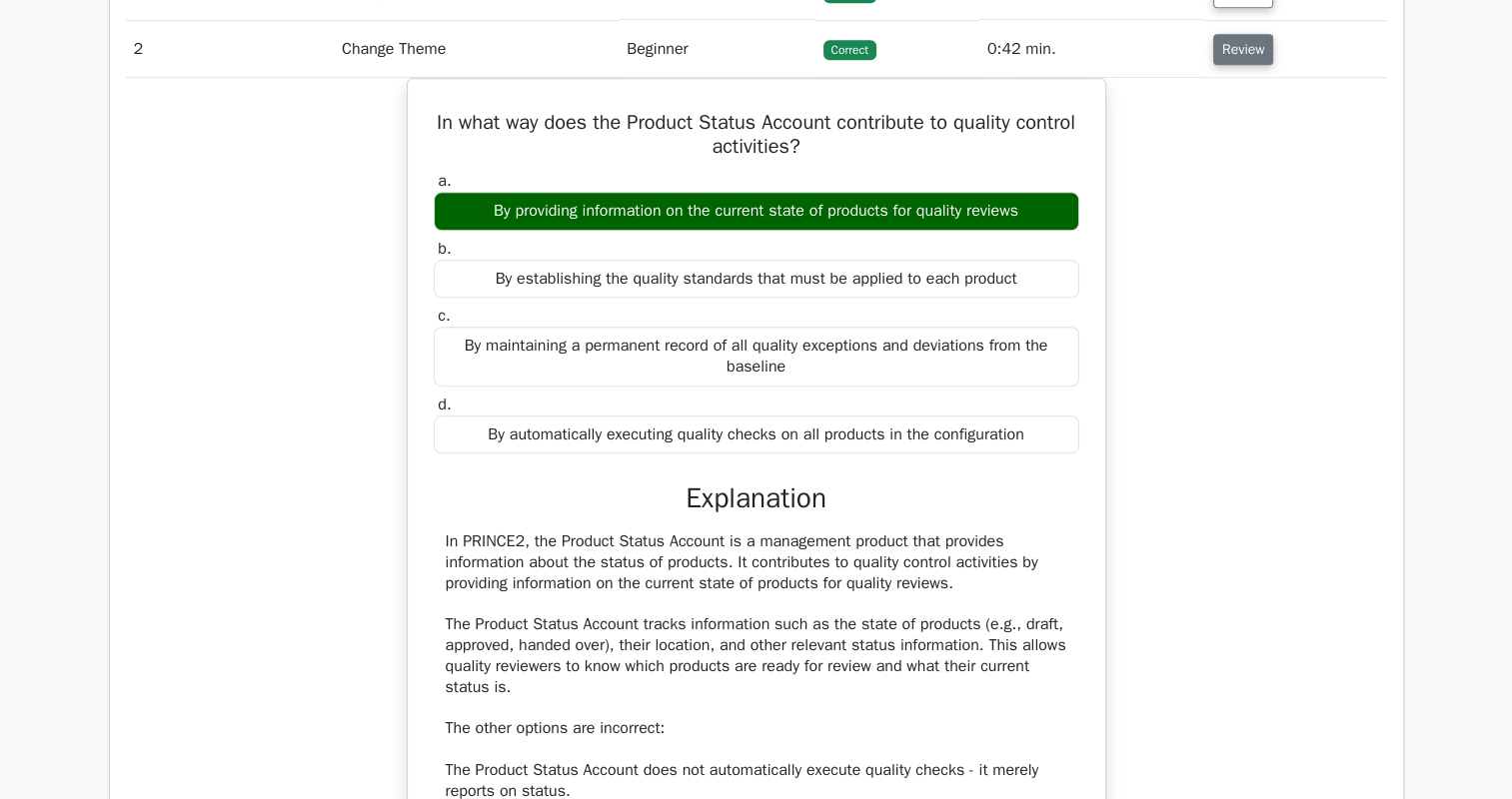 click on "Review" at bounding box center (1243, 49) 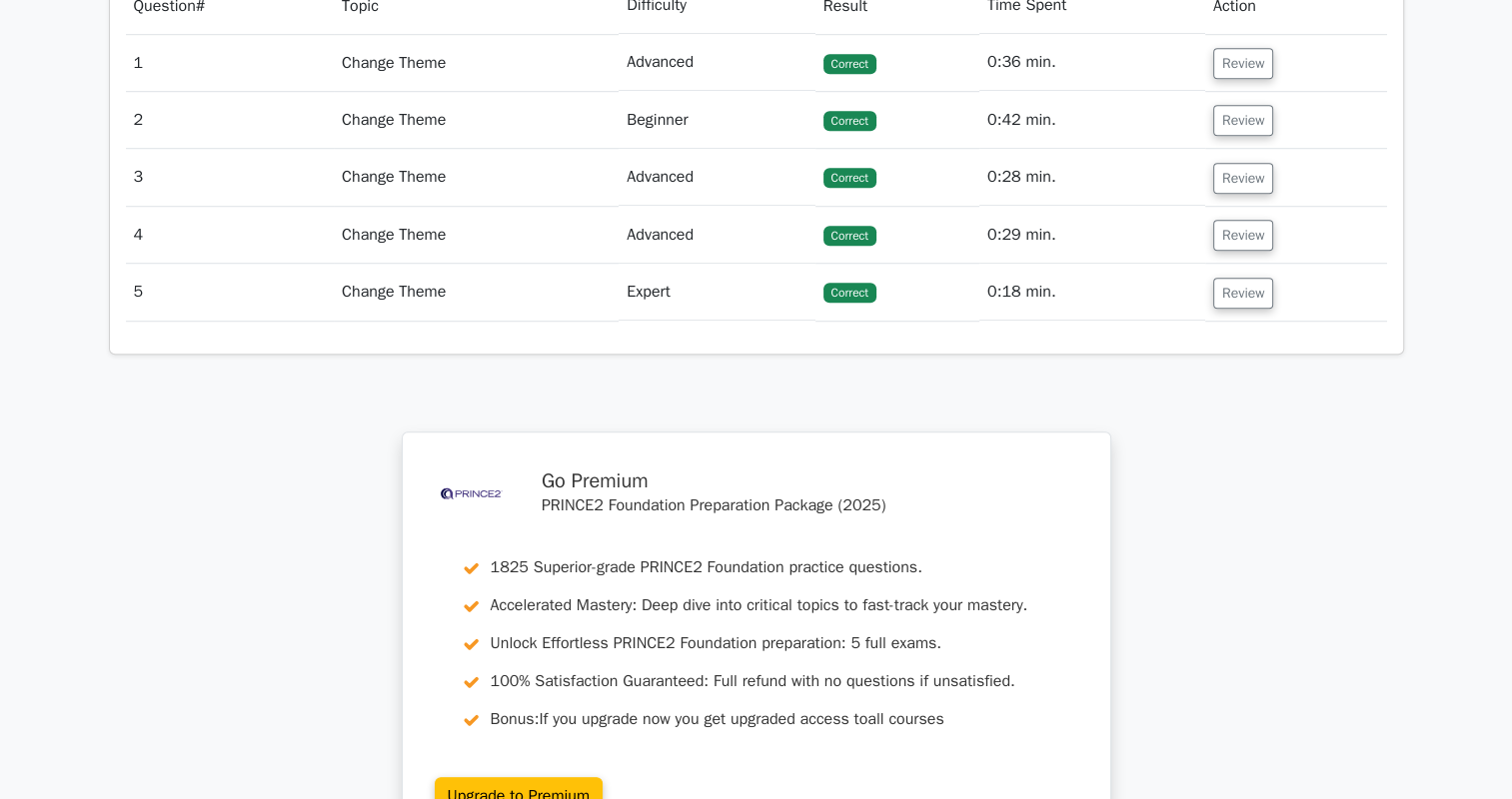 scroll, scrollTop: 1398, scrollLeft: 0, axis: vertical 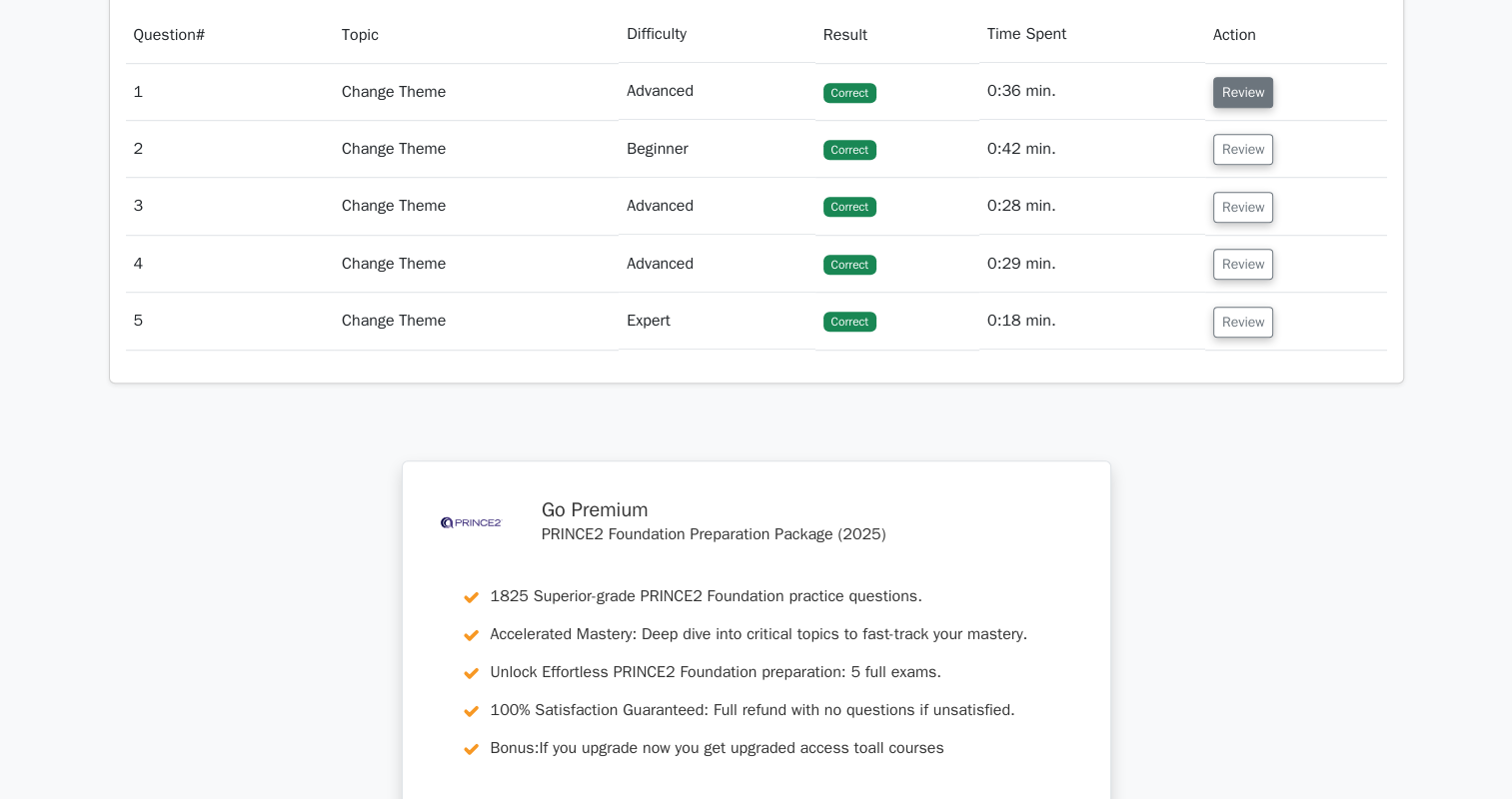 click on "Review" at bounding box center (1243, 92) 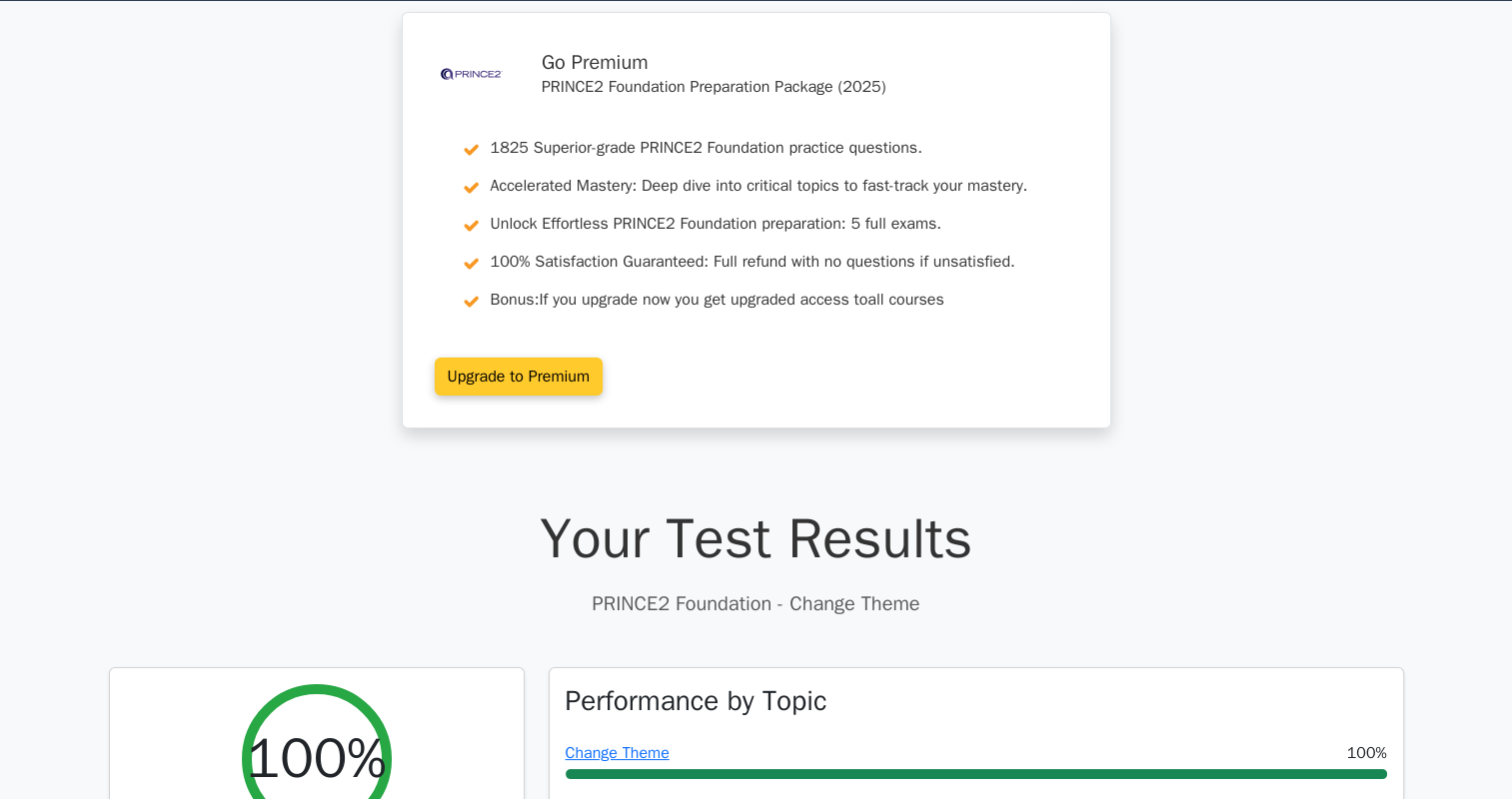 scroll, scrollTop: 0, scrollLeft: 0, axis: both 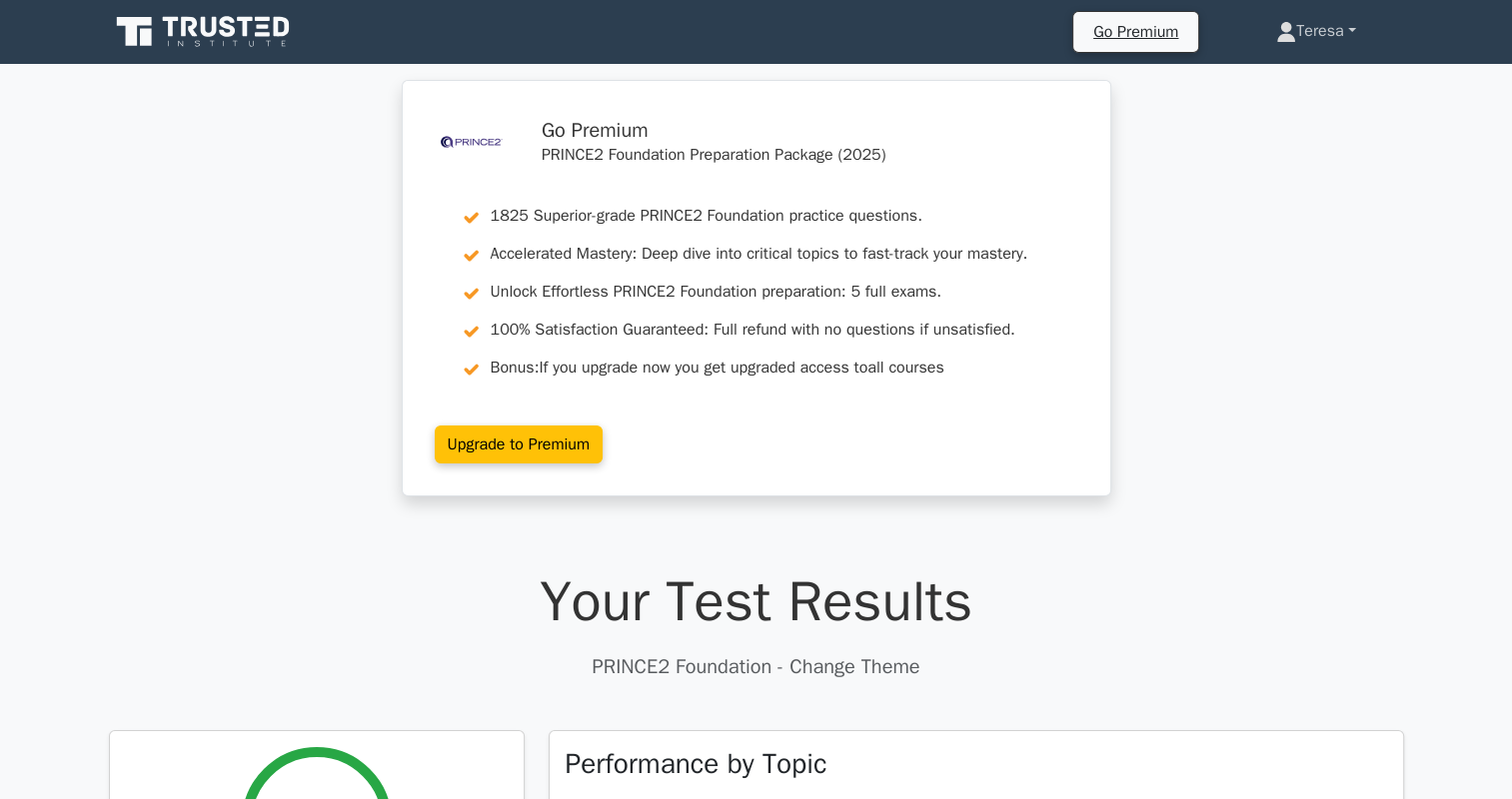 click on "Teresa" at bounding box center (1315, 31) 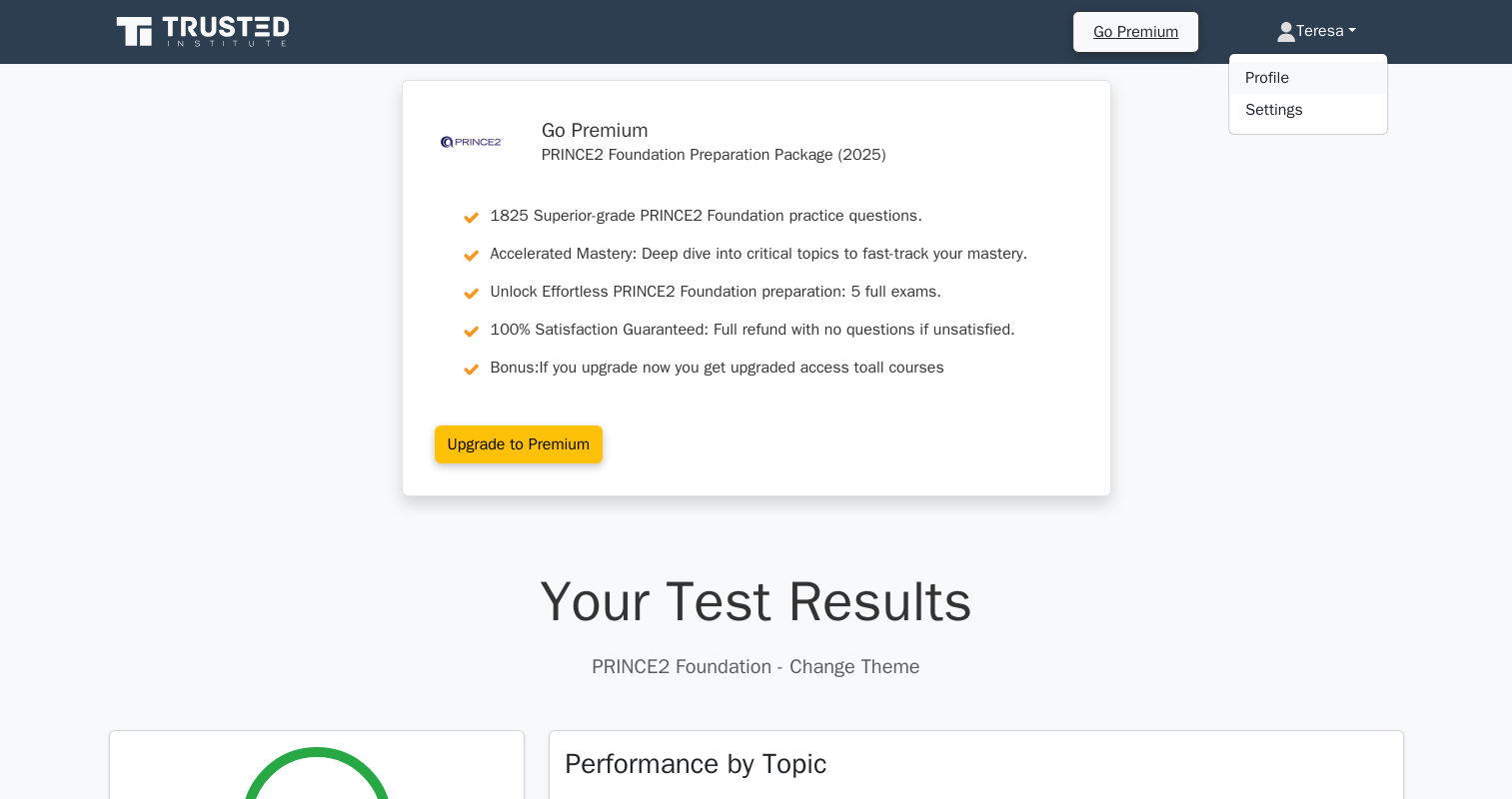 click on "Profile" at bounding box center (1308, 78) 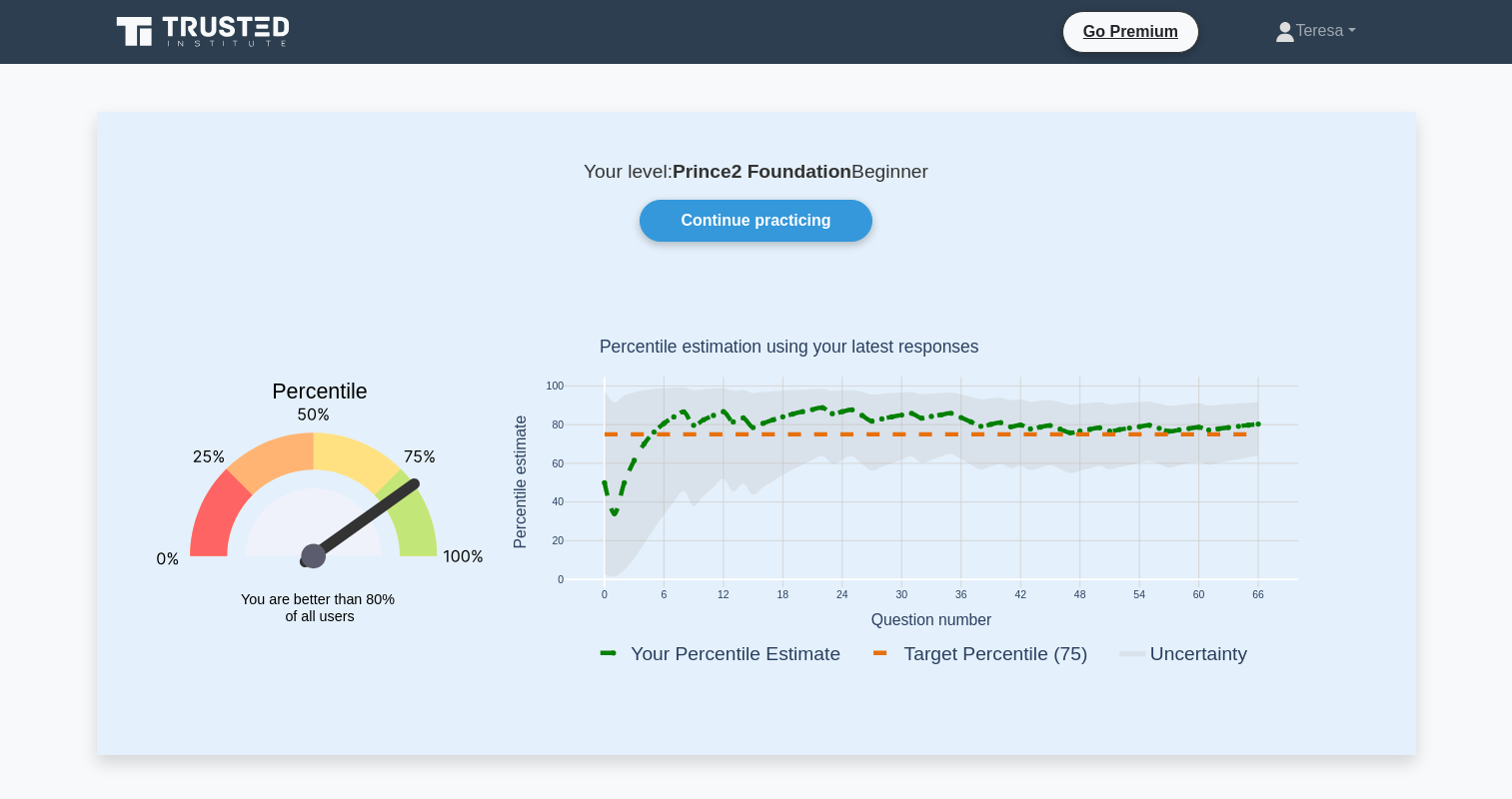 scroll, scrollTop: 0, scrollLeft: 0, axis: both 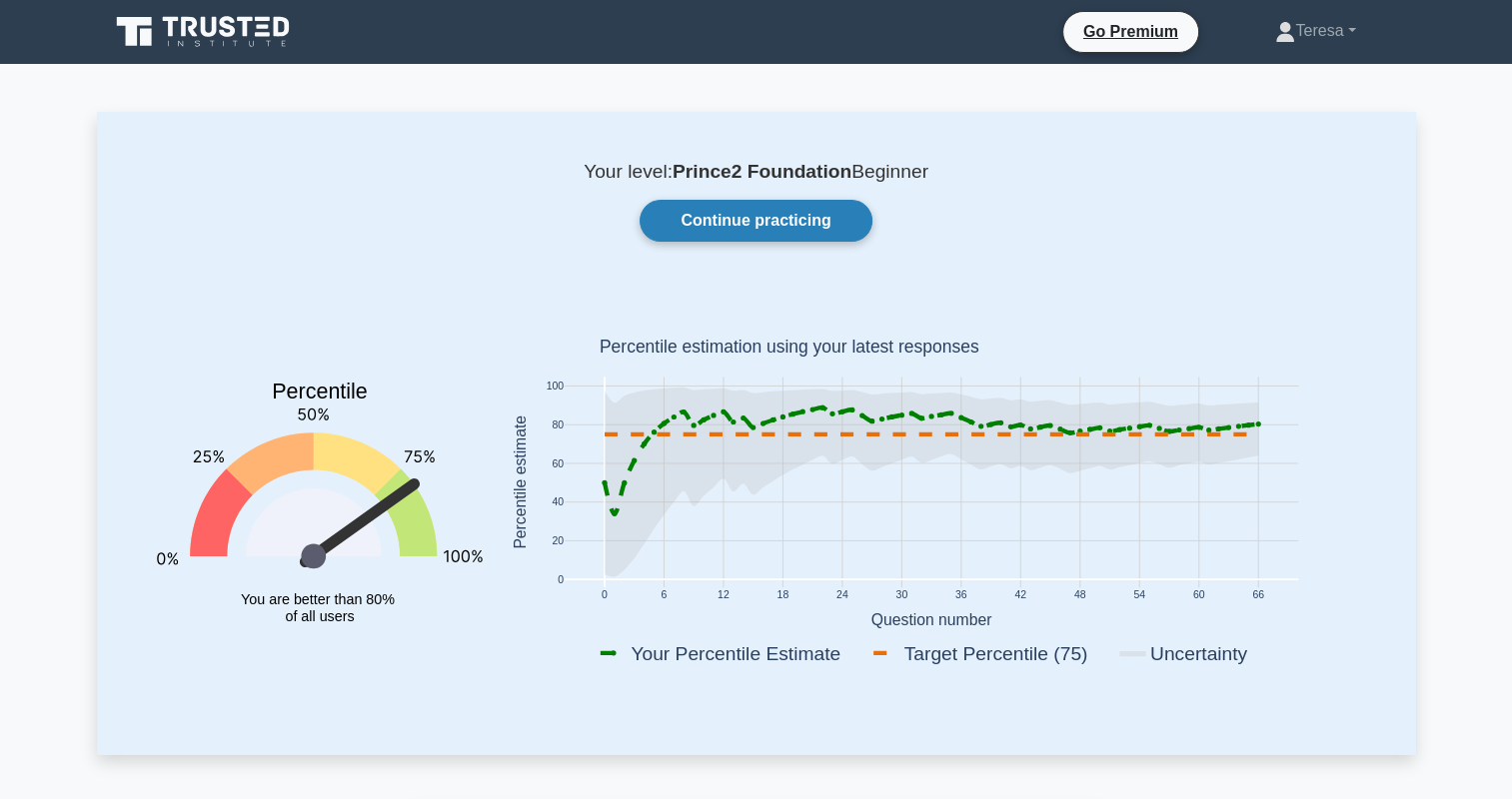 click on "Continue practicing" at bounding box center [756, 221] 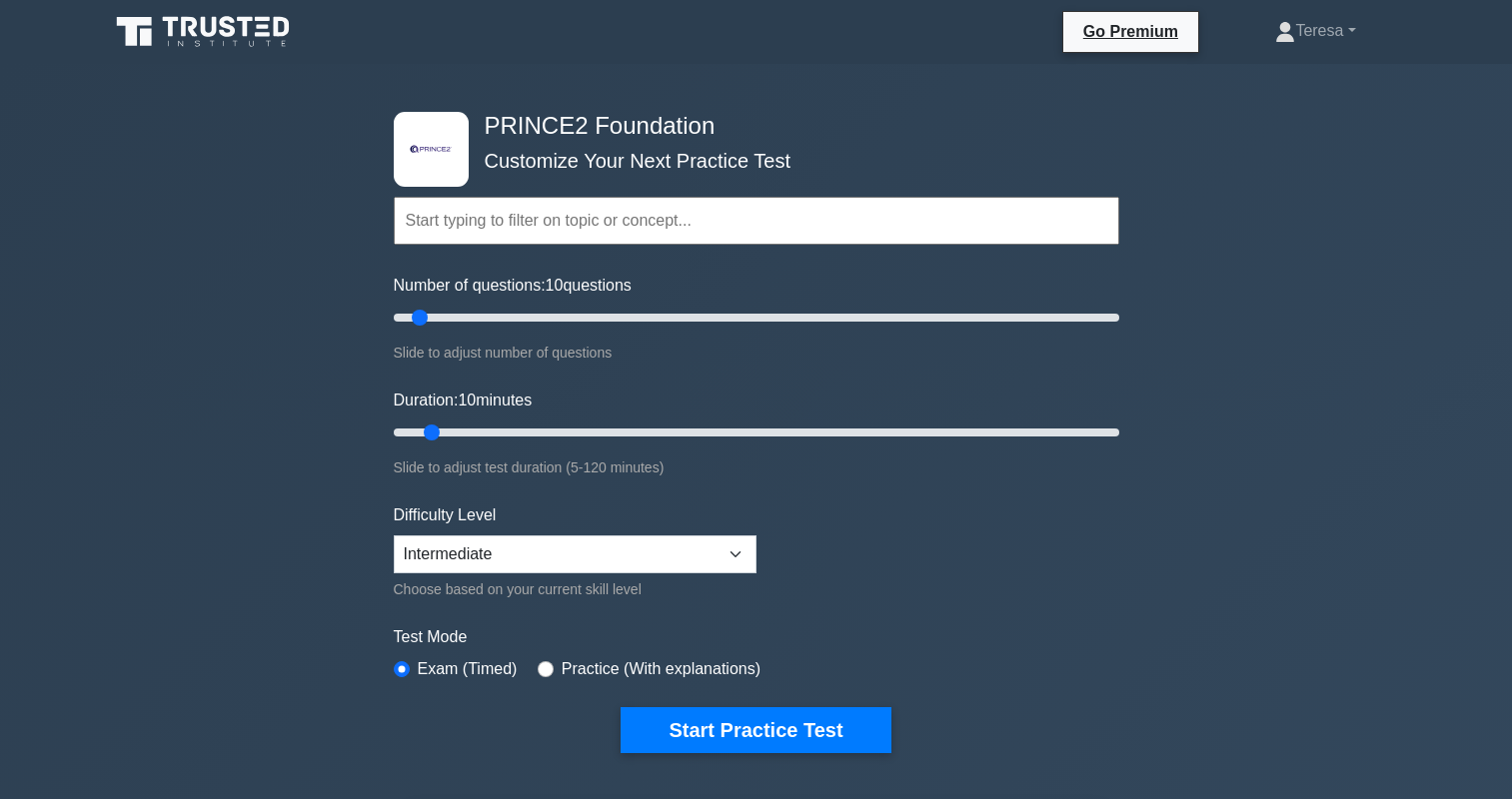 scroll, scrollTop: 0, scrollLeft: 0, axis: both 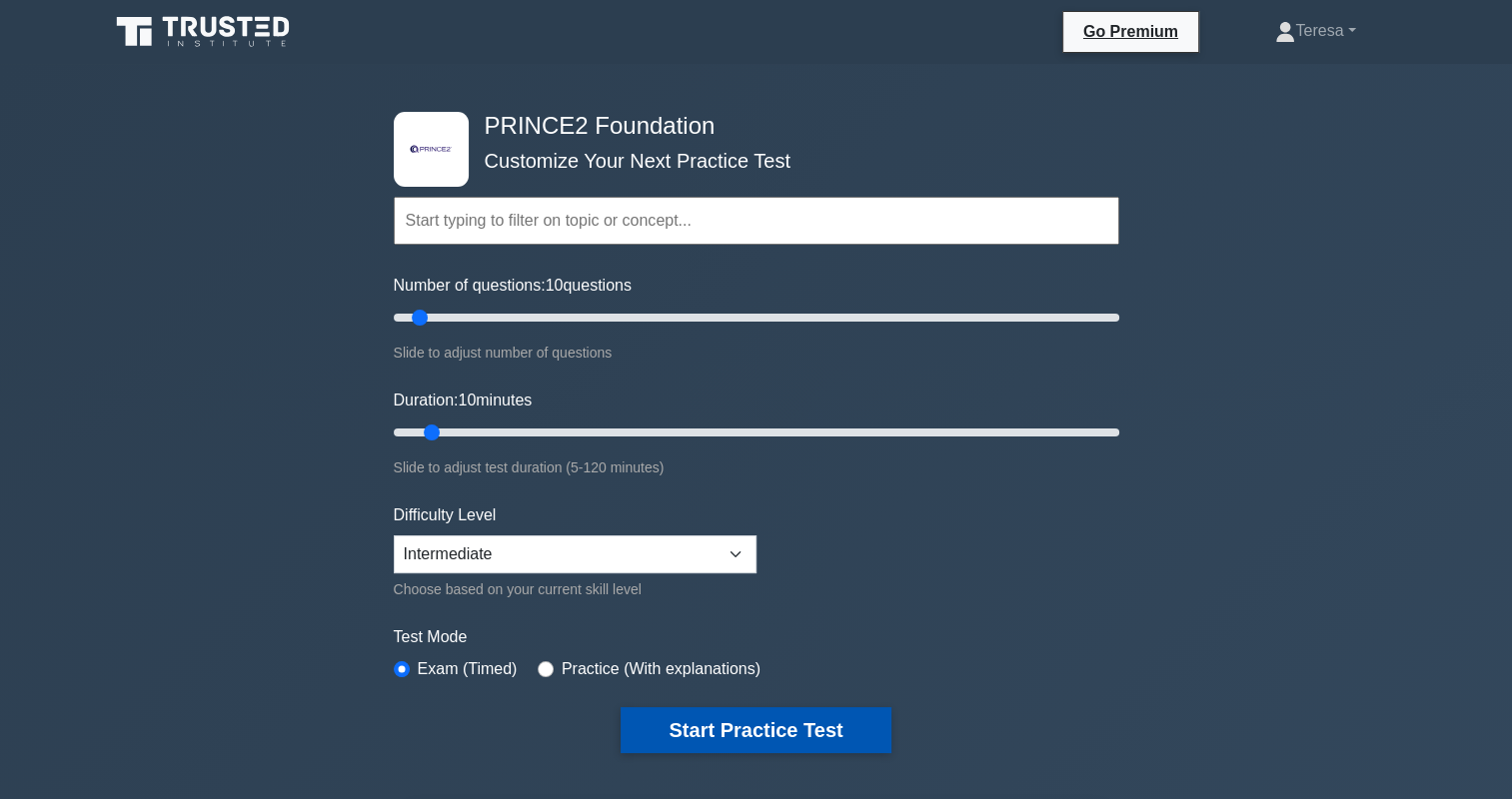 click on "Start Practice Test" at bounding box center (756, 730) 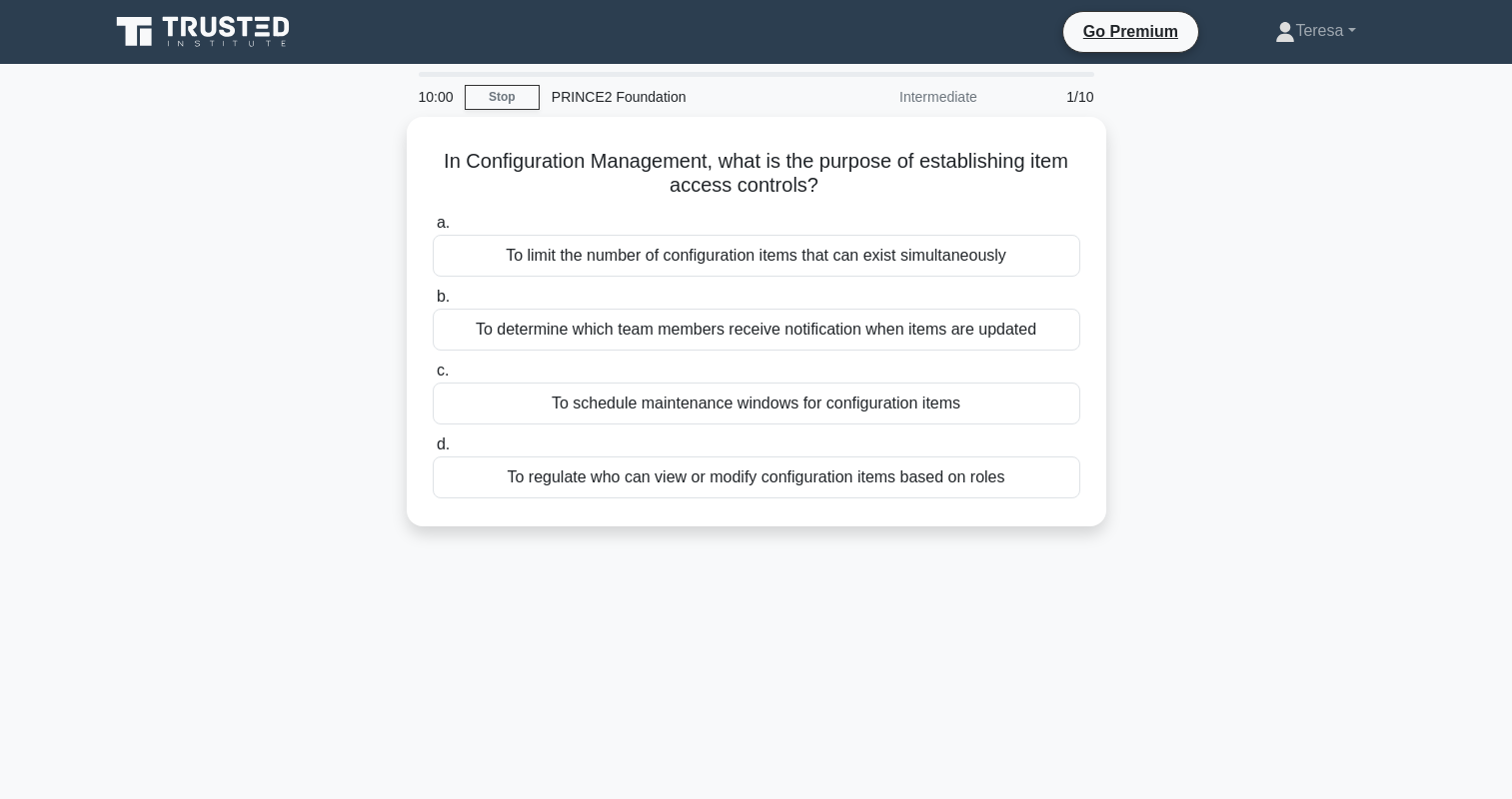 scroll, scrollTop: 0, scrollLeft: 0, axis: both 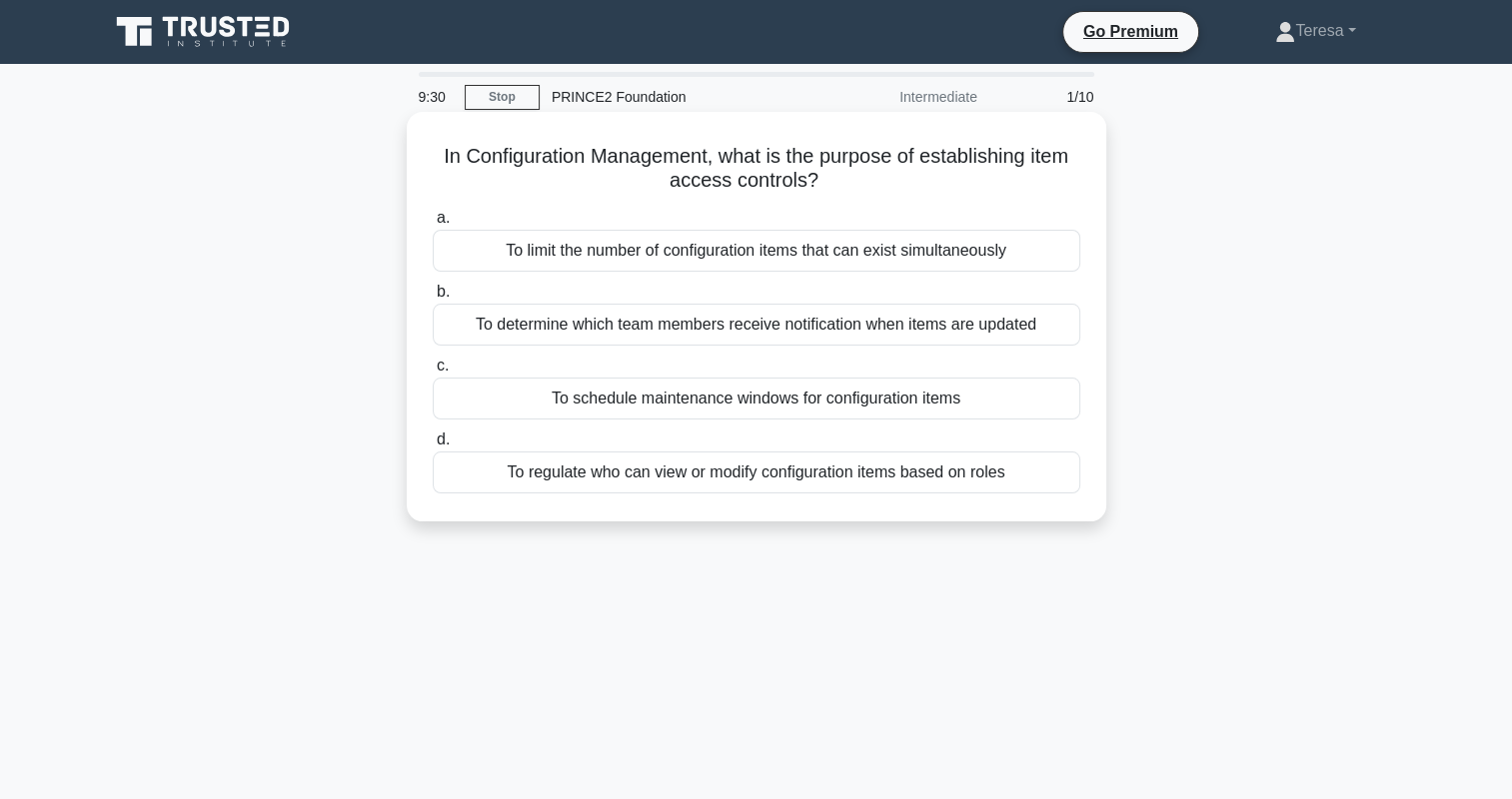 click on "To regulate who can view or modify configuration items based on roles" at bounding box center (756, 472) 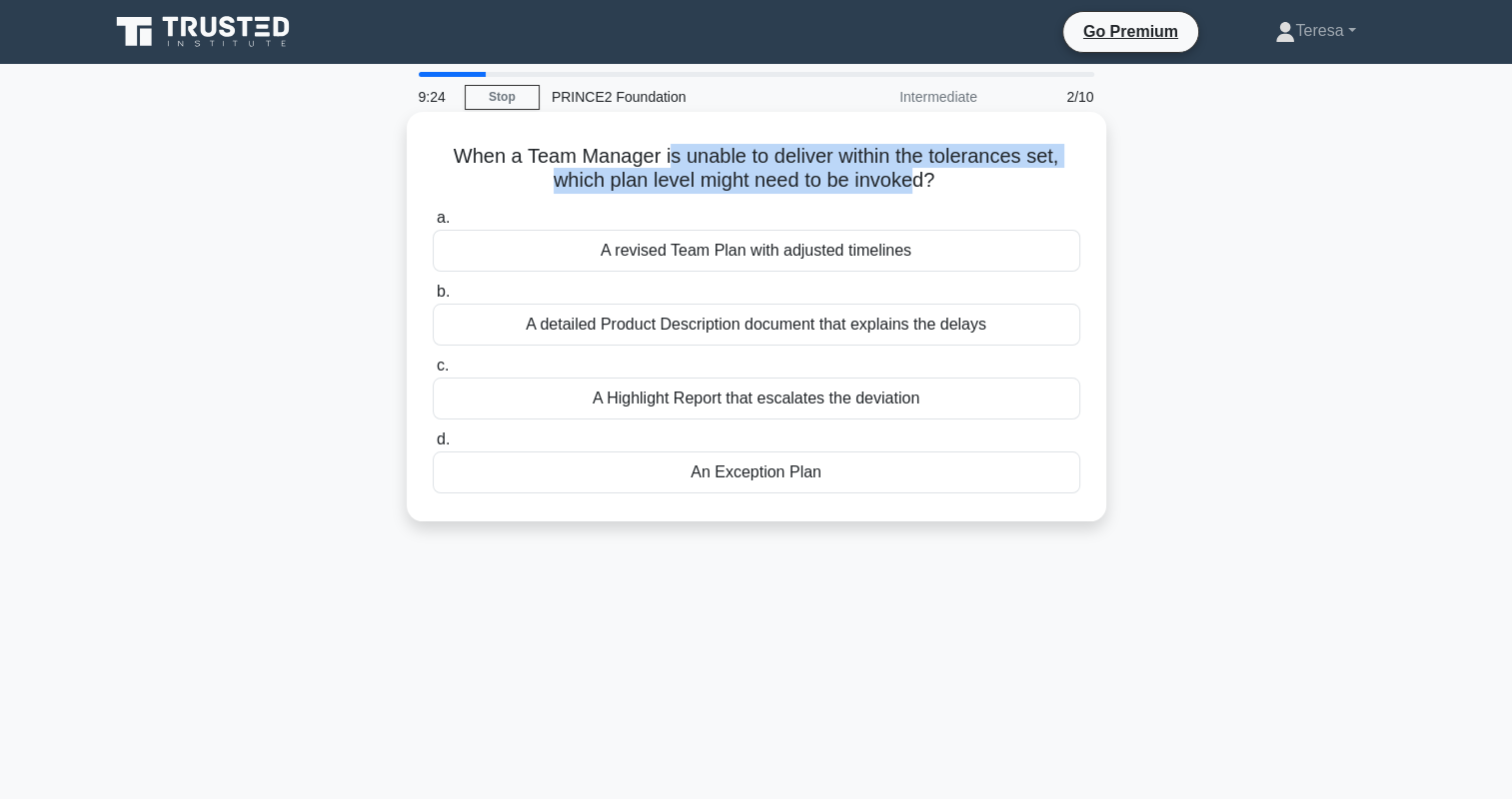 drag, startPoint x: 664, startPoint y: 162, endPoint x: 913, endPoint y: 196, distance: 251.3106 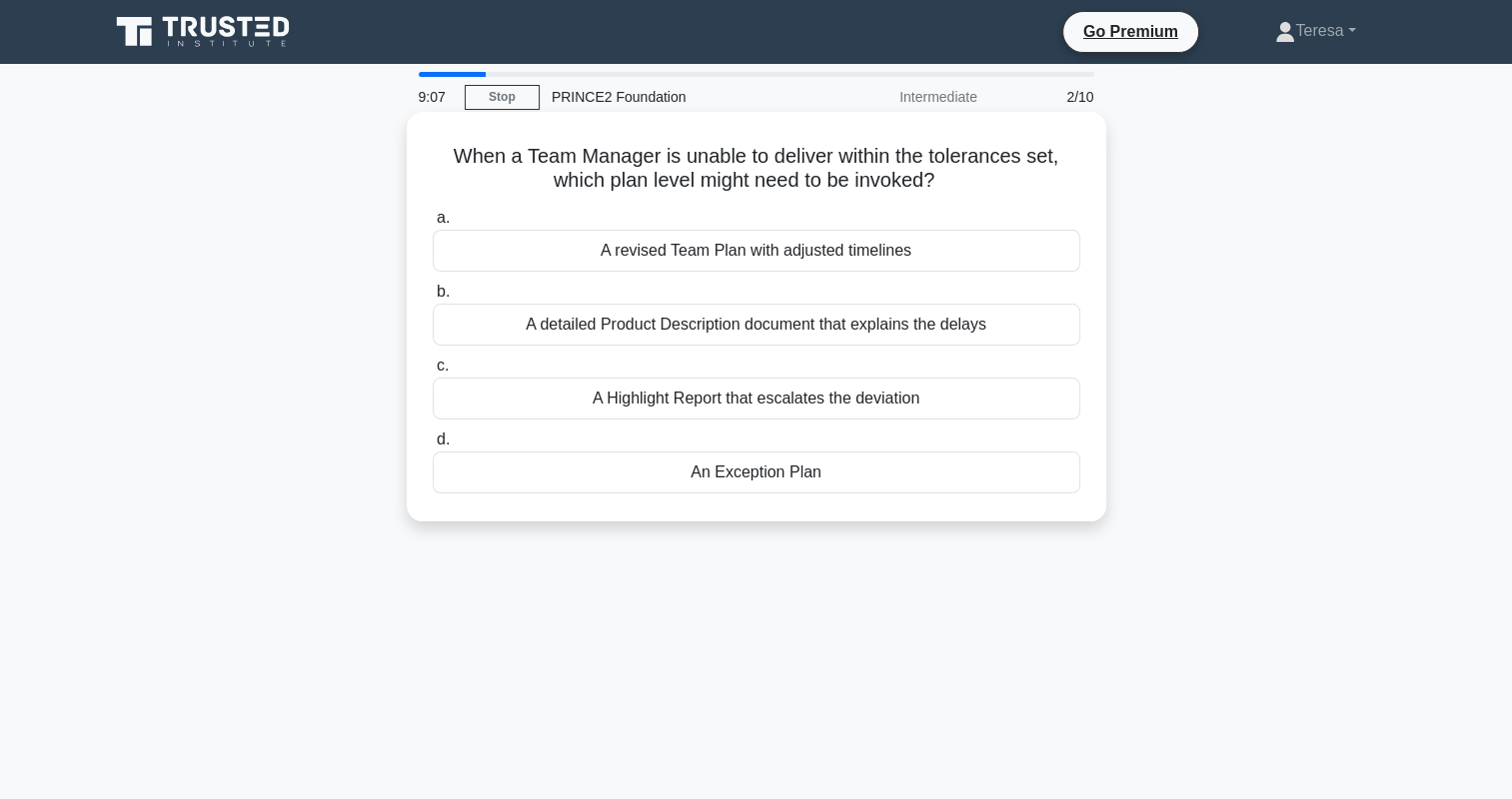 click on "An Exception Plan" at bounding box center [756, 472] 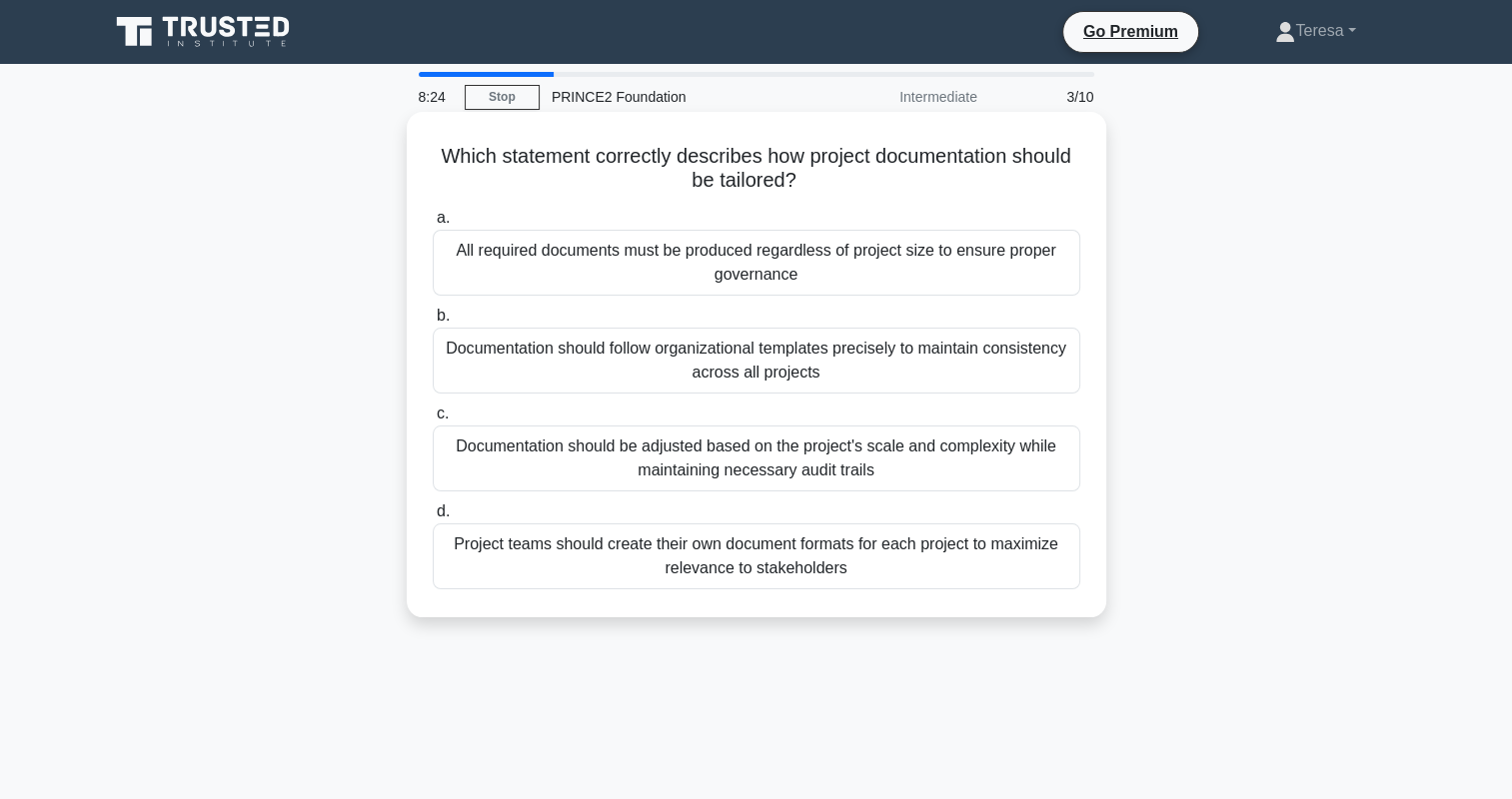 click on "Documentation should be adjusted based on the project's scale and complexity while maintaining necessary audit trails" at bounding box center (756, 458) 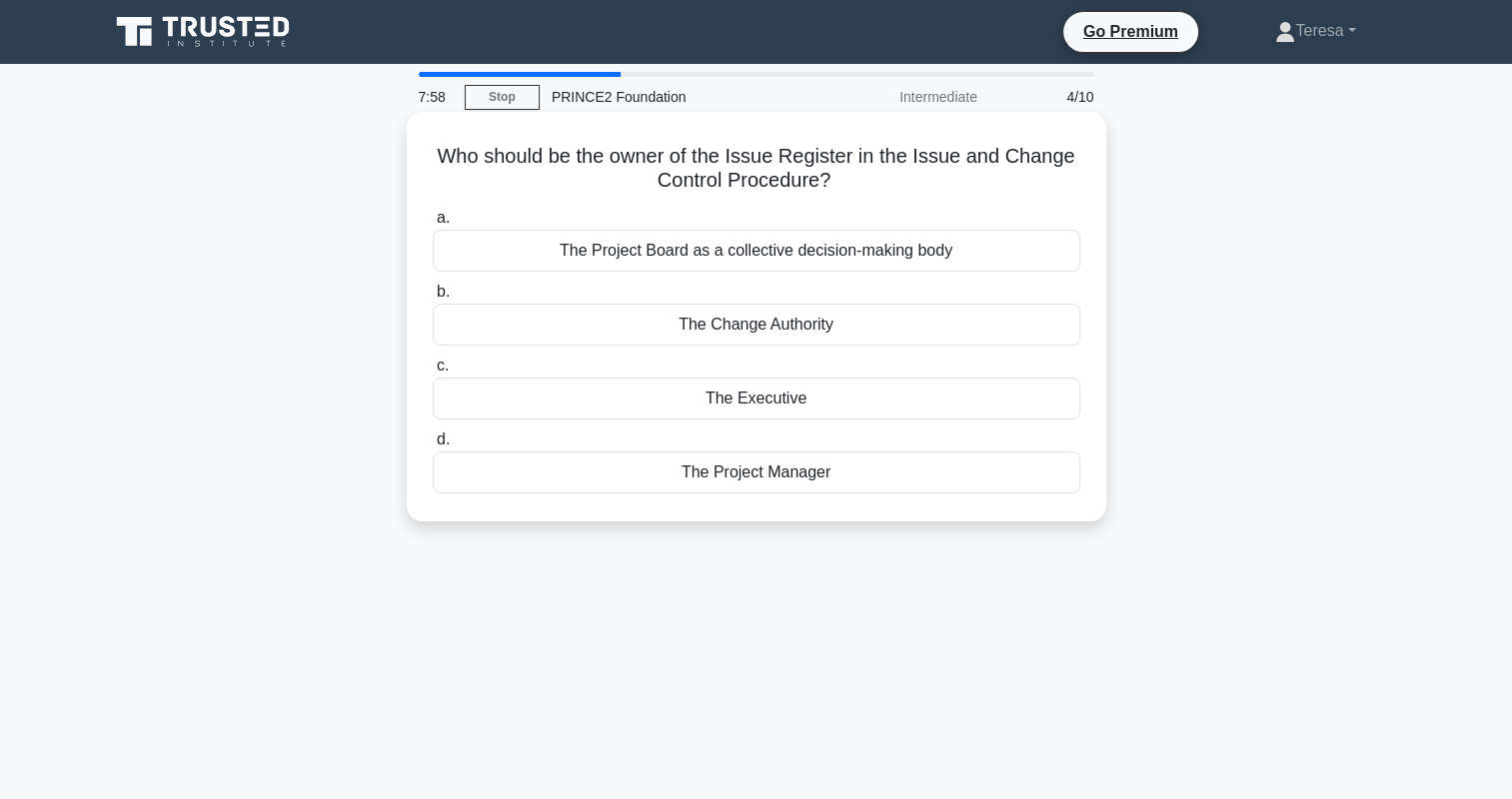 click on "The Project Manager" at bounding box center (756, 472) 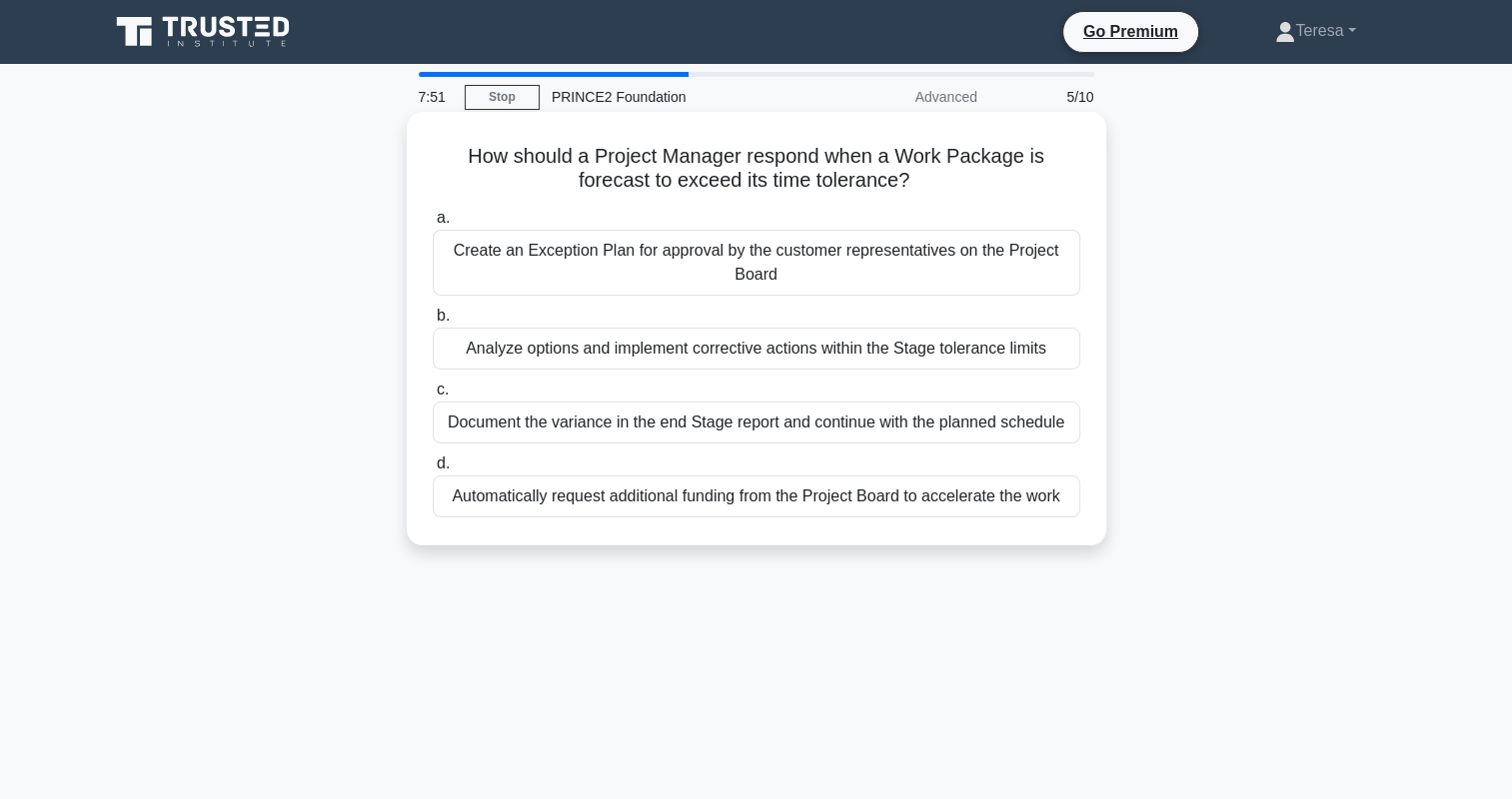 drag, startPoint x: 596, startPoint y: 157, endPoint x: 962, endPoint y: 172, distance: 366.3072 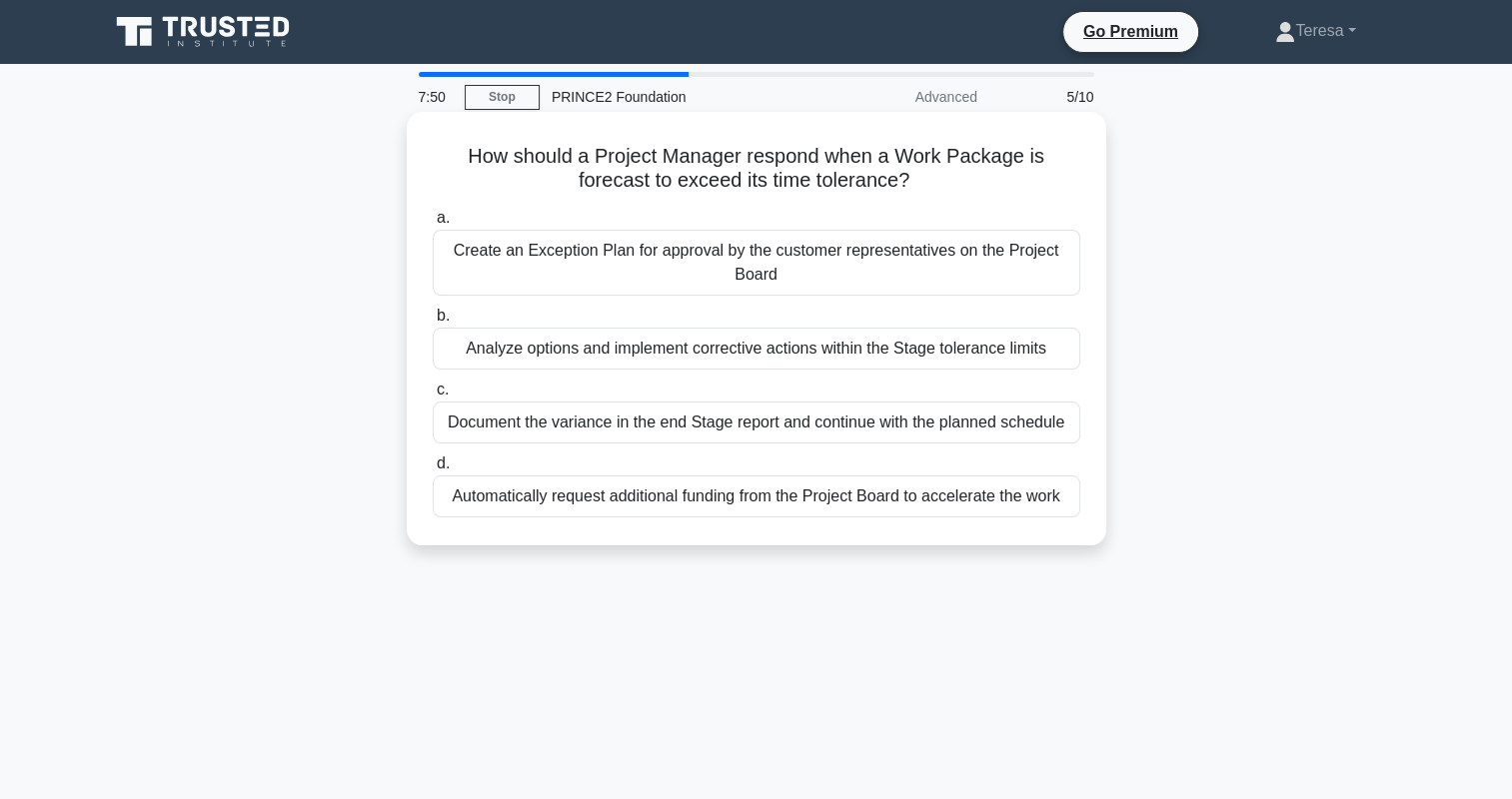 drag, startPoint x: 962, startPoint y: 172, endPoint x: 729, endPoint y: 183, distance: 233.2595 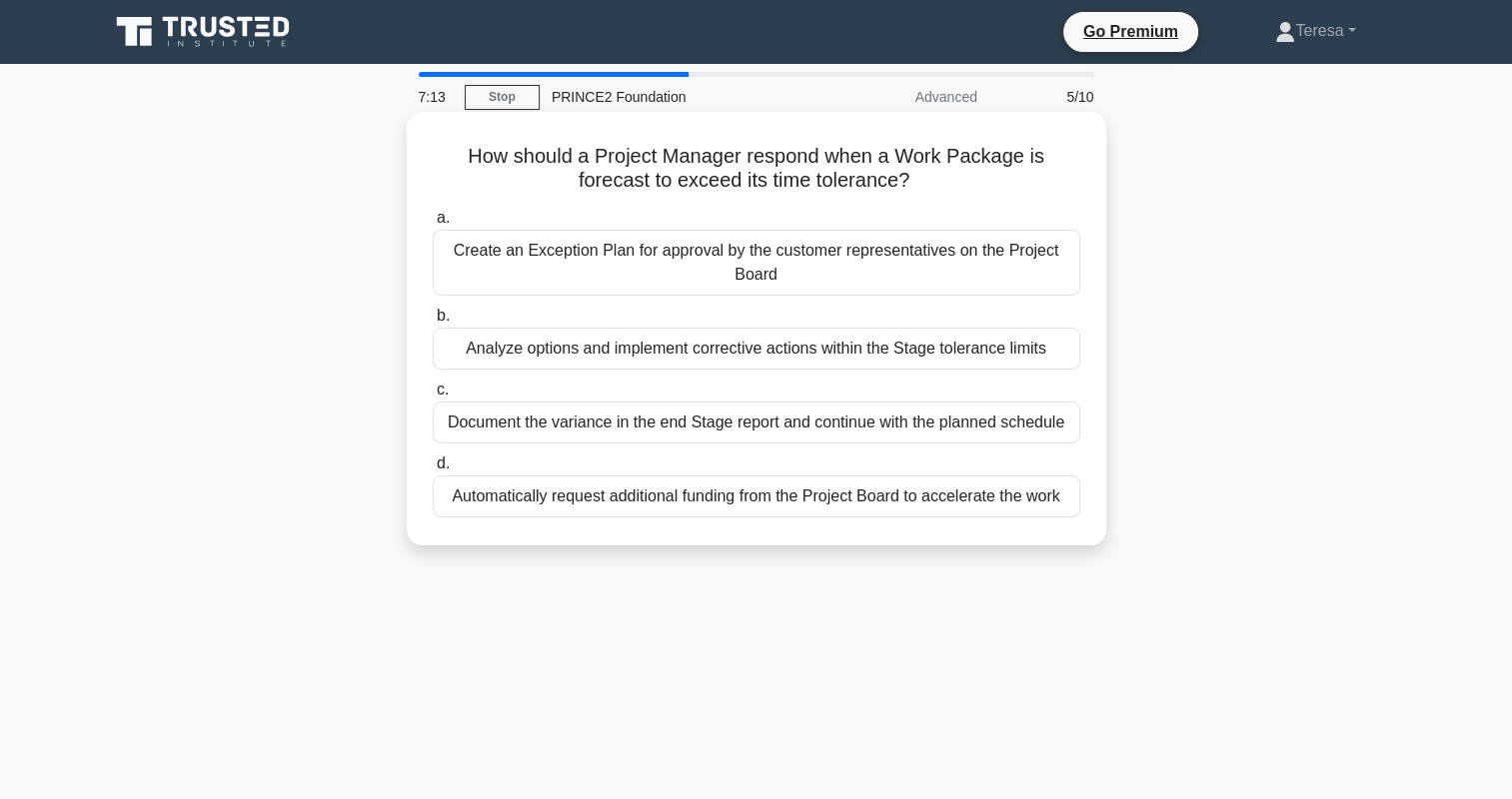 click on "Analyze options and implement corrective actions within the Stage tolerance limits" at bounding box center [756, 349] 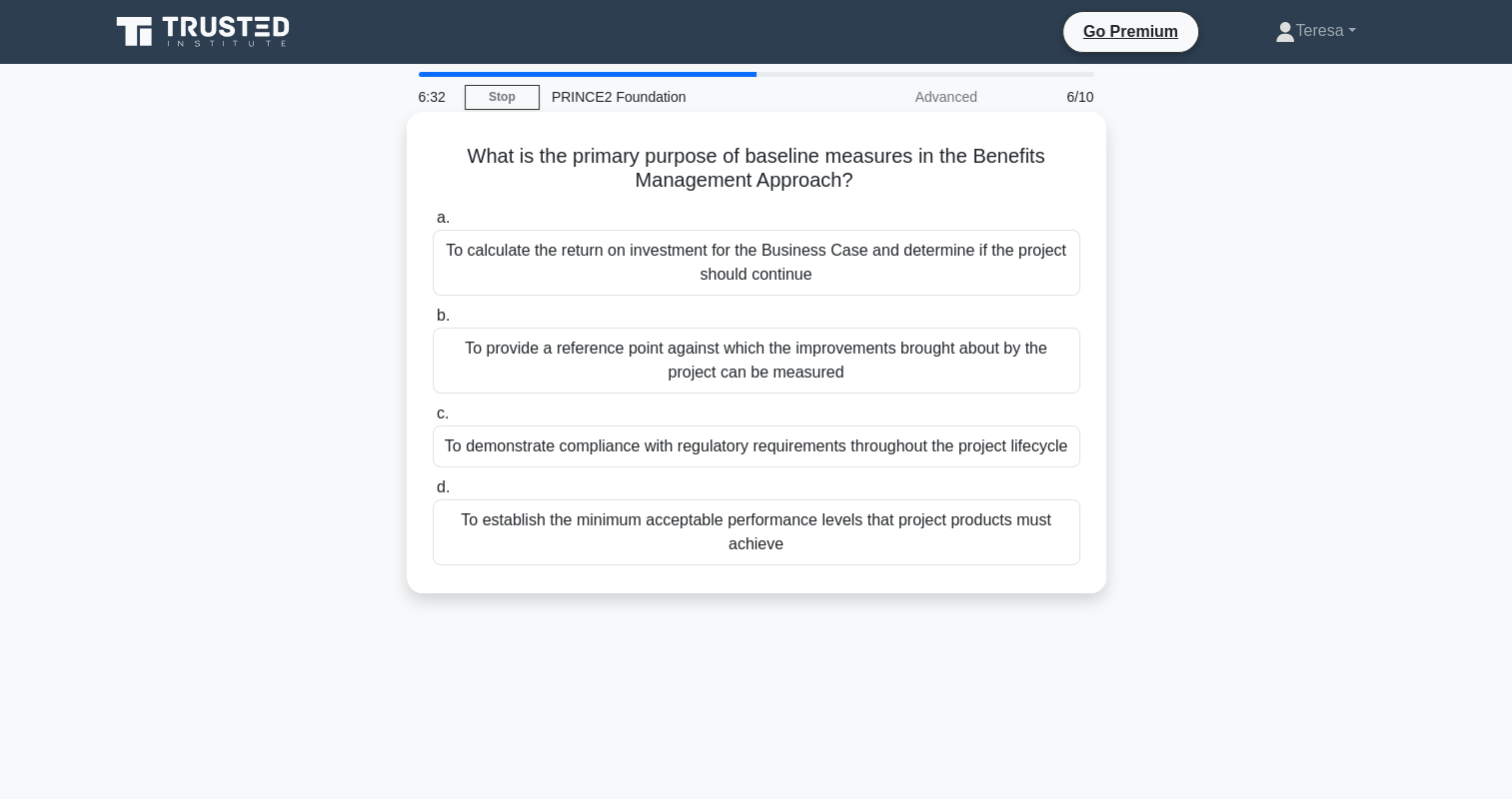 click on "To establish the minimum acceptable performance levels that project products must achieve" at bounding box center (756, 532) 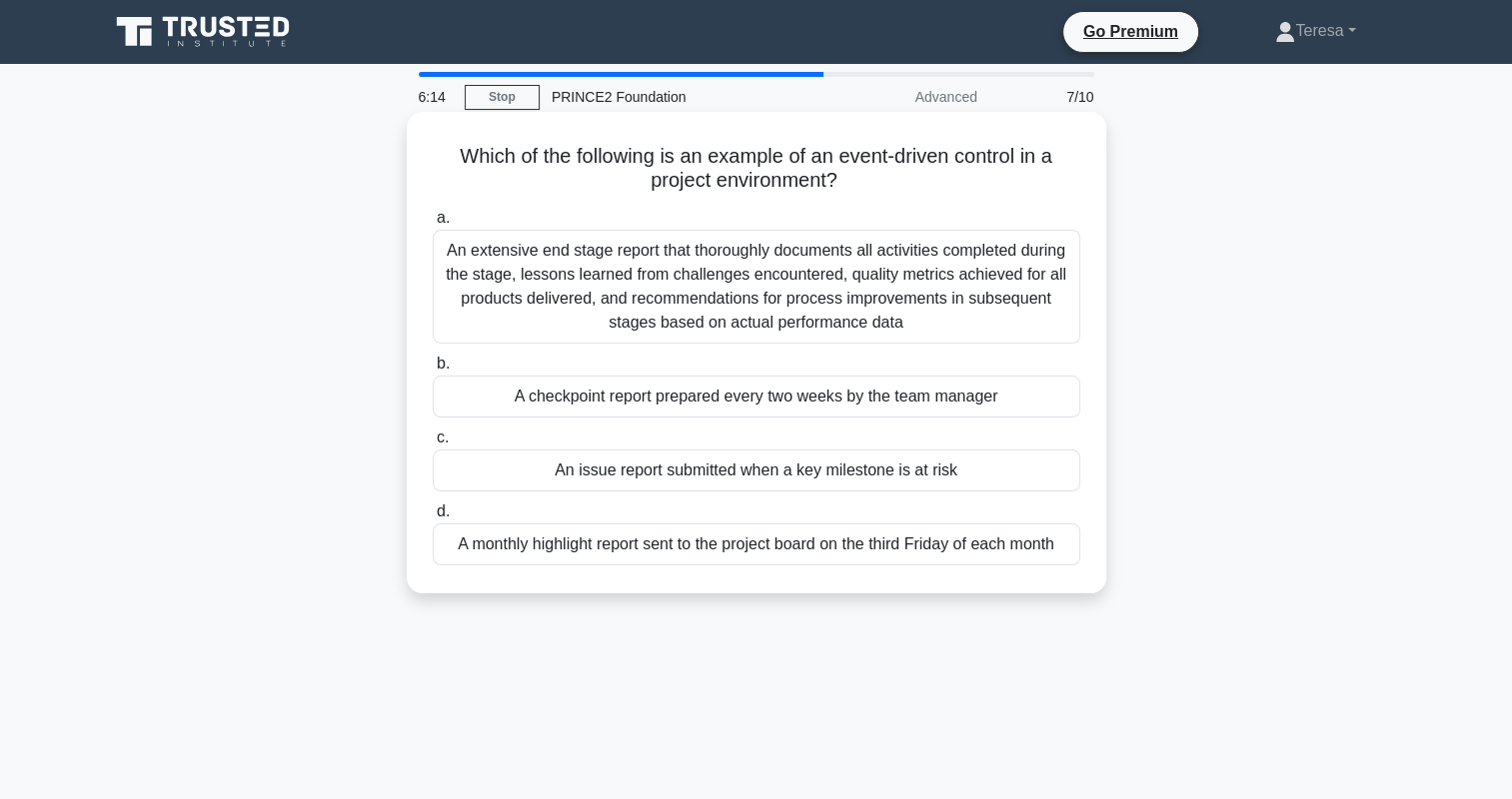 click on "An issue report submitted when a key milestone is at risk" at bounding box center [756, 470] 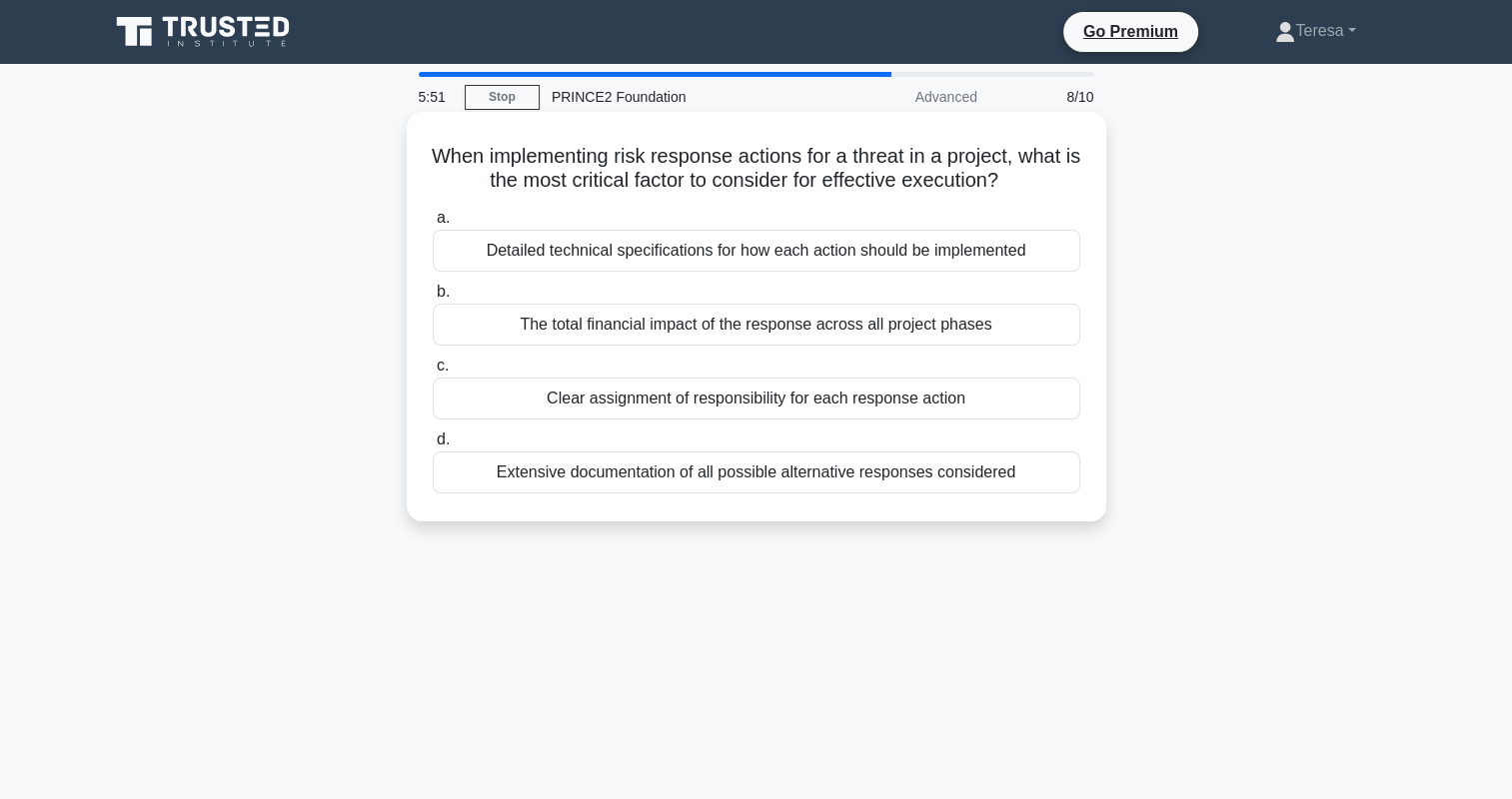 click on "Clear assignment of responsibility for each response action" at bounding box center (756, 399) 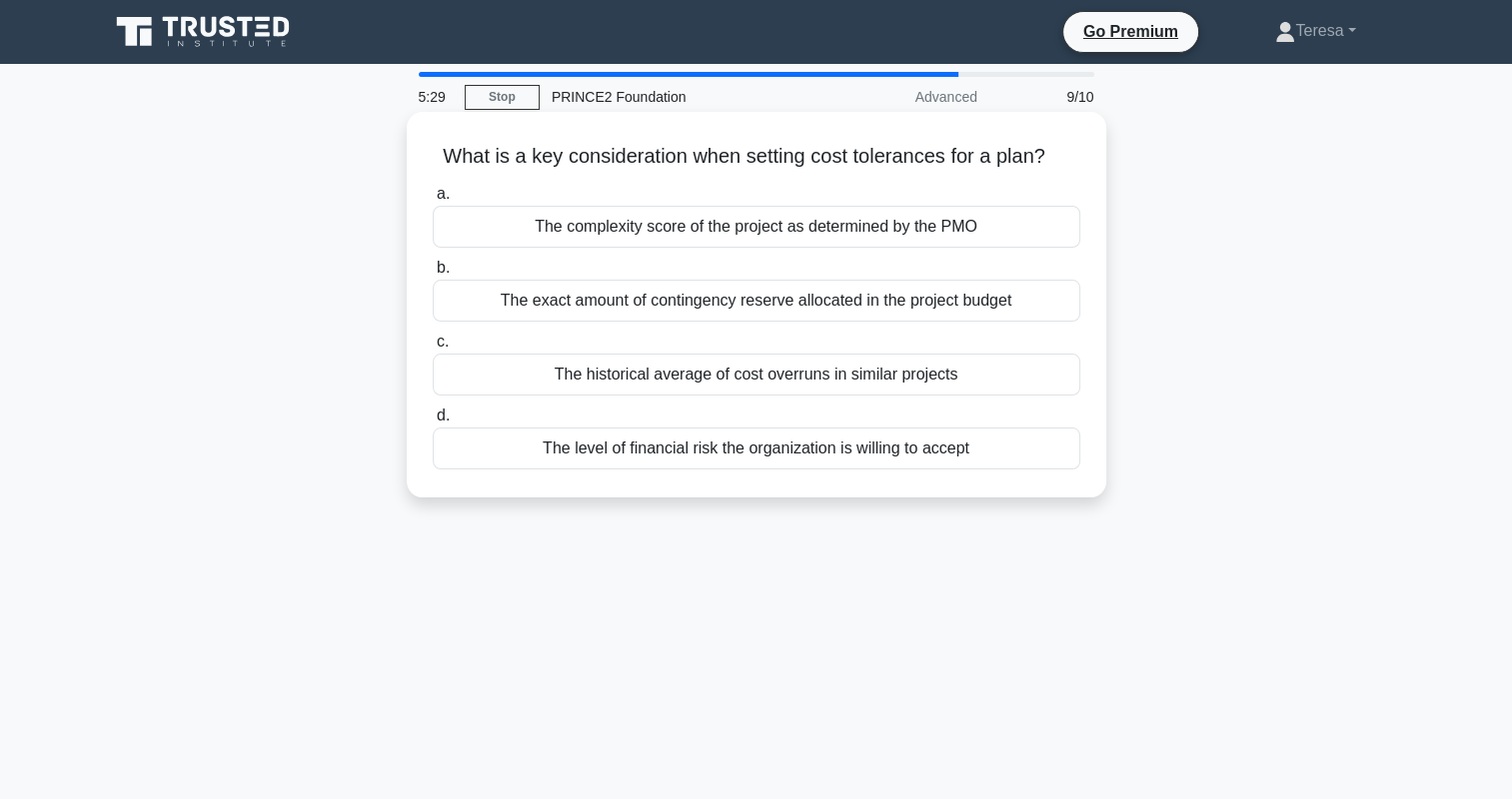 click on "The level of financial risk the organization is willing to accept" at bounding box center [756, 448] 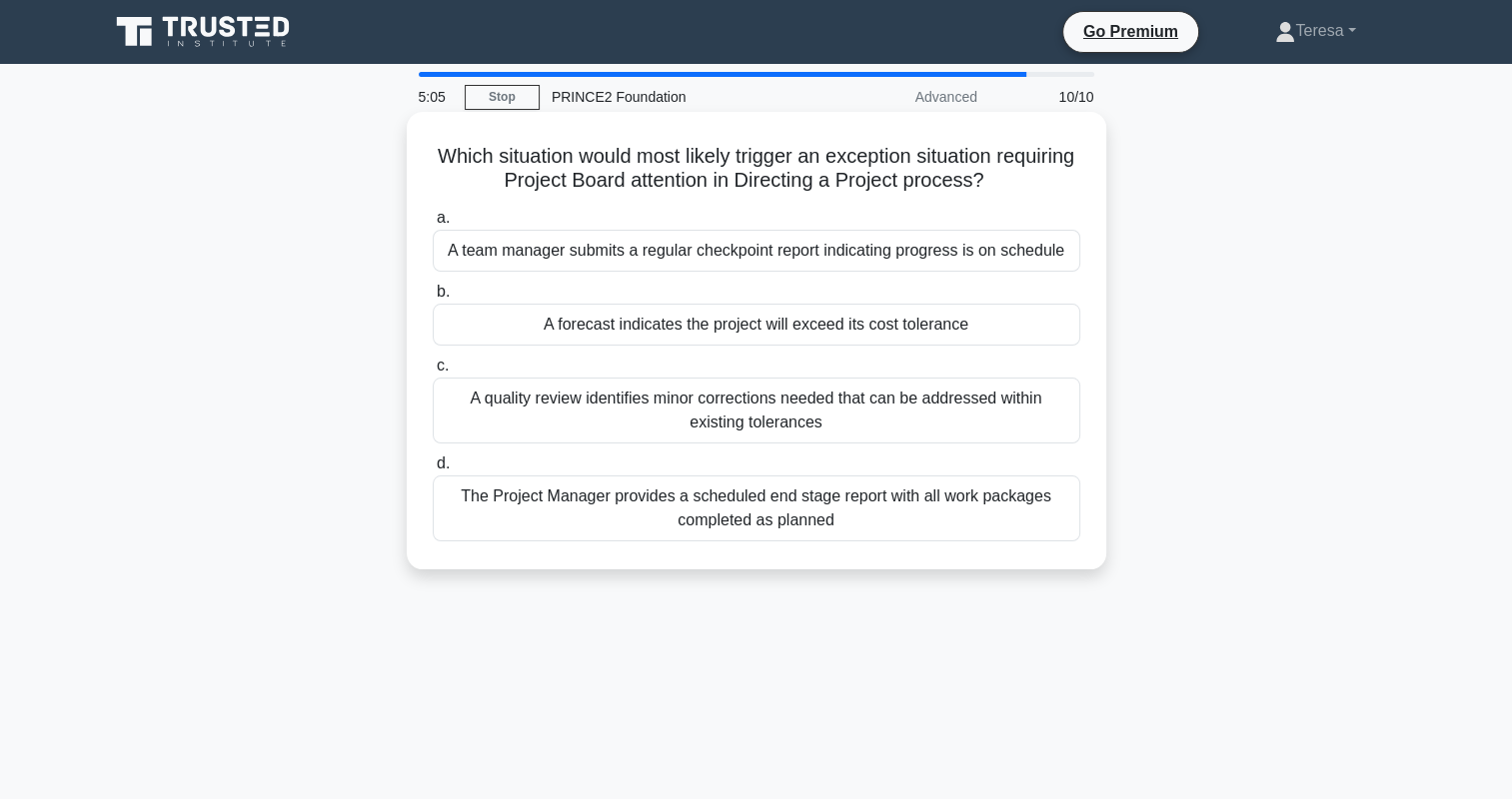 click on "A forecast indicates the project will exceed its cost tolerance" at bounding box center (756, 325) 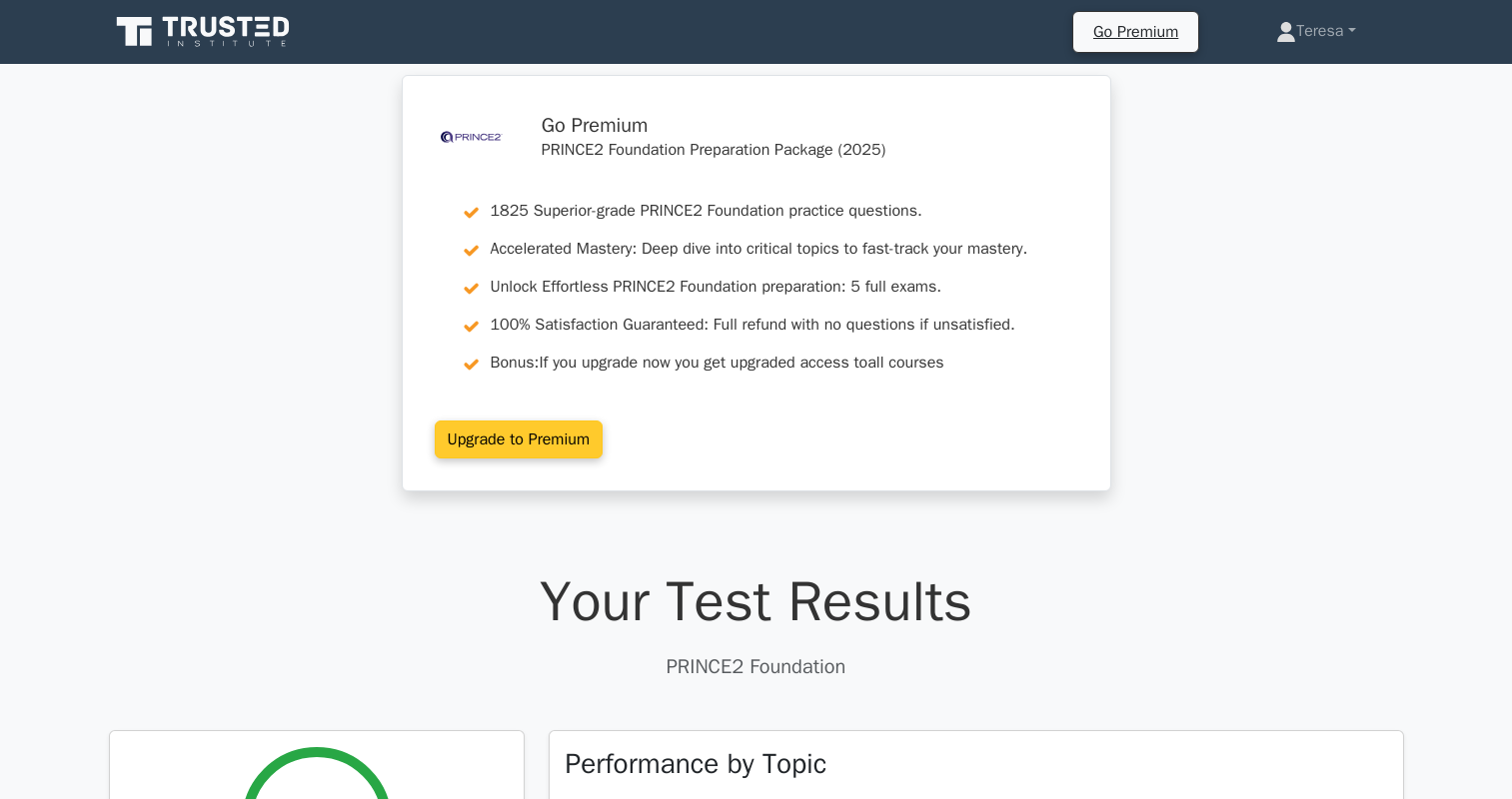 scroll, scrollTop: 0, scrollLeft: 0, axis: both 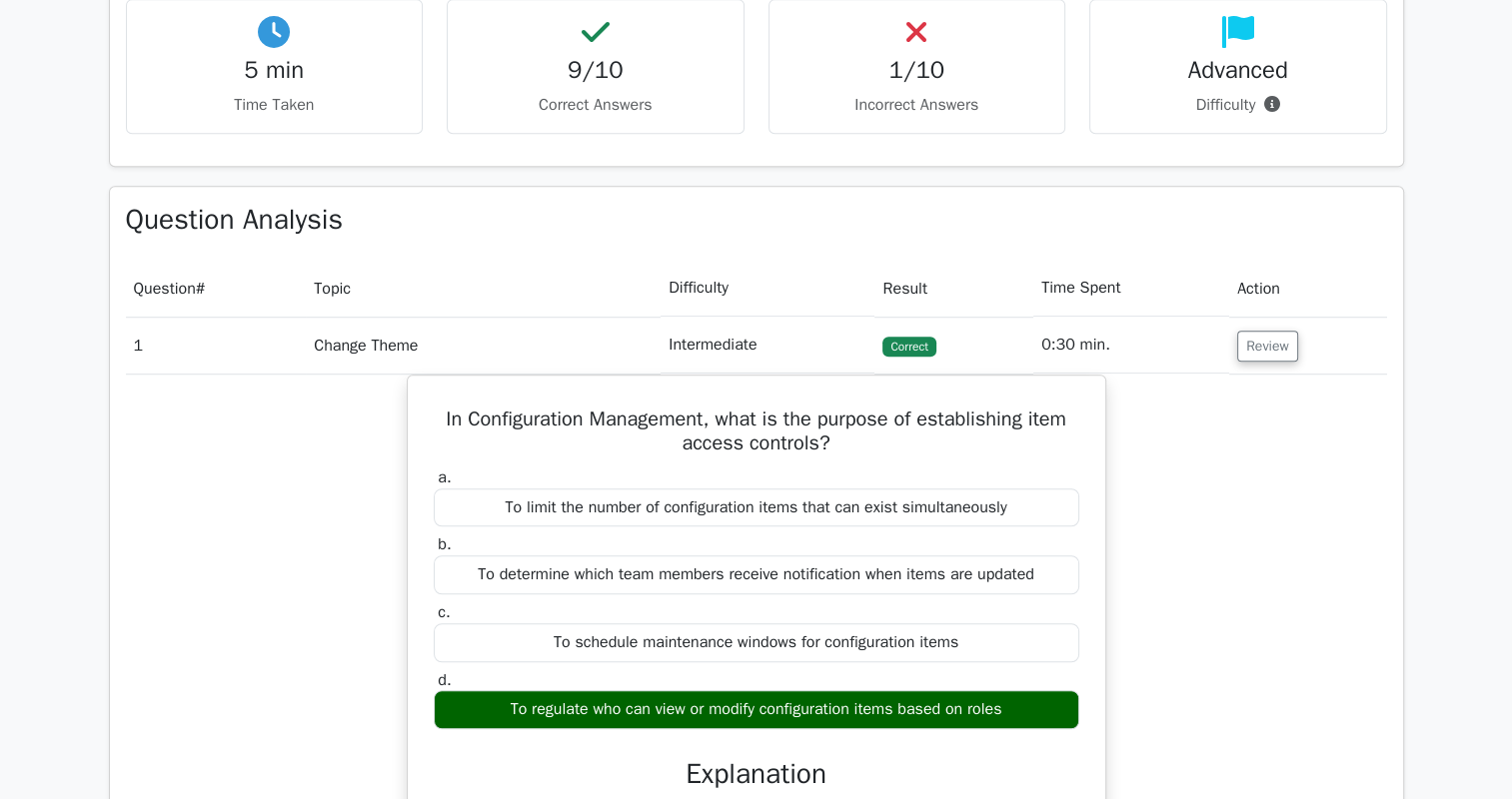 click on "Review" at bounding box center (1308, 345) 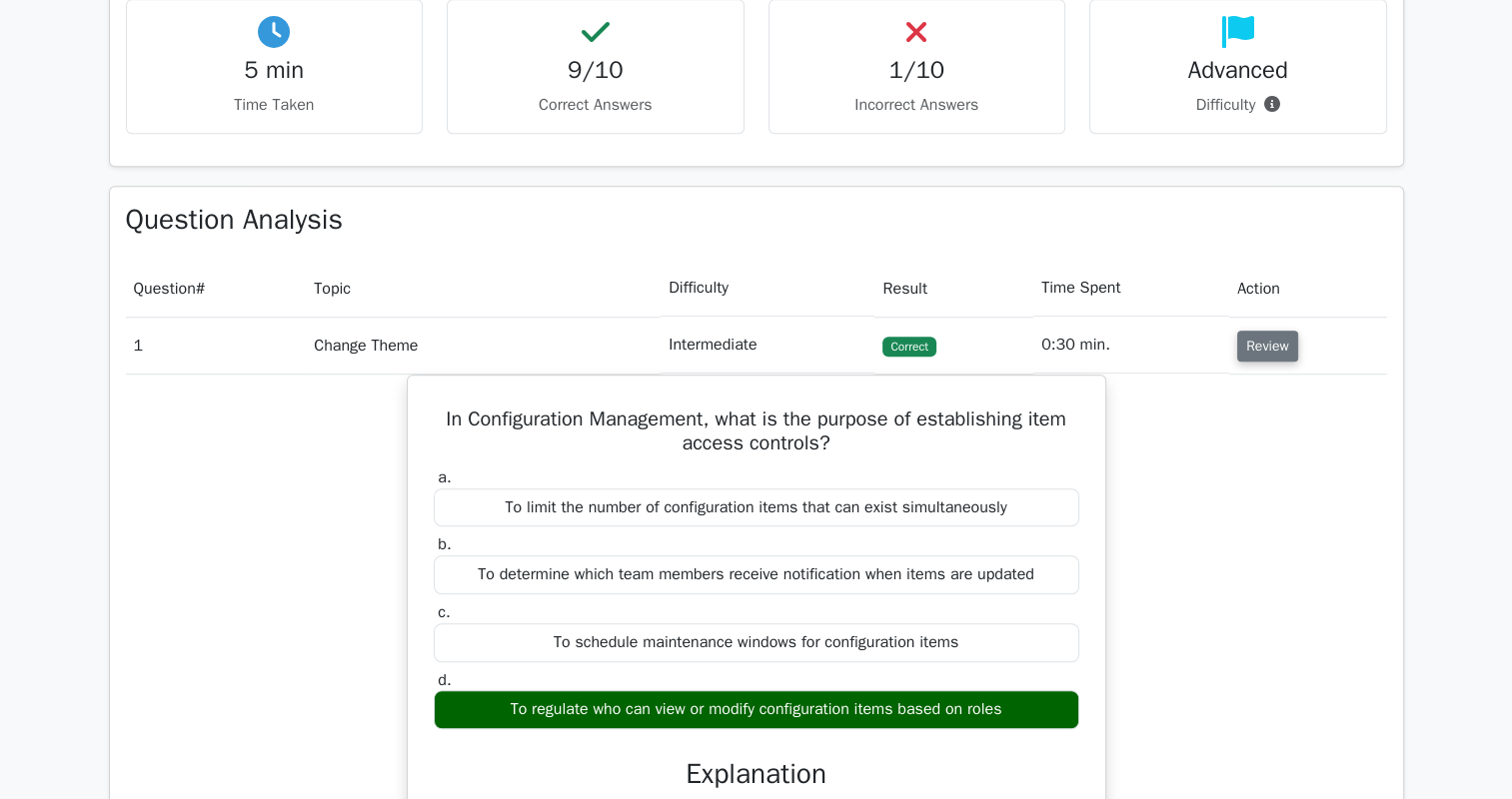 click on "Review" at bounding box center [1267, 346] 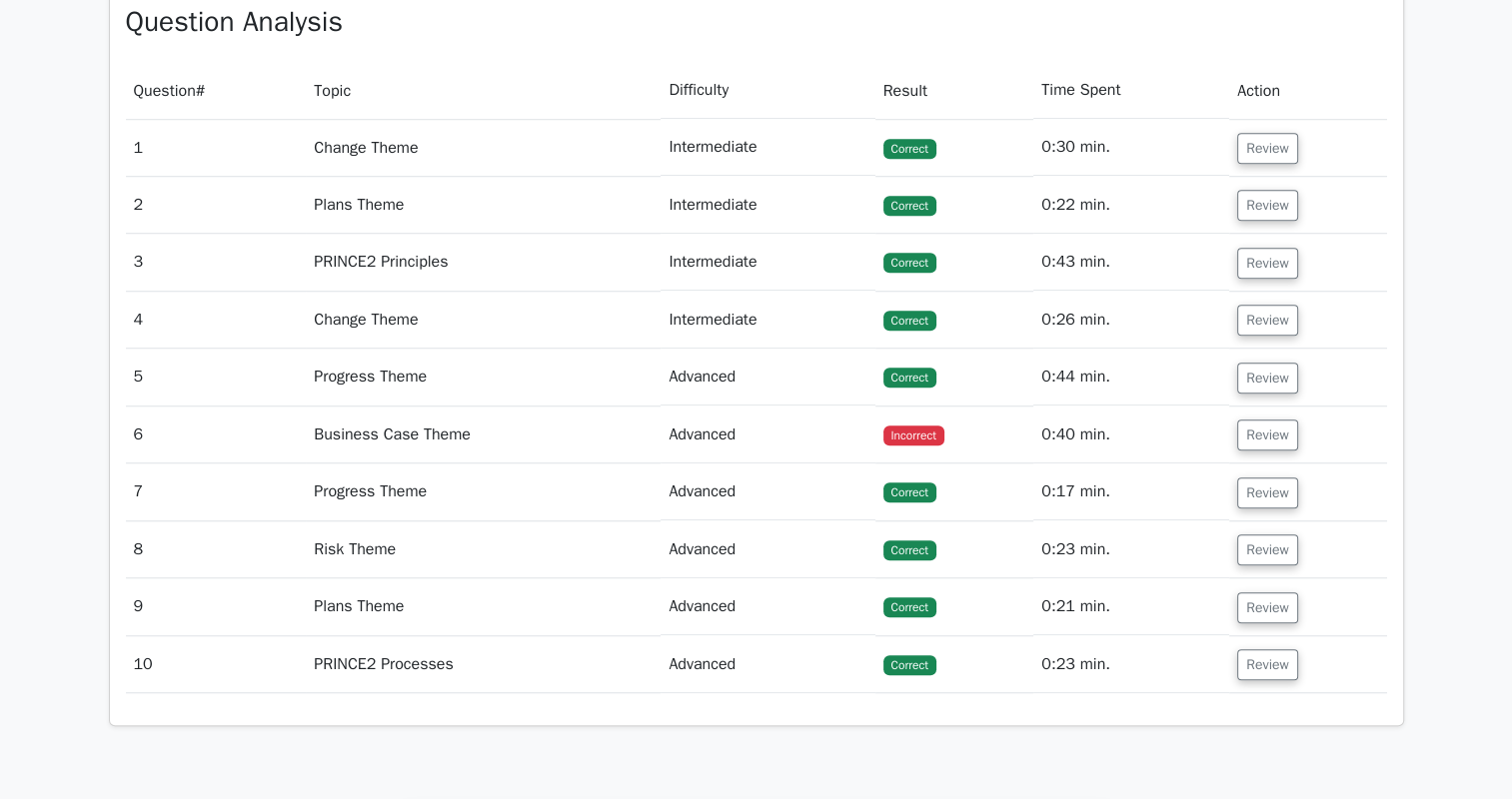 scroll, scrollTop: 1498, scrollLeft: 0, axis: vertical 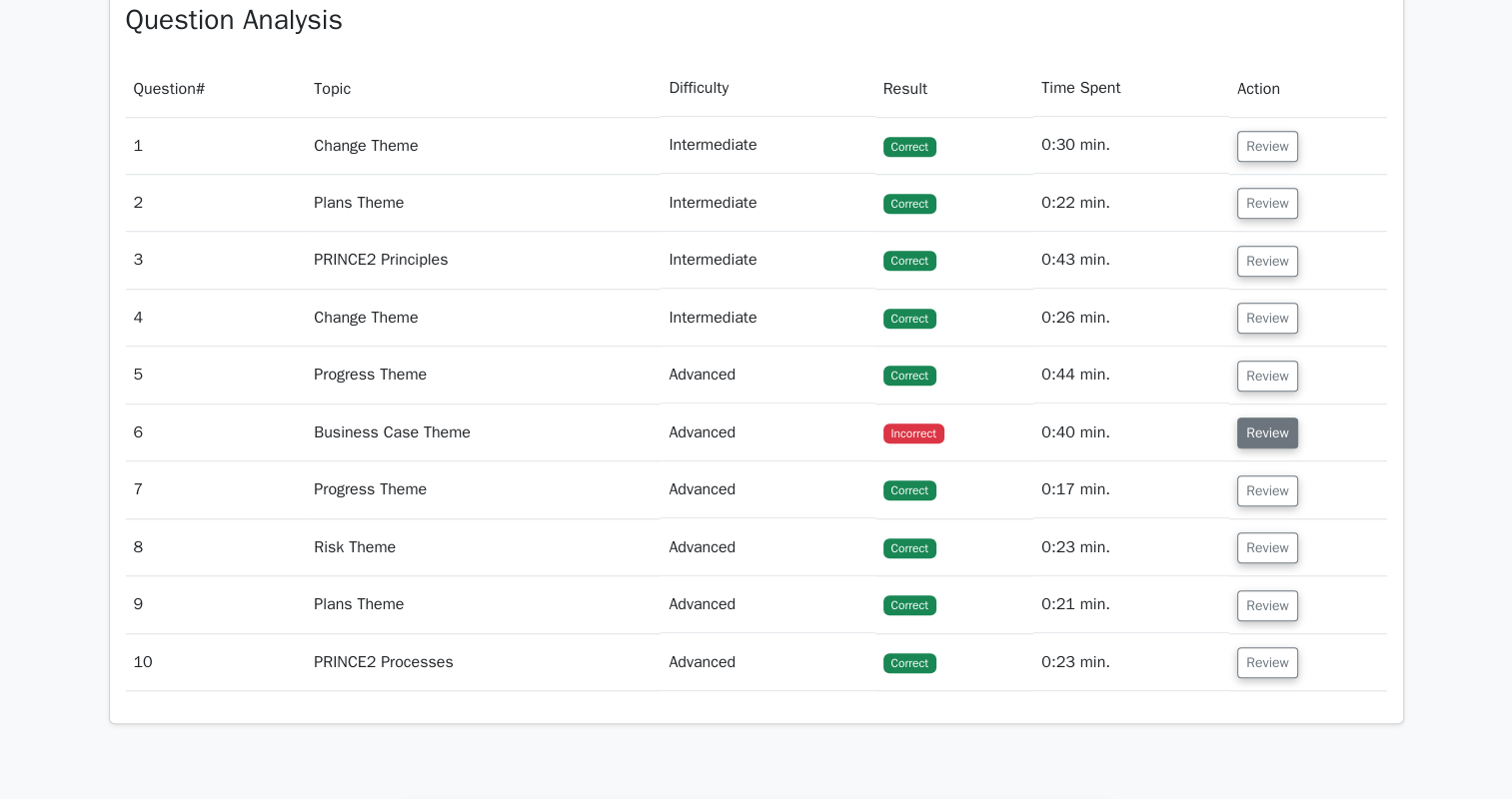 click on "Review" at bounding box center [1267, 432] 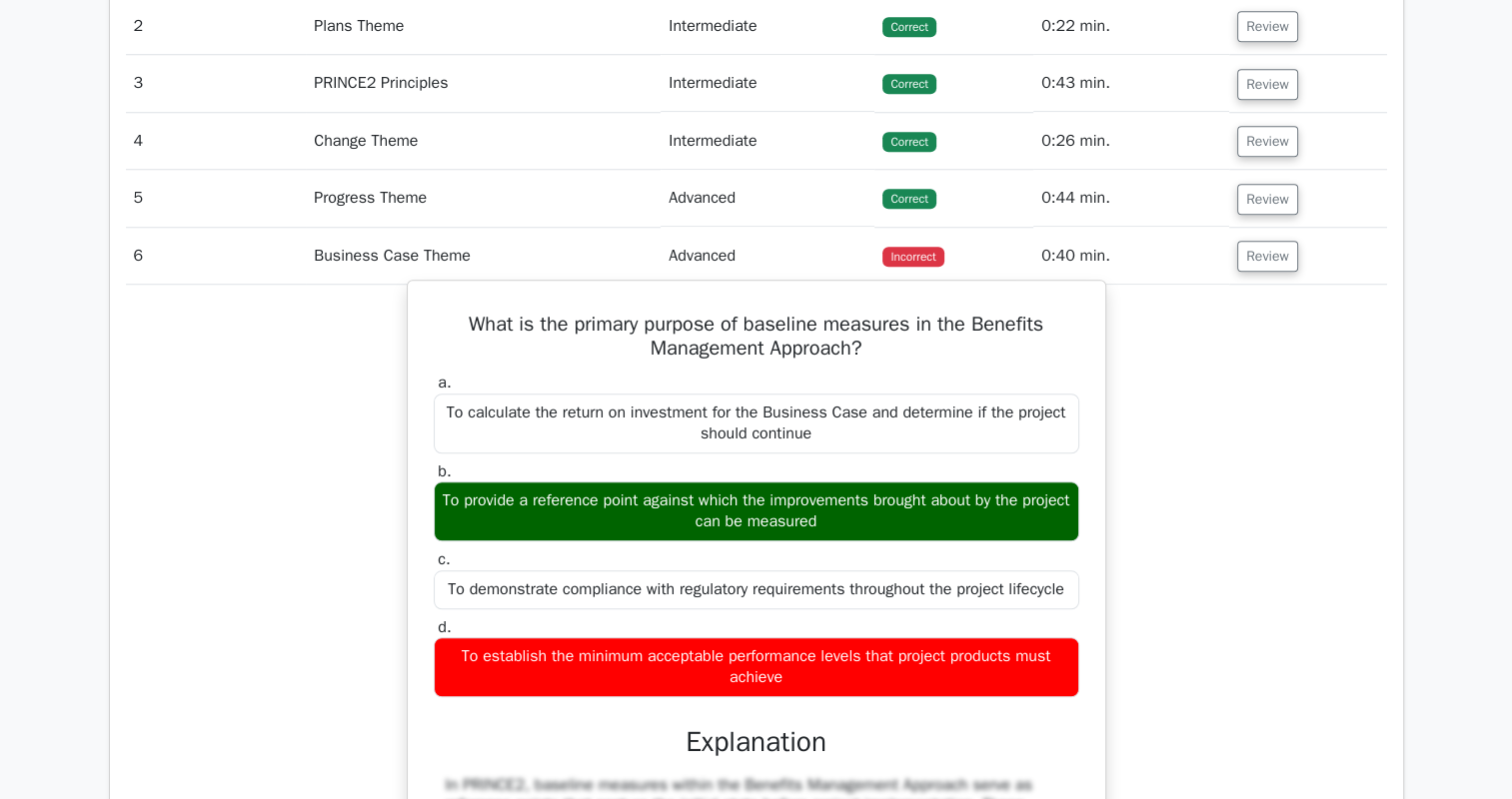scroll, scrollTop: 1698, scrollLeft: 0, axis: vertical 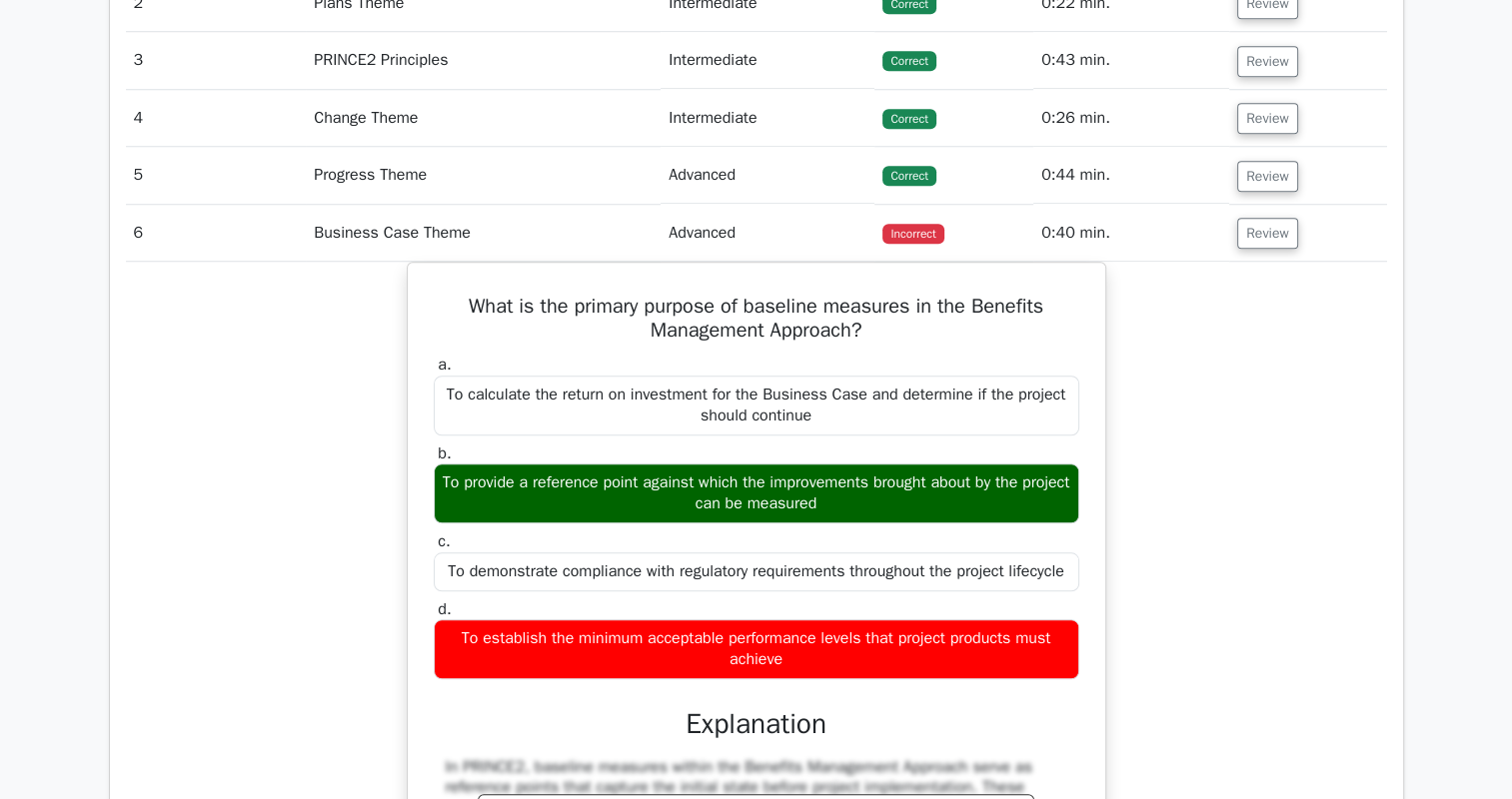click on "Review" at bounding box center (1308, 233) 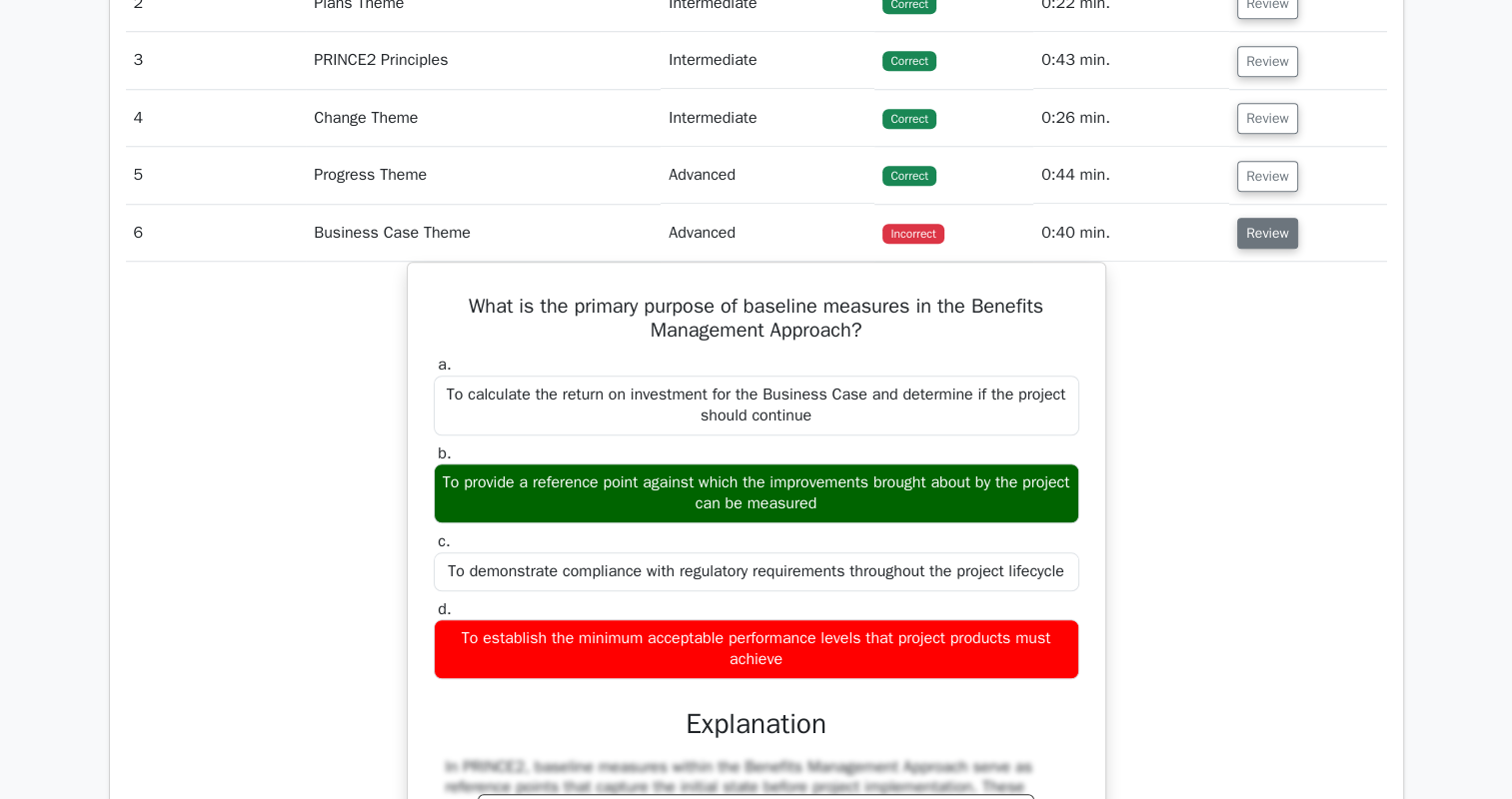 click on "Review" at bounding box center [1267, 233] 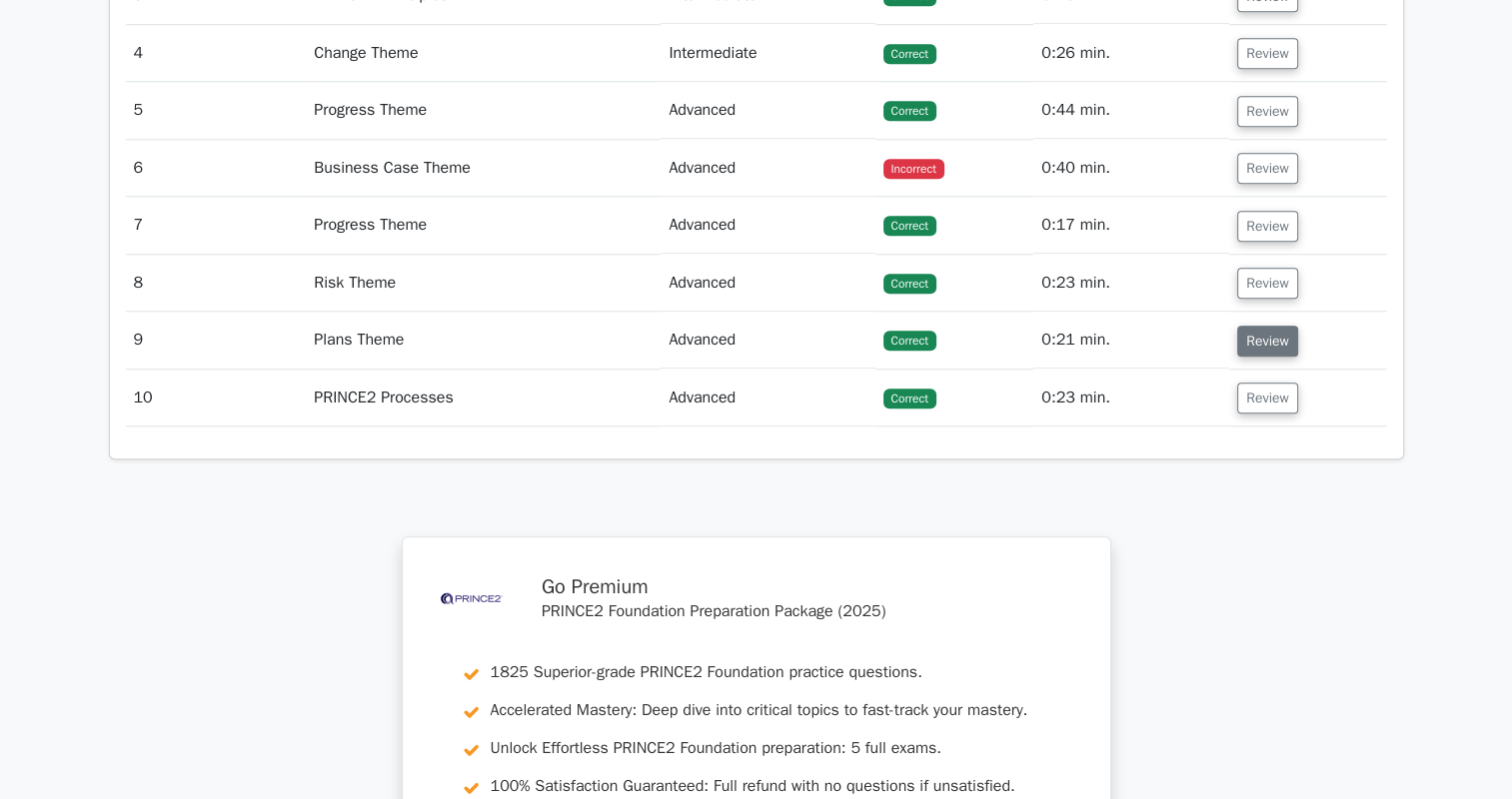 scroll, scrollTop: 1798, scrollLeft: 0, axis: vertical 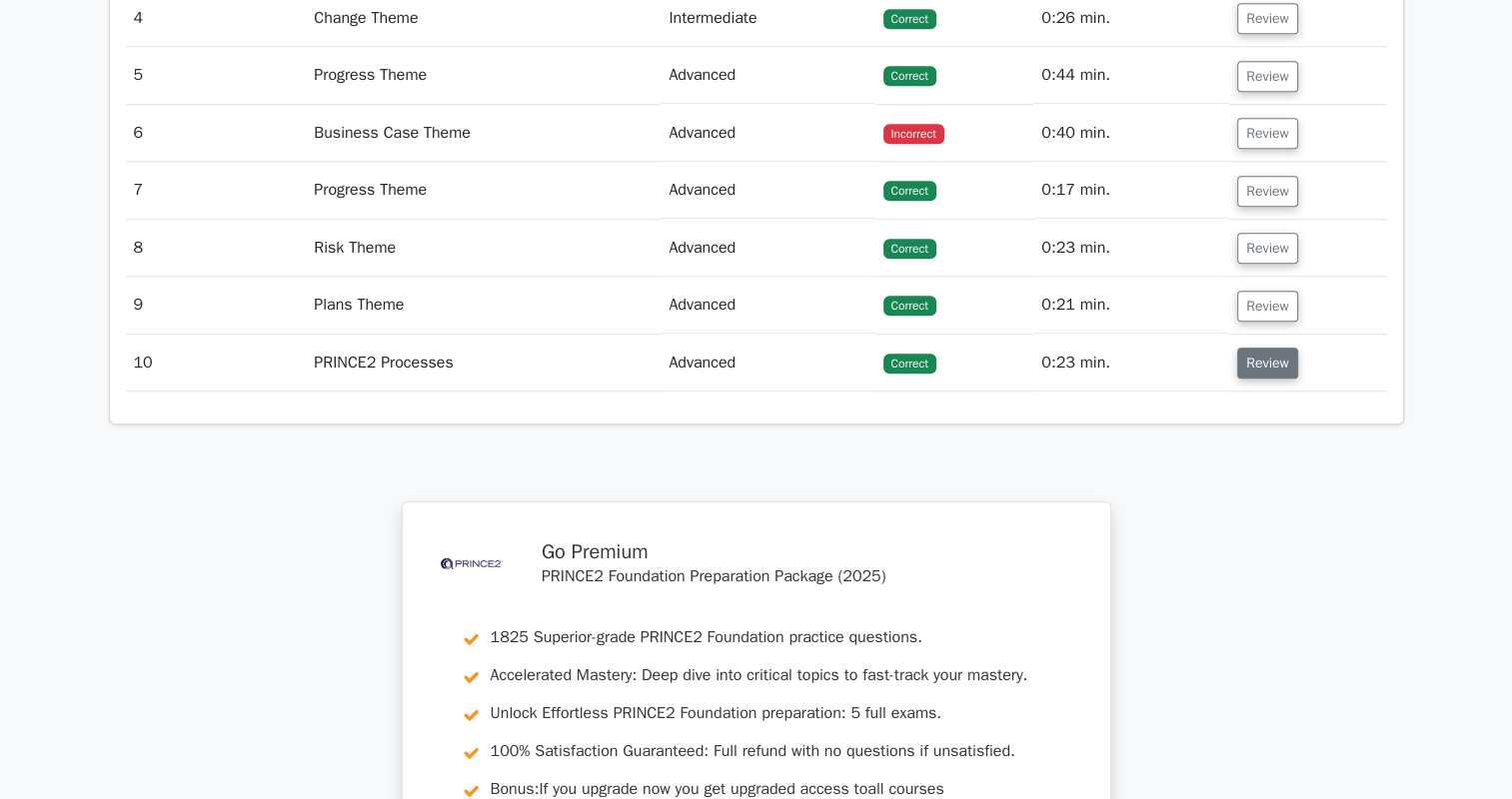 click on "Review" at bounding box center (1267, 363) 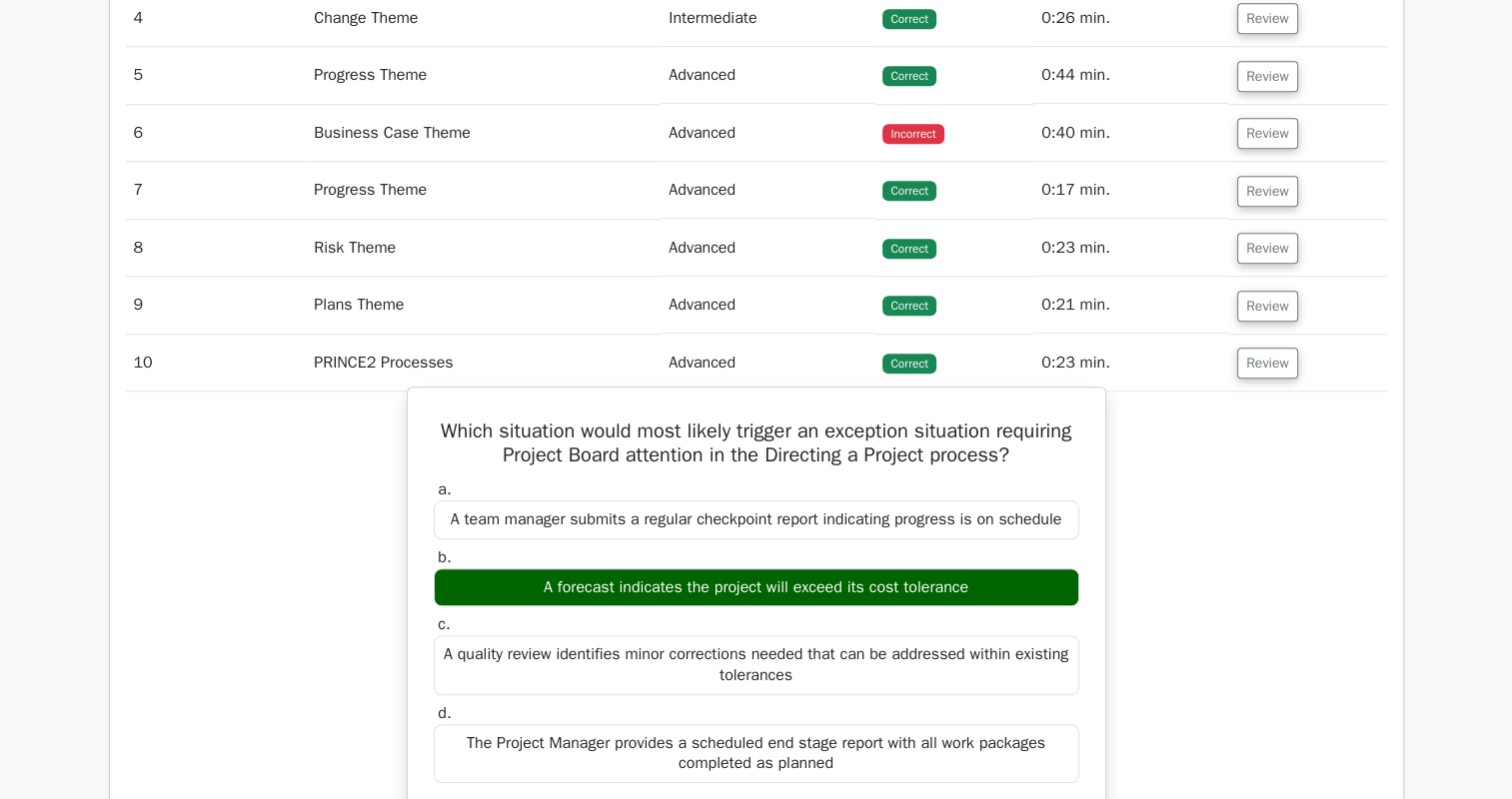 scroll, scrollTop: 1898, scrollLeft: 0, axis: vertical 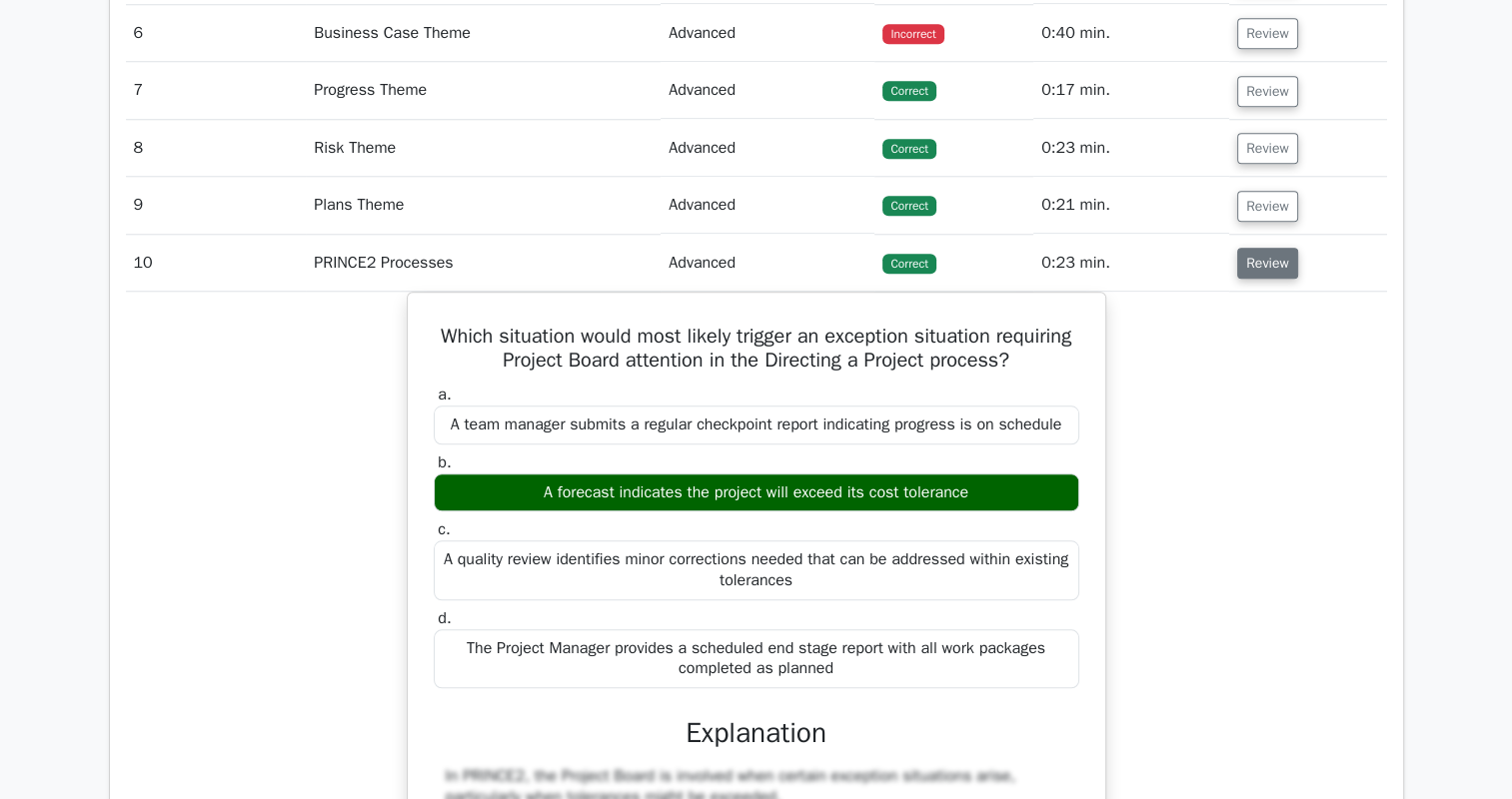 click on "Review" at bounding box center [1267, 263] 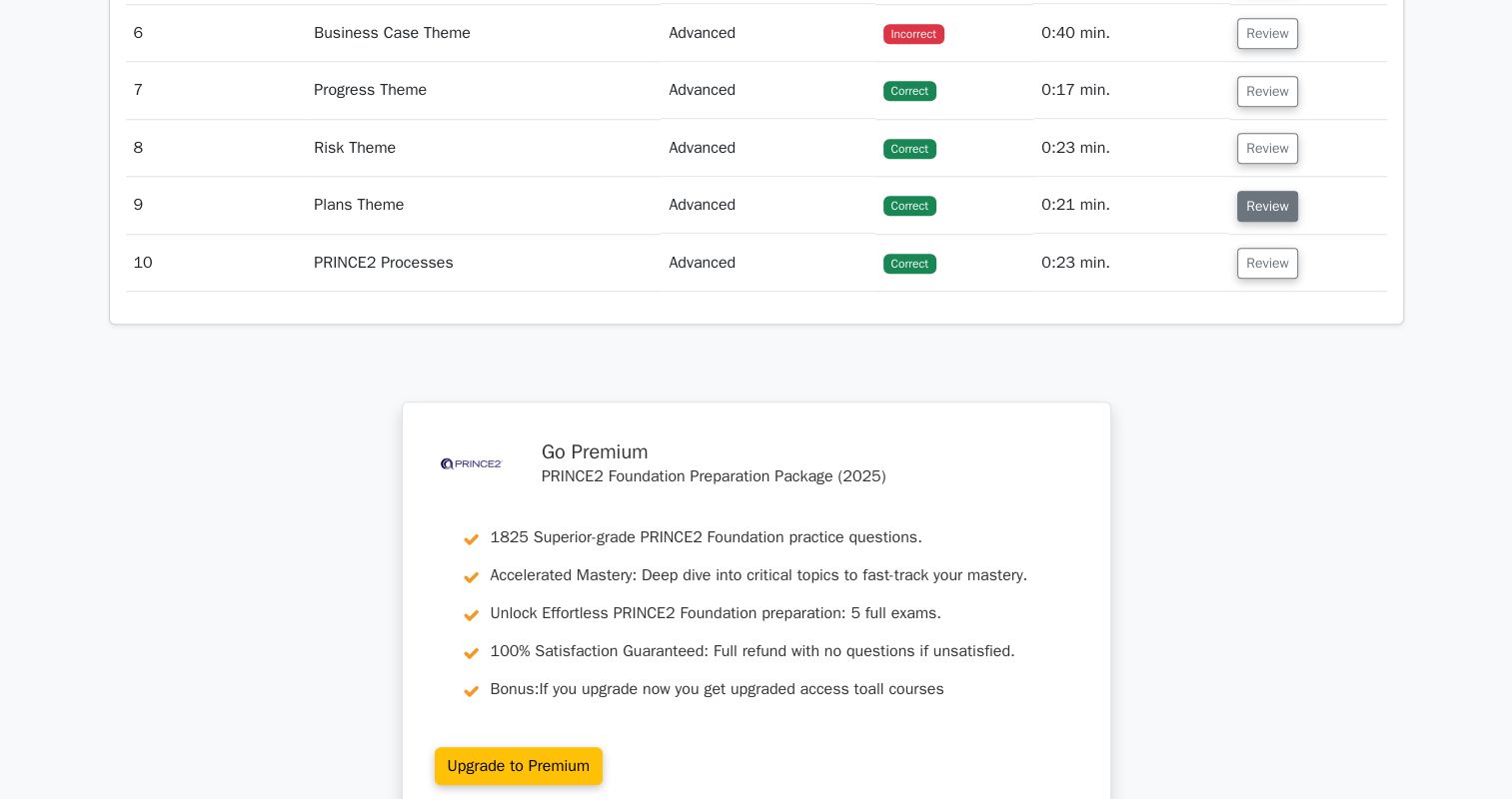 click on "Review" at bounding box center (1267, 206) 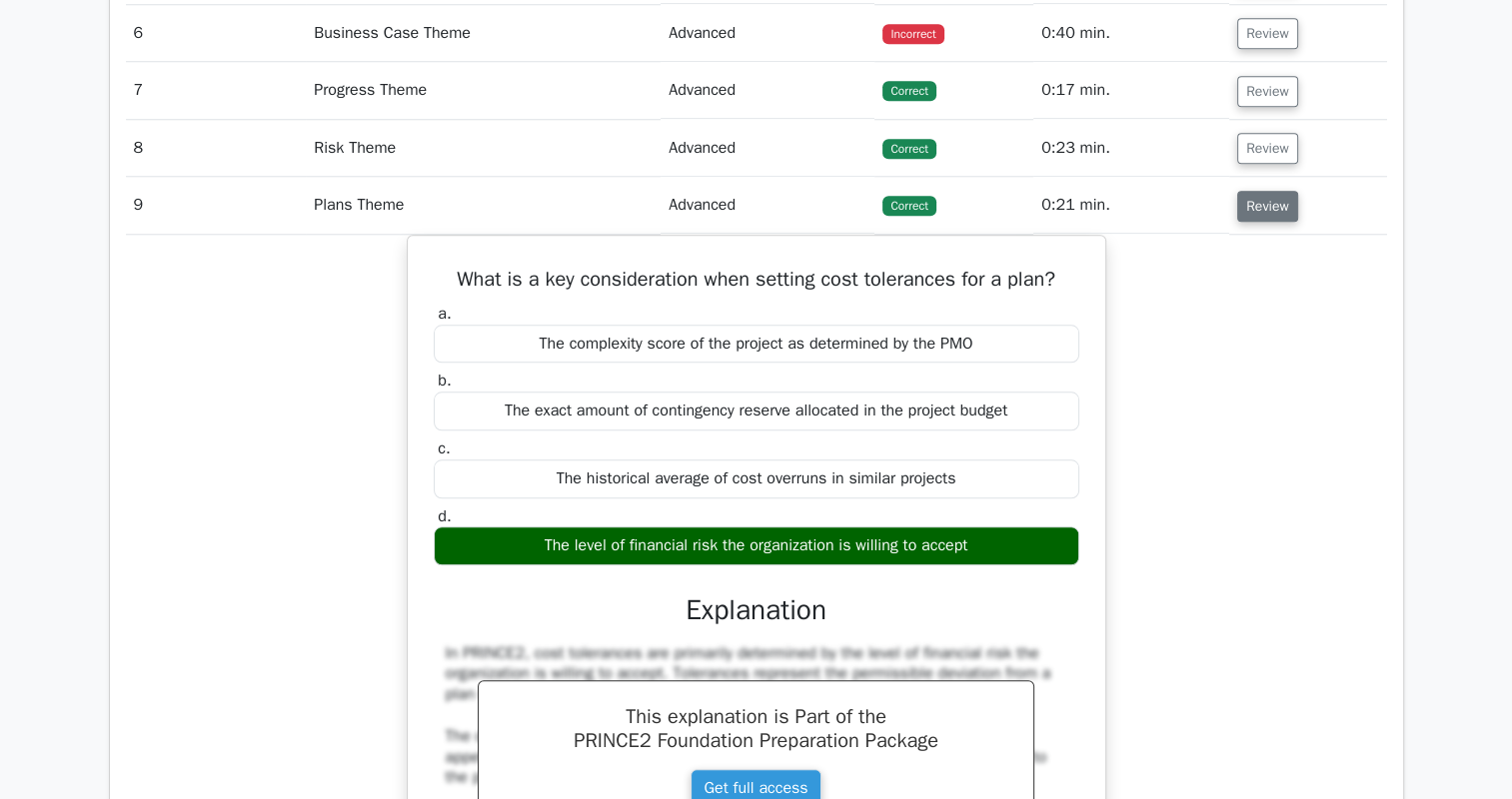click on "Review" at bounding box center (1267, 206) 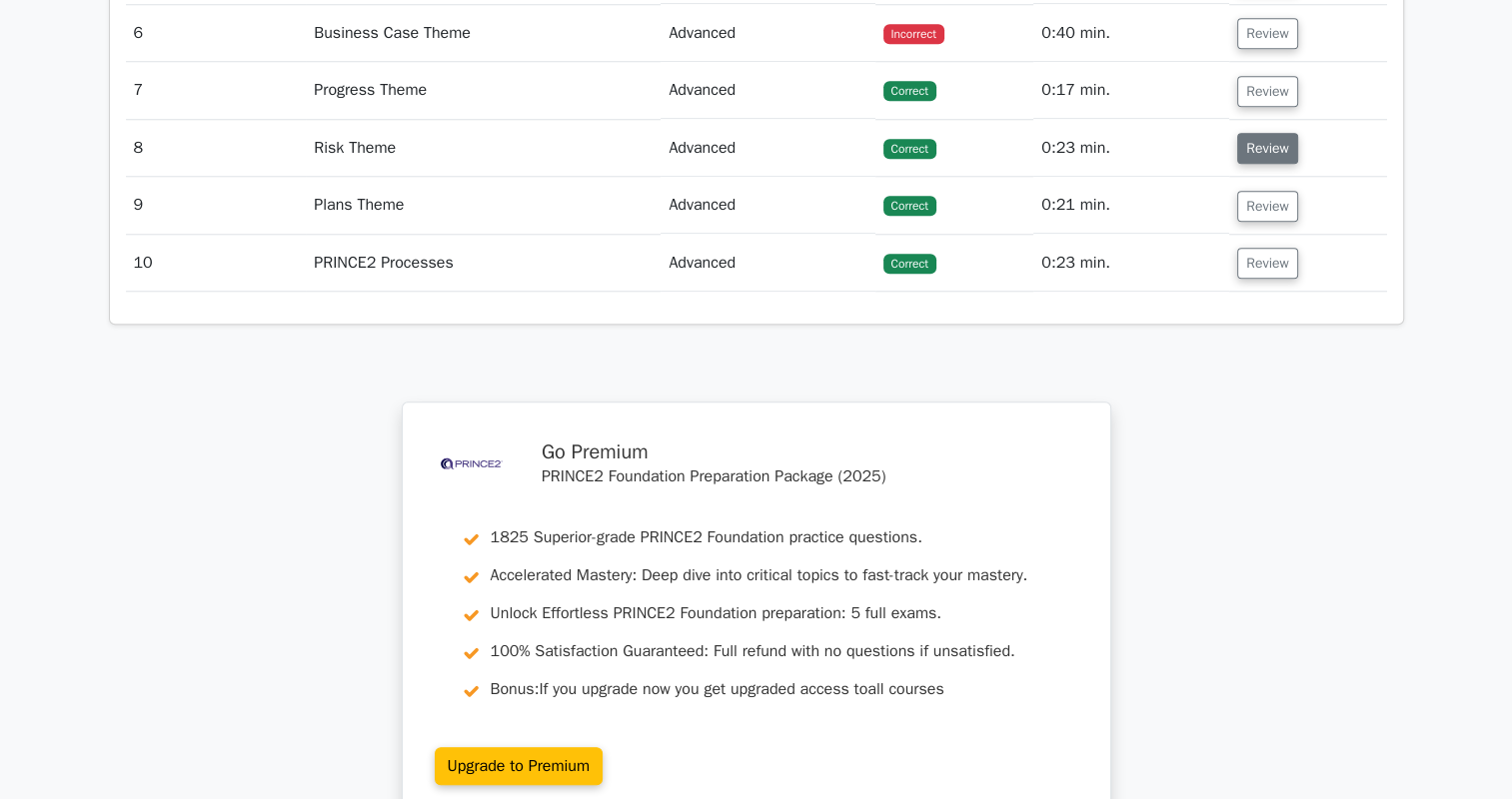 click on "Review" at bounding box center [1267, 148] 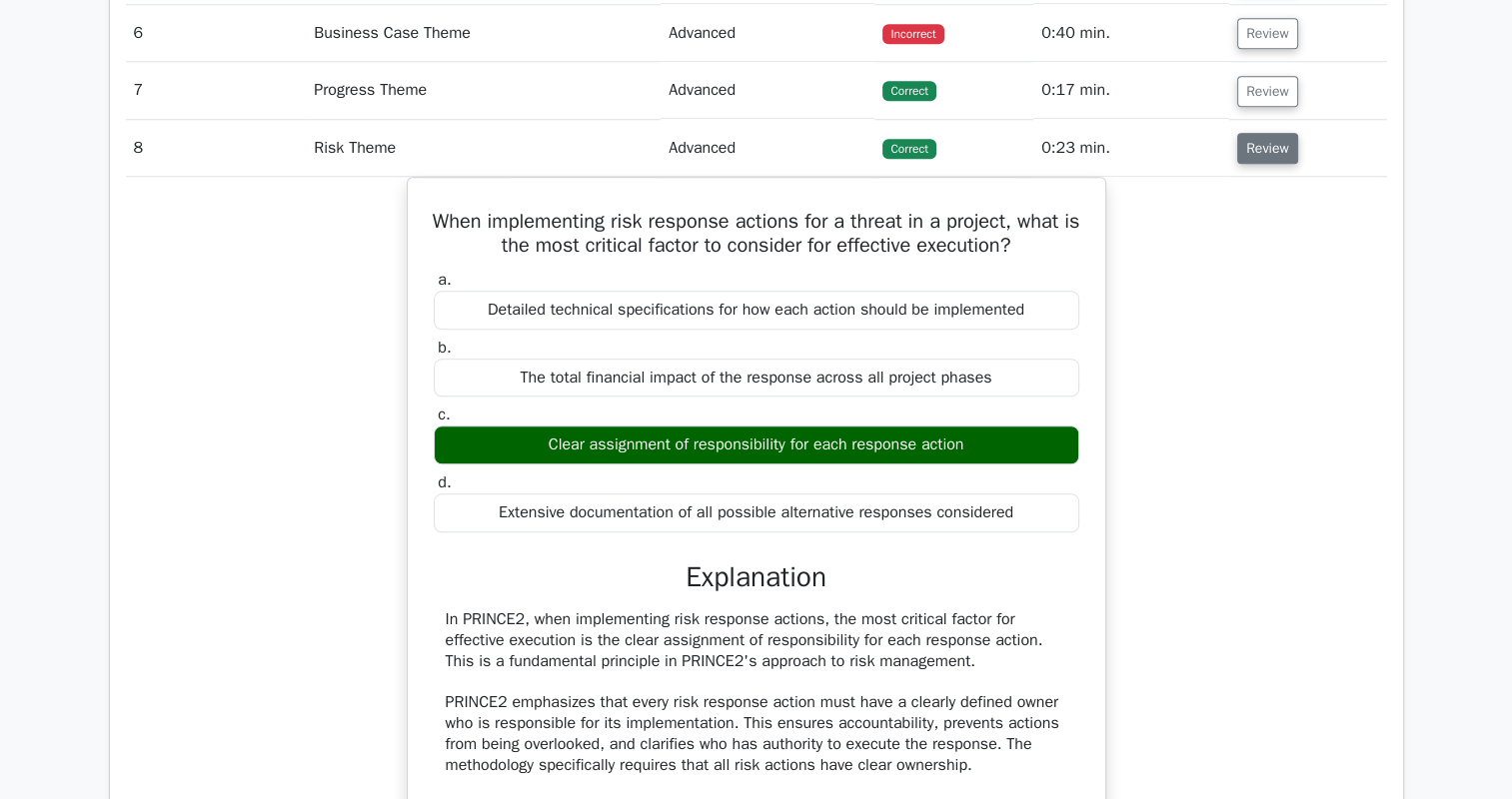 click on "Review" at bounding box center [1267, 148] 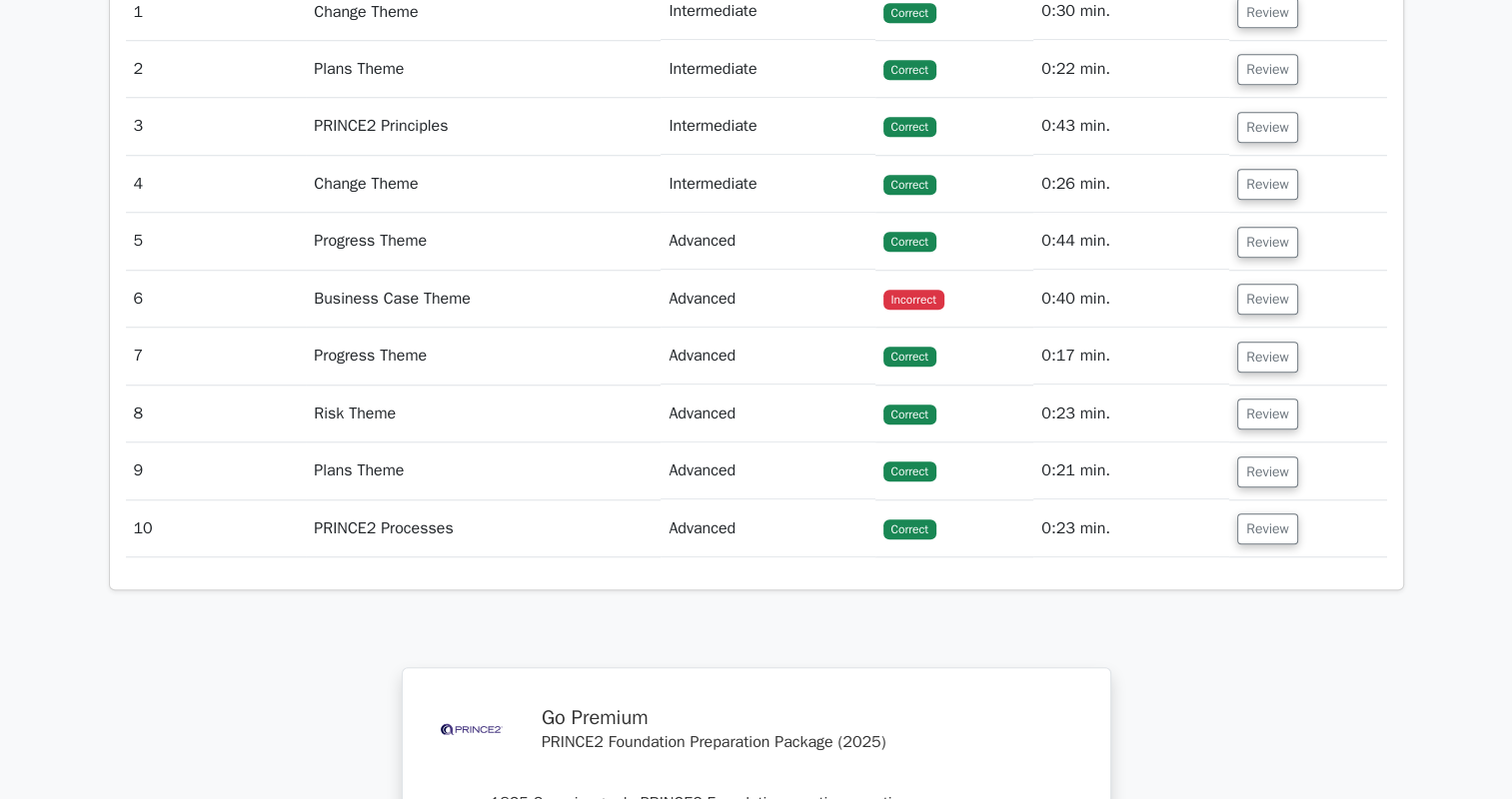 scroll, scrollTop: 1598, scrollLeft: 0, axis: vertical 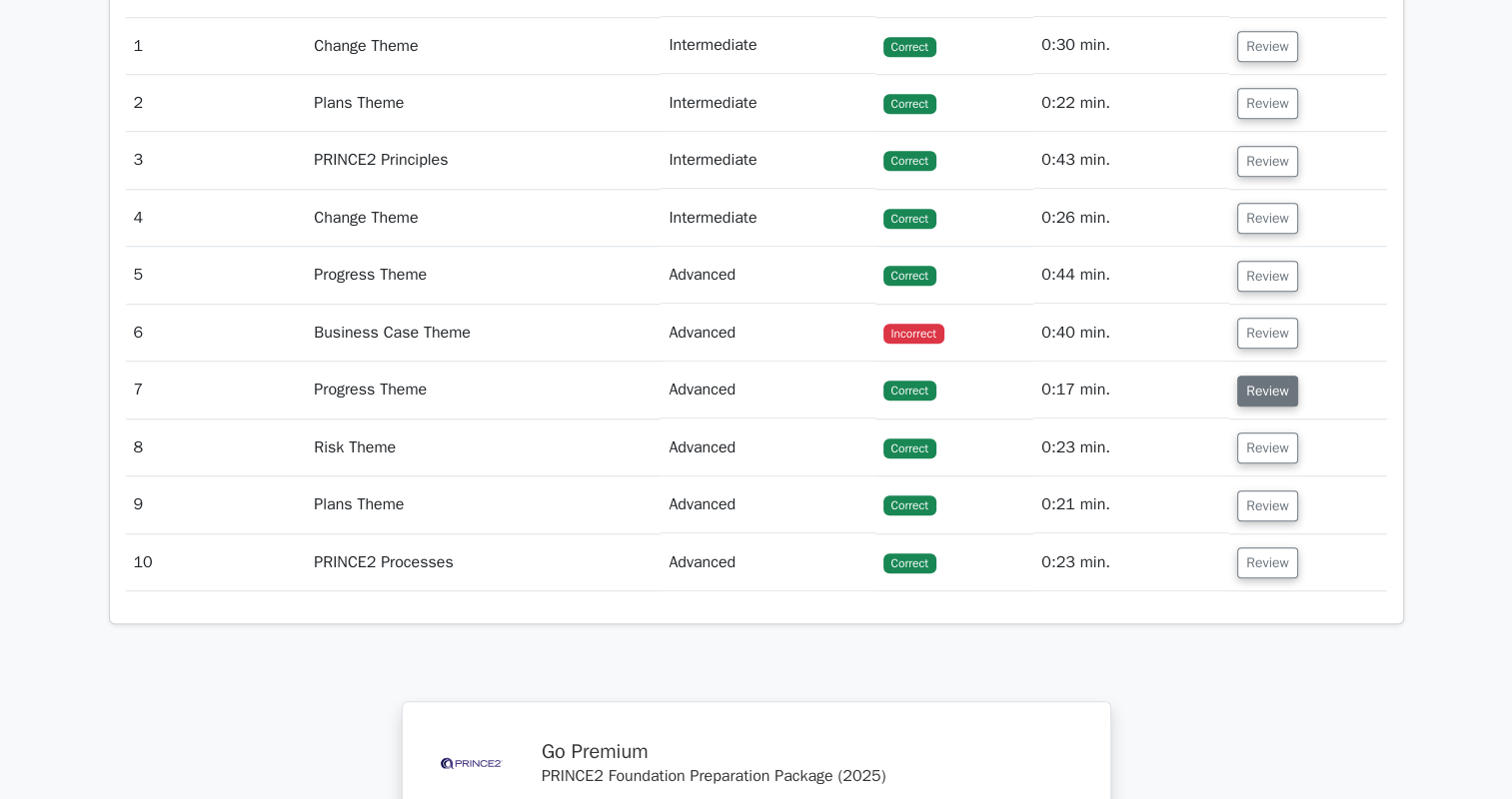 click on "Review" at bounding box center (1267, 391) 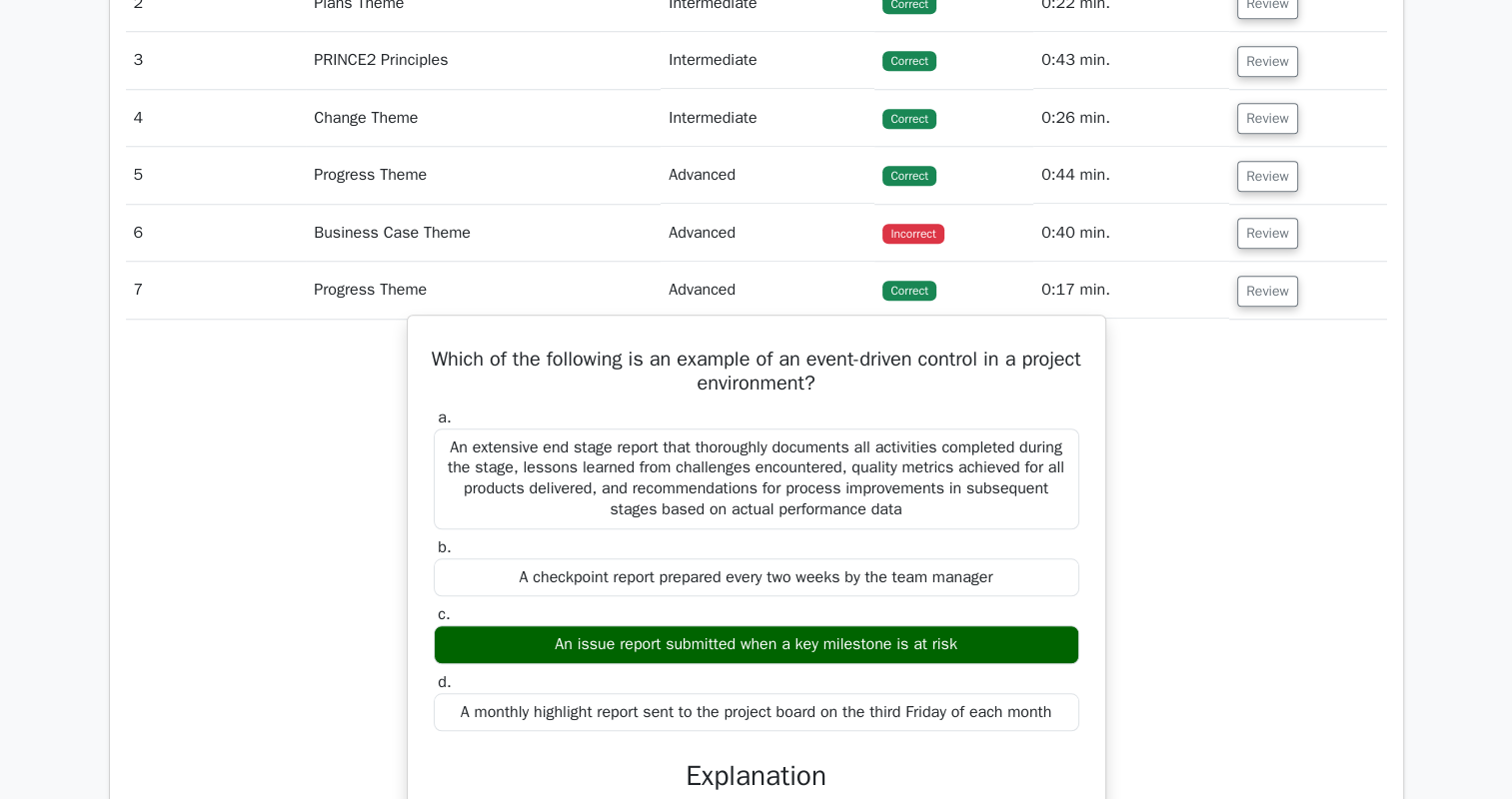 scroll, scrollTop: 1798, scrollLeft: 0, axis: vertical 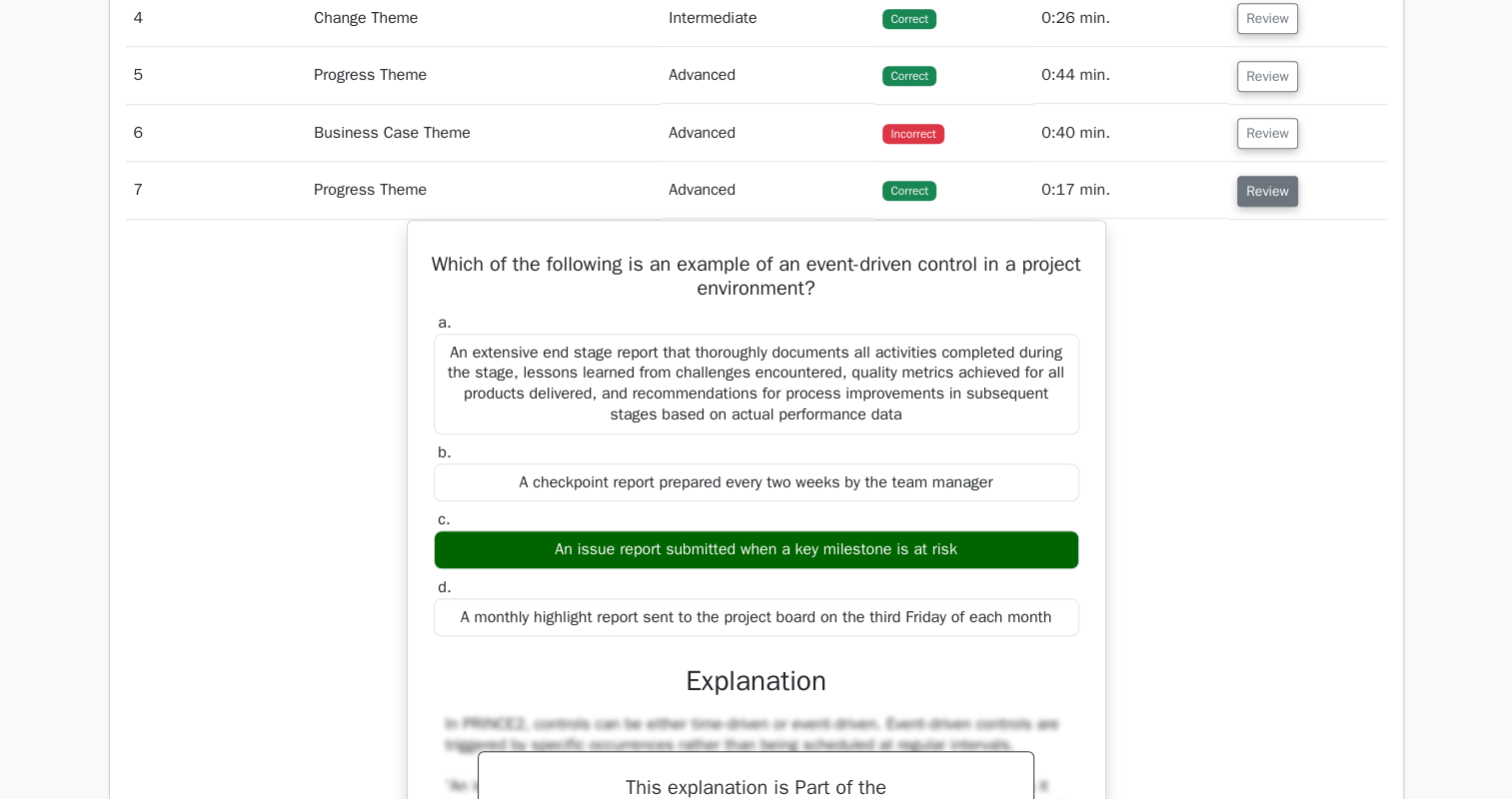 click on "Review" at bounding box center (1267, 191) 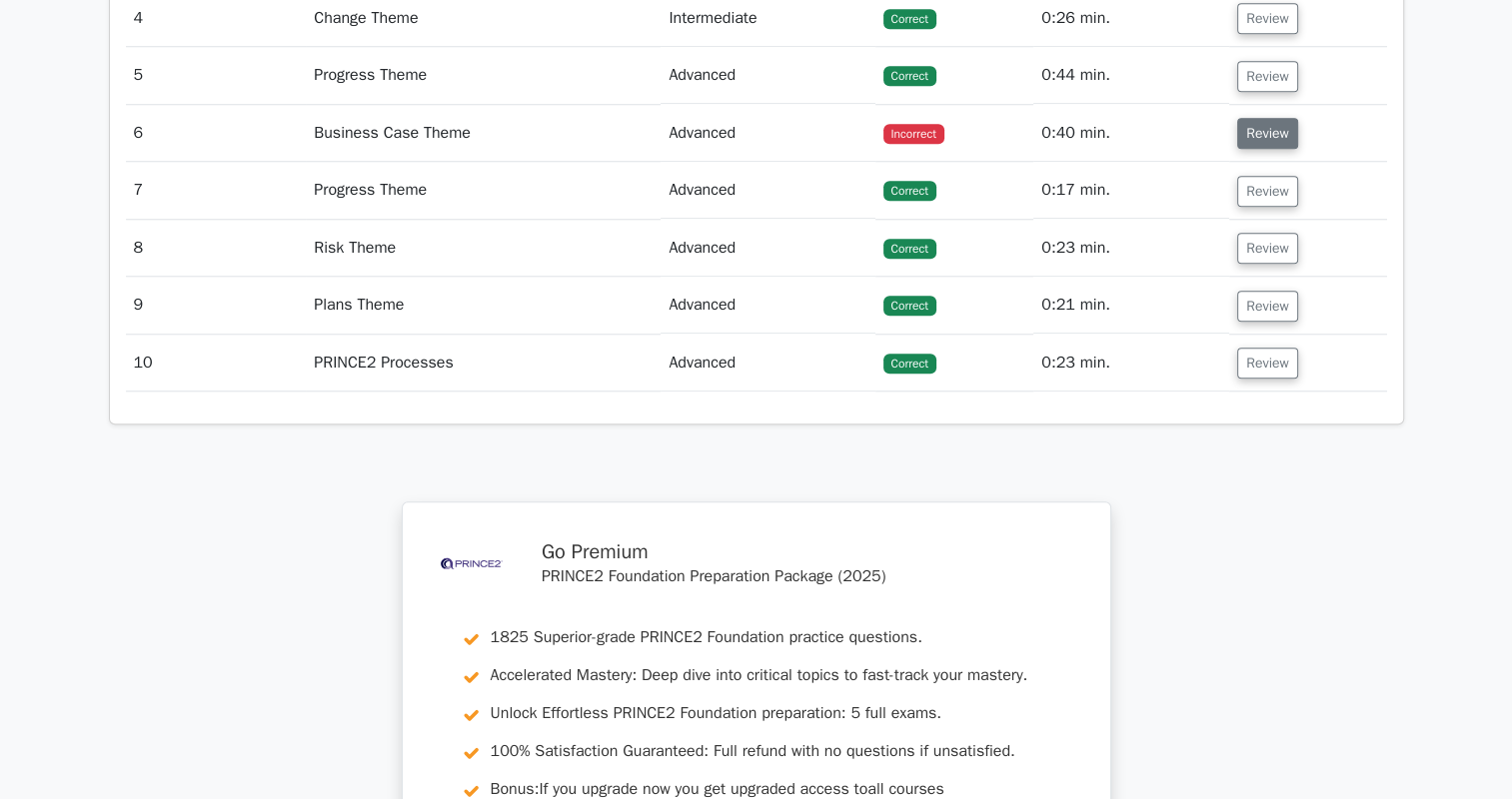 click on "Review" at bounding box center (1267, 133) 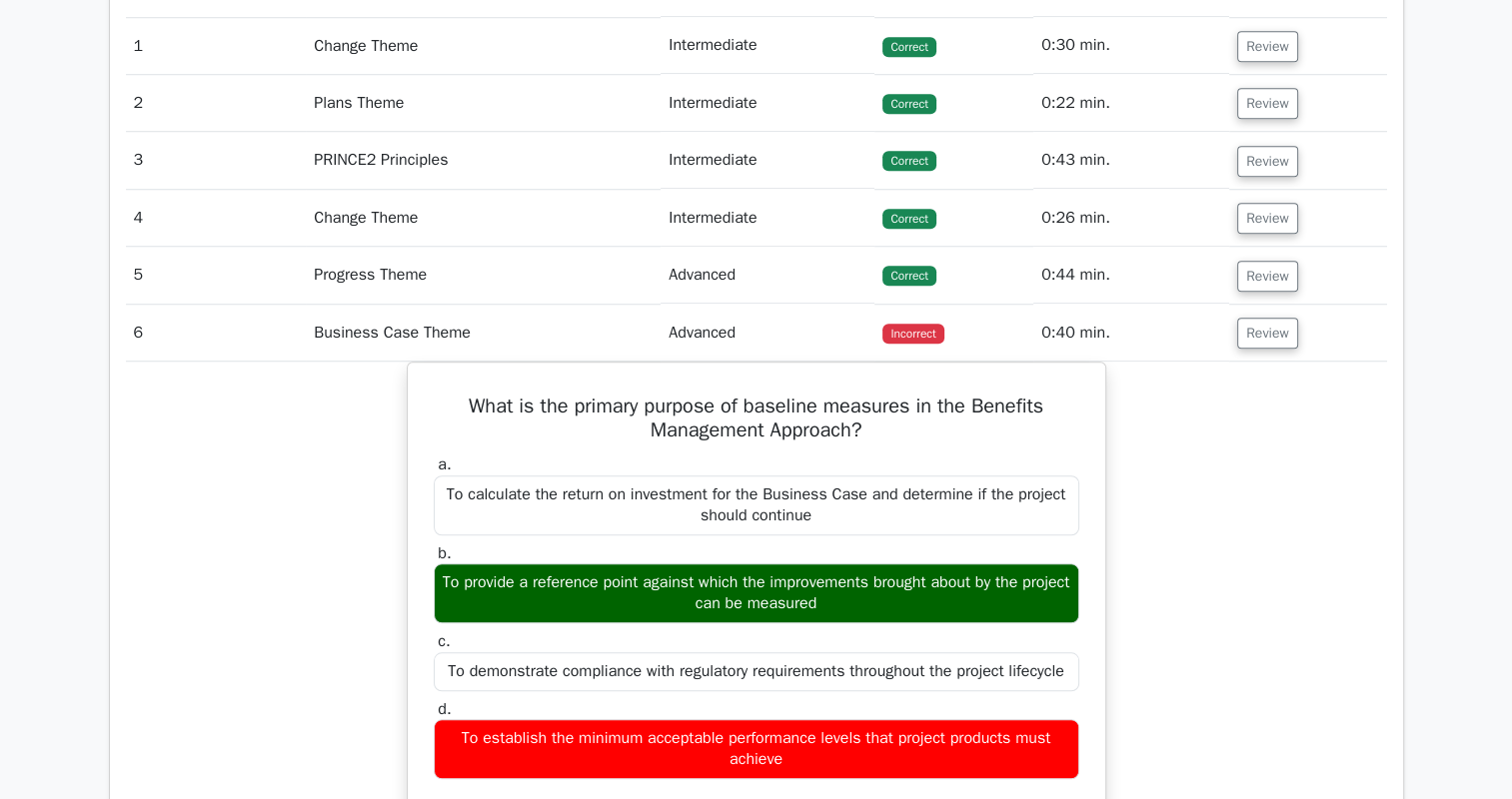 scroll, scrollTop: 1598, scrollLeft: 0, axis: vertical 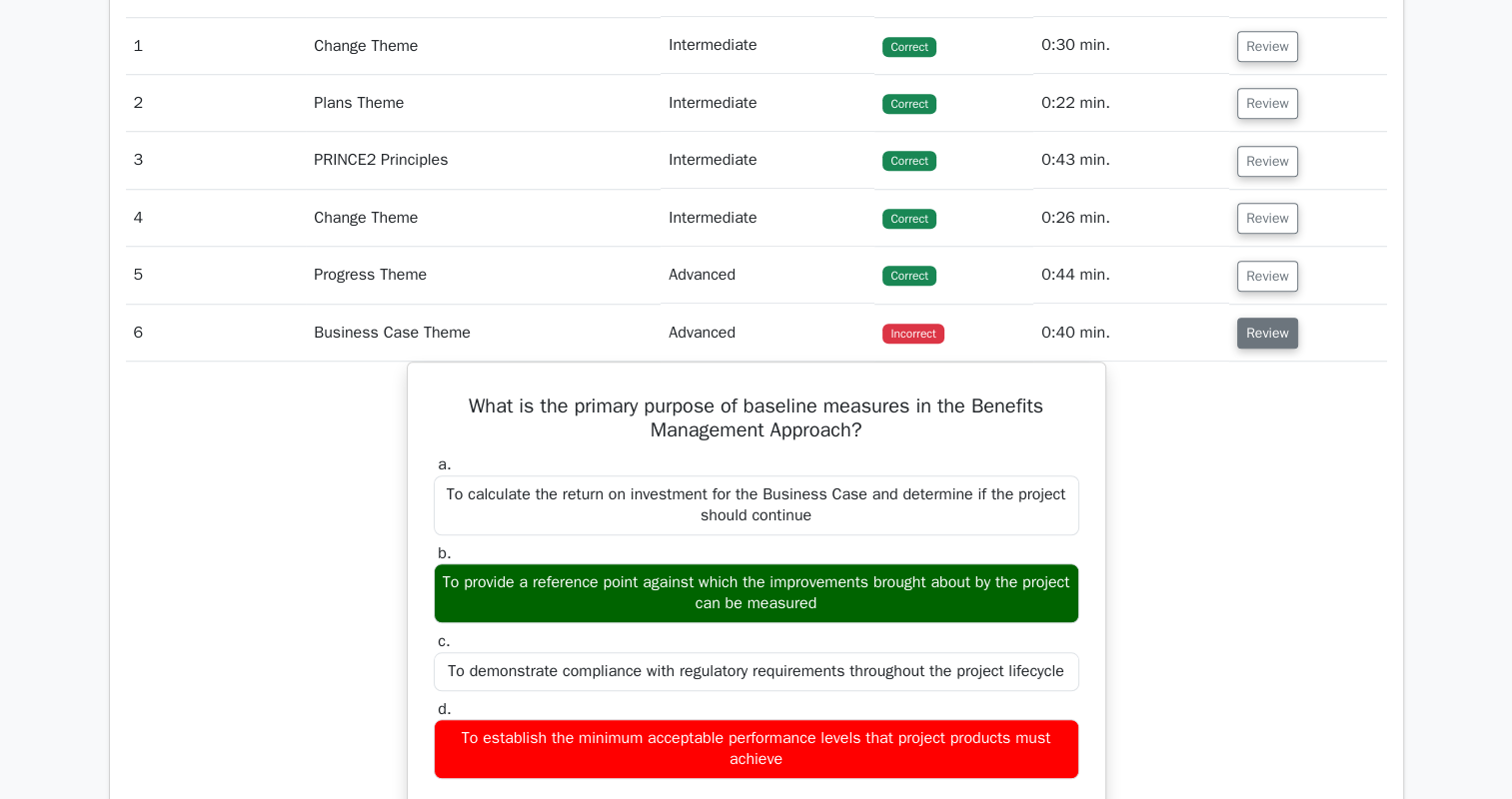 click on "Review" at bounding box center [1267, 333] 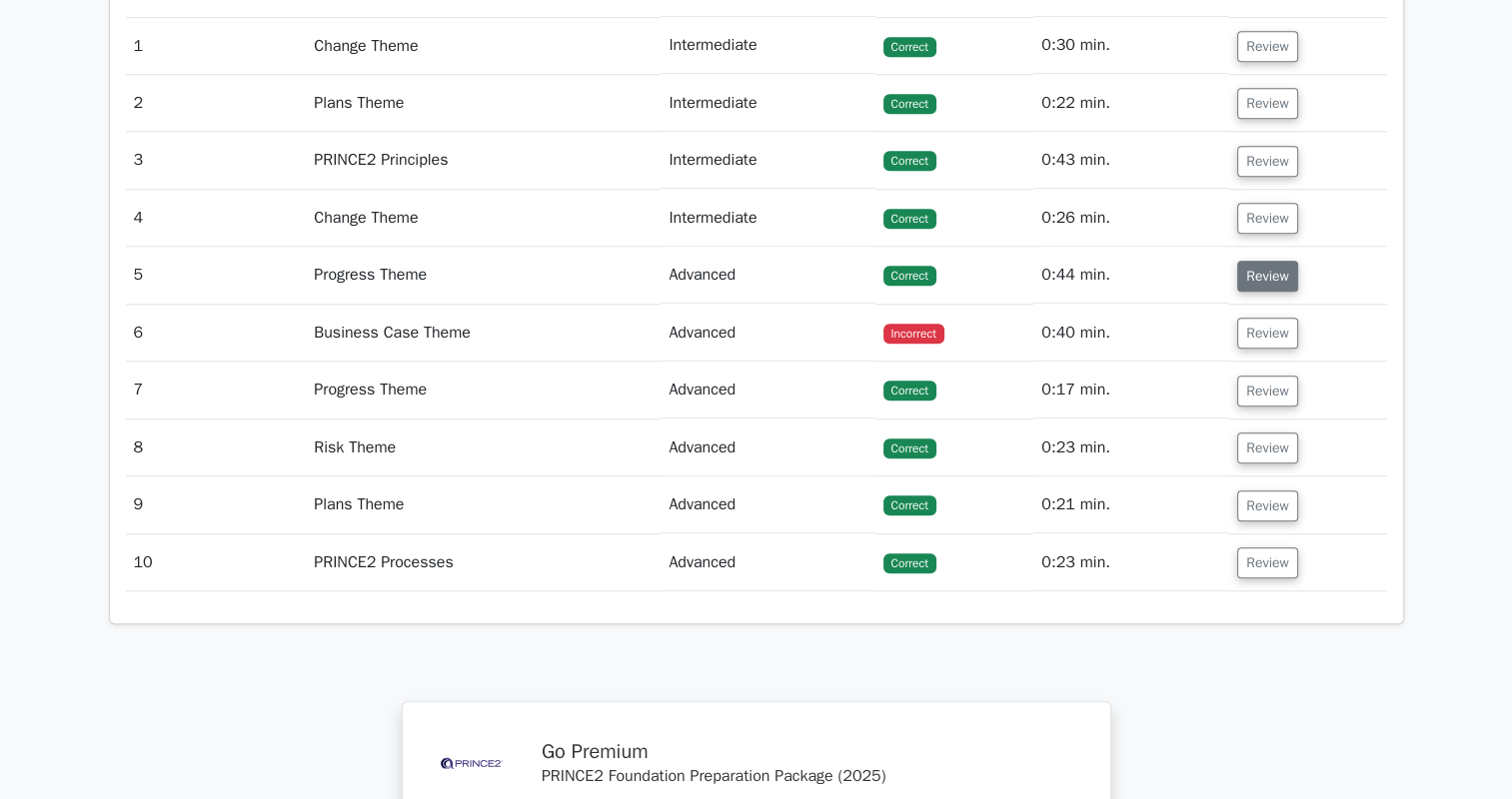 click on "Review" at bounding box center (1267, 276) 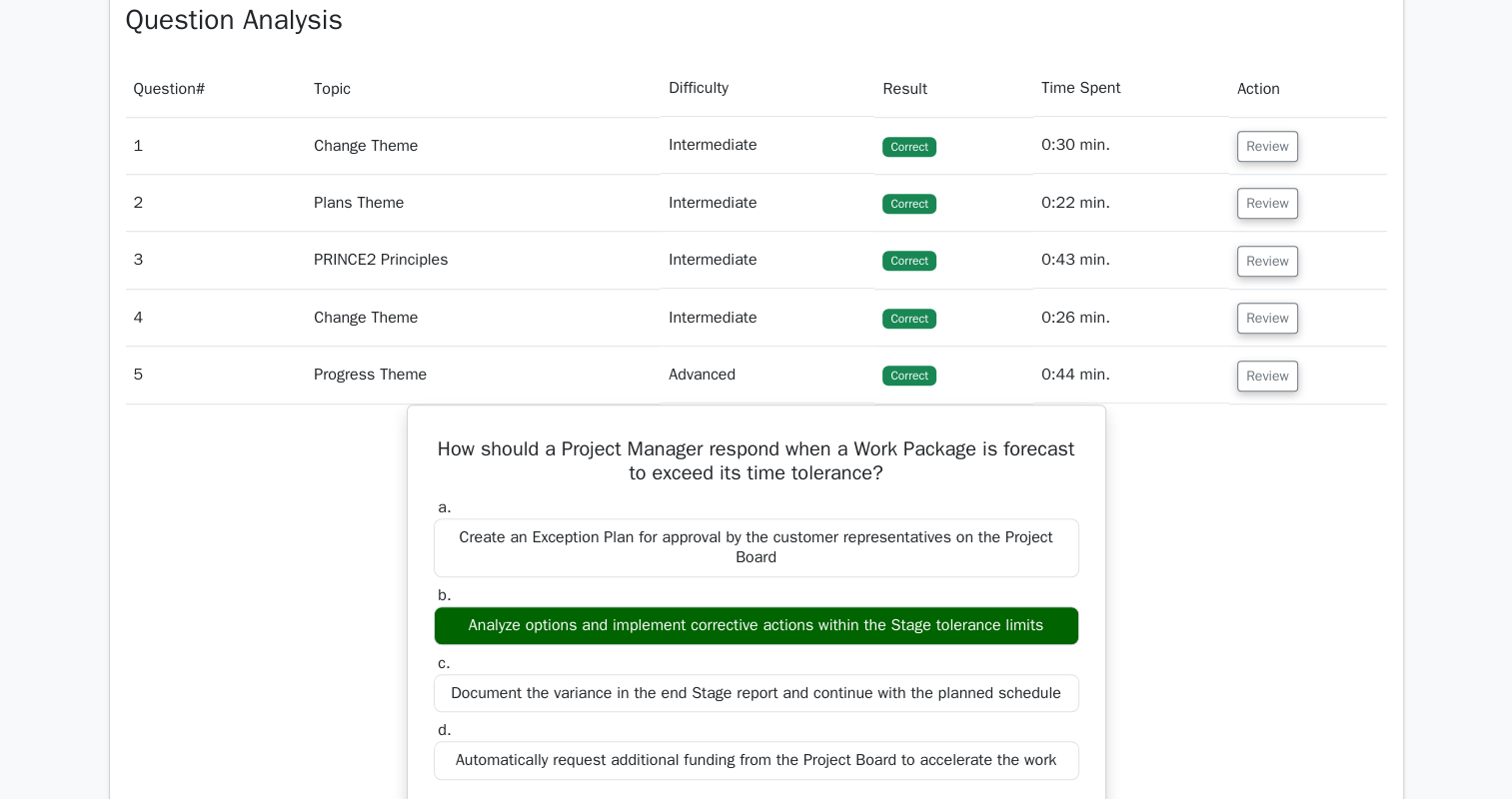 scroll, scrollTop: 1498, scrollLeft: 0, axis: vertical 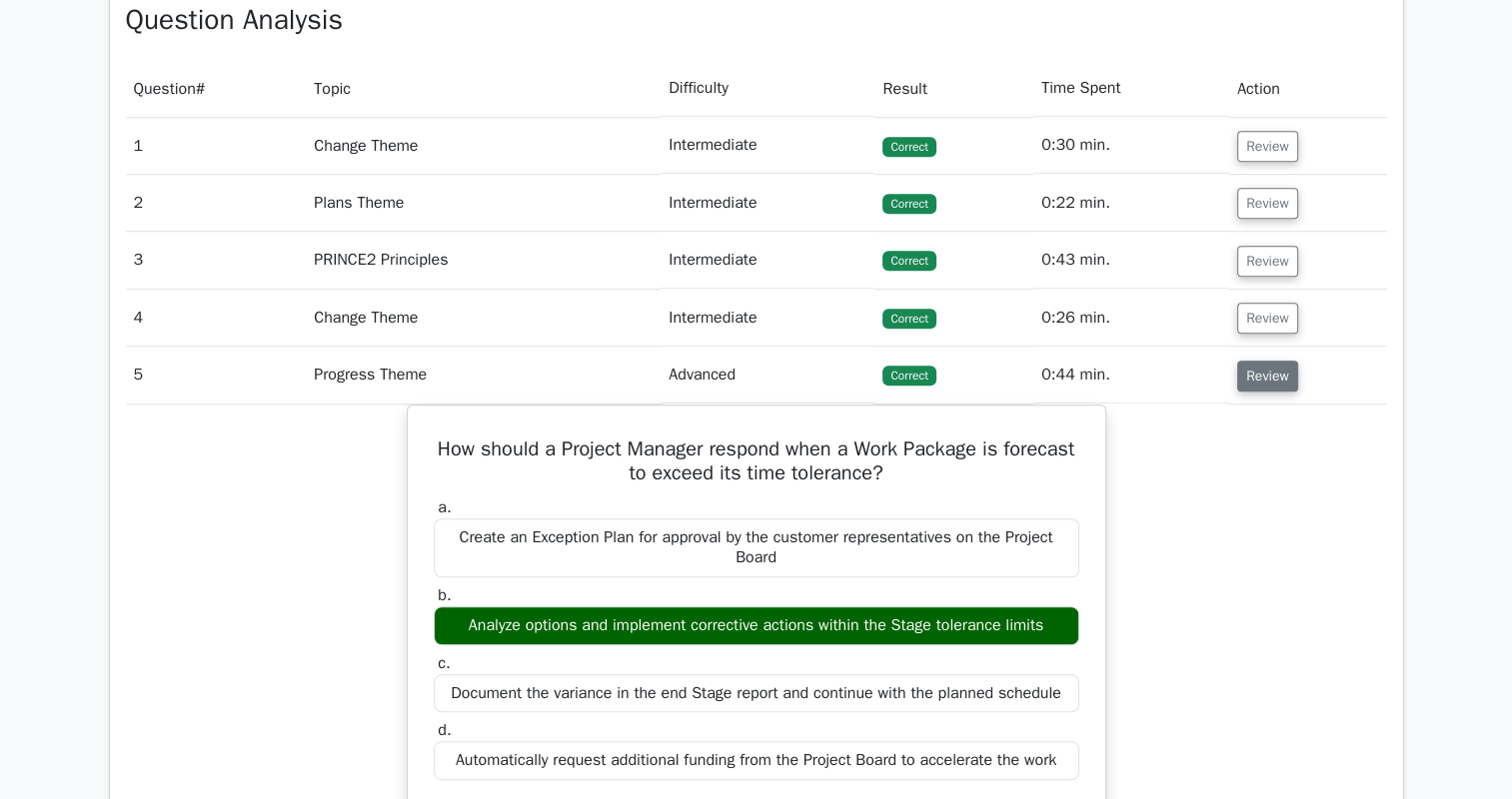 click on "Review" at bounding box center (1267, 376) 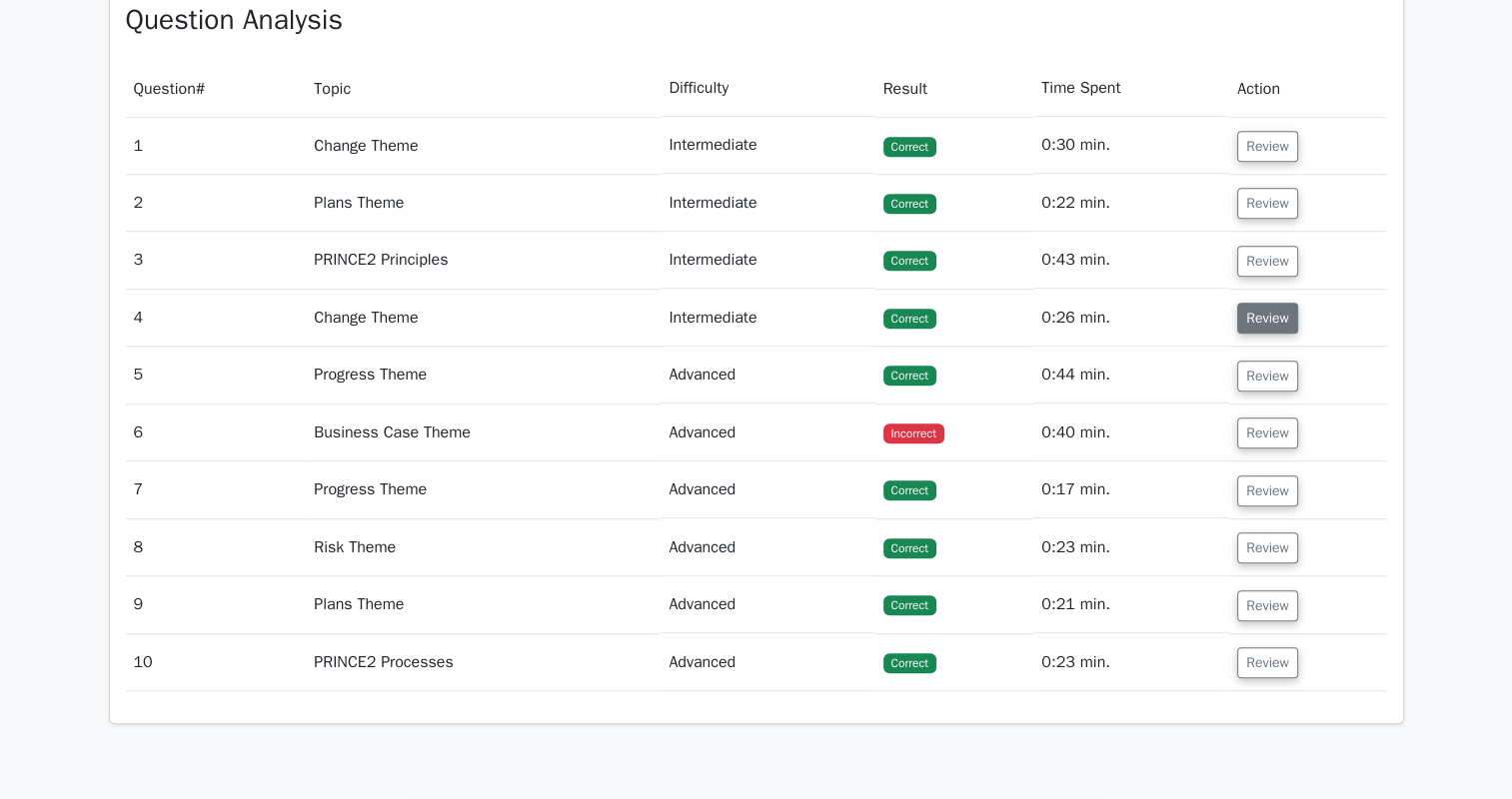 click on "Review" at bounding box center [1267, 318] 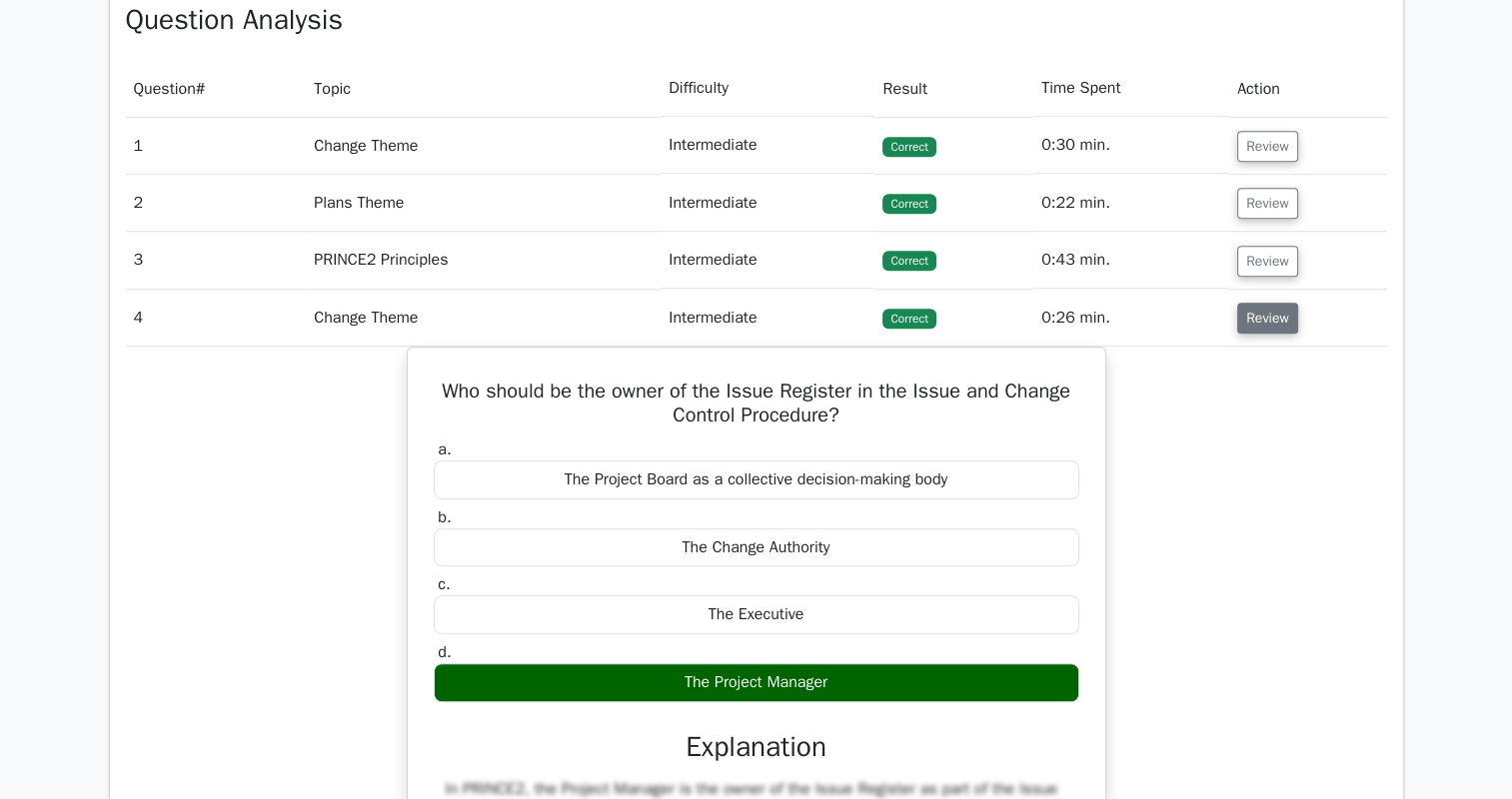click on "Review" at bounding box center [1267, 318] 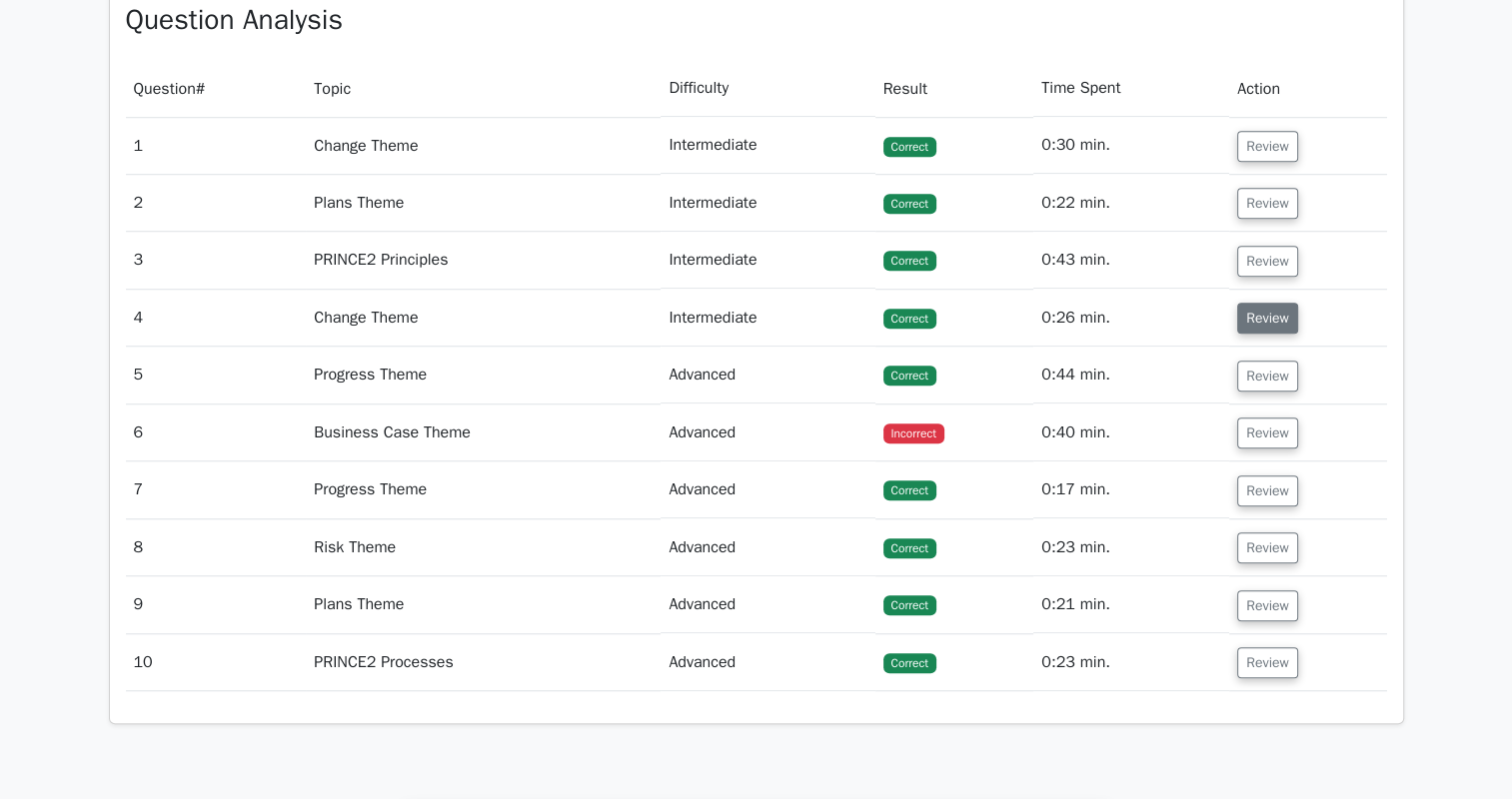 click on "Review" at bounding box center [1267, 318] 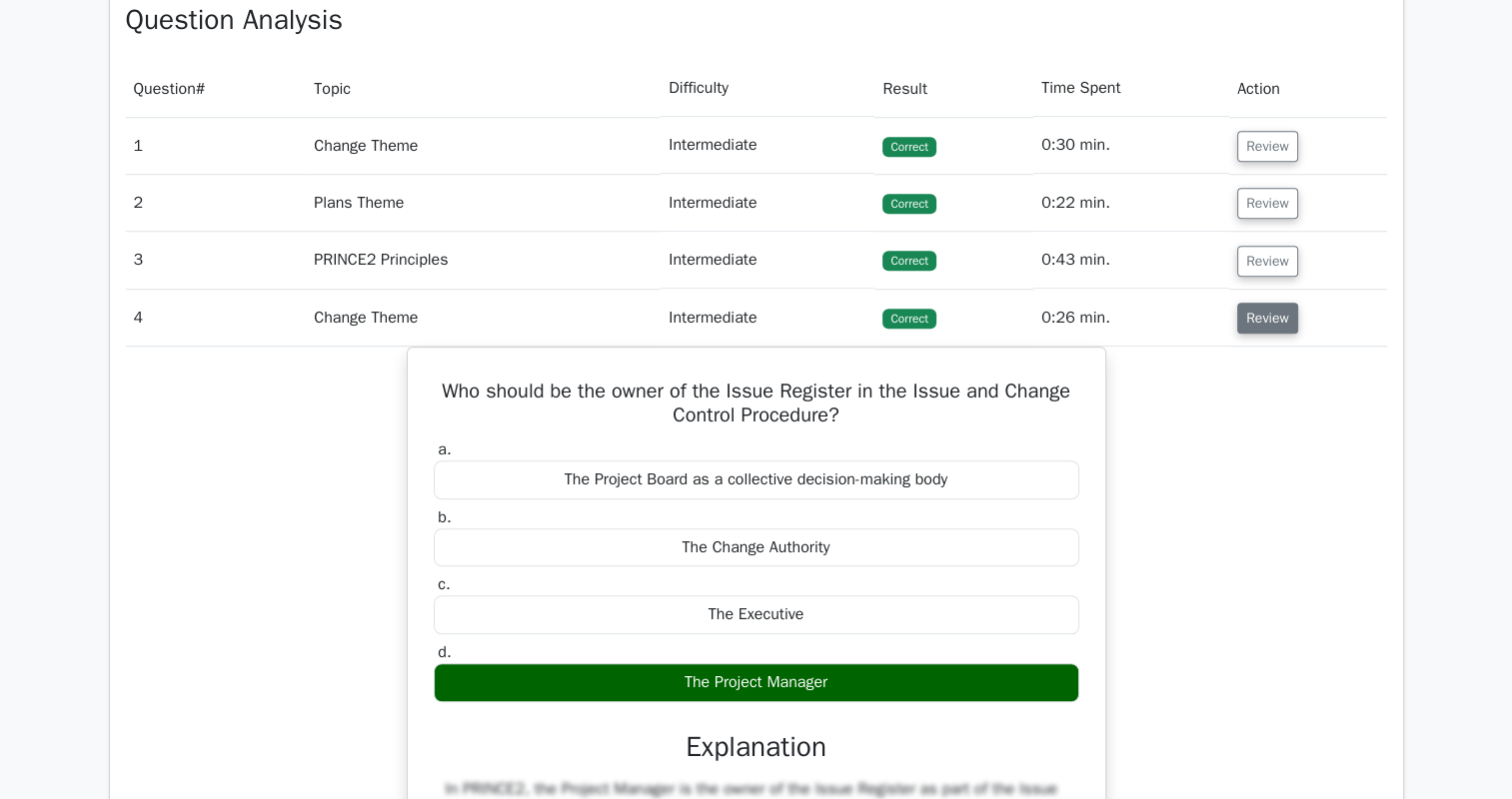 click on "Review" at bounding box center [1267, 318] 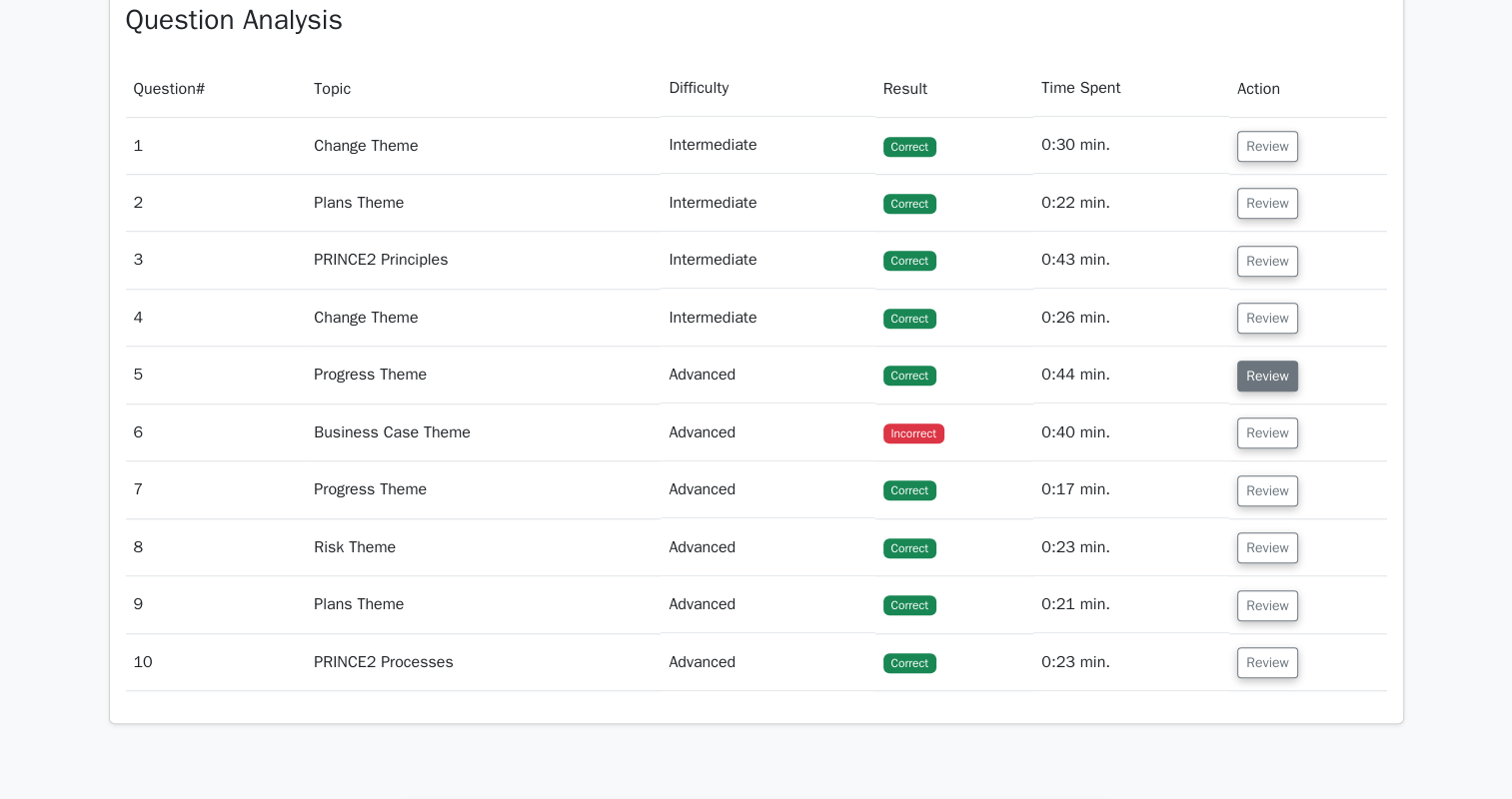 click on "Review" at bounding box center [1267, 376] 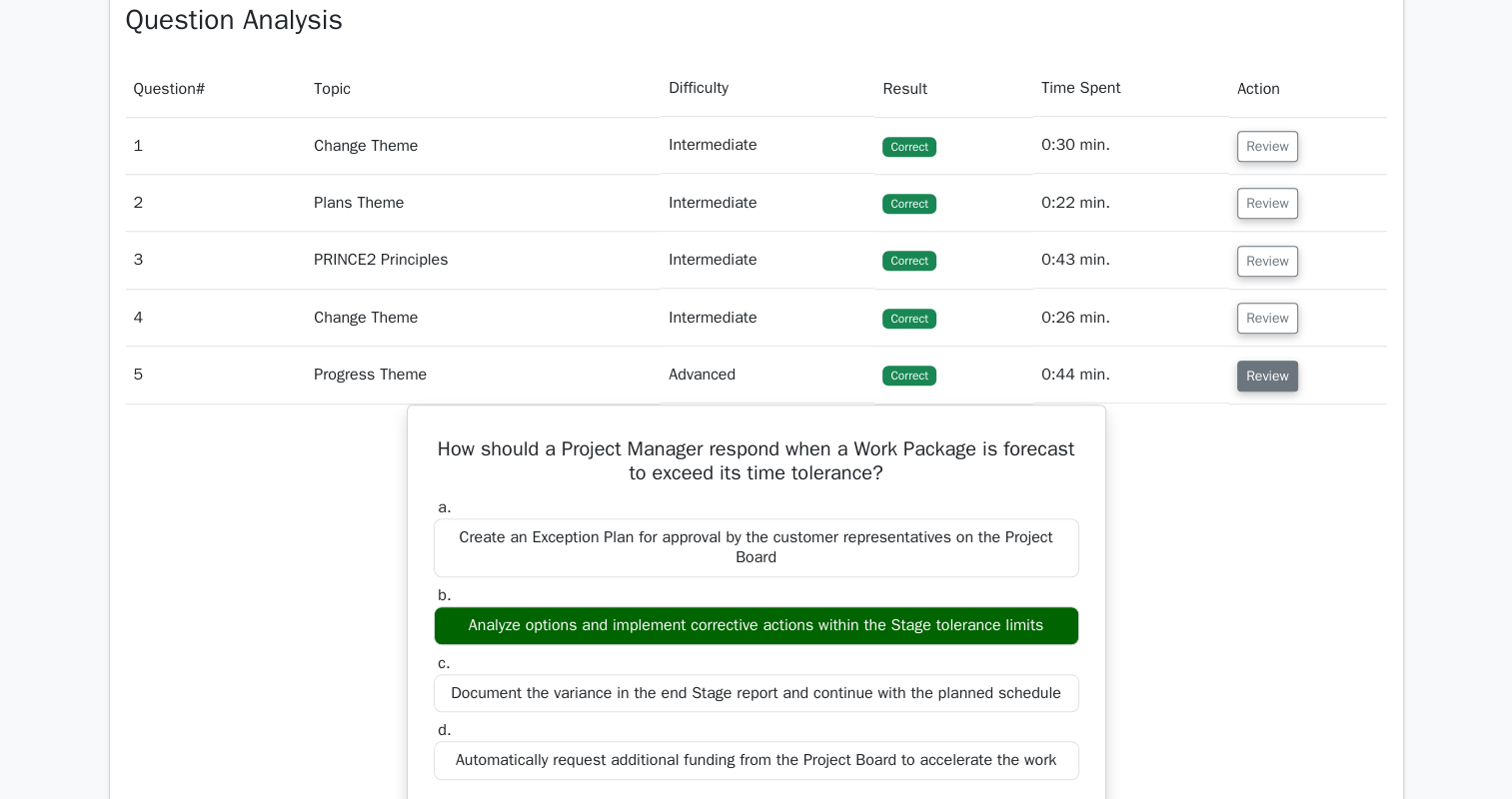 click on "Review" at bounding box center [1267, 376] 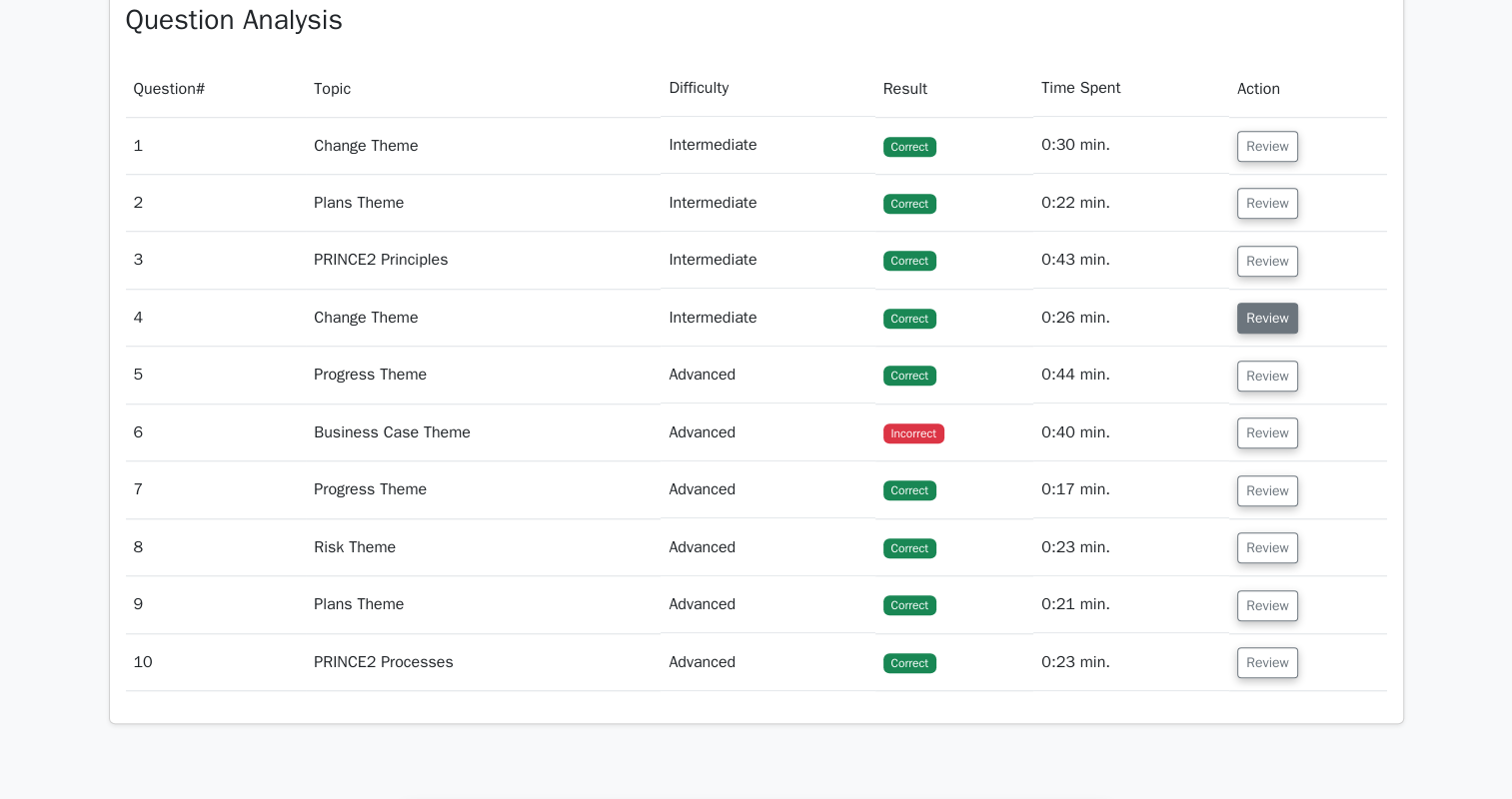 click on "Review" at bounding box center (1267, 318) 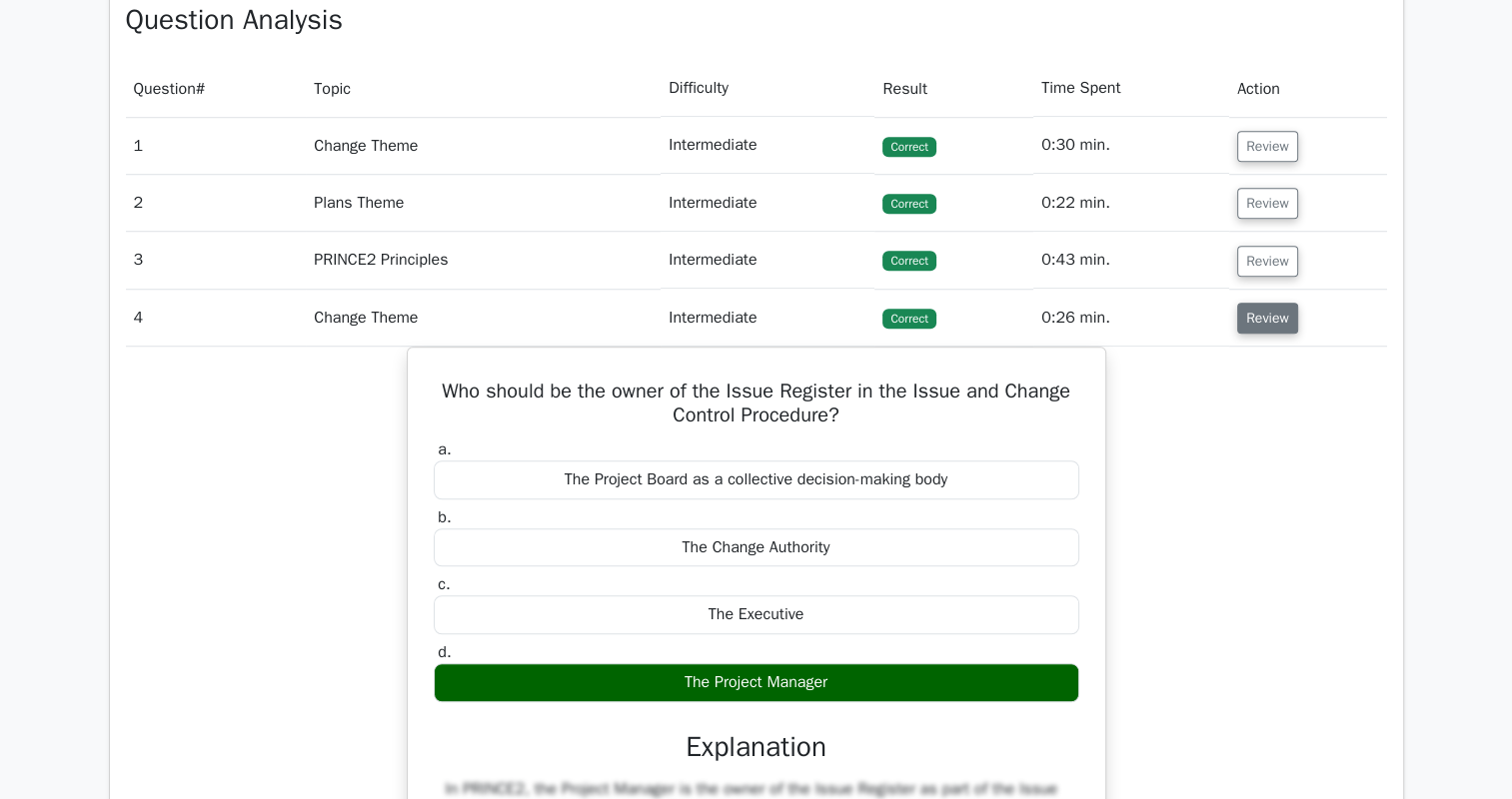 click on "Review" at bounding box center (1267, 318) 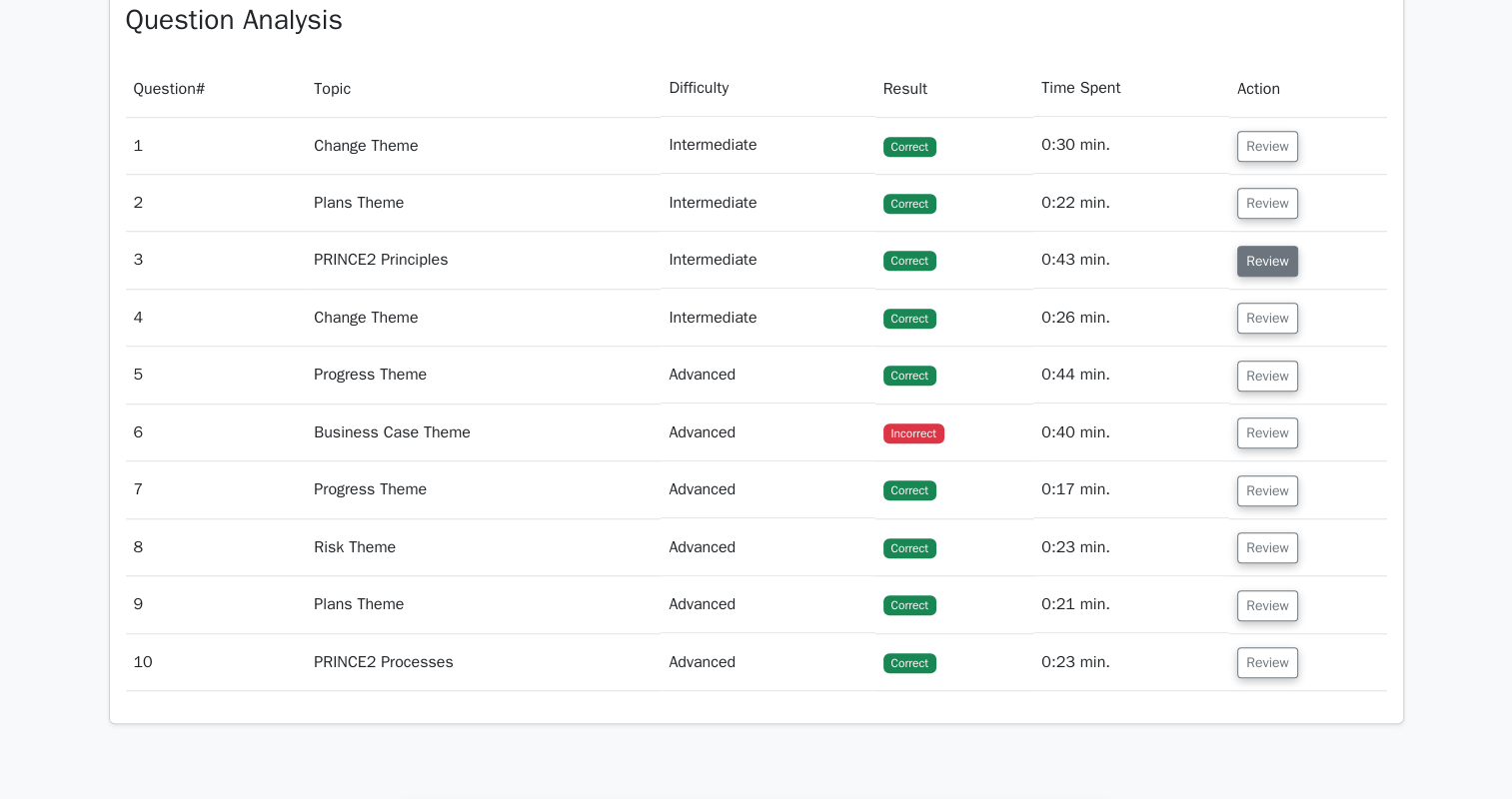 click on "Review" at bounding box center [1267, 261] 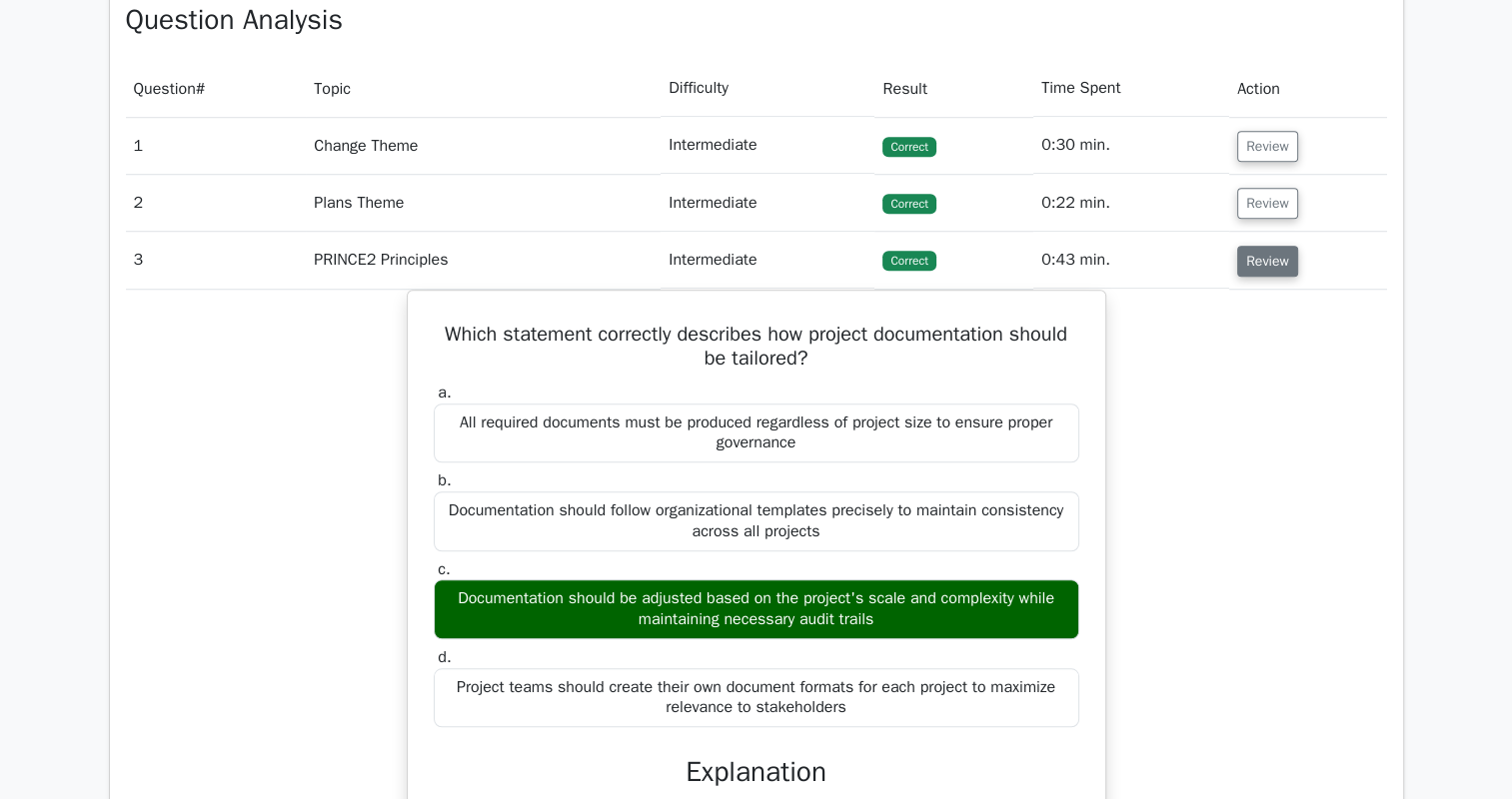 click on "Review" at bounding box center (1267, 261) 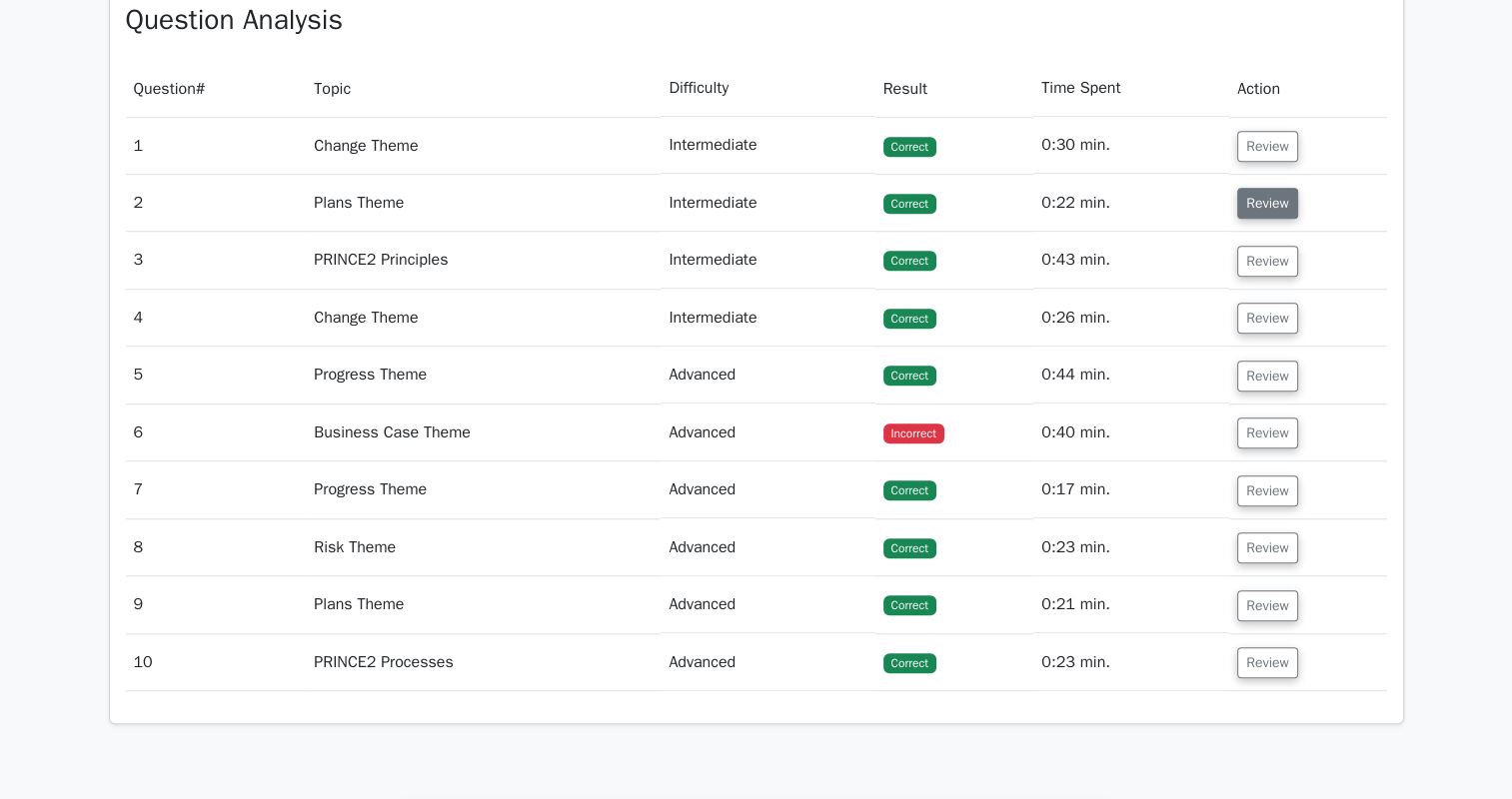 click on "Review" at bounding box center [1267, 203] 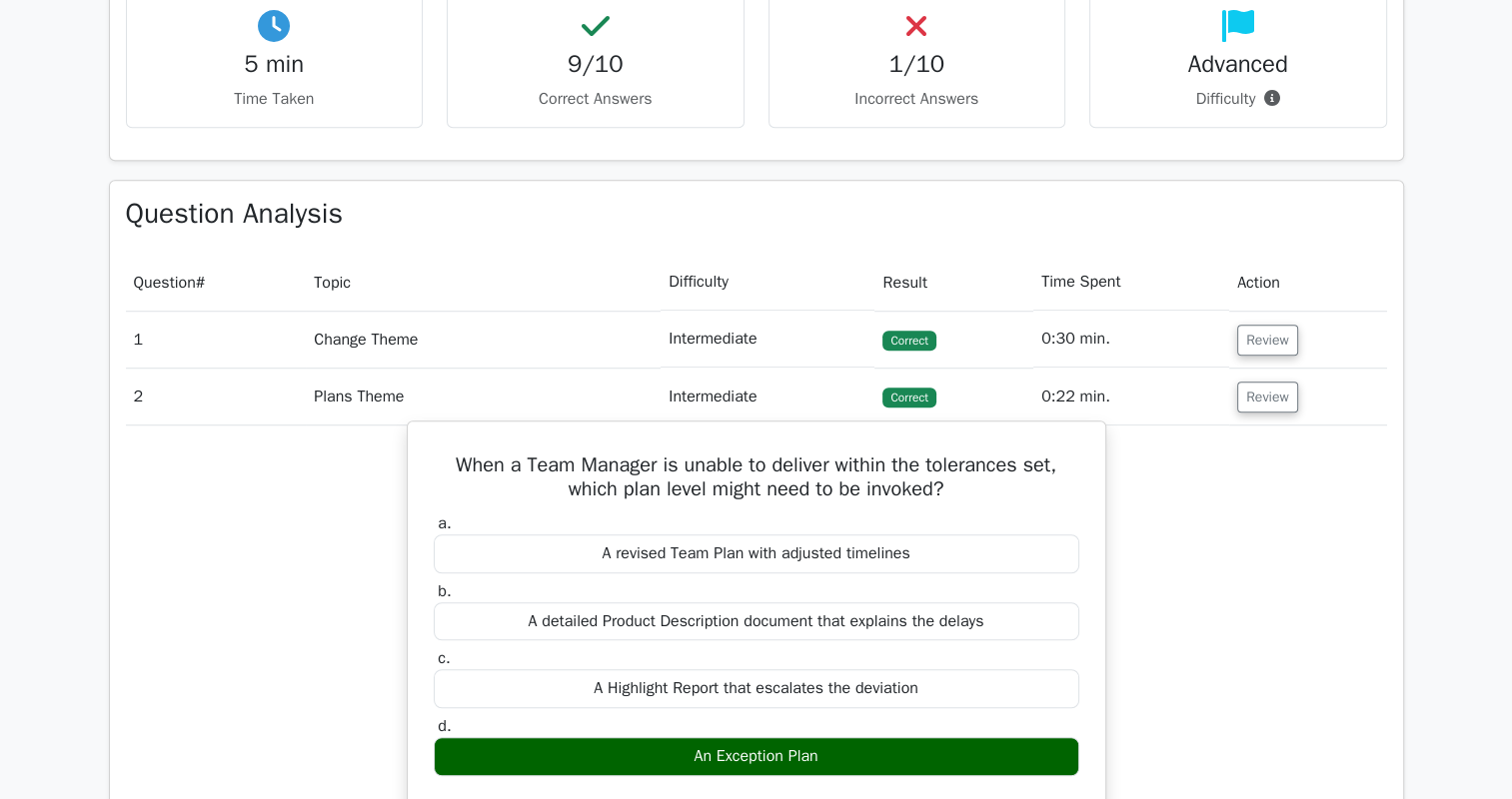 scroll, scrollTop: 1298, scrollLeft: 0, axis: vertical 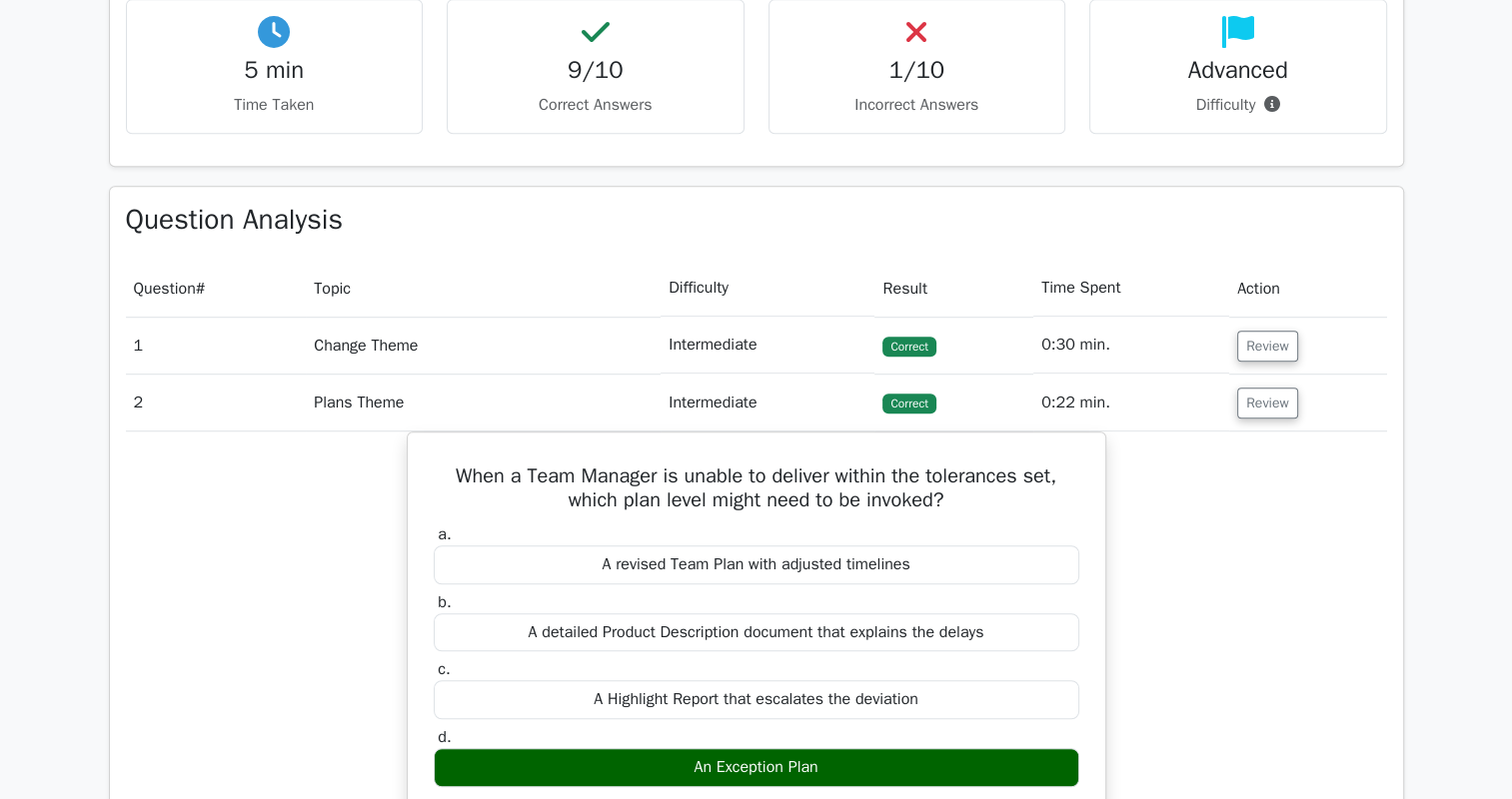 click on "Review" at bounding box center (1308, 402) 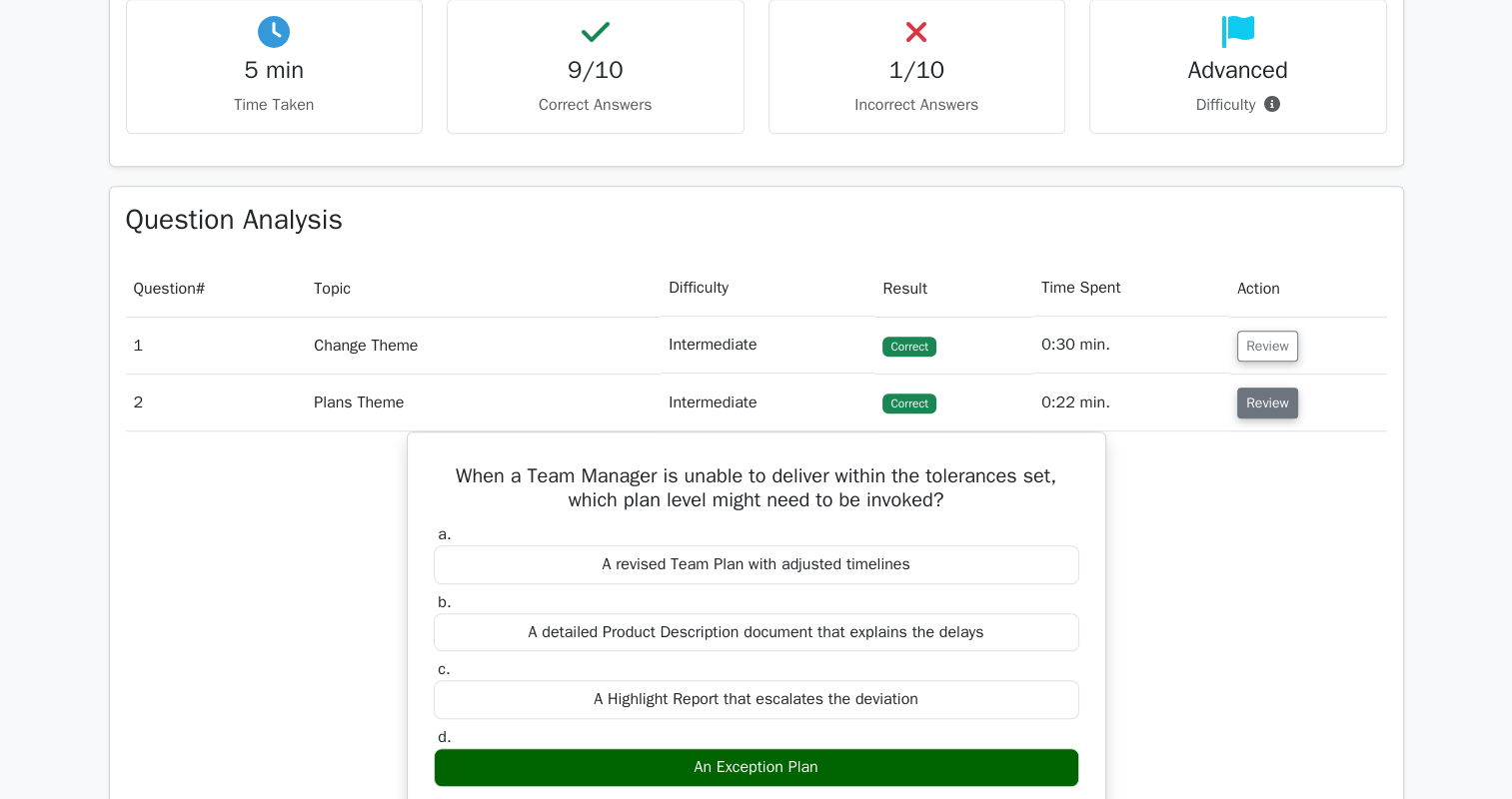 click on "Review" at bounding box center [1267, 402] 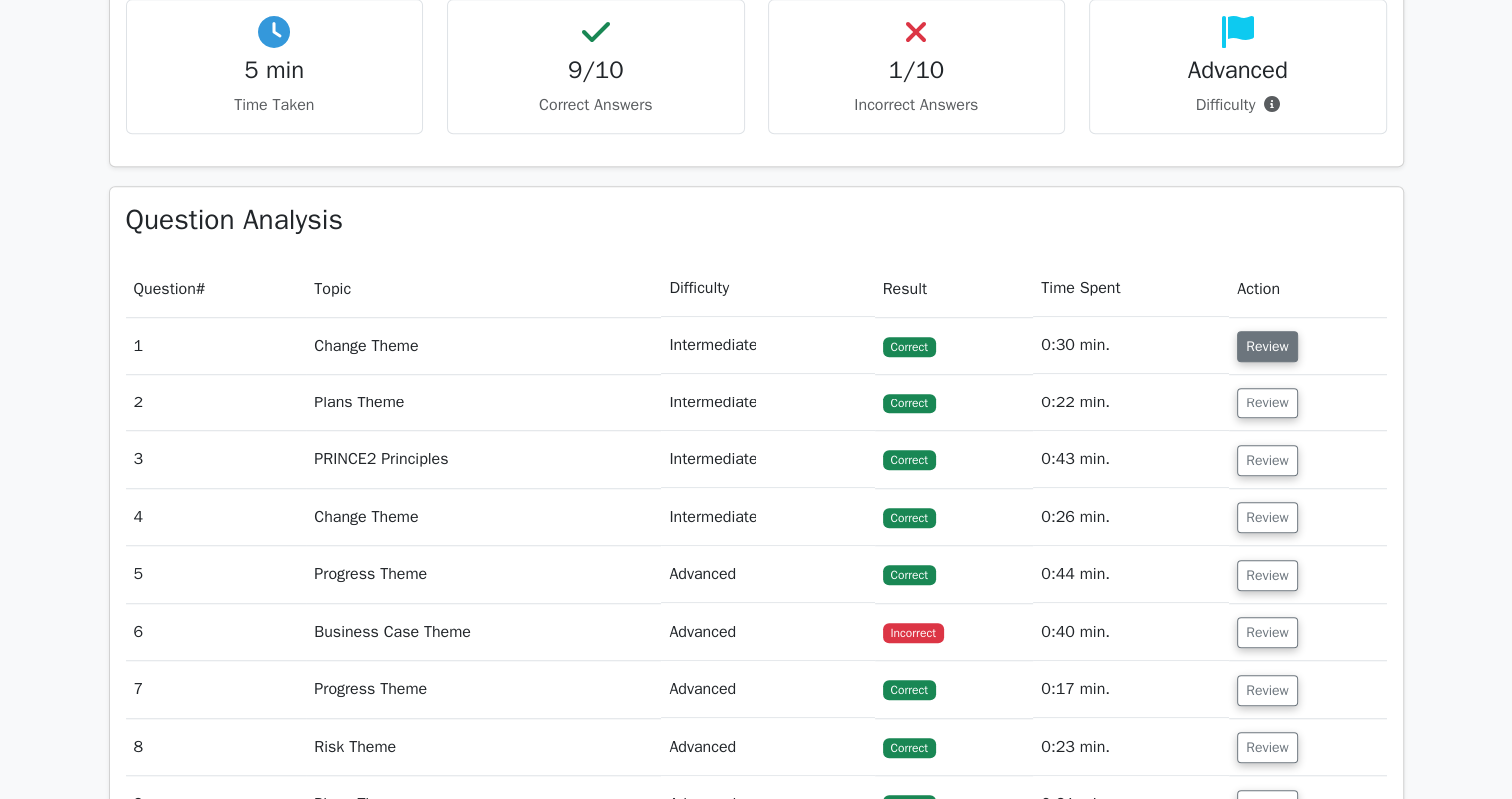 click on "Review" at bounding box center [1267, 346] 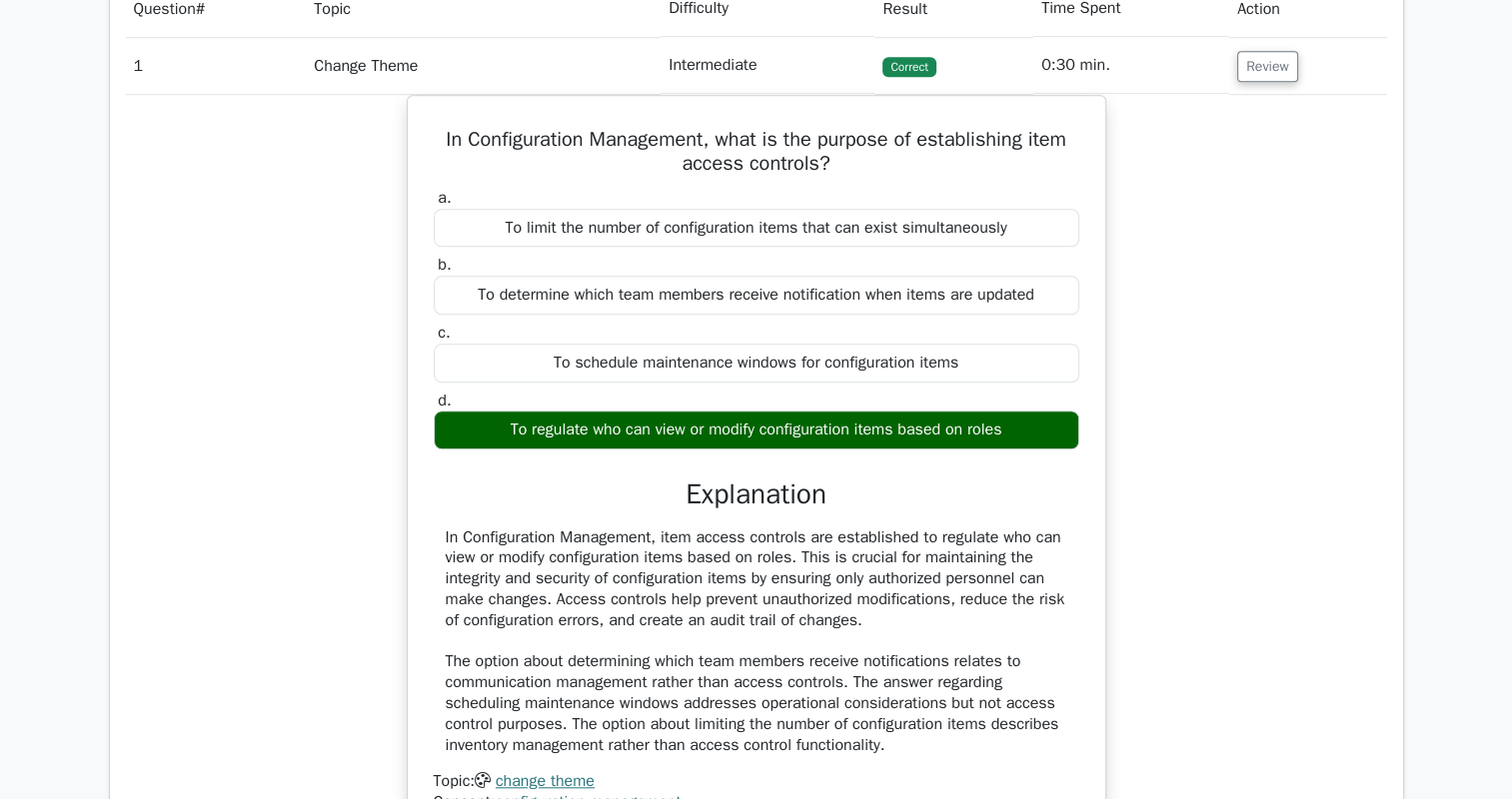 scroll, scrollTop: 1598, scrollLeft: 0, axis: vertical 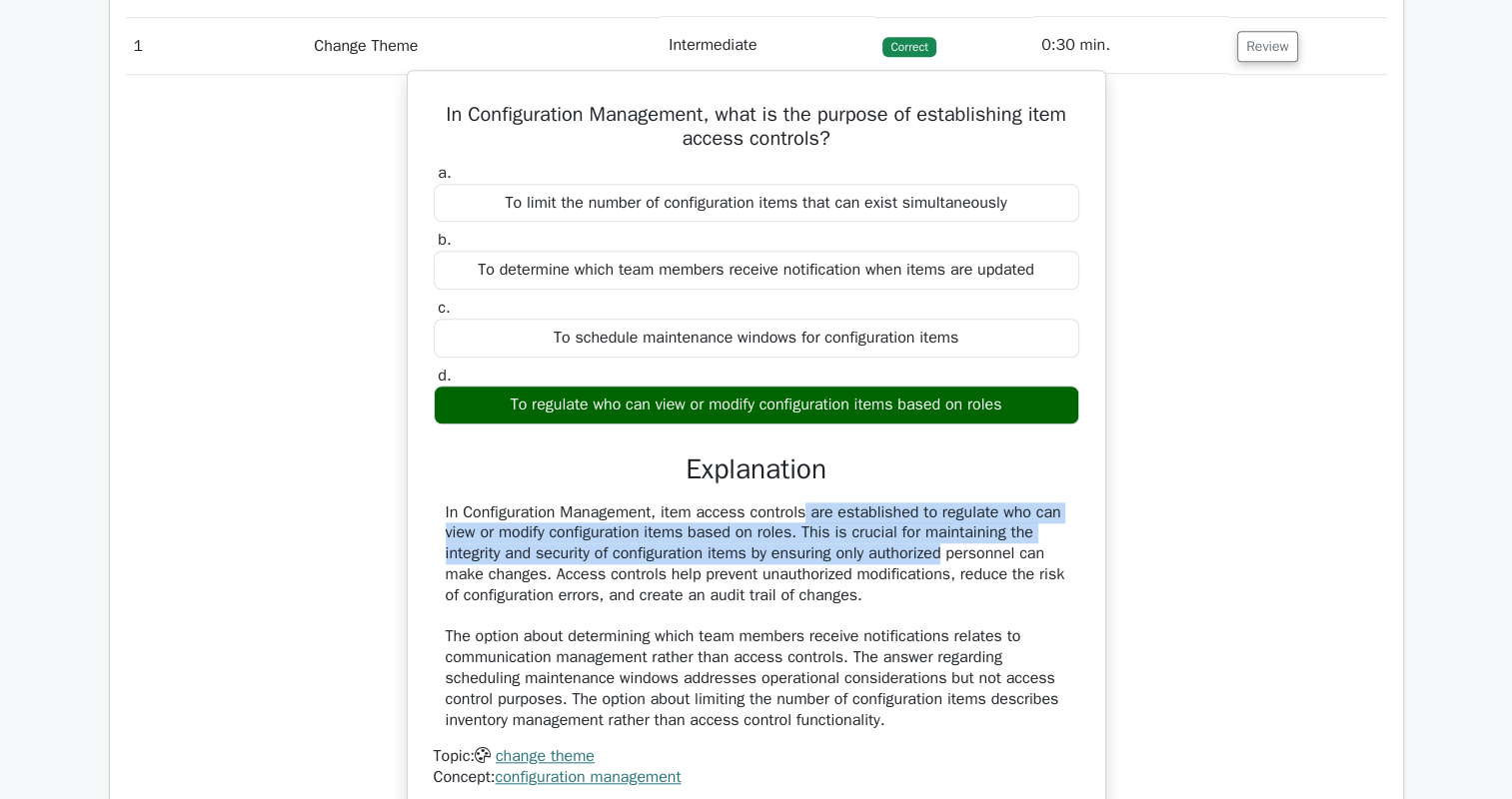 drag, startPoint x: 682, startPoint y: 509, endPoint x: 835, endPoint y: 551, distance: 158.66001 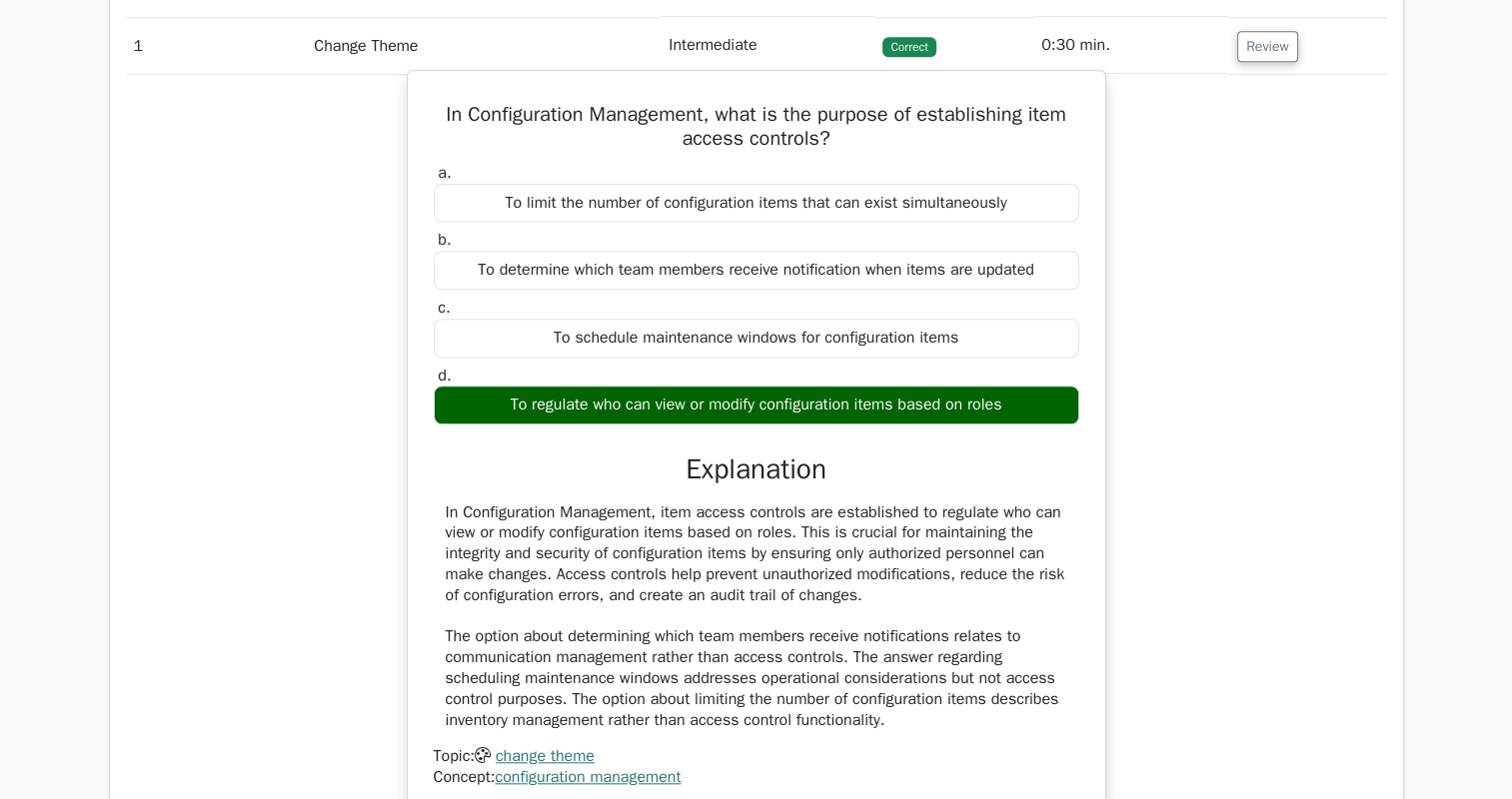 drag, startPoint x: 835, startPoint y: 551, endPoint x: 731, endPoint y: 603, distance: 116.275535 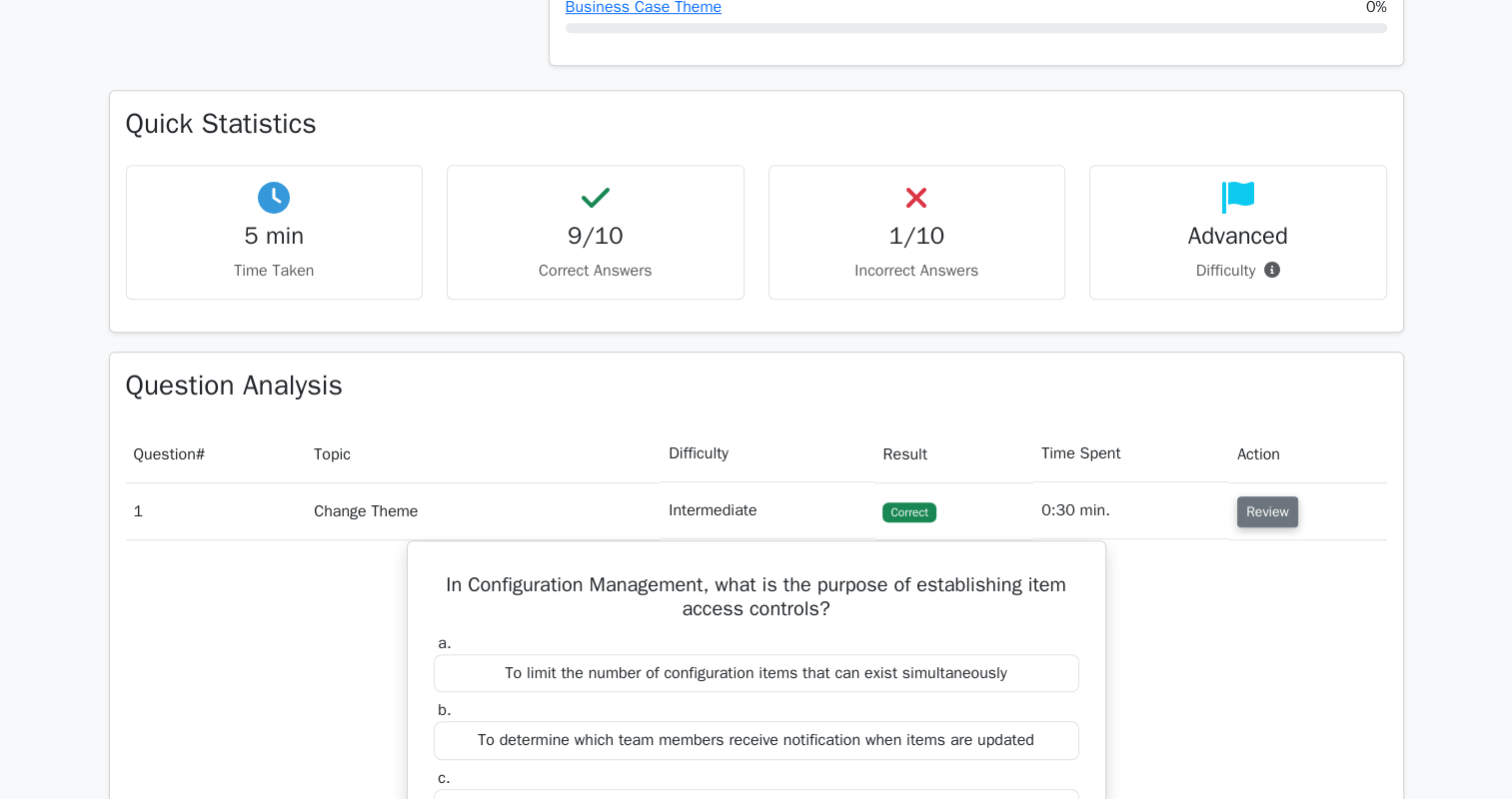 click on "Question Analysis
Question  #
Topic
Difficulty
Result
Time Spent
Action
1
Change Theme
Intermediate
Correct" at bounding box center [756, 1127] 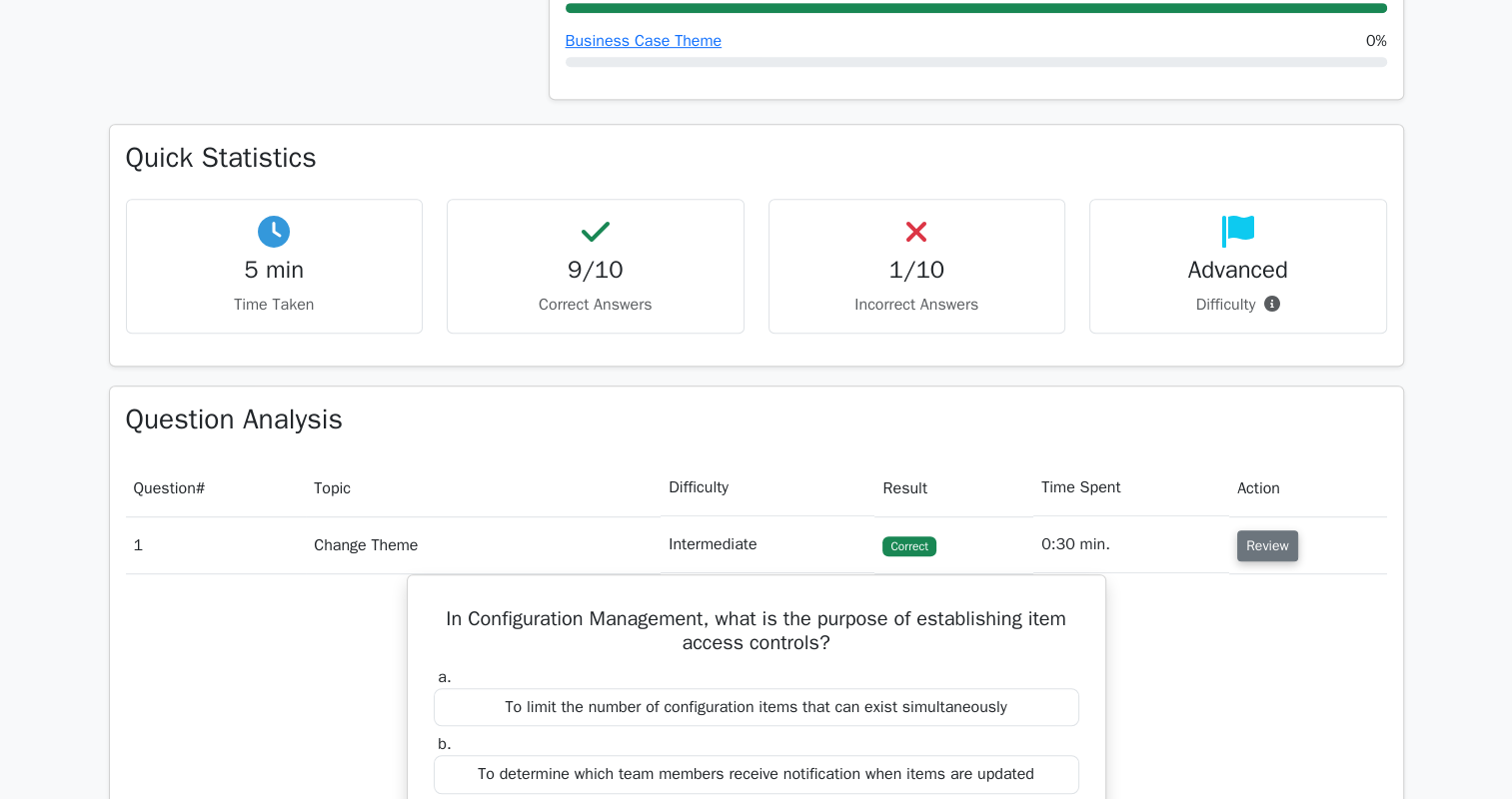 click on "Review" at bounding box center (1267, 545) 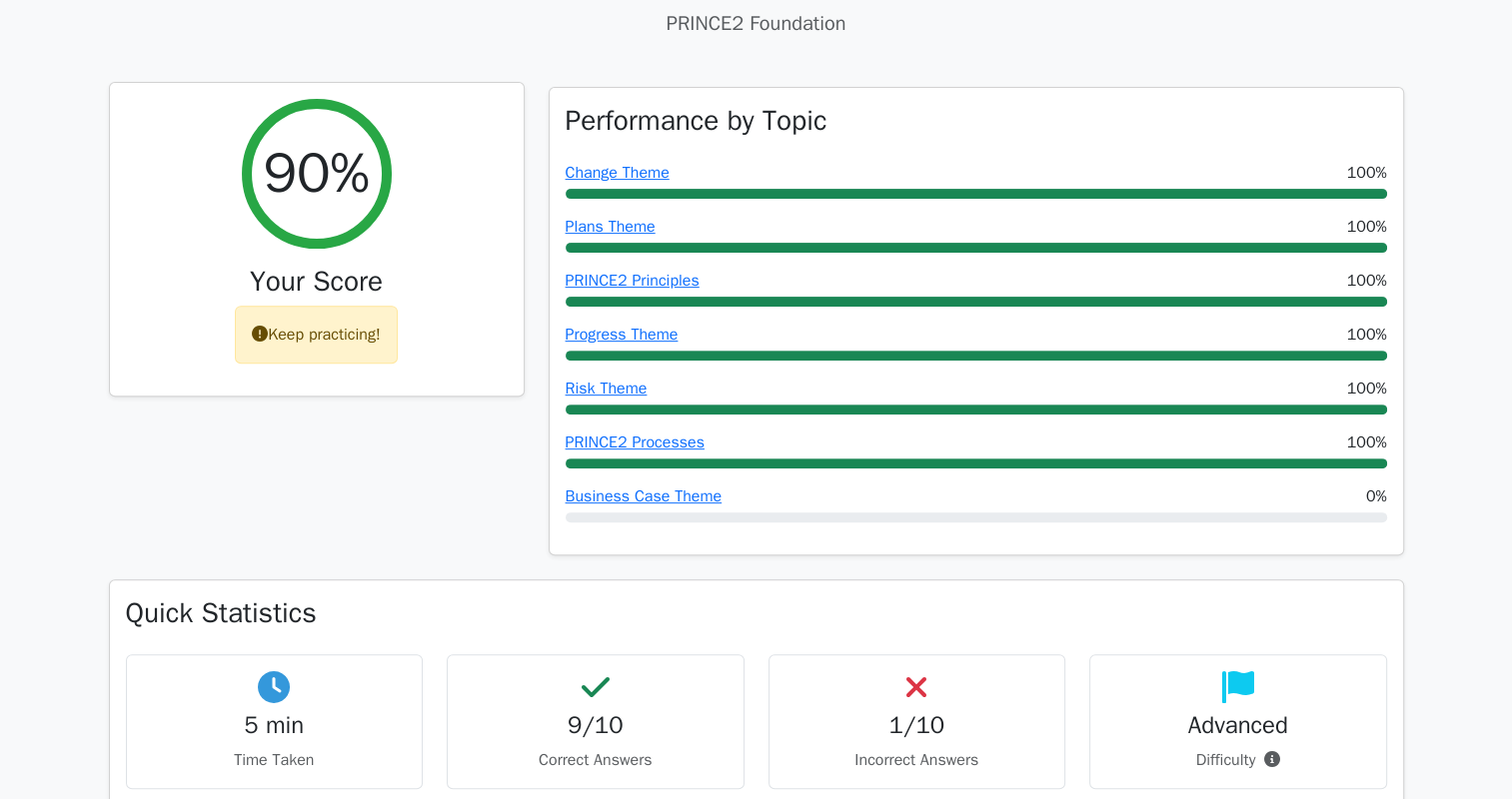 scroll, scrollTop: 599, scrollLeft: 0, axis: vertical 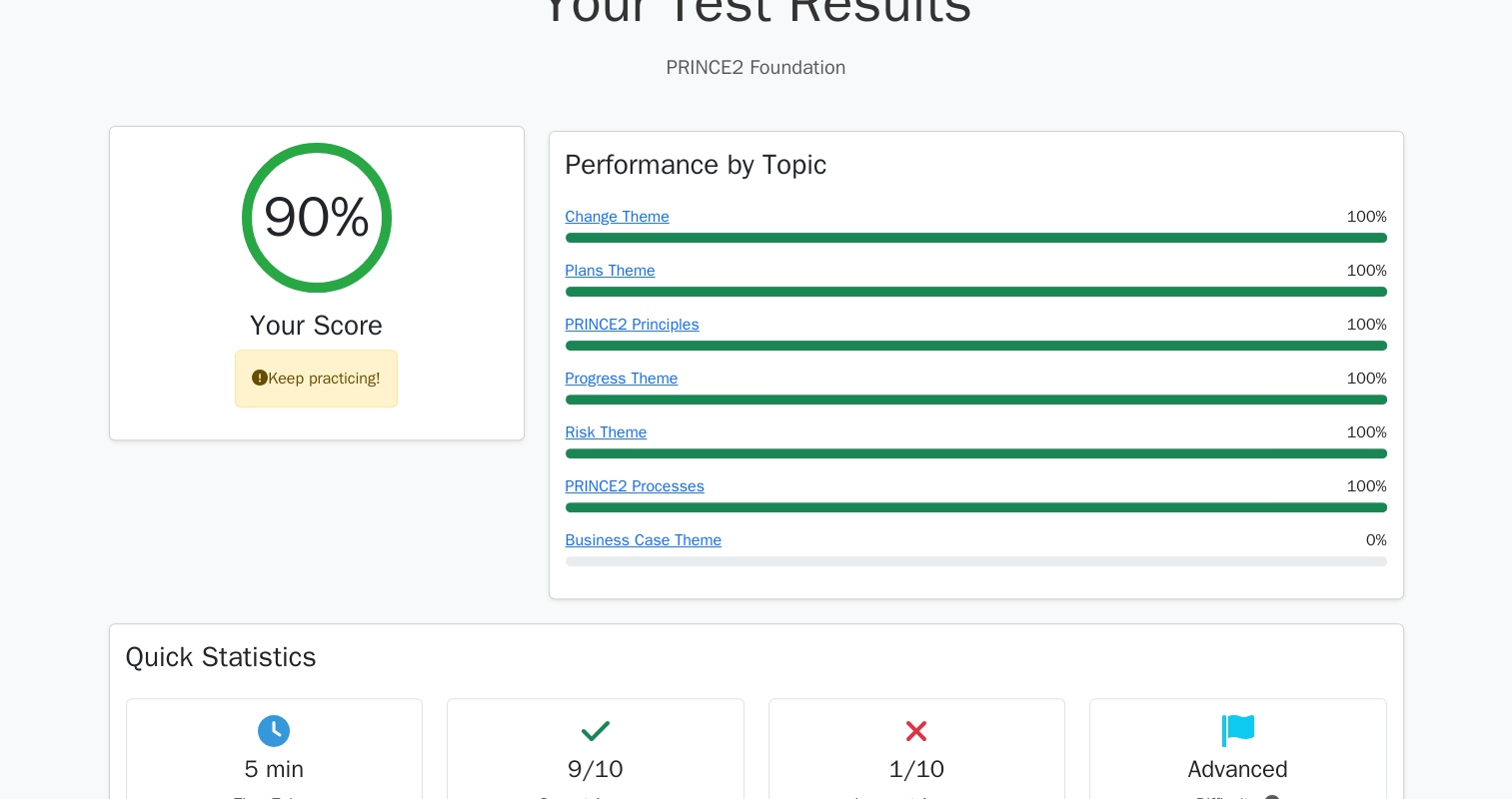click on "Keep practicing!" at bounding box center [316, 379] 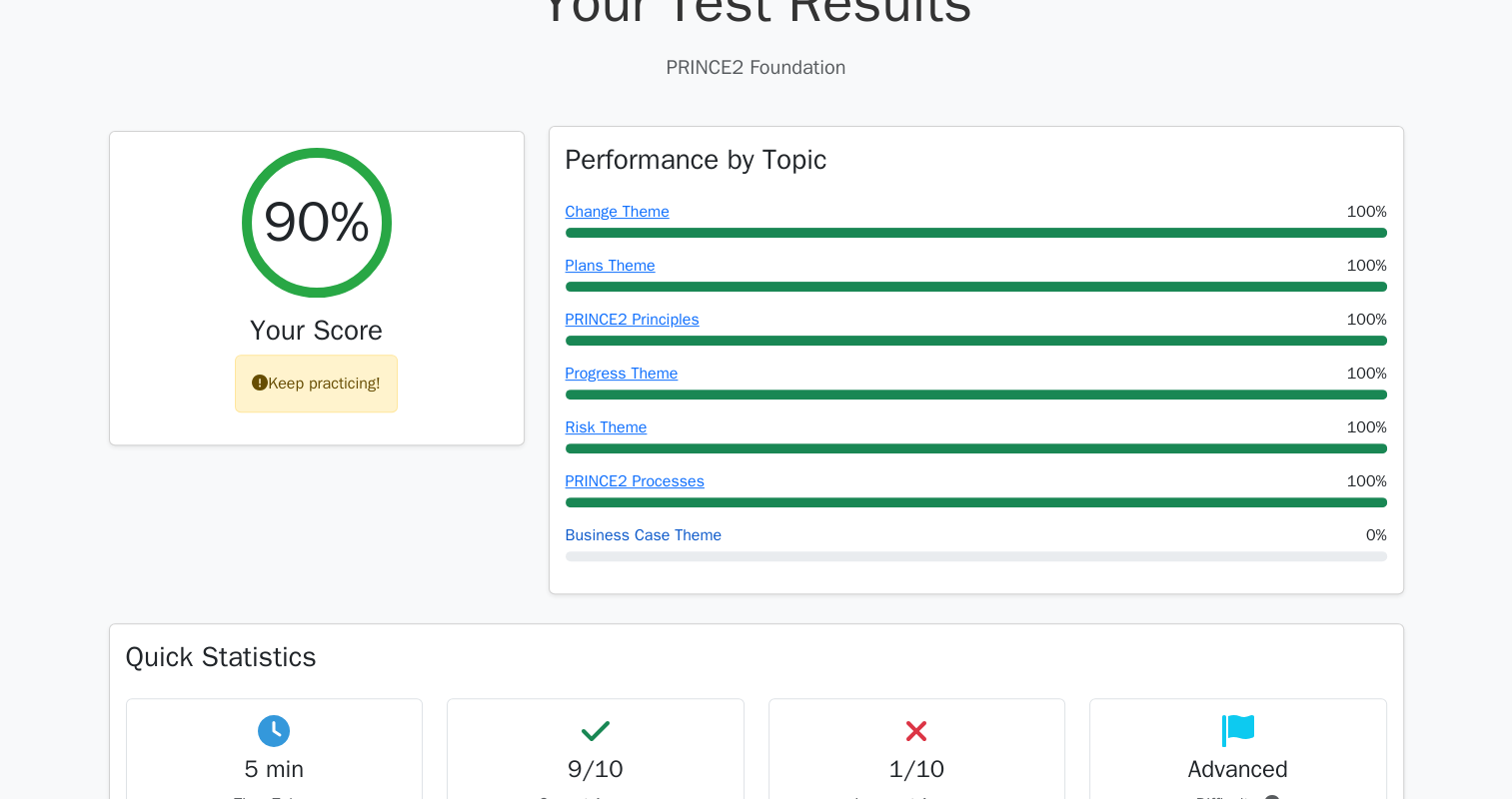 click on "Business Case Theme" at bounding box center [644, 535] 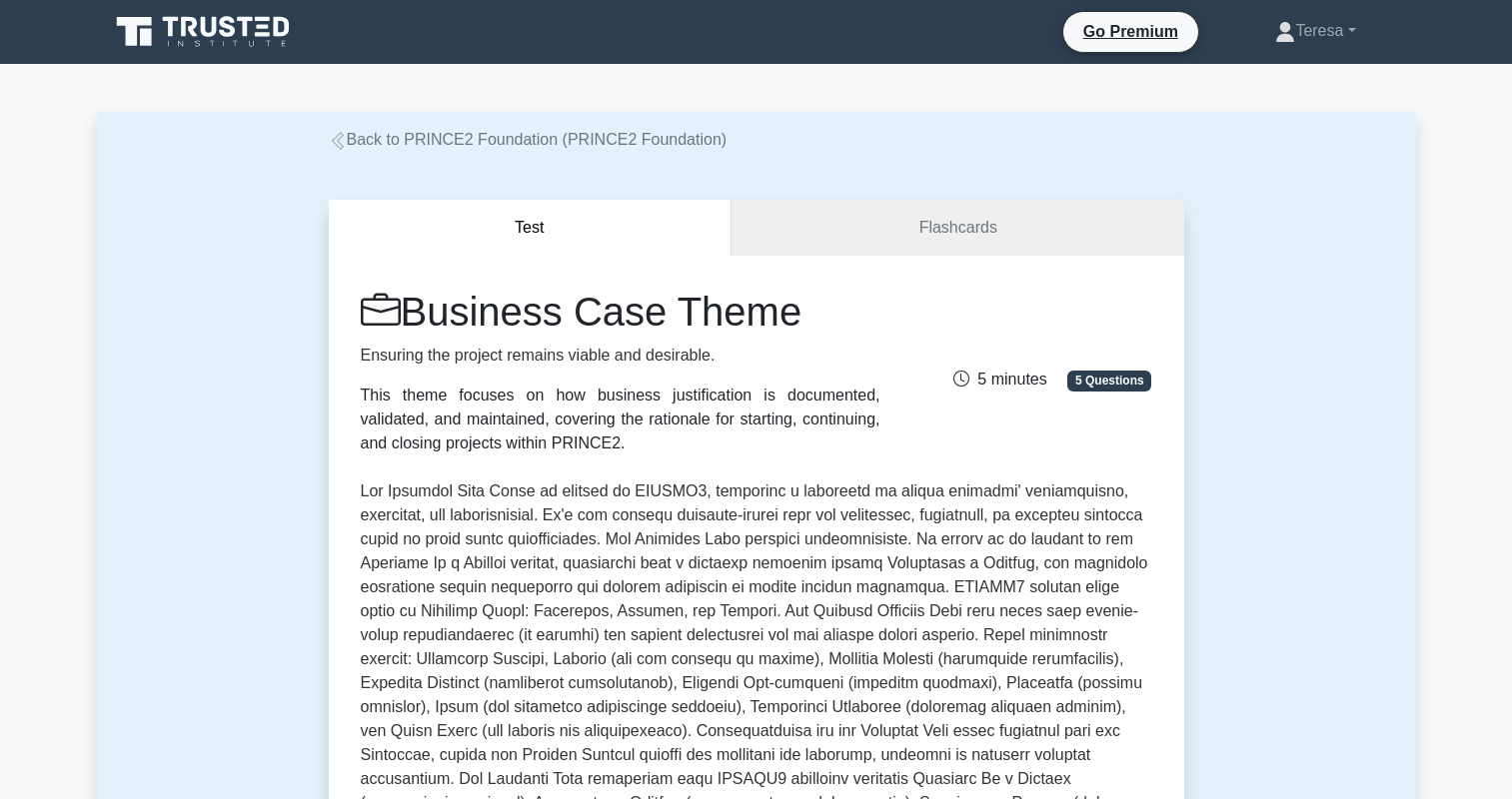 scroll, scrollTop: 0, scrollLeft: 0, axis: both 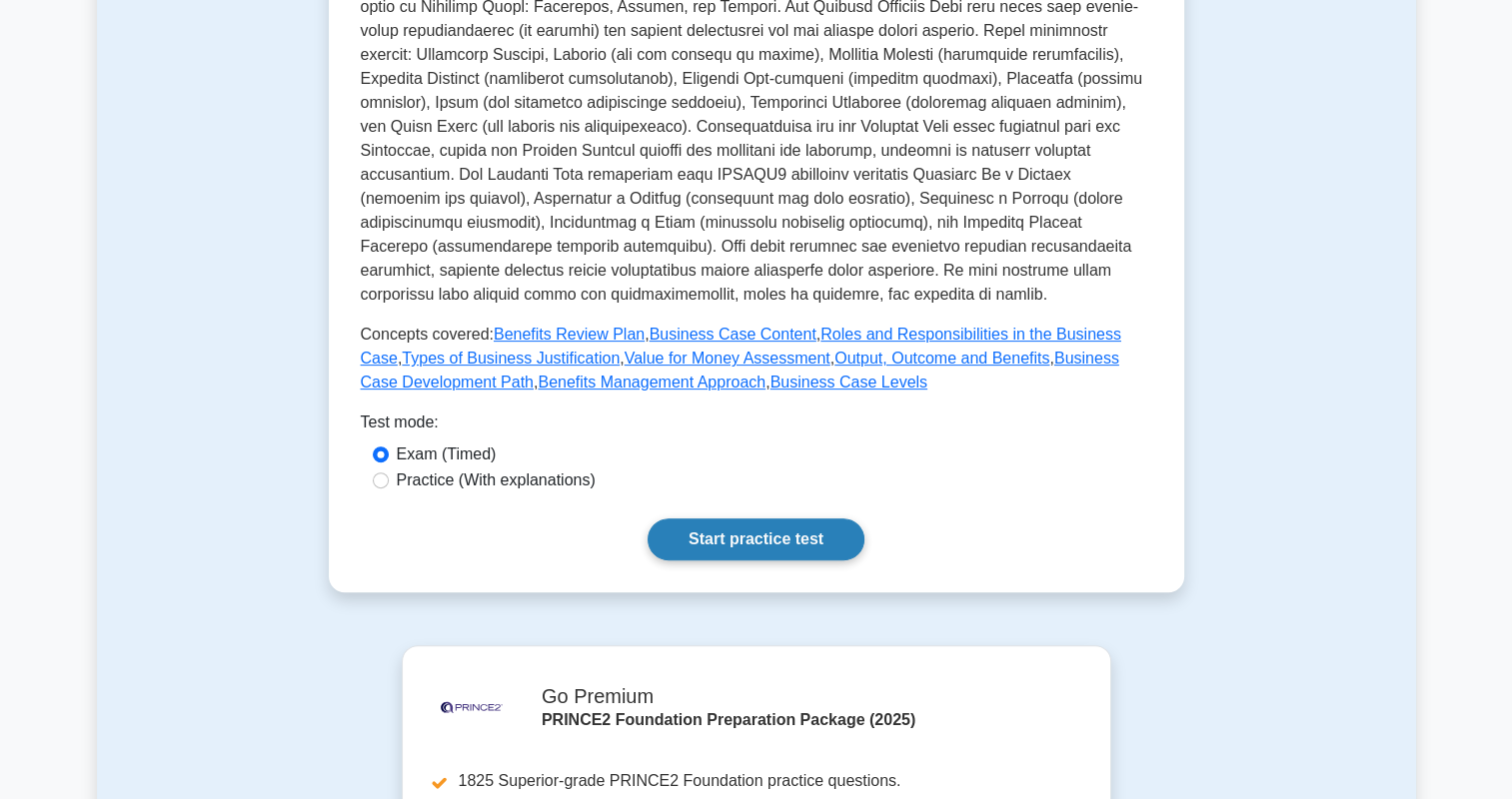 click on "Start practice test" at bounding box center (756, 539) 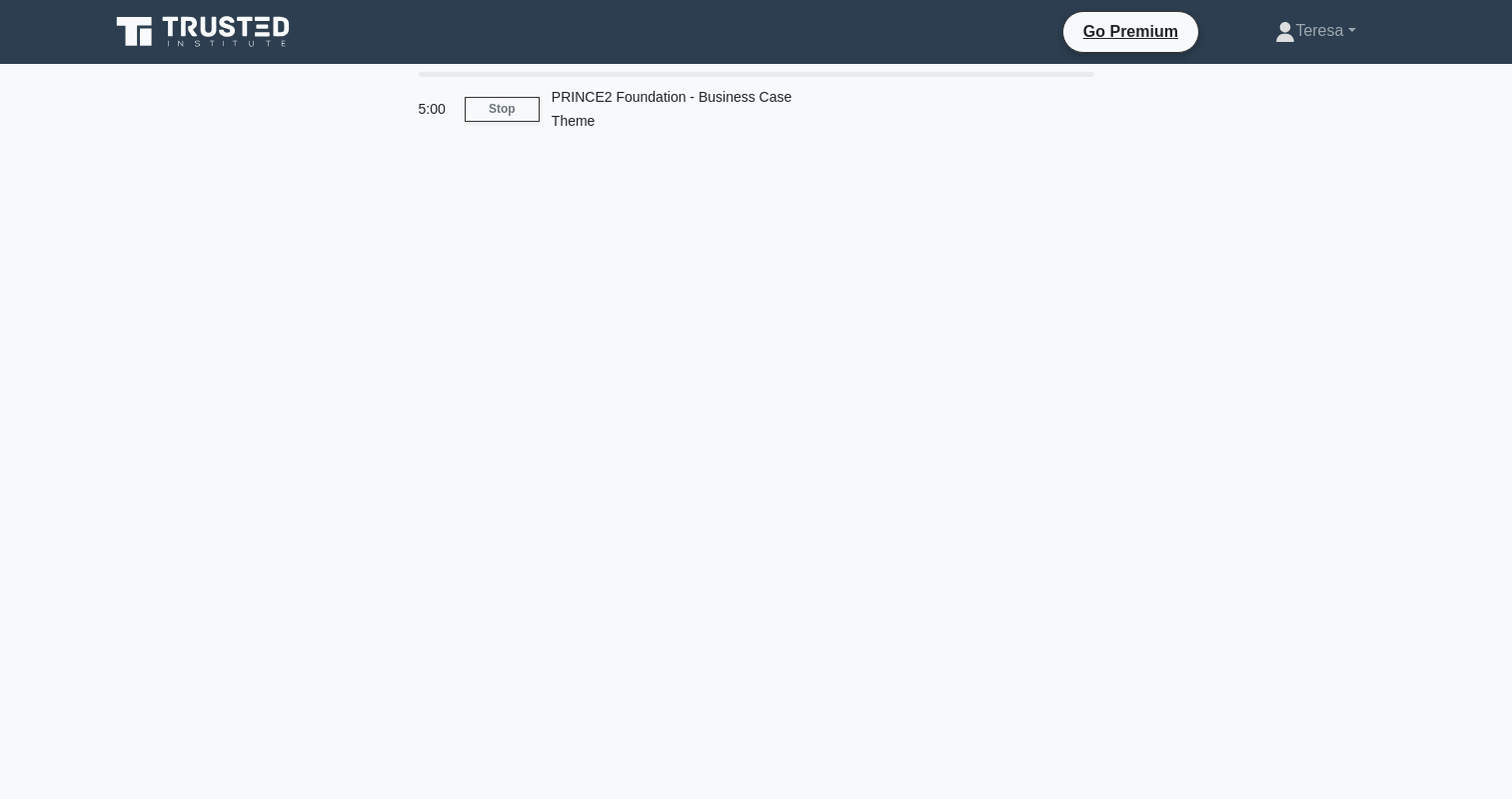scroll, scrollTop: 0, scrollLeft: 0, axis: both 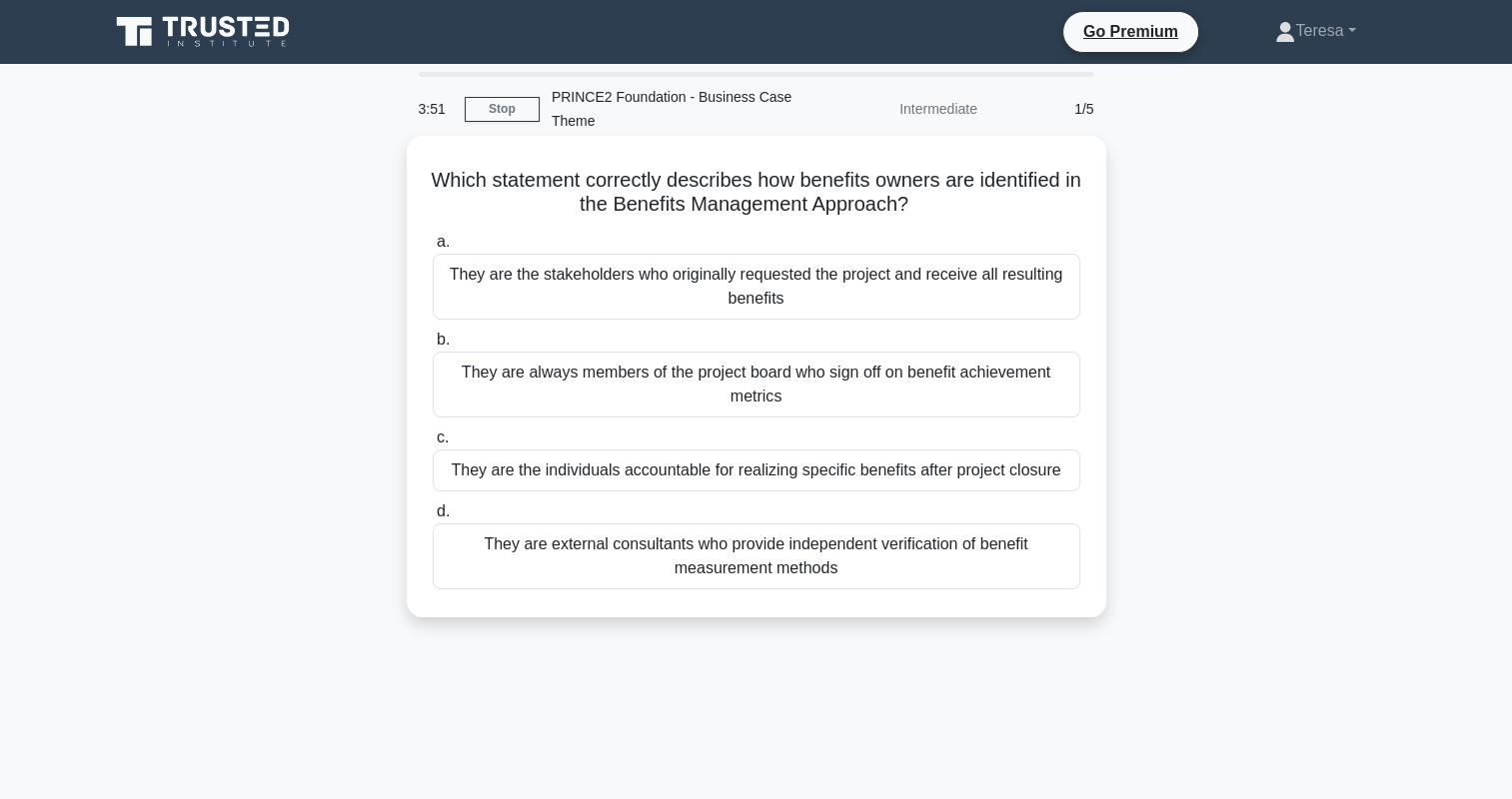 click on "They are the stakeholders who originally requested the project and receive all resulting benefits" at bounding box center (756, 287) 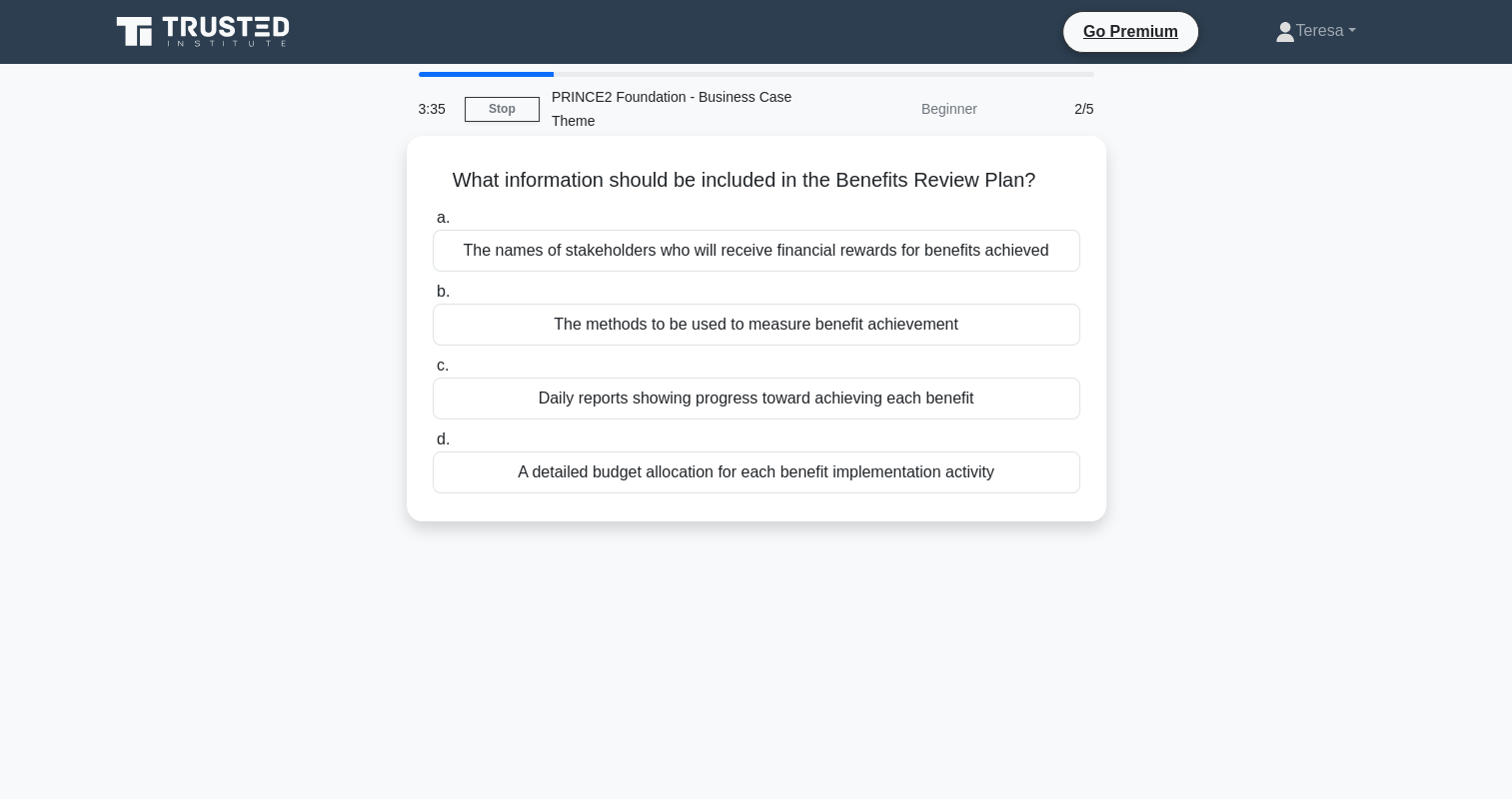 click on "The methods to be used to measure benefit achievement" at bounding box center (756, 325) 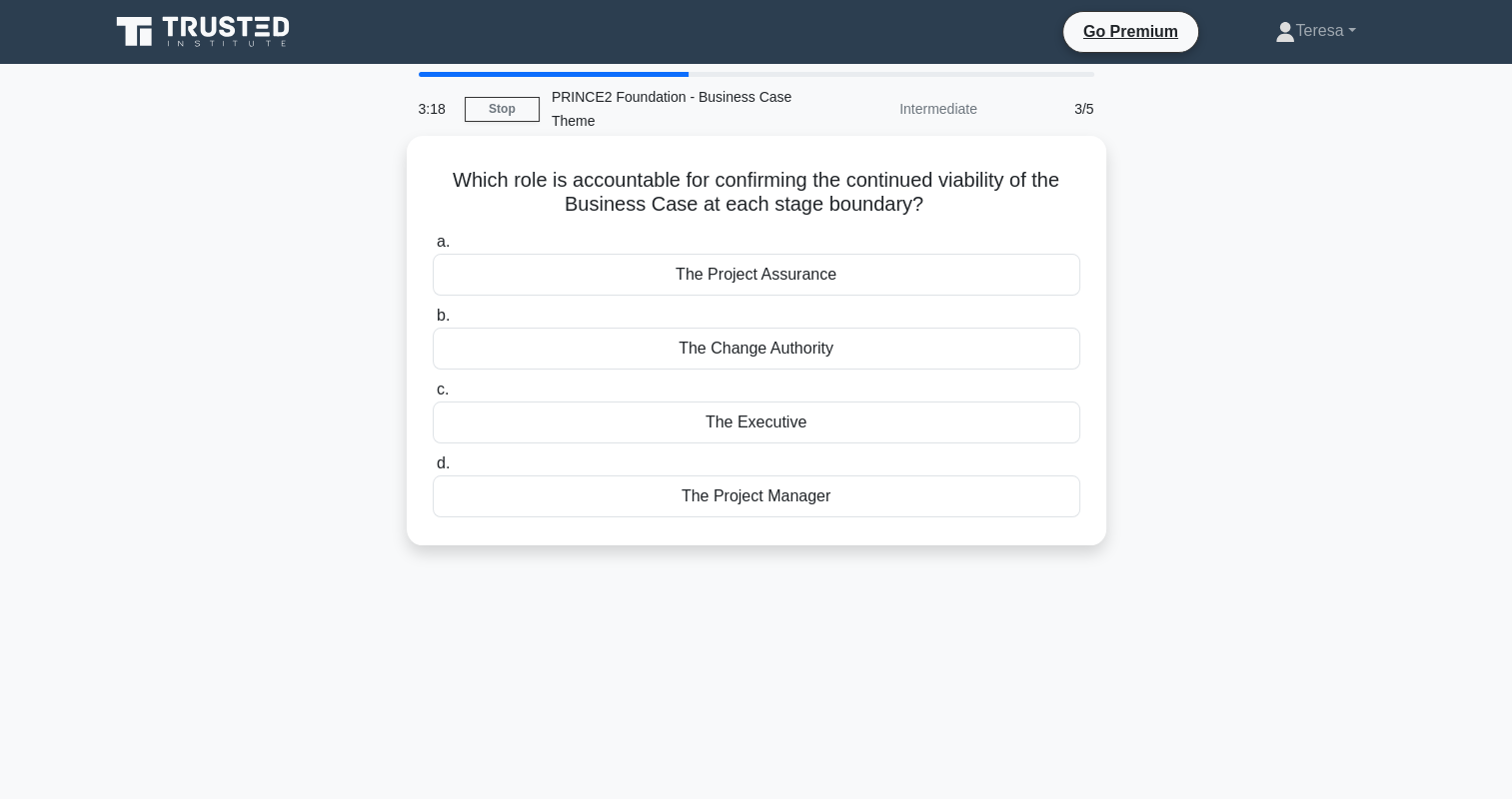click on "The Executive" at bounding box center (756, 422) 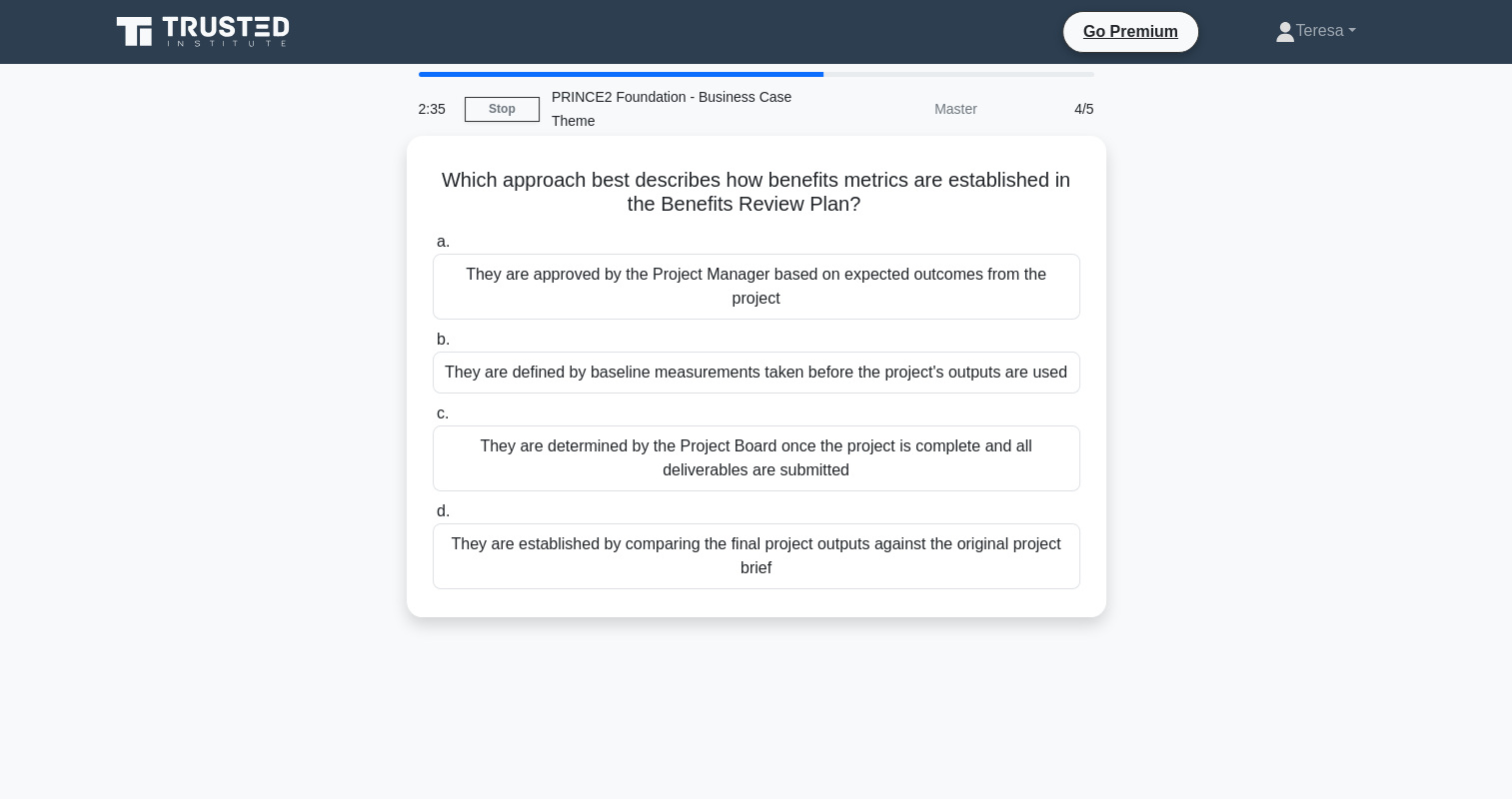 click on "They are defined by baseline measurements taken before the project's outputs are used" at bounding box center [756, 373] 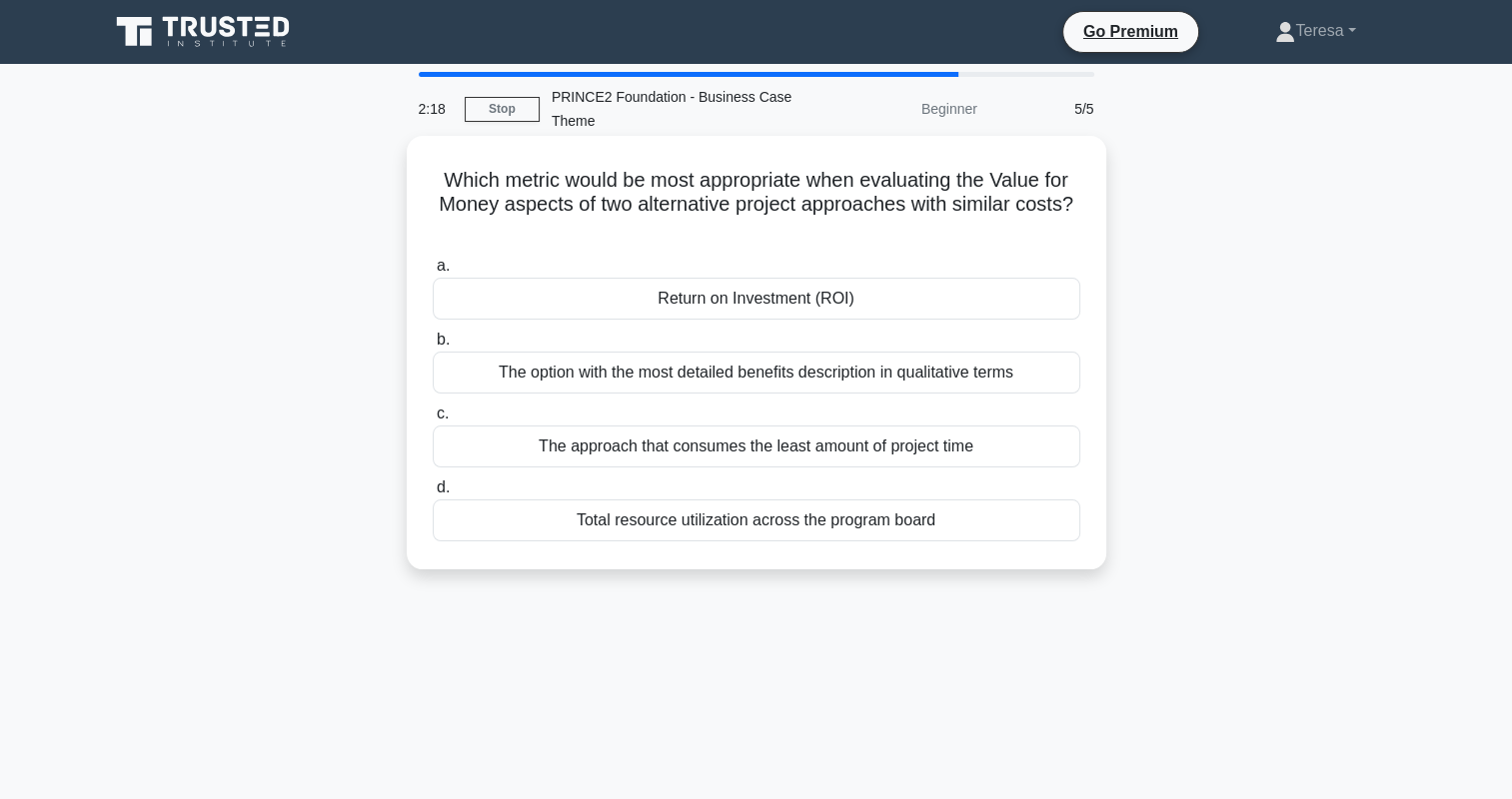 click on "Return on Investment (ROI)" at bounding box center [756, 299] 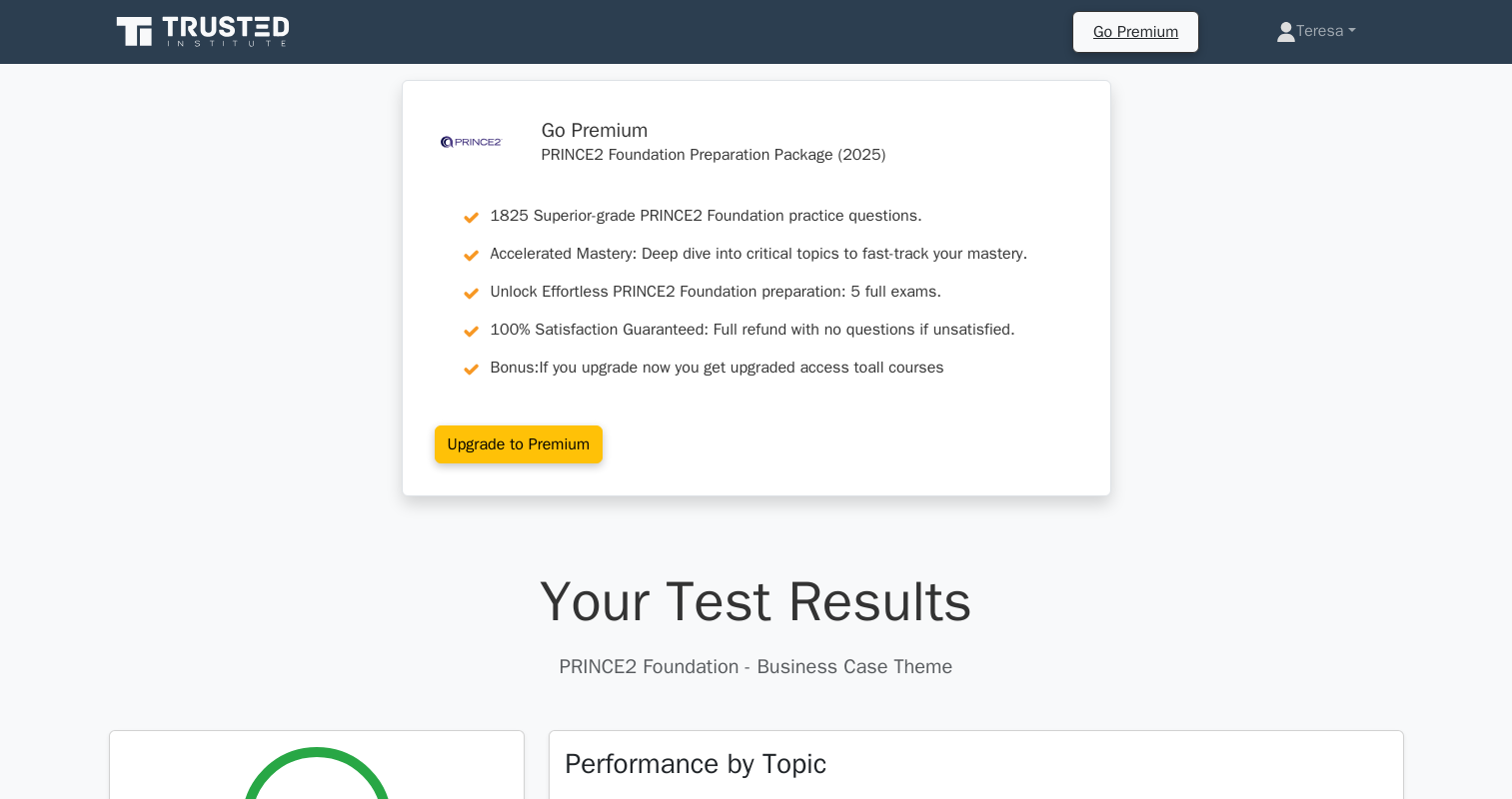 scroll, scrollTop: 0, scrollLeft: 0, axis: both 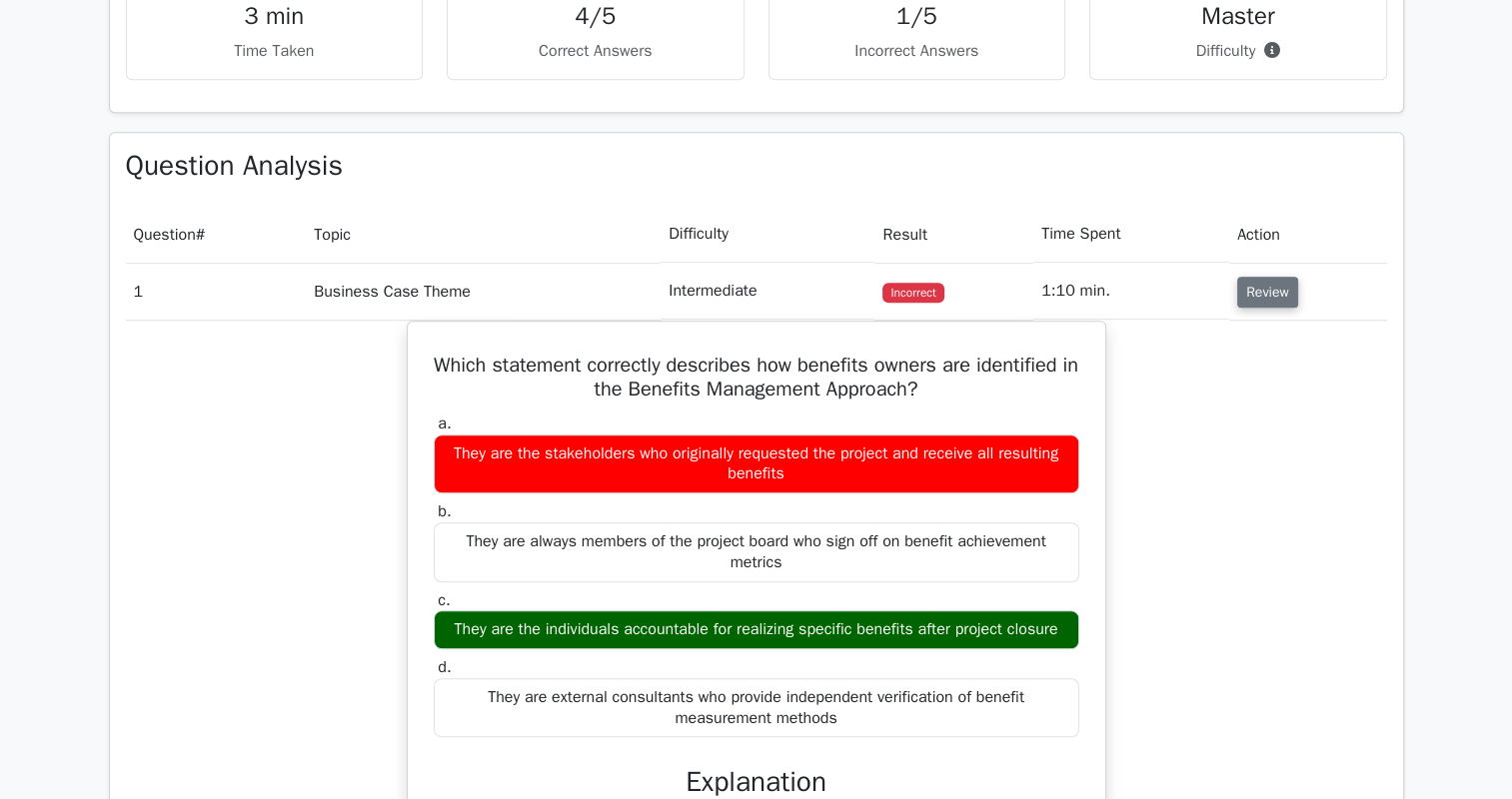 click on "Review" at bounding box center (1267, 292) 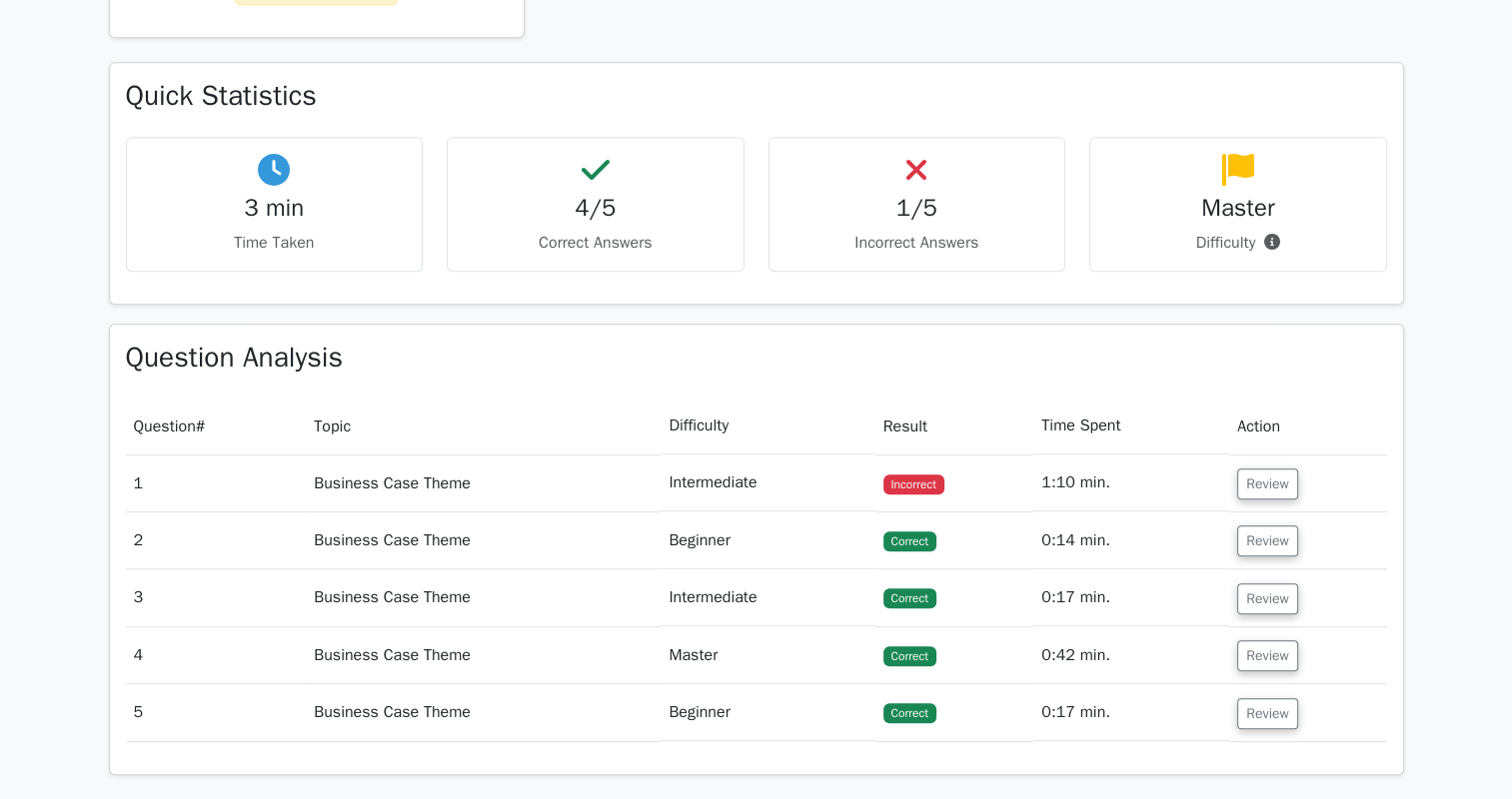 scroll, scrollTop: 999, scrollLeft: 0, axis: vertical 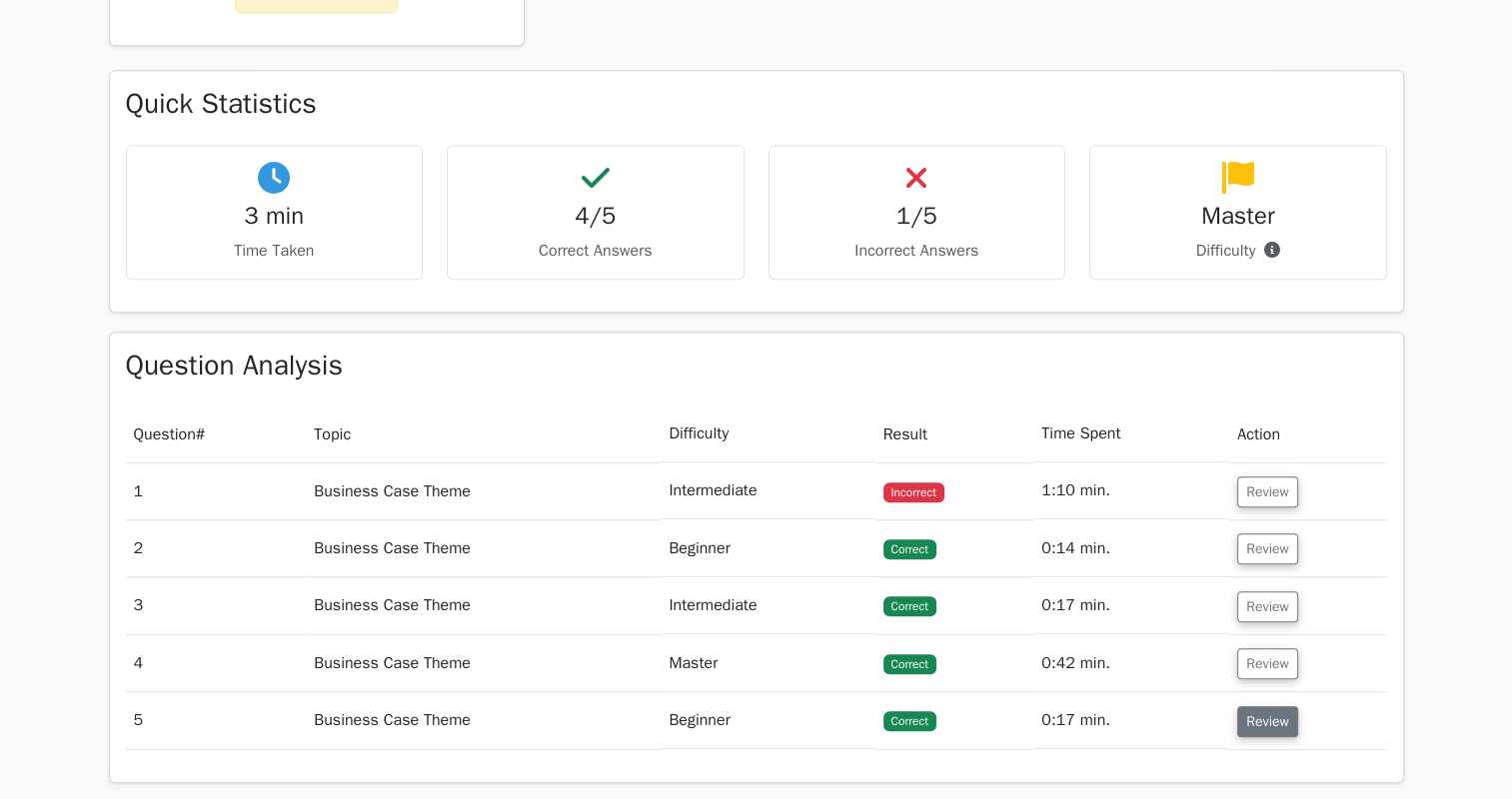 click on "Review" at bounding box center (1267, 721) 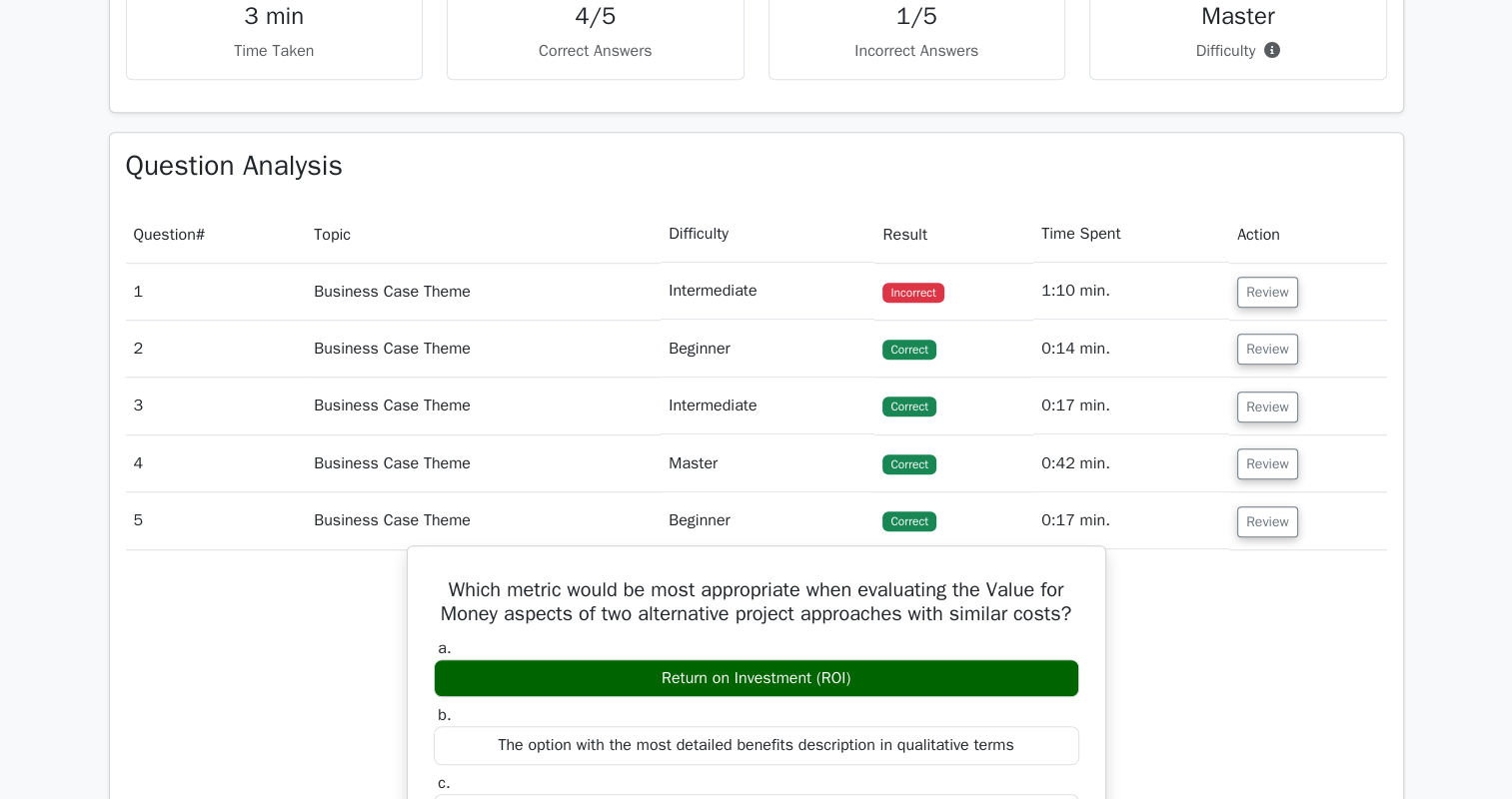scroll, scrollTop: 1298, scrollLeft: 0, axis: vertical 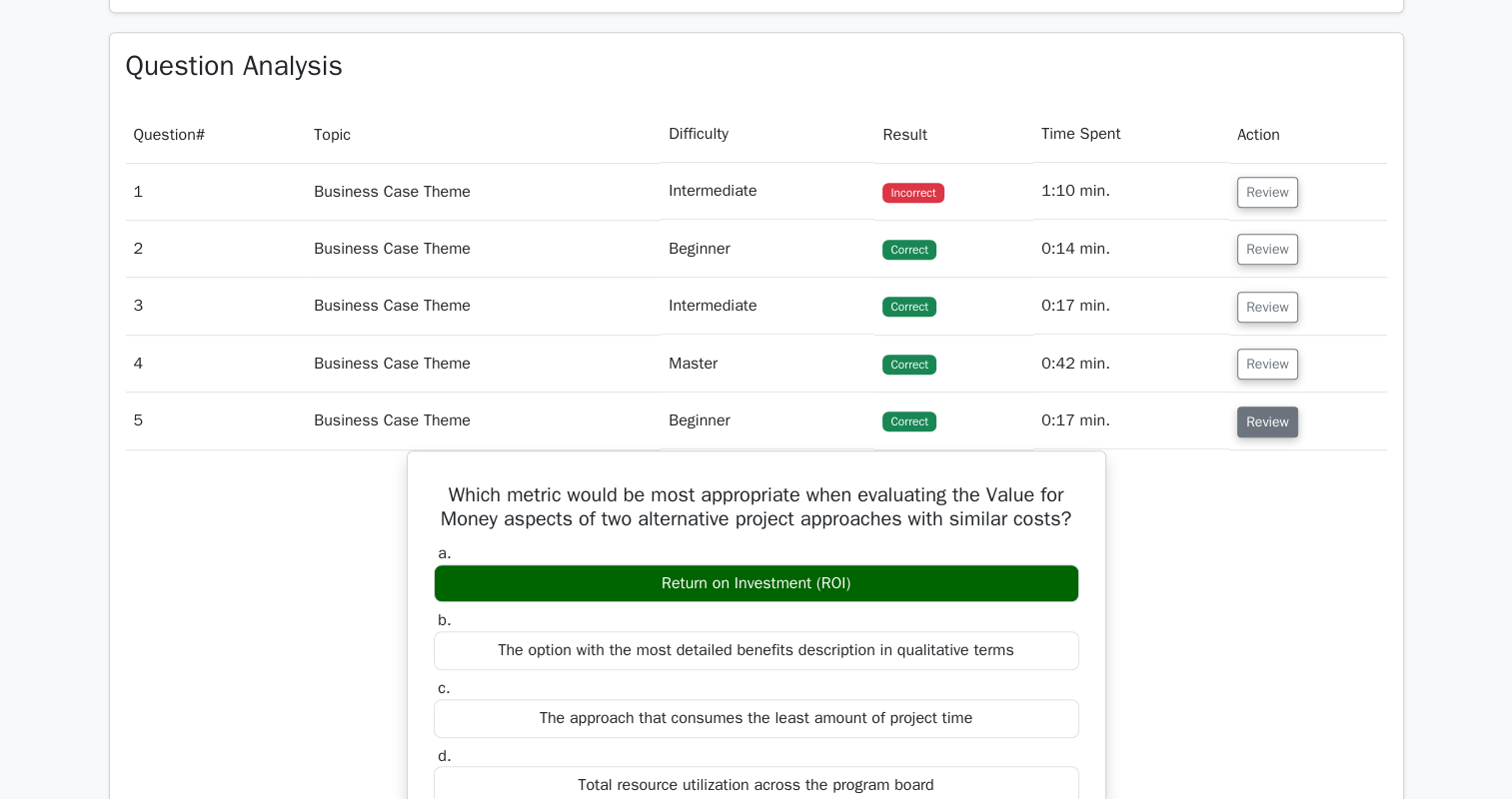 click on "Review" at bounding box center (1267, 421) 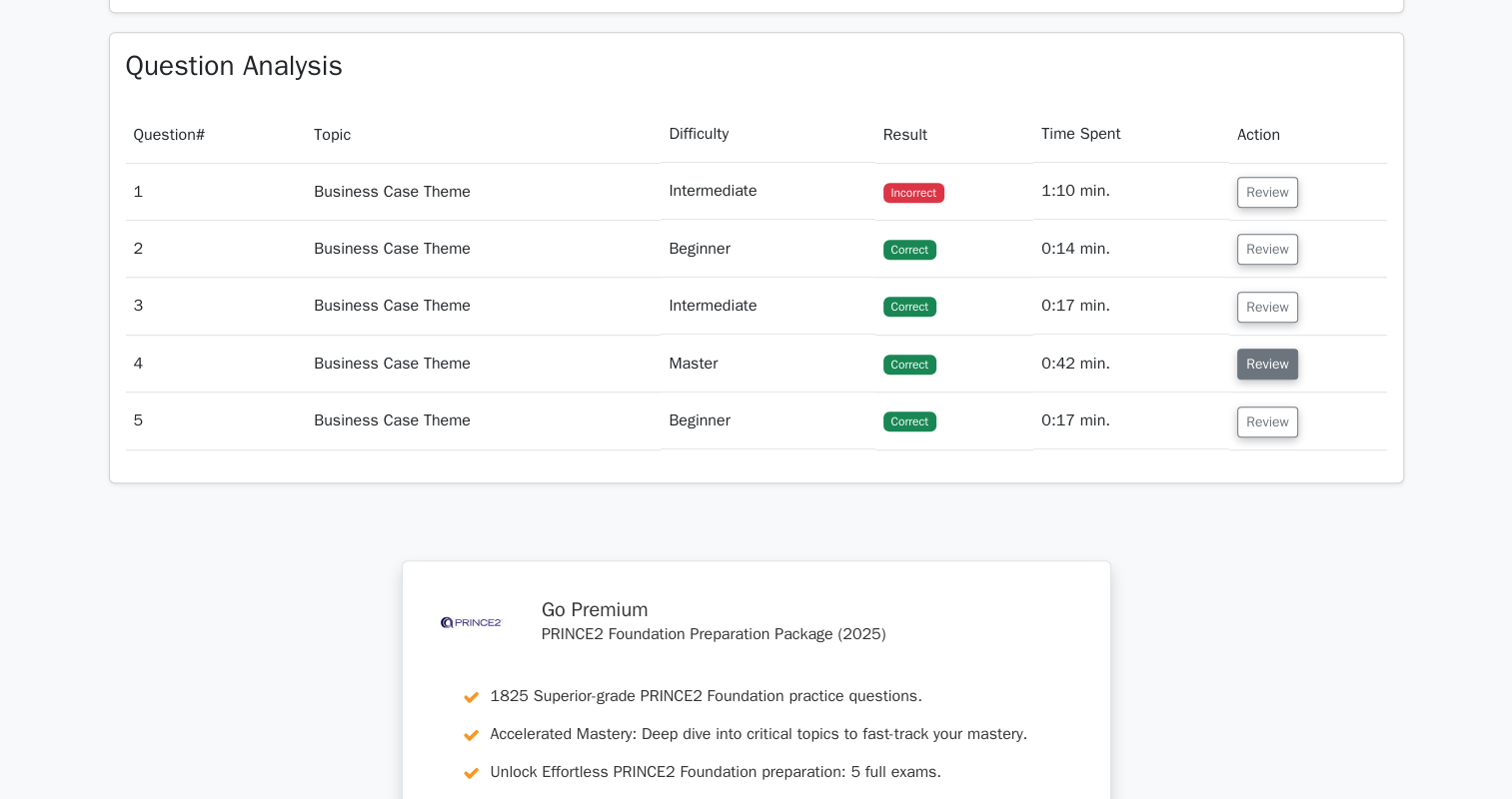 click on "Review" at bounding box center [1267, 364] 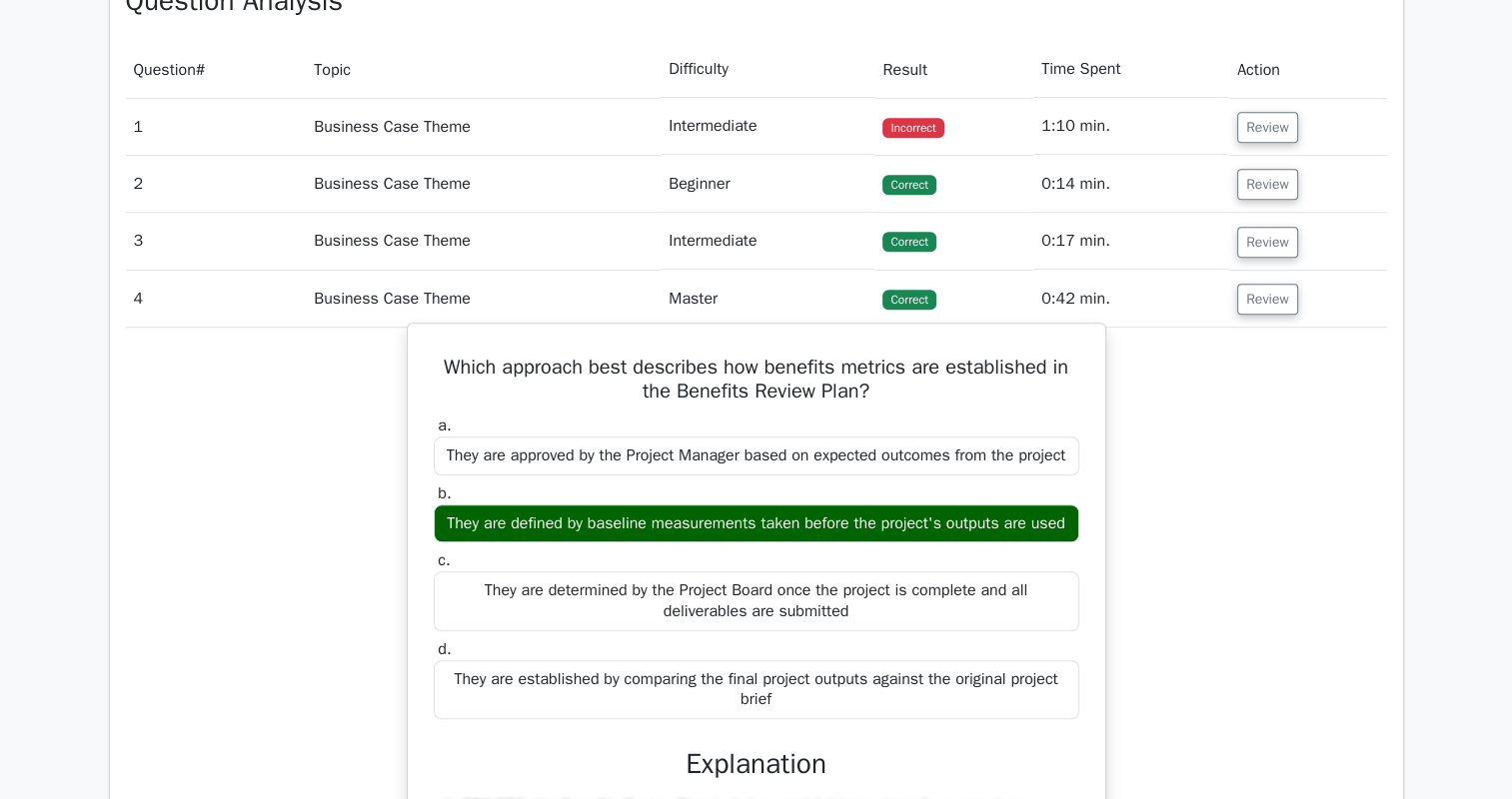 scroll, scrollTop: 1398, scrollLeft: 0, axis: vertical 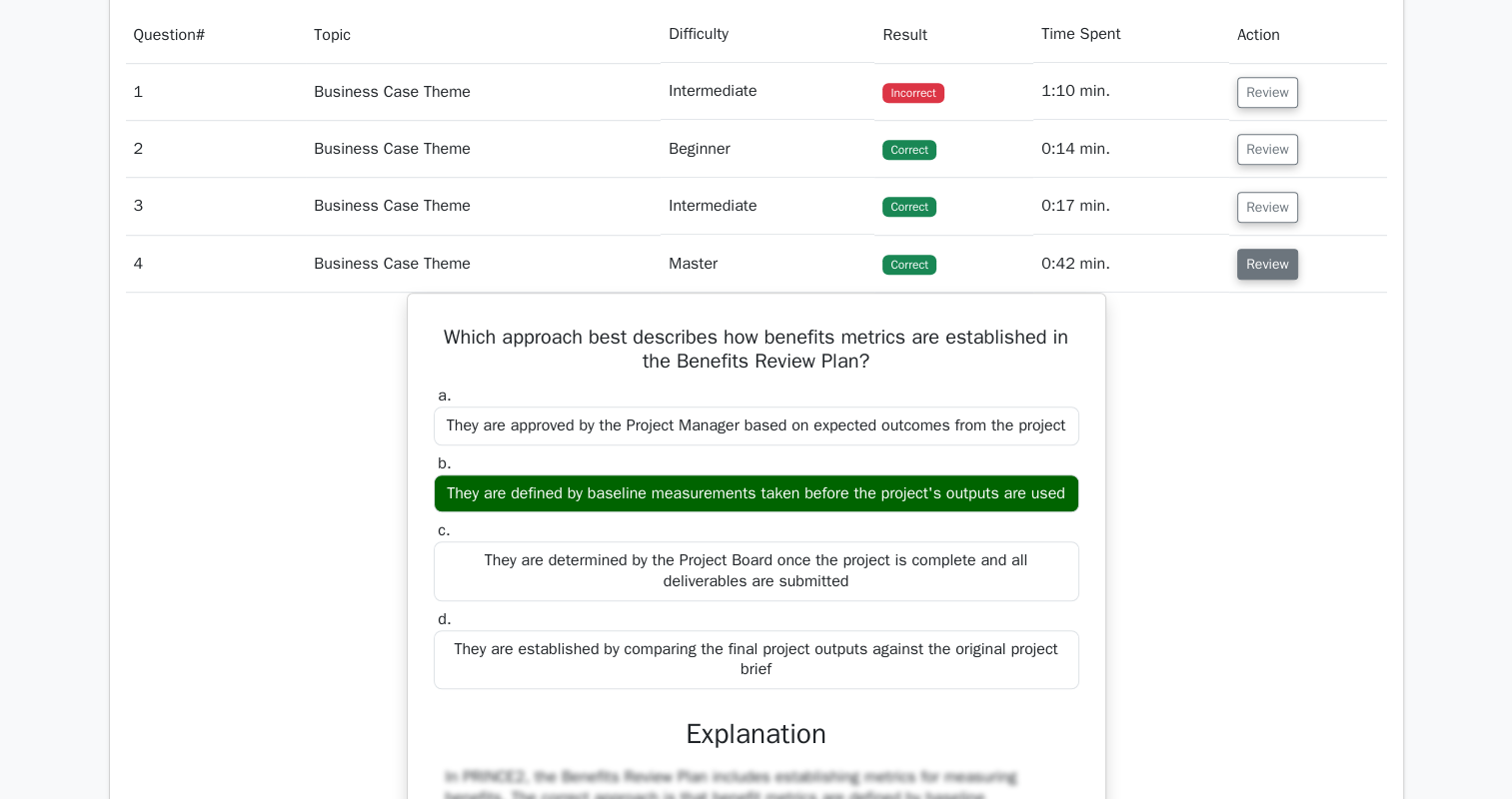 click on "Review" at bounding box center (1267, 264) 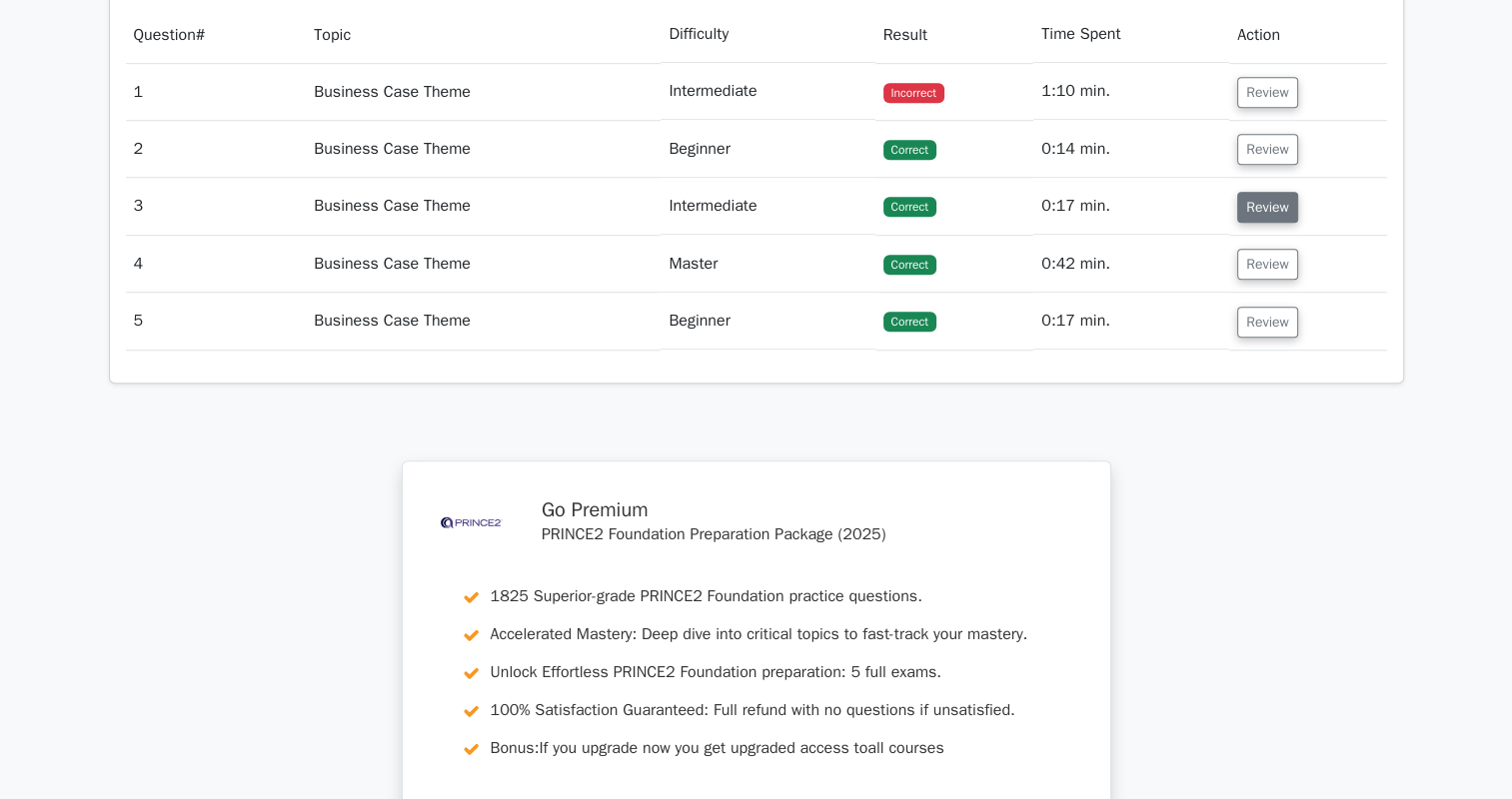 click on "Review" at bounding box center [1267, 207] 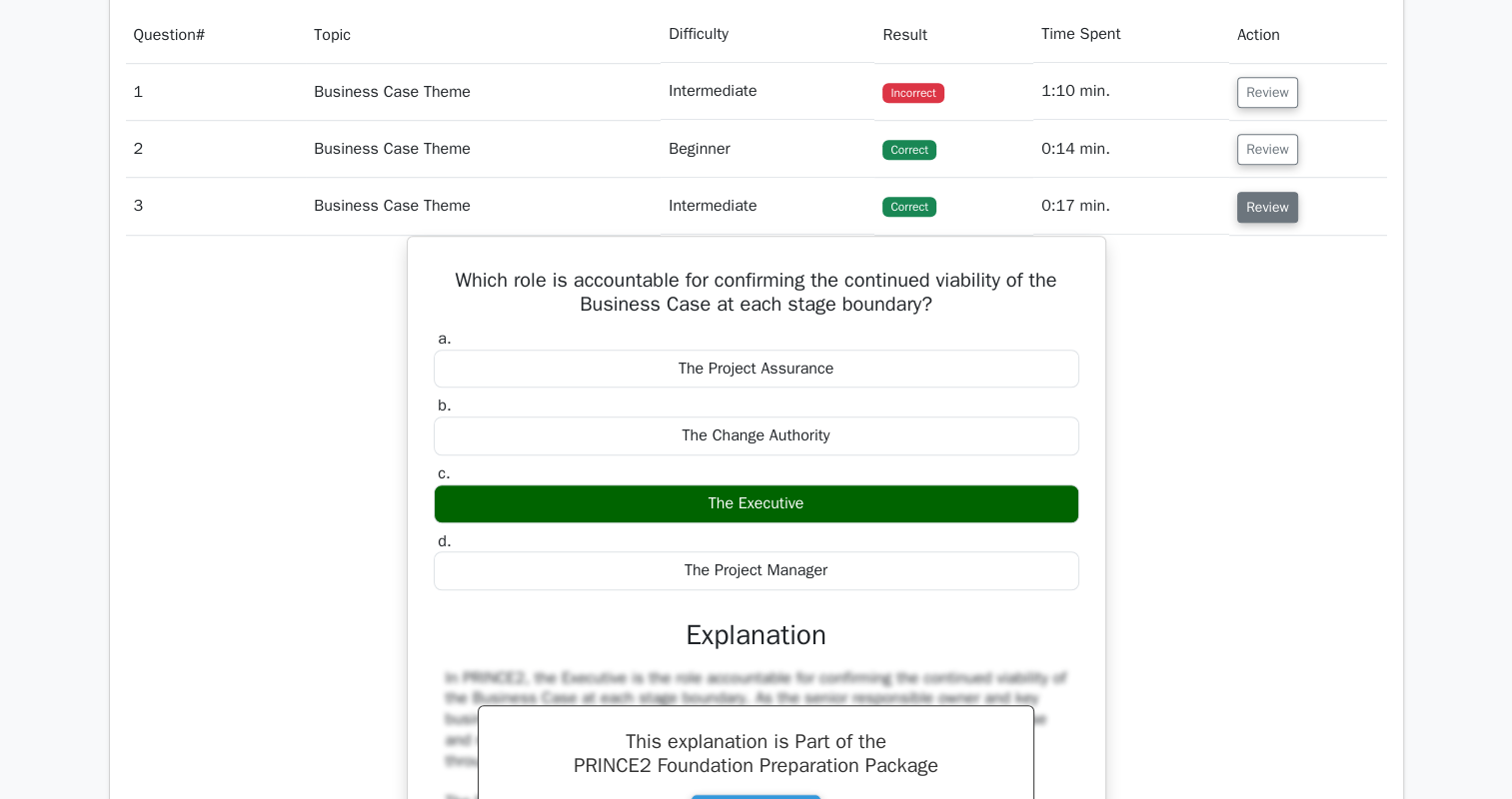 click on "Review" at bounding box center (1267, 207) 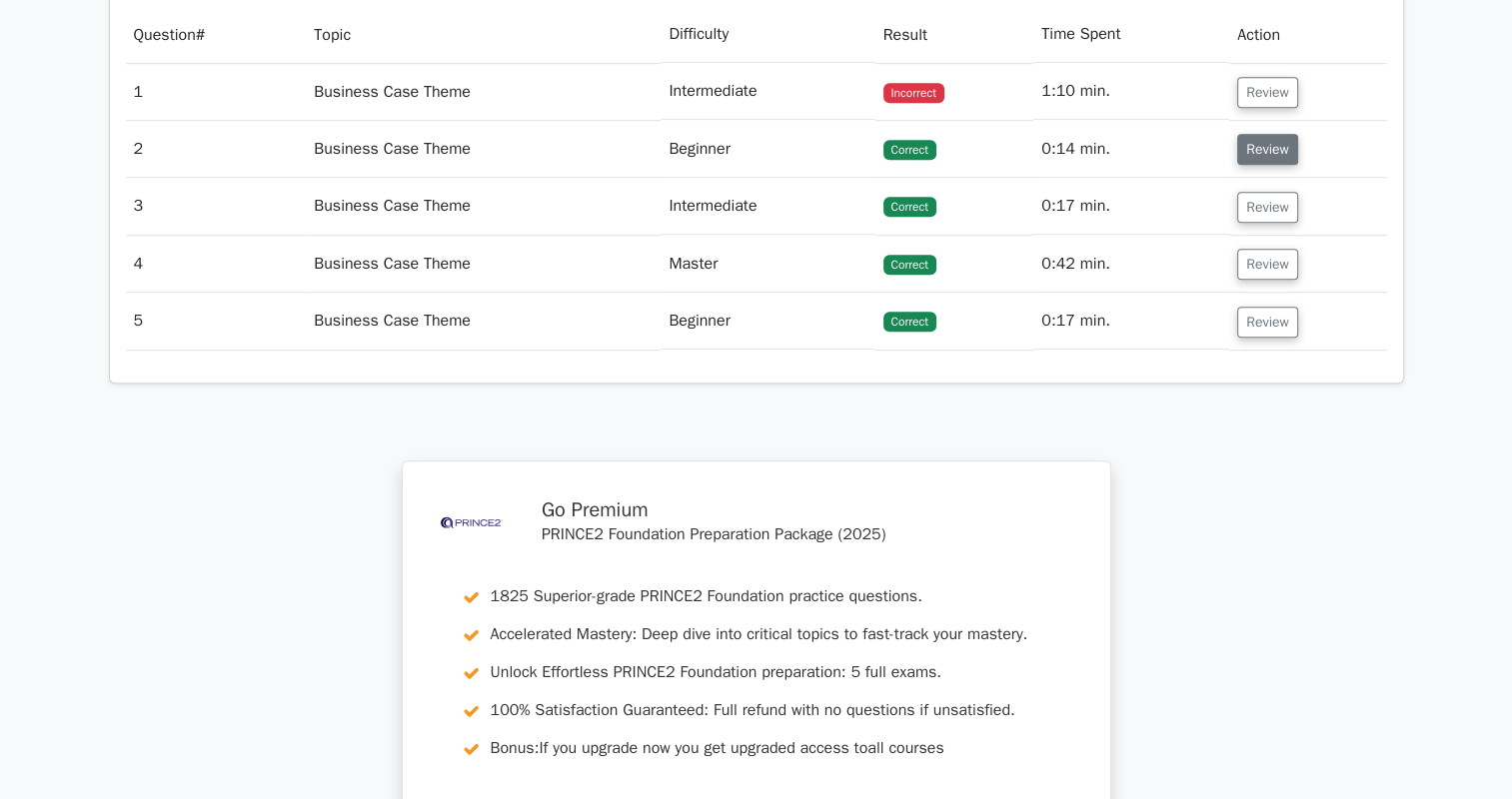 click on "Review" at bounding box center [1267, 149] 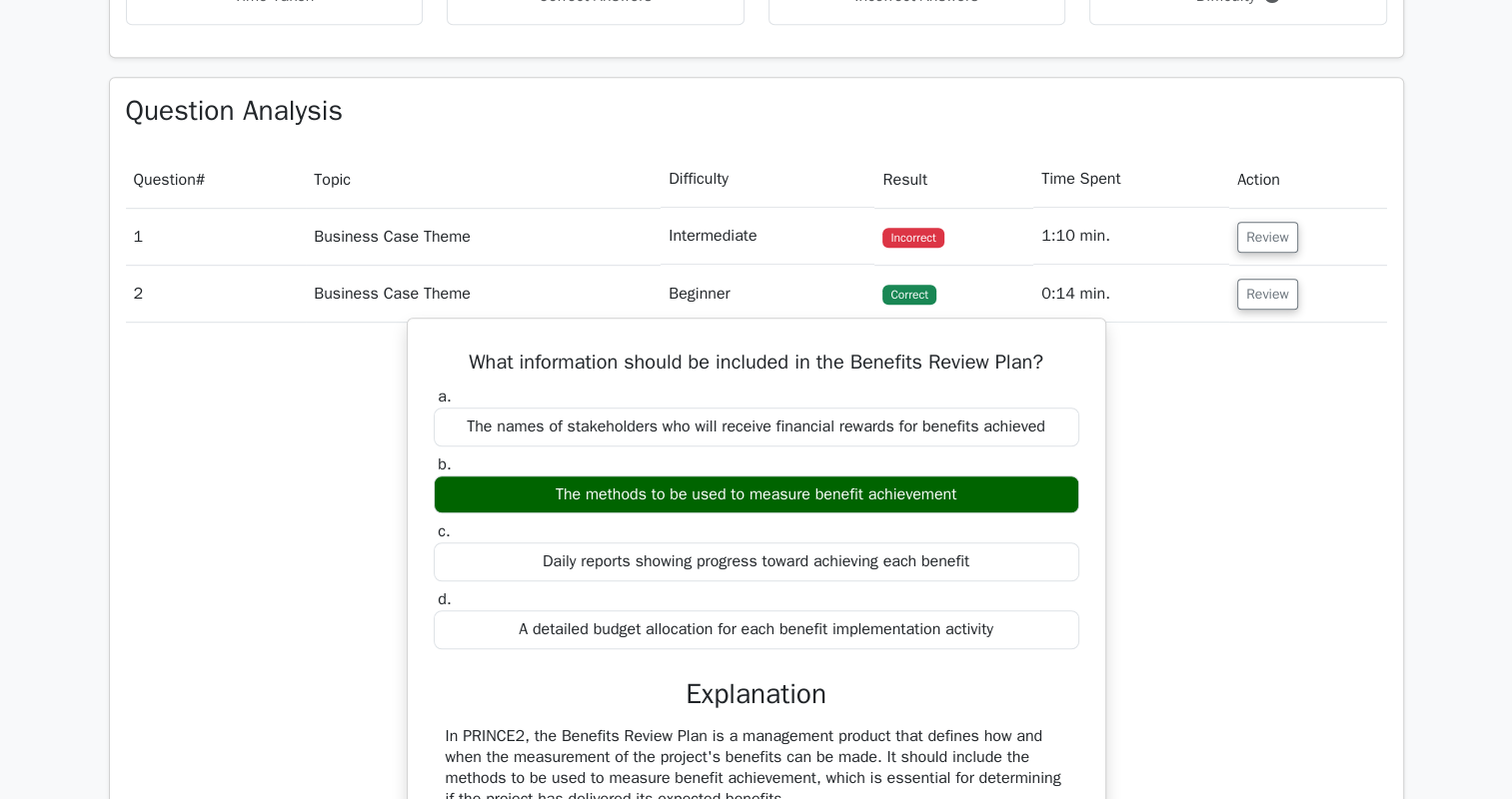 scroll, scrollTop: 1198, scrollLeft: 0, axis: vertical 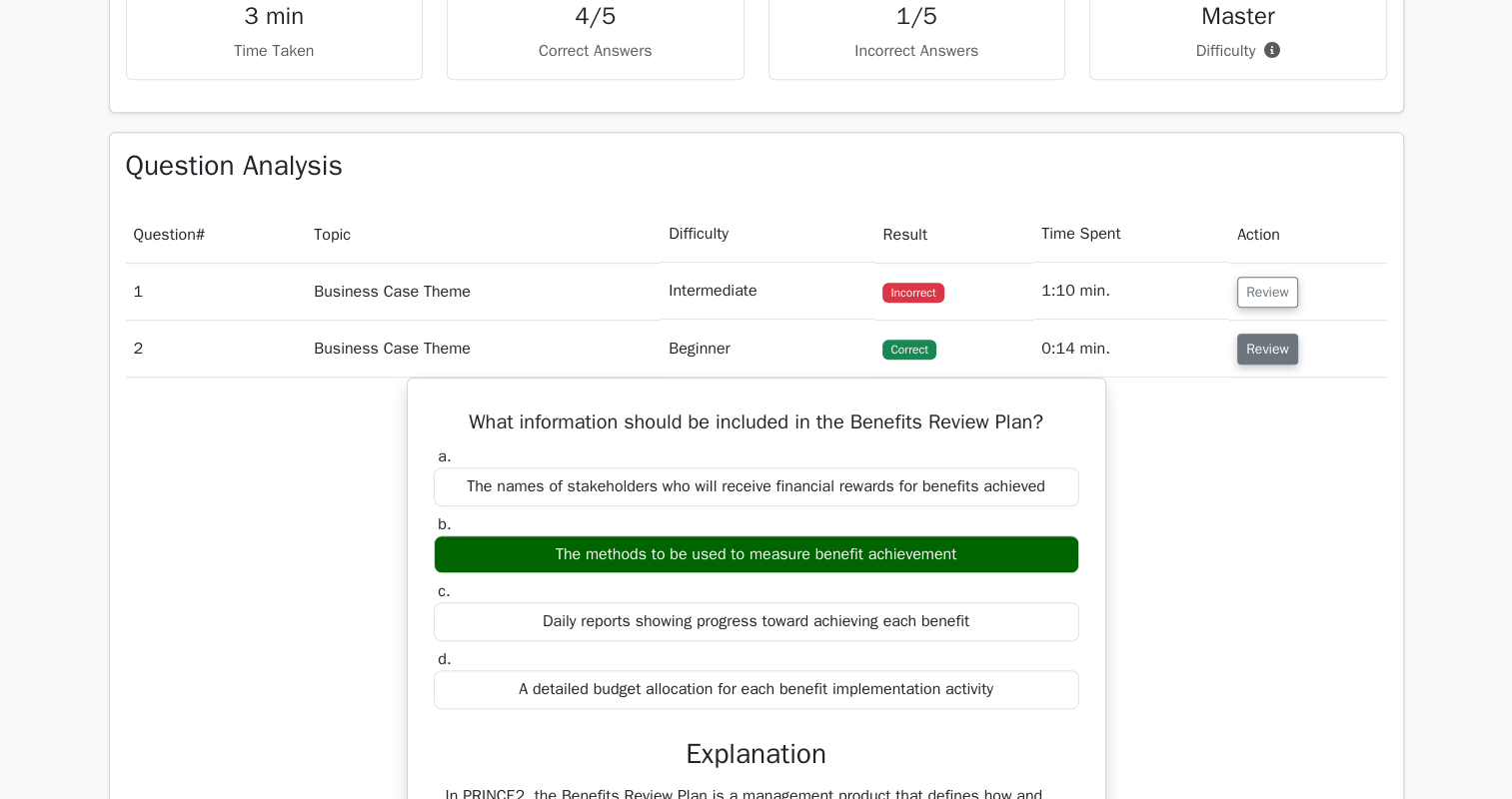 click on "Review" at bounding box center (1267, 349) 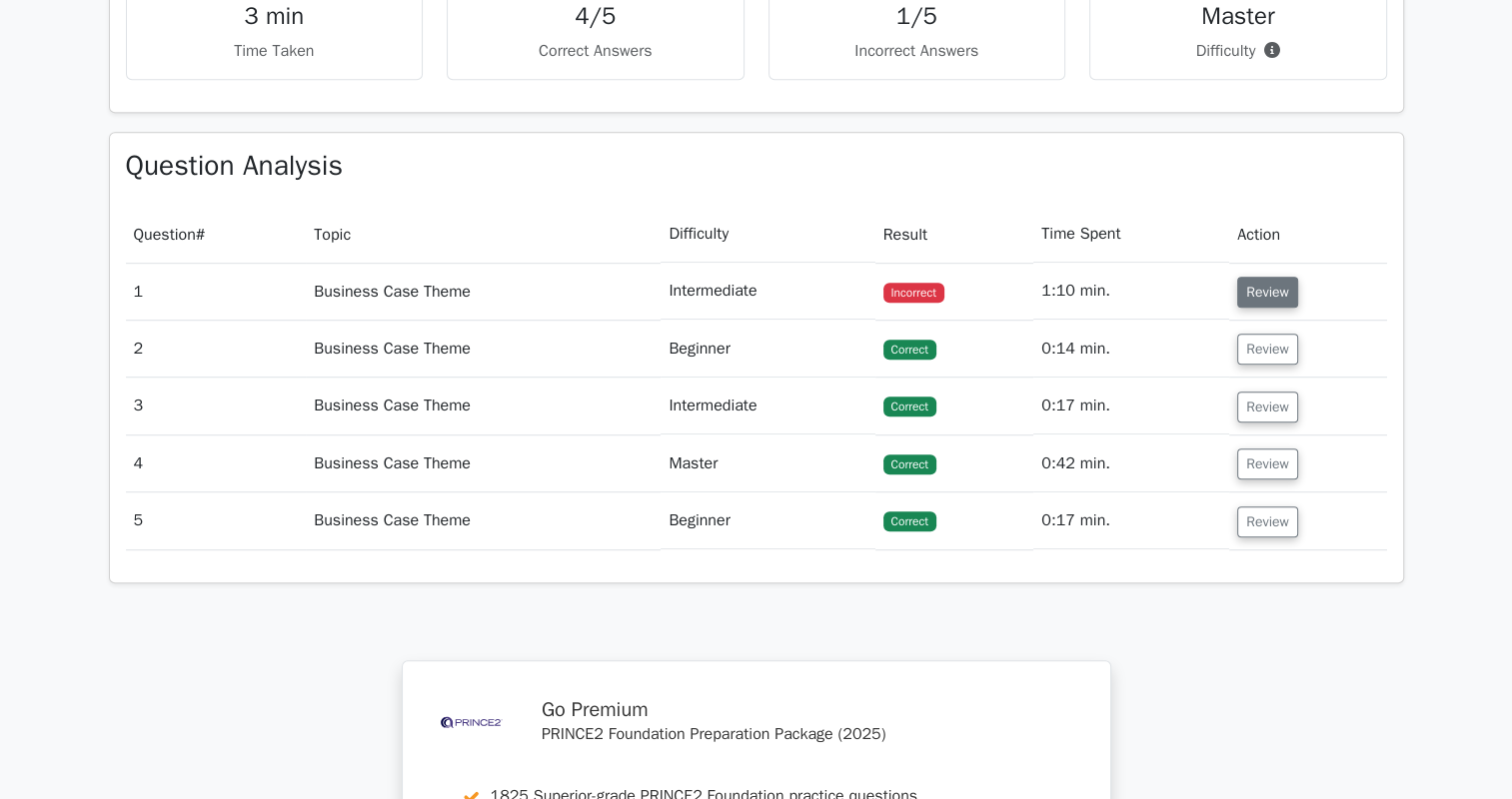 click on "Review" at bounding box center (1267, 292) 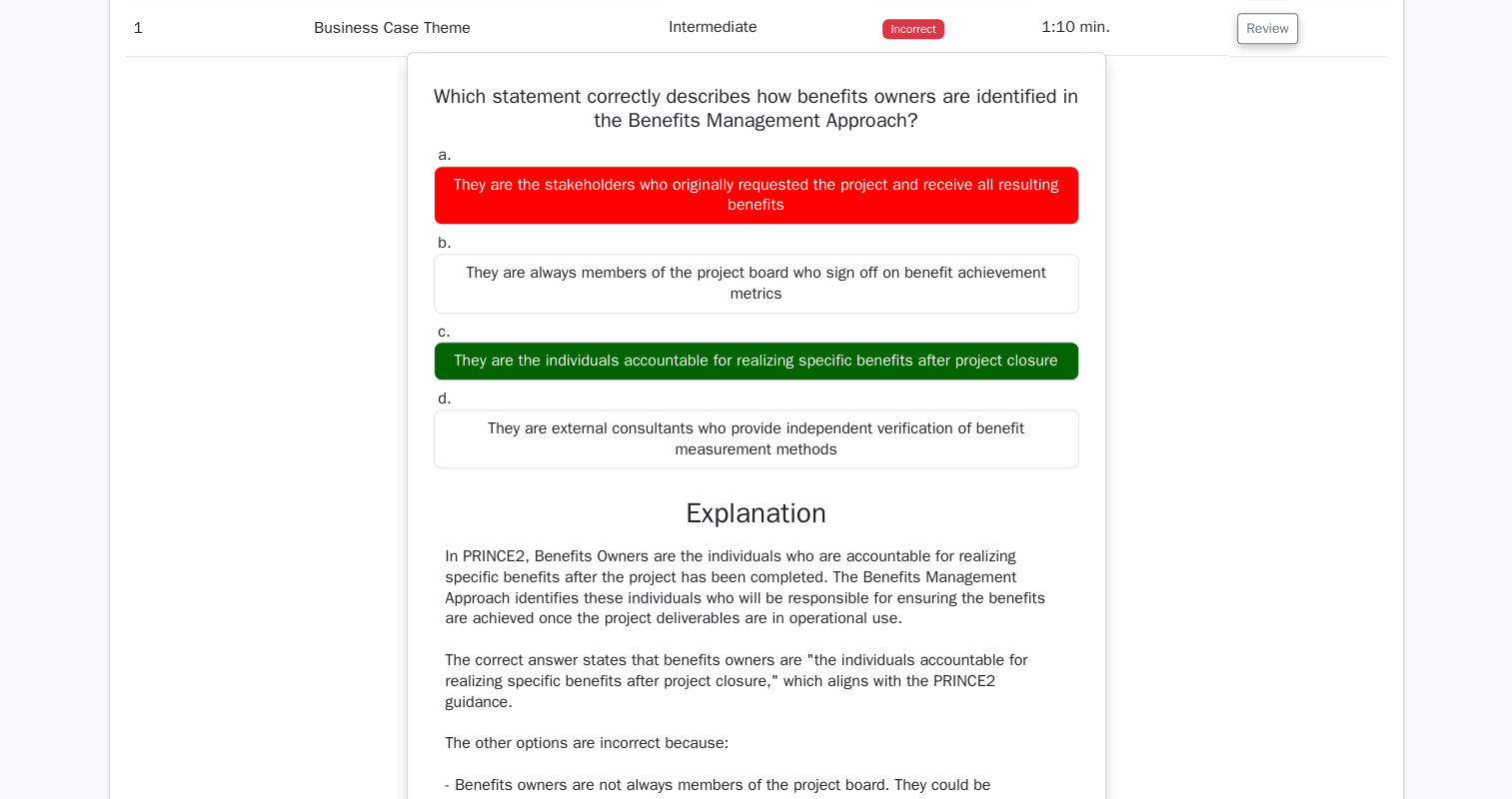 scroll, scrollTop: 1598, scrollLeft: 0, axis: vertical 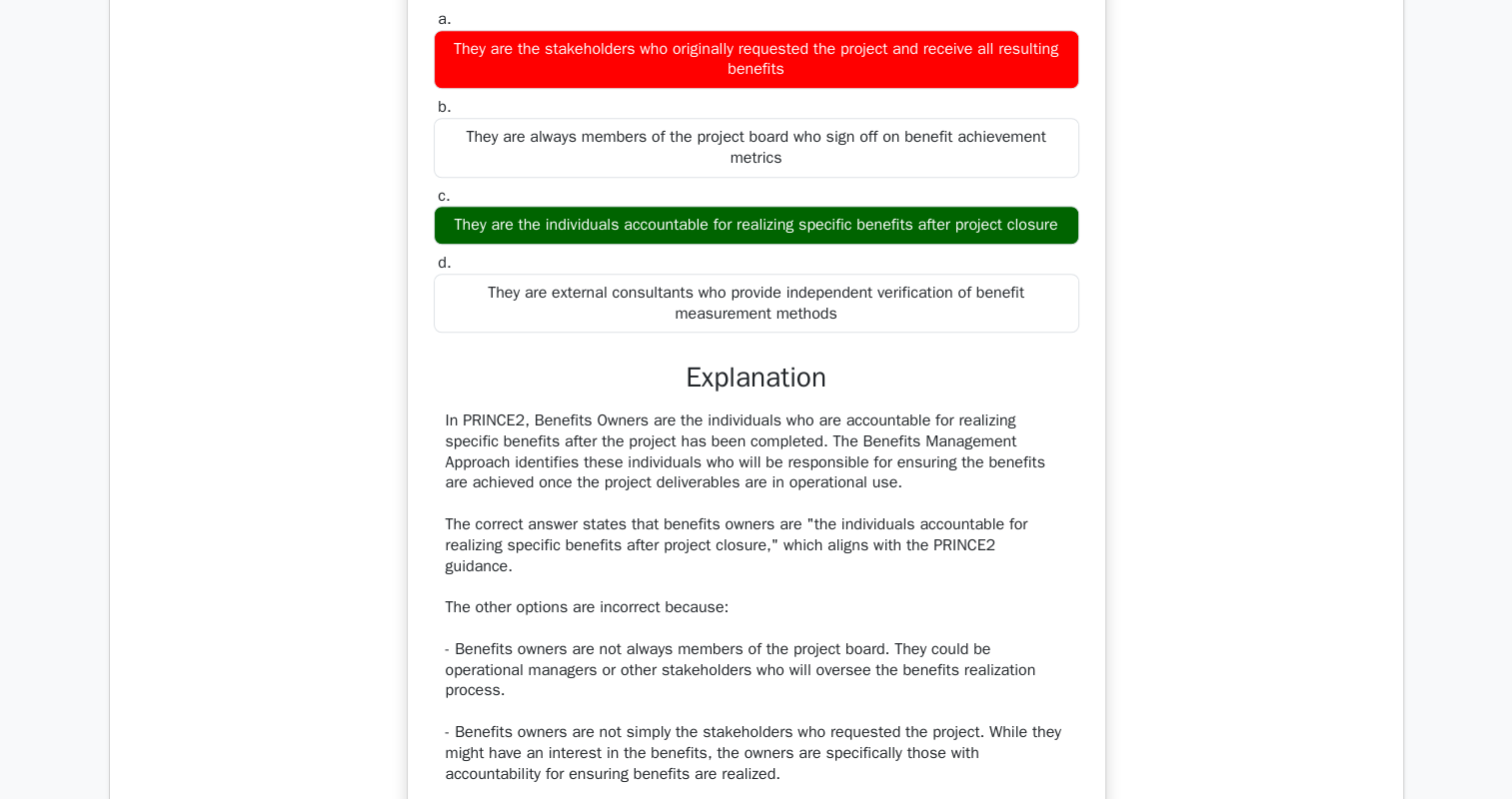 drag, startPoint x: 443, startPoint y: 414, endPoint x: 911, endPoint y: 473, distance: 471.70436 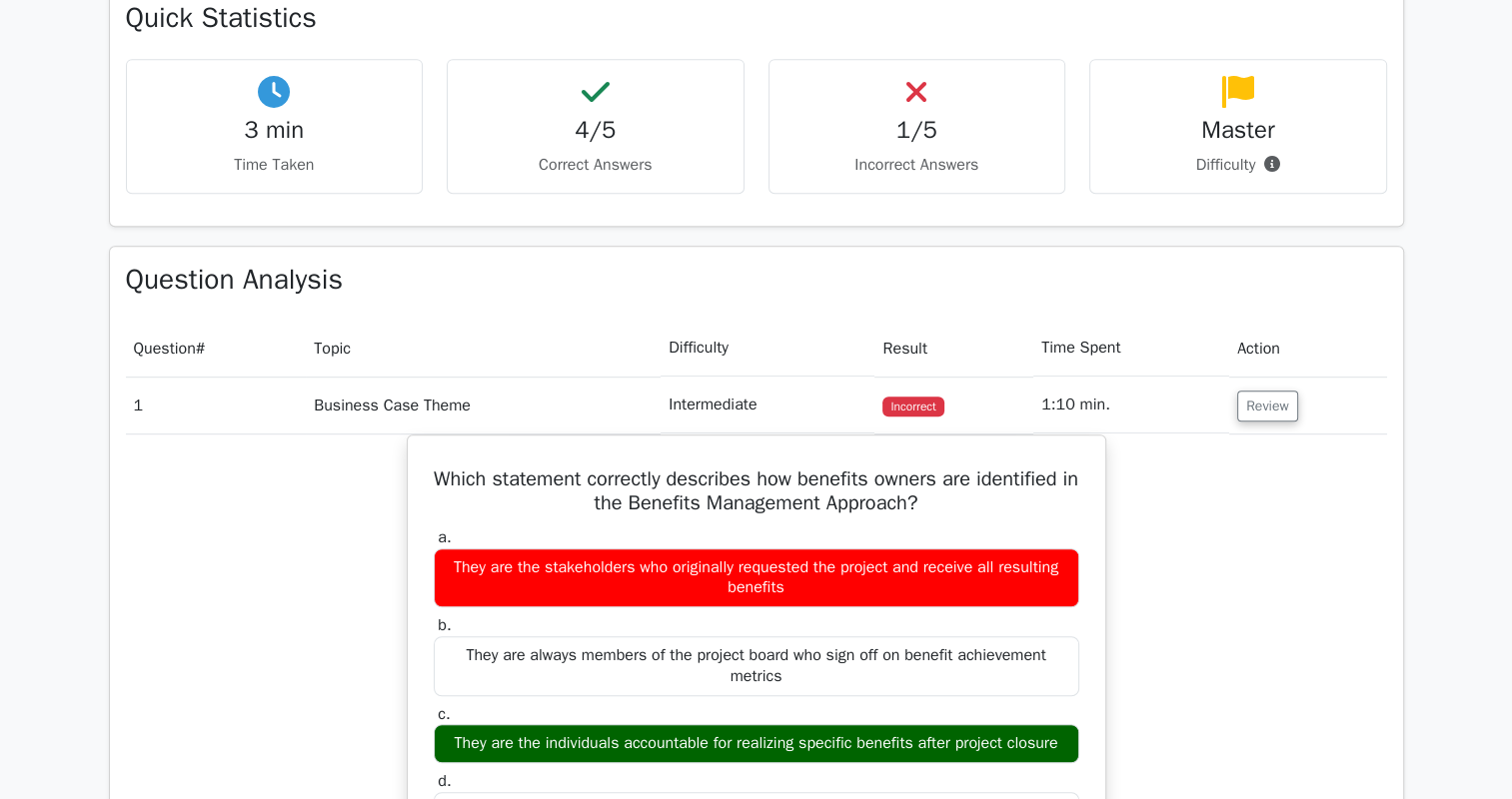 scroll, scrollTop: 899, scrollLeft: 0, axis: vertical 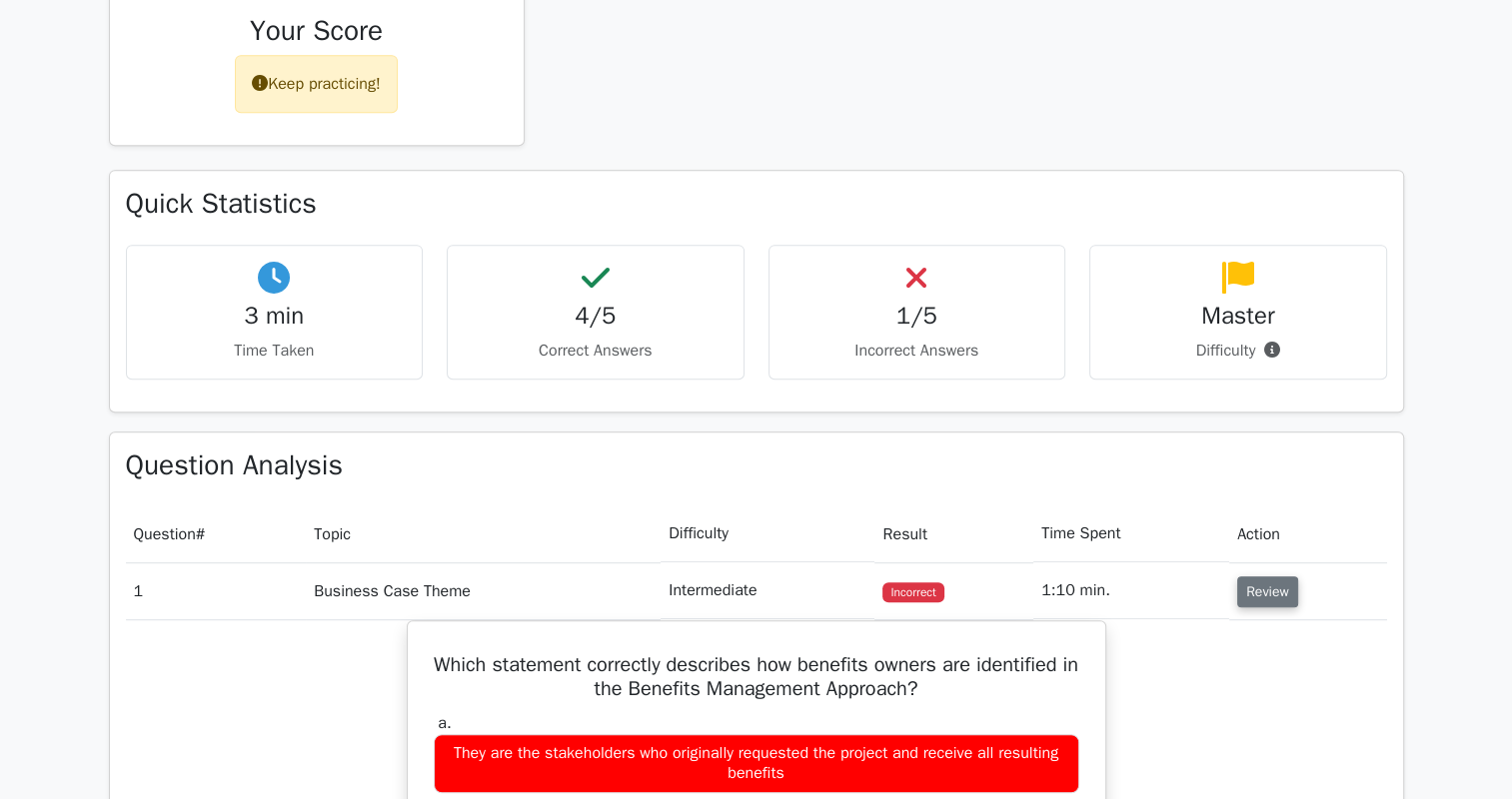 click on "Review" at bounding box center (1267, 591) 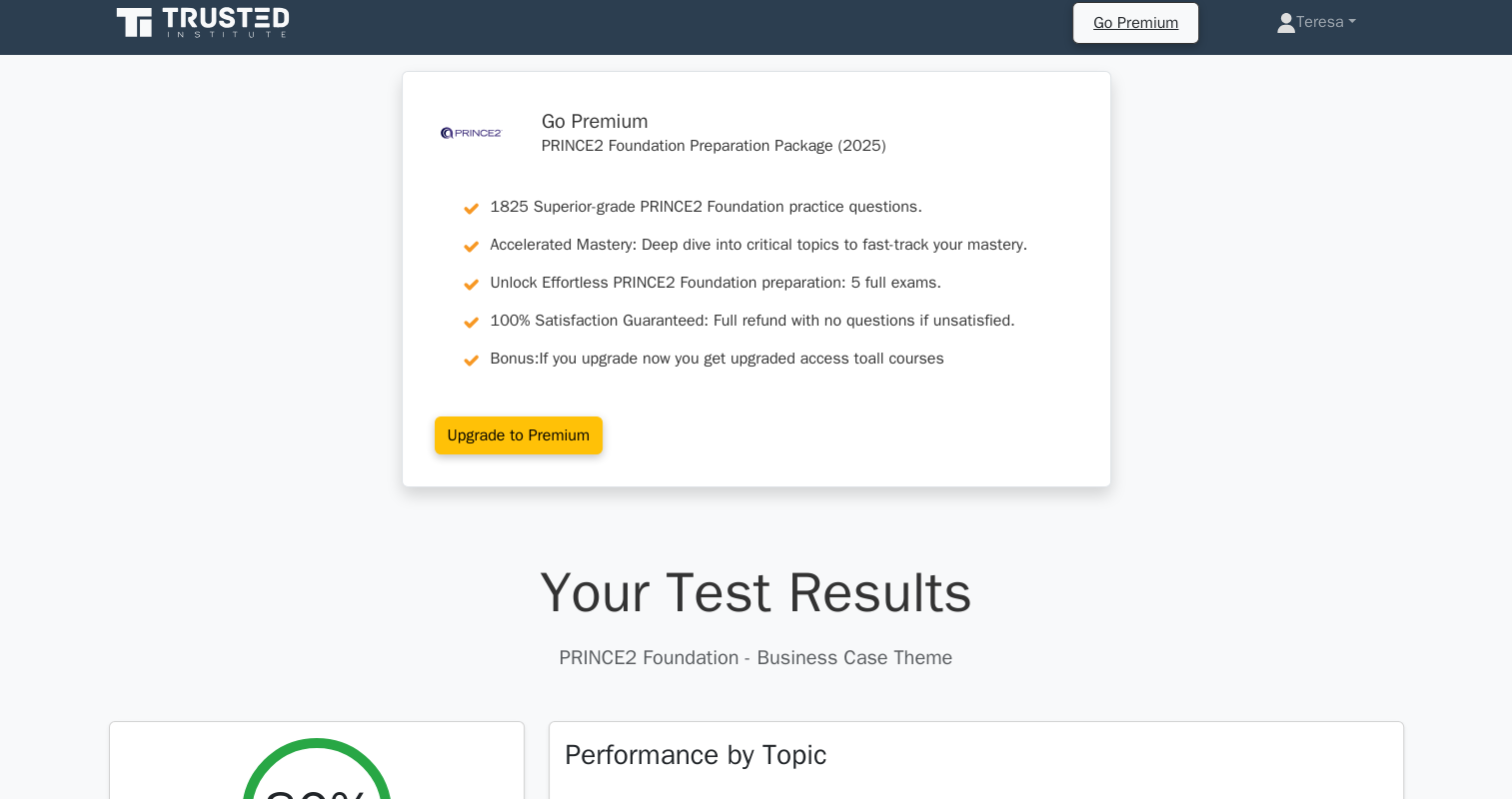 scroll, scrollTop: 0, scrollLeft: 0, axis: both 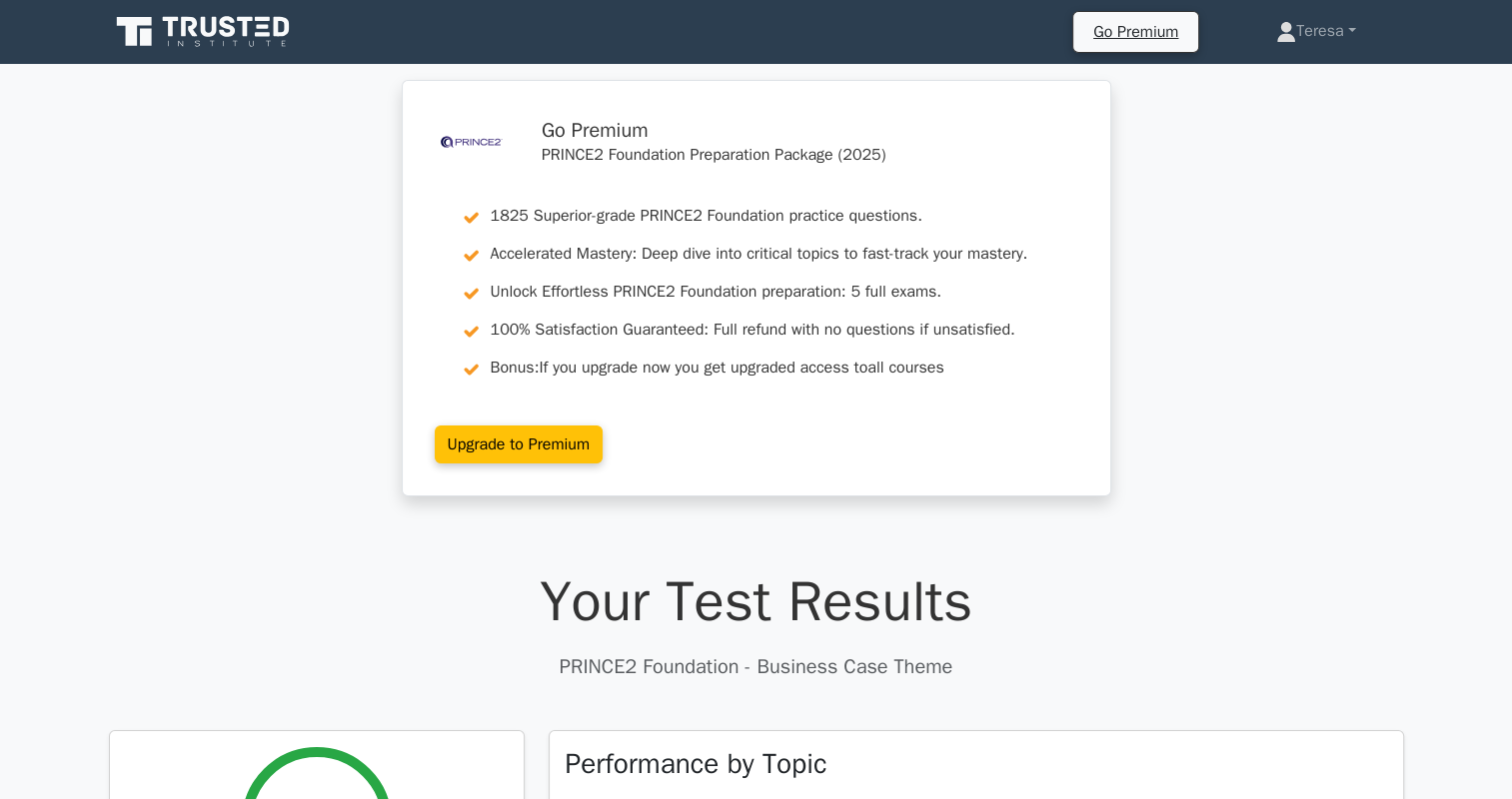 click 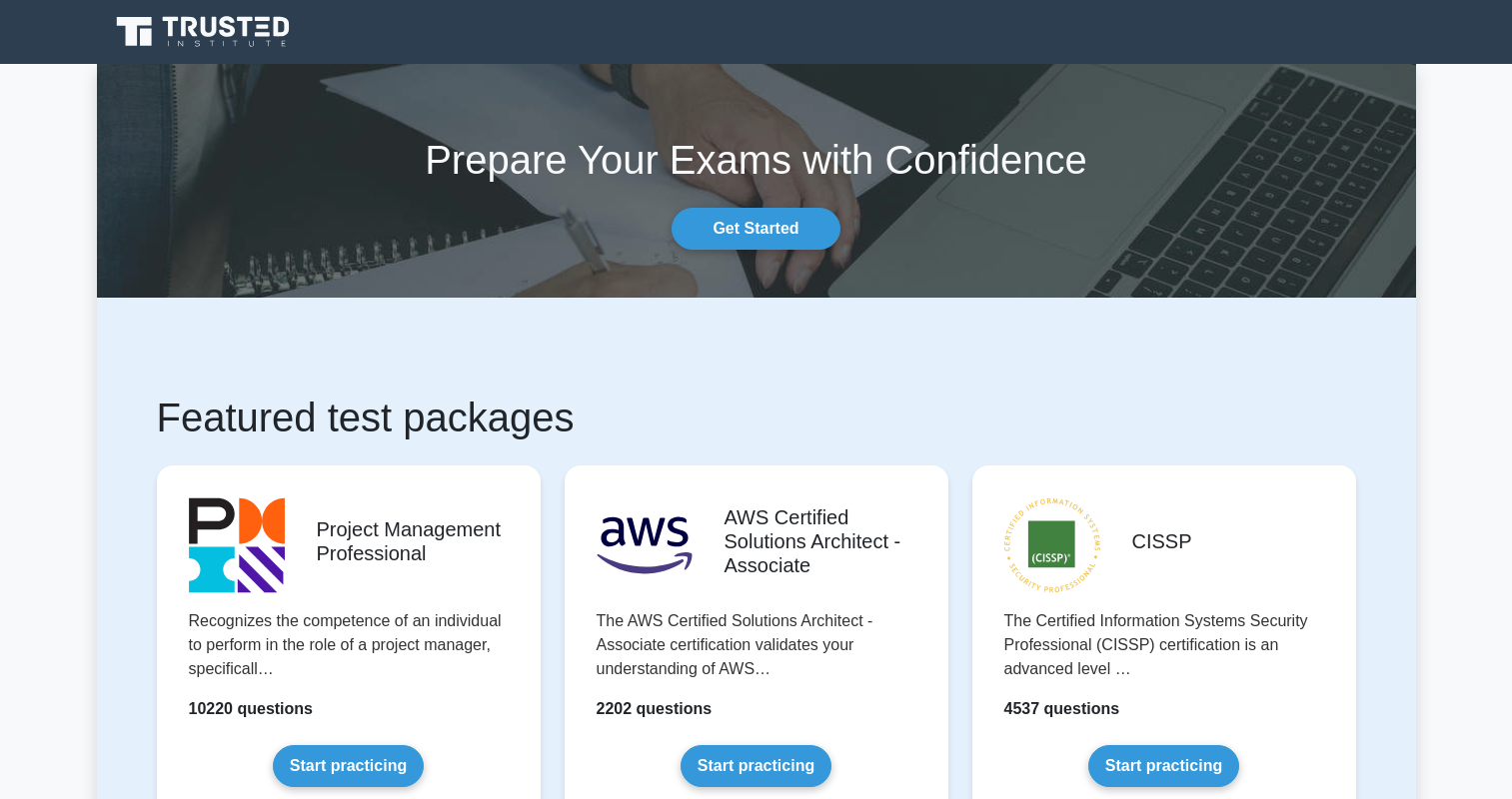 scroll, scrollTop: 0, scrollLeft: 0, axis: both 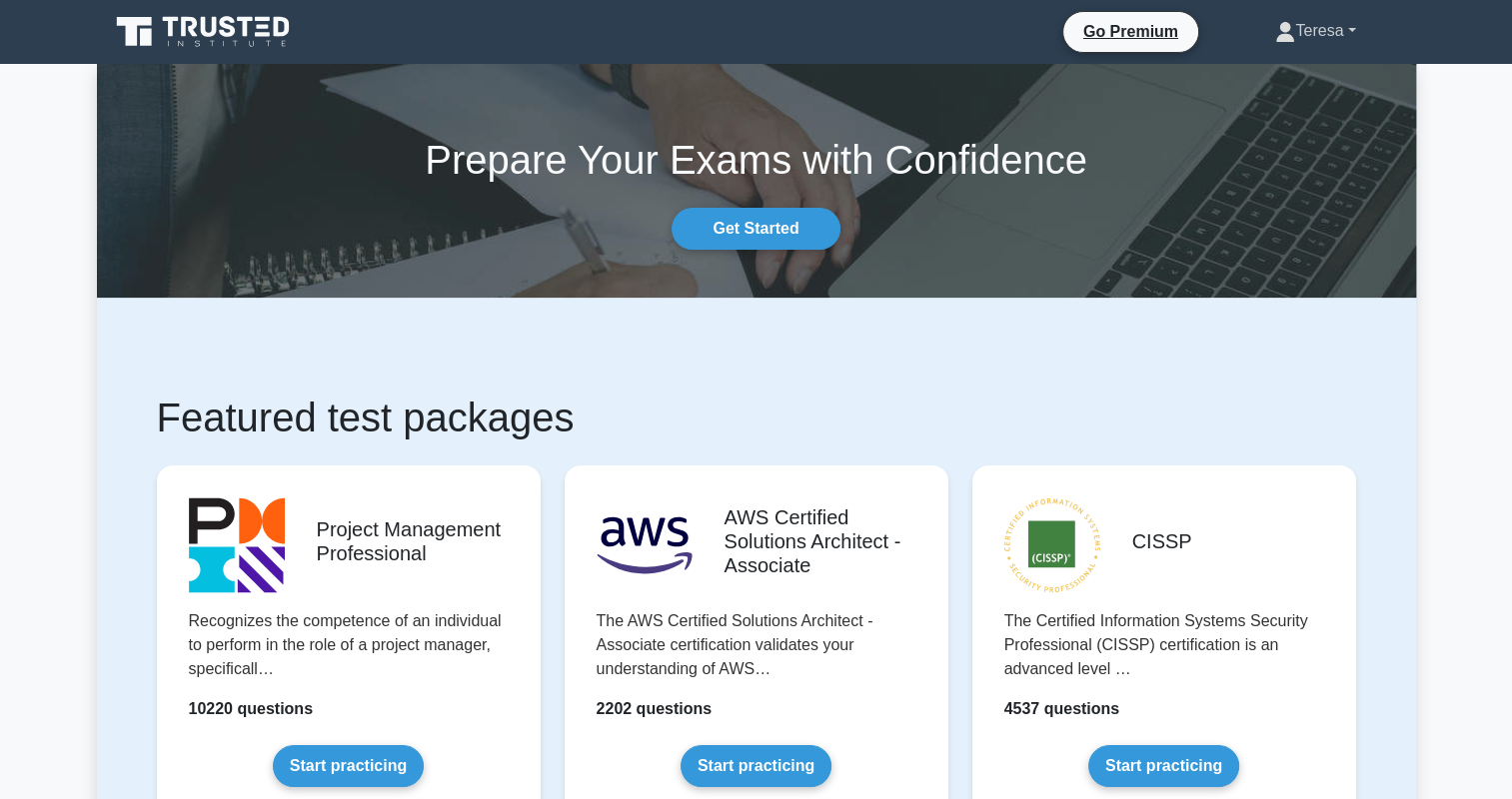 click on "Teresa" at bounding box center (1315, 31) 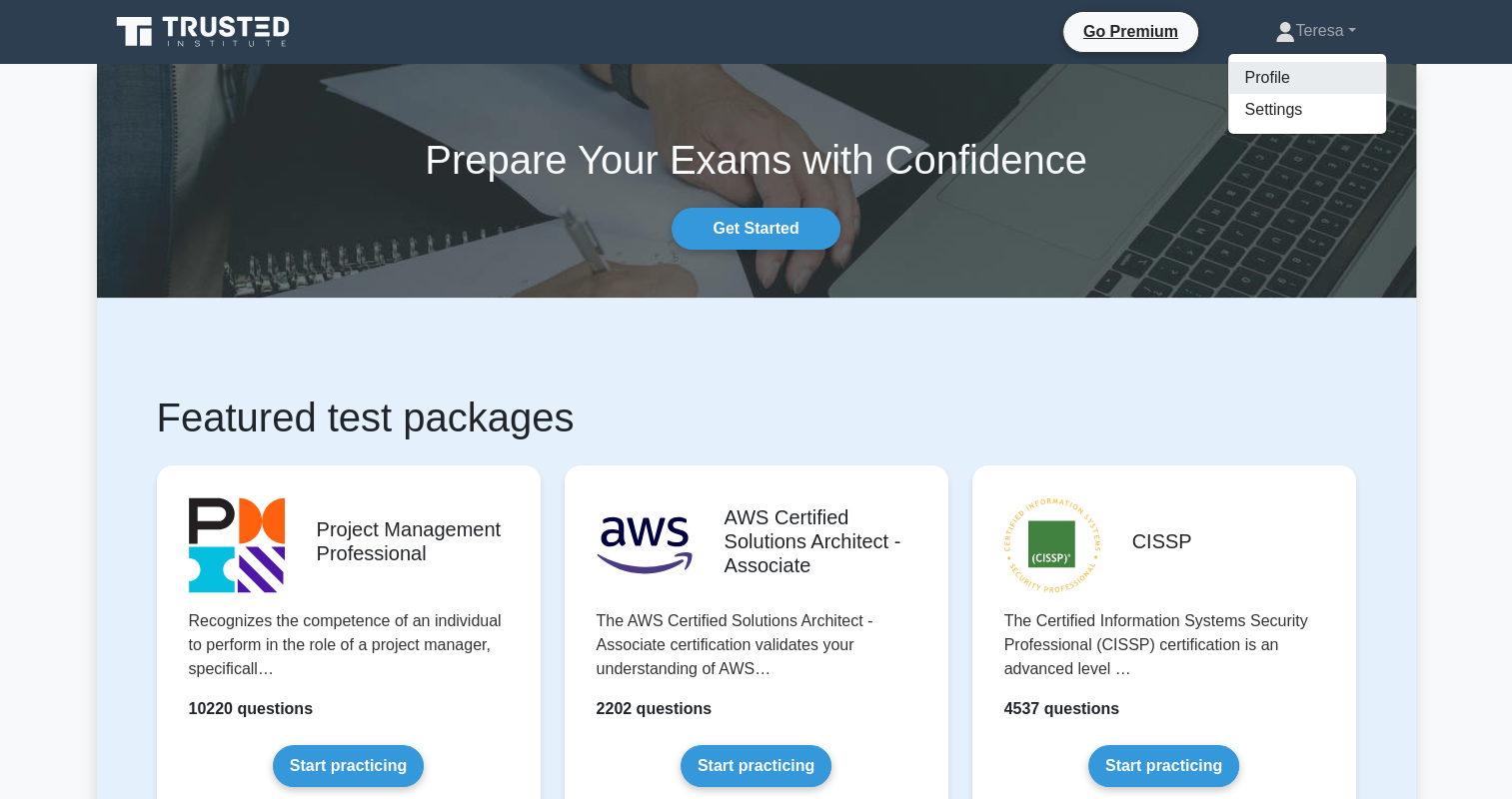 click on "Profile" at bounding box center (1307, 78) 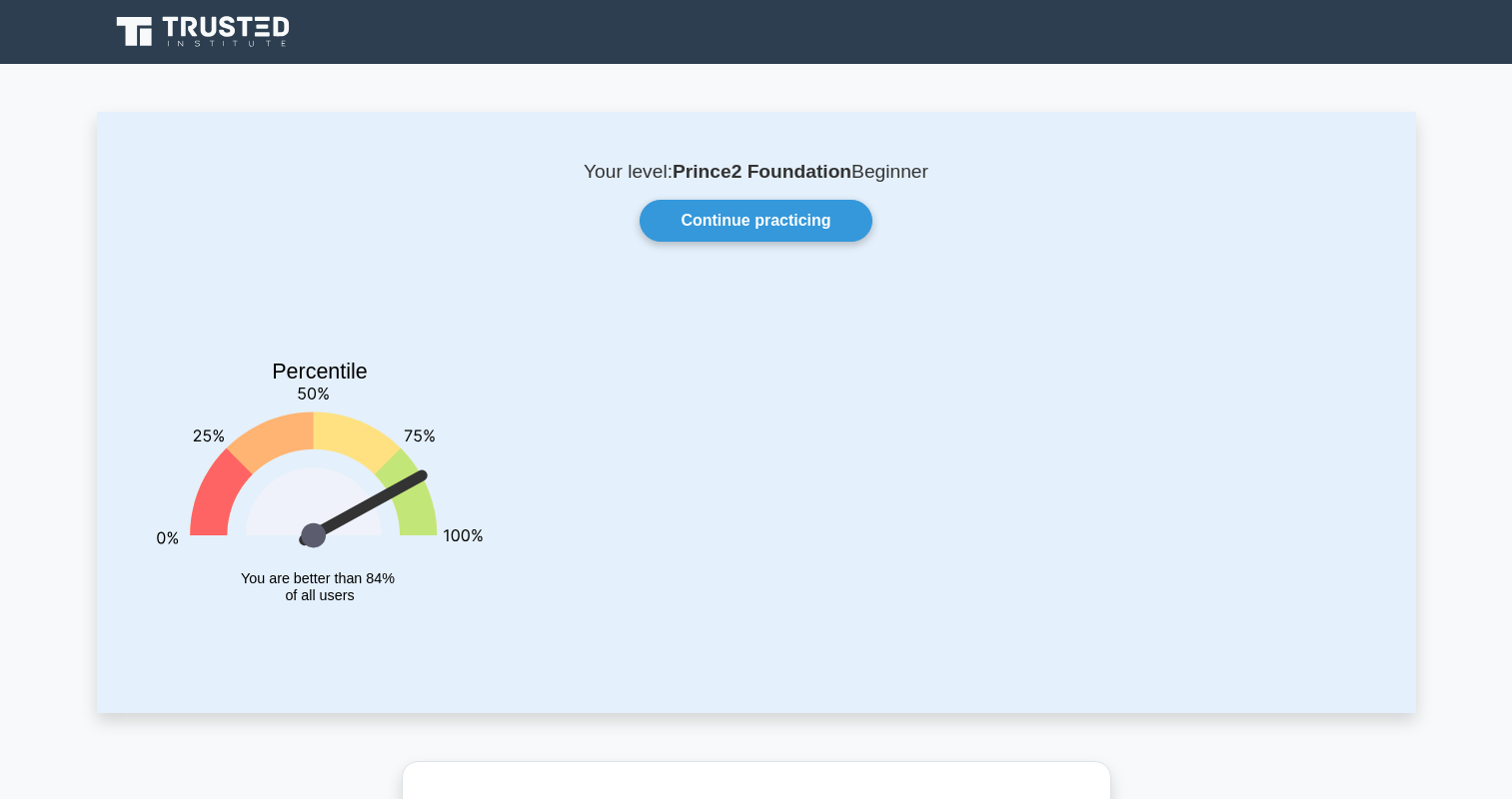 scroll, scrollTop: 147, scrollLeft: 0, axis: vertical 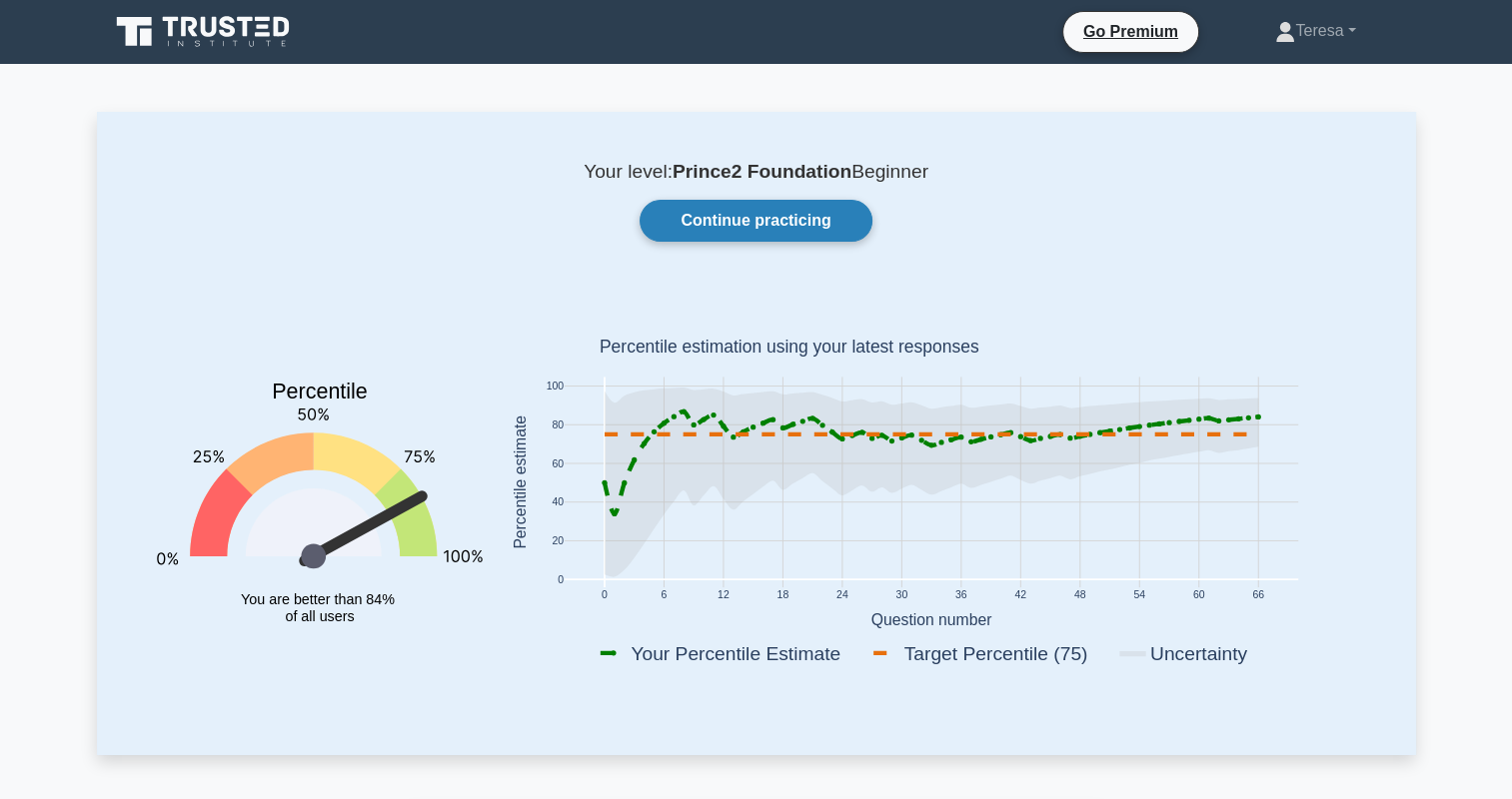 click on "Continue practicing" at bounding box center [756, 221] 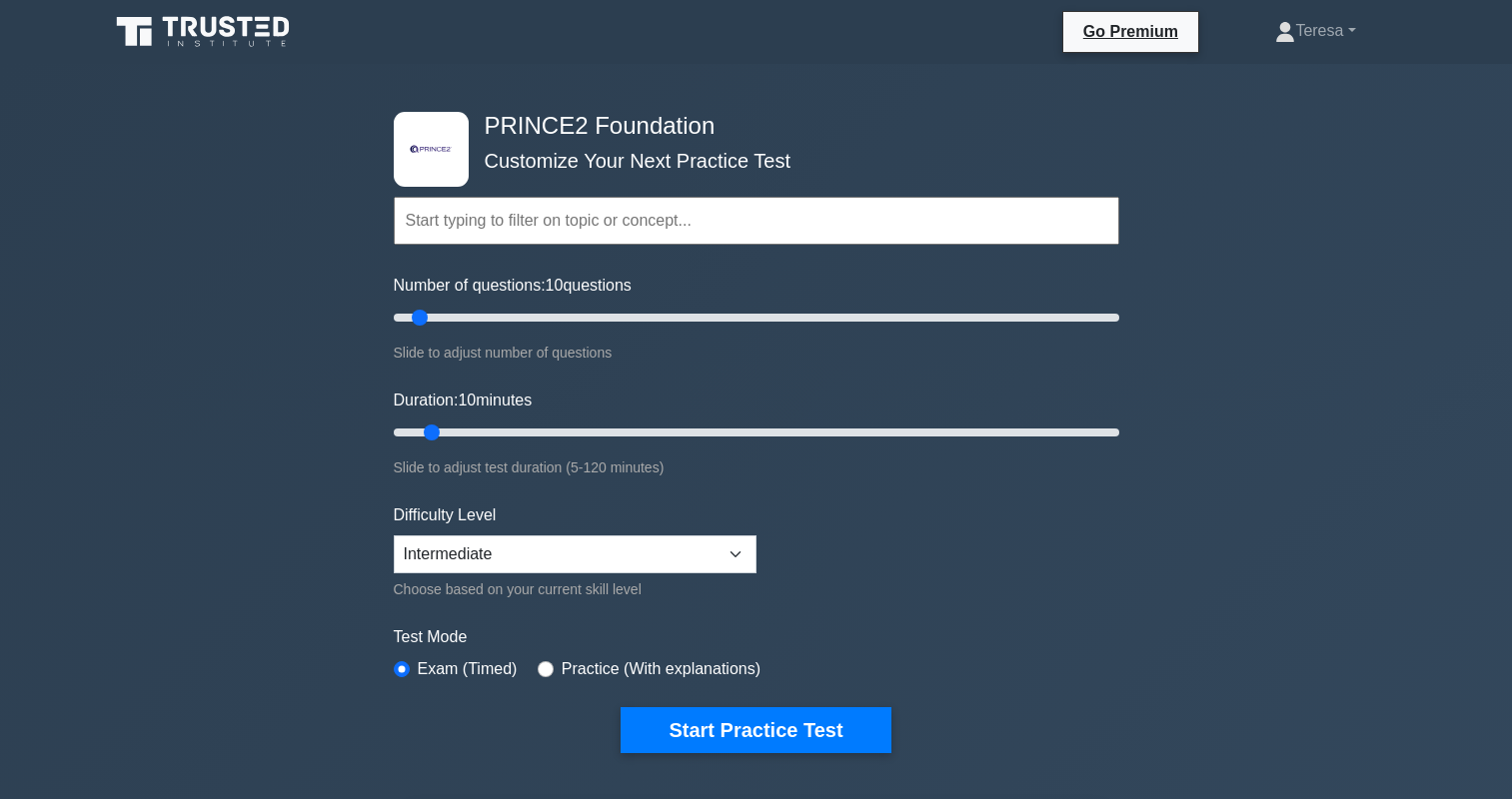 scroll, scrollTop: 0, scrollLeft: 0, axis: both 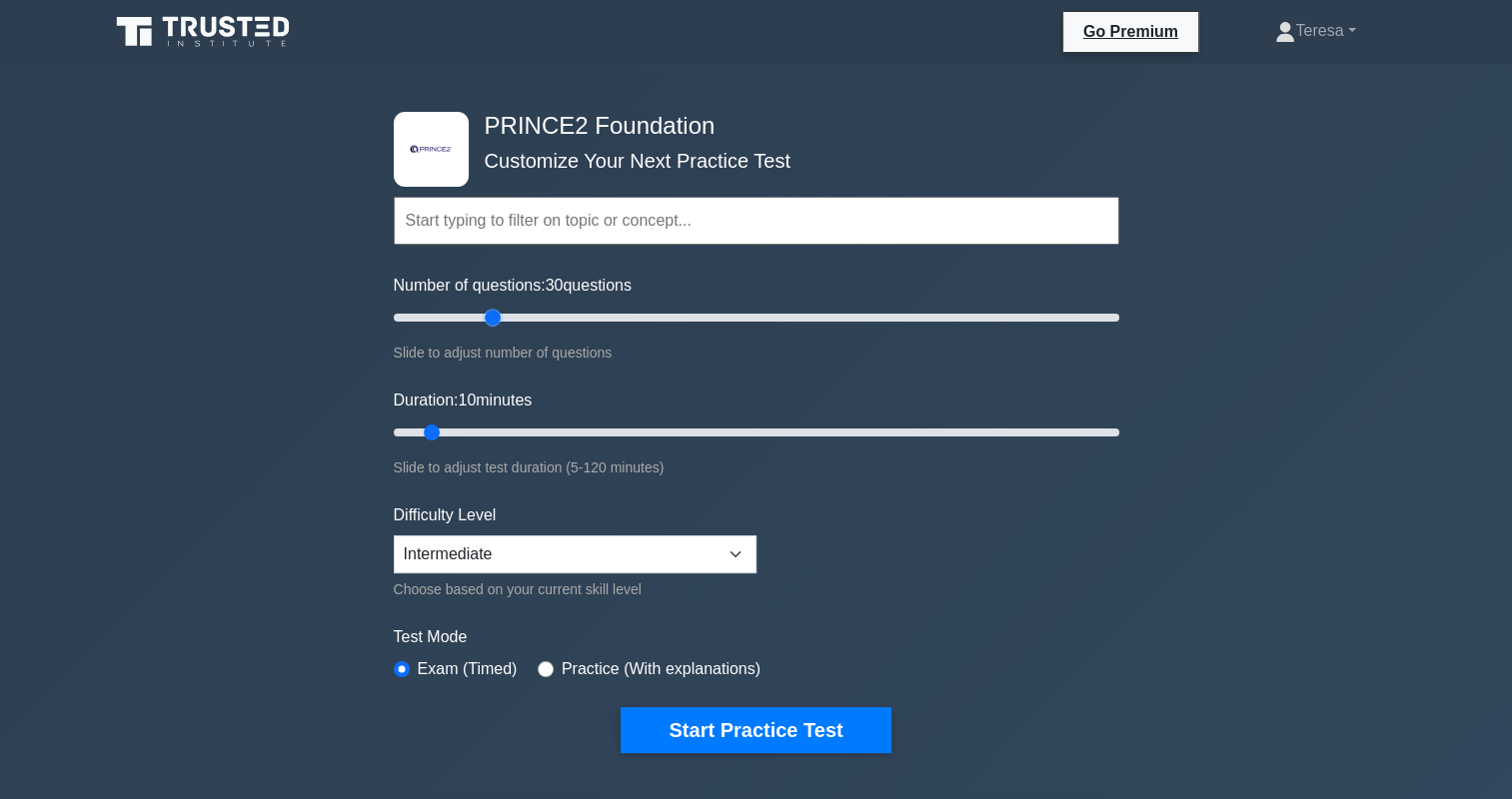 drag, startPoint x: 424, startPoint y: 314, endPoint x: 498, endPoint y: 319, distance: 74.168727 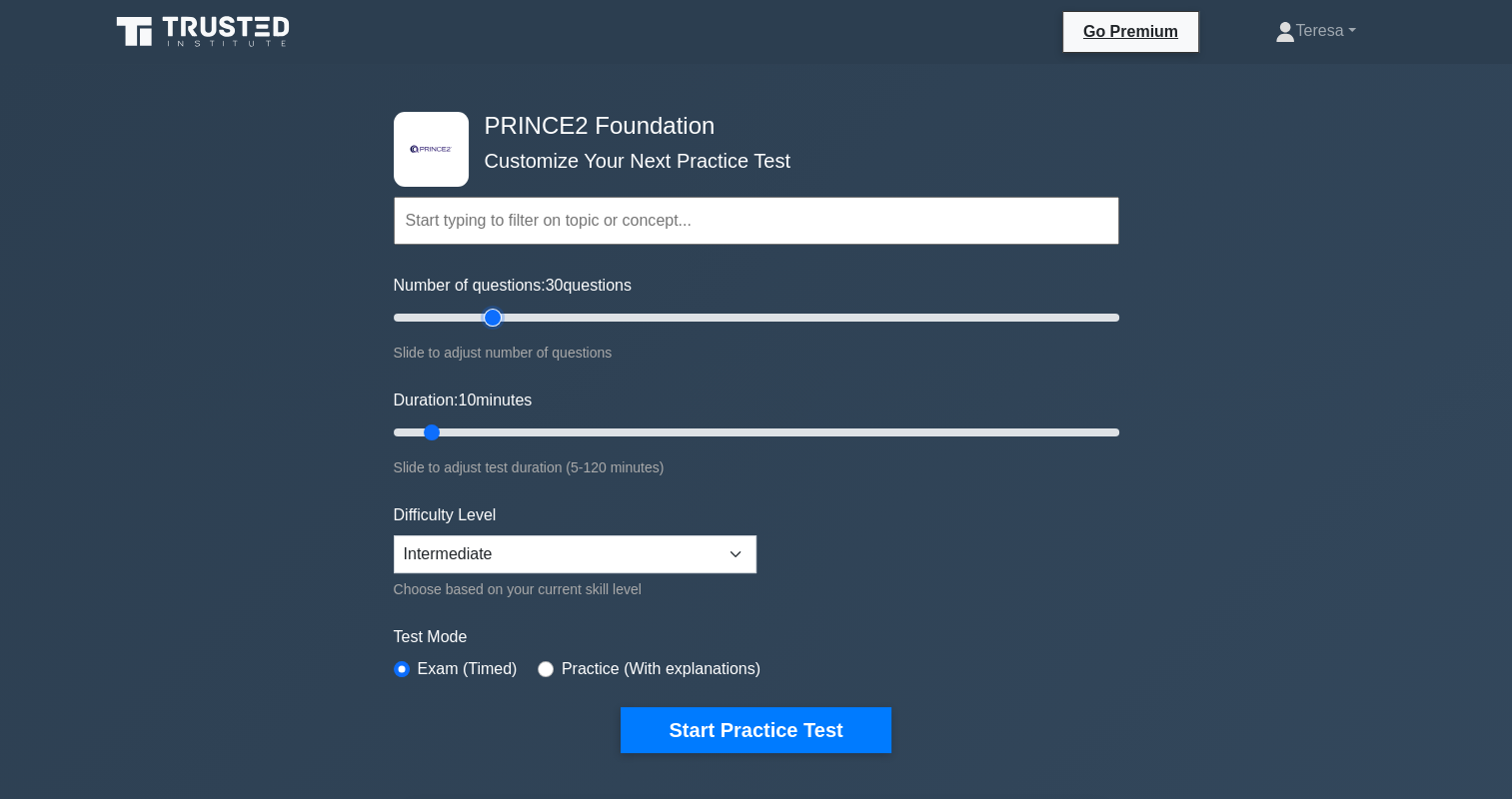 type on "30" 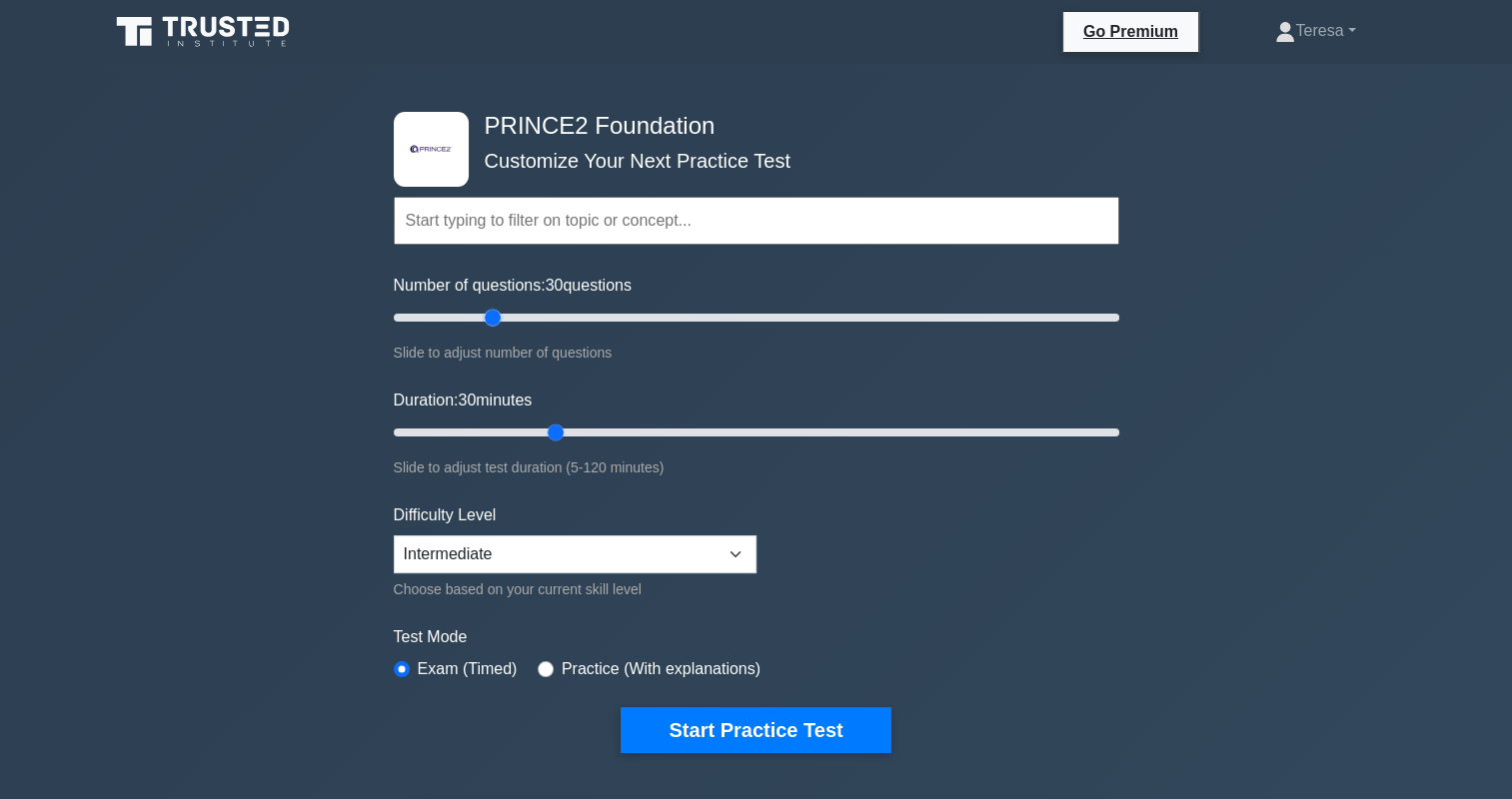 drag, startPoint x: 438, startPoint y: 429, endPoint x: 546, endPoint y: 442, distance: 108.779594 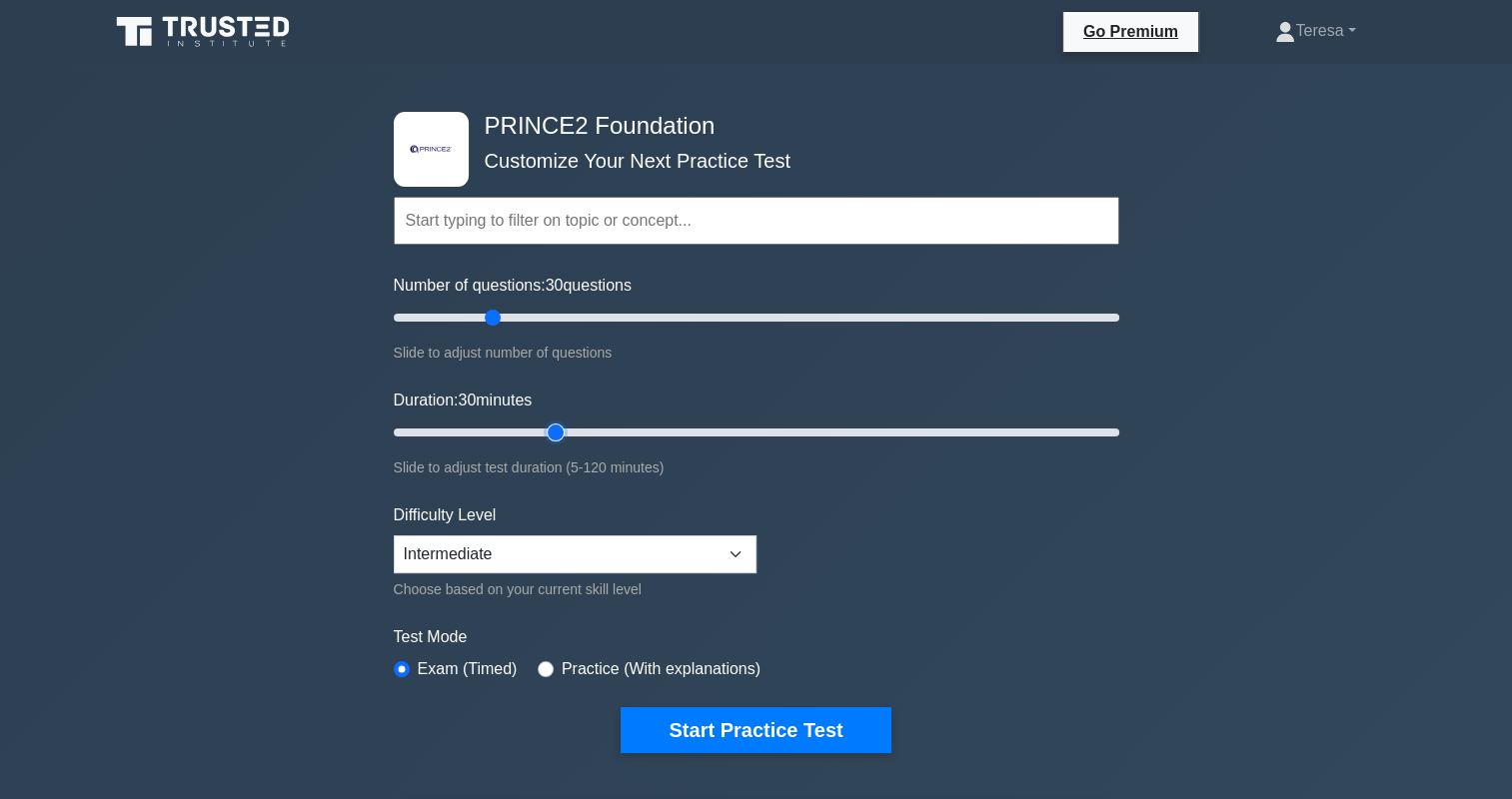 type on "30" 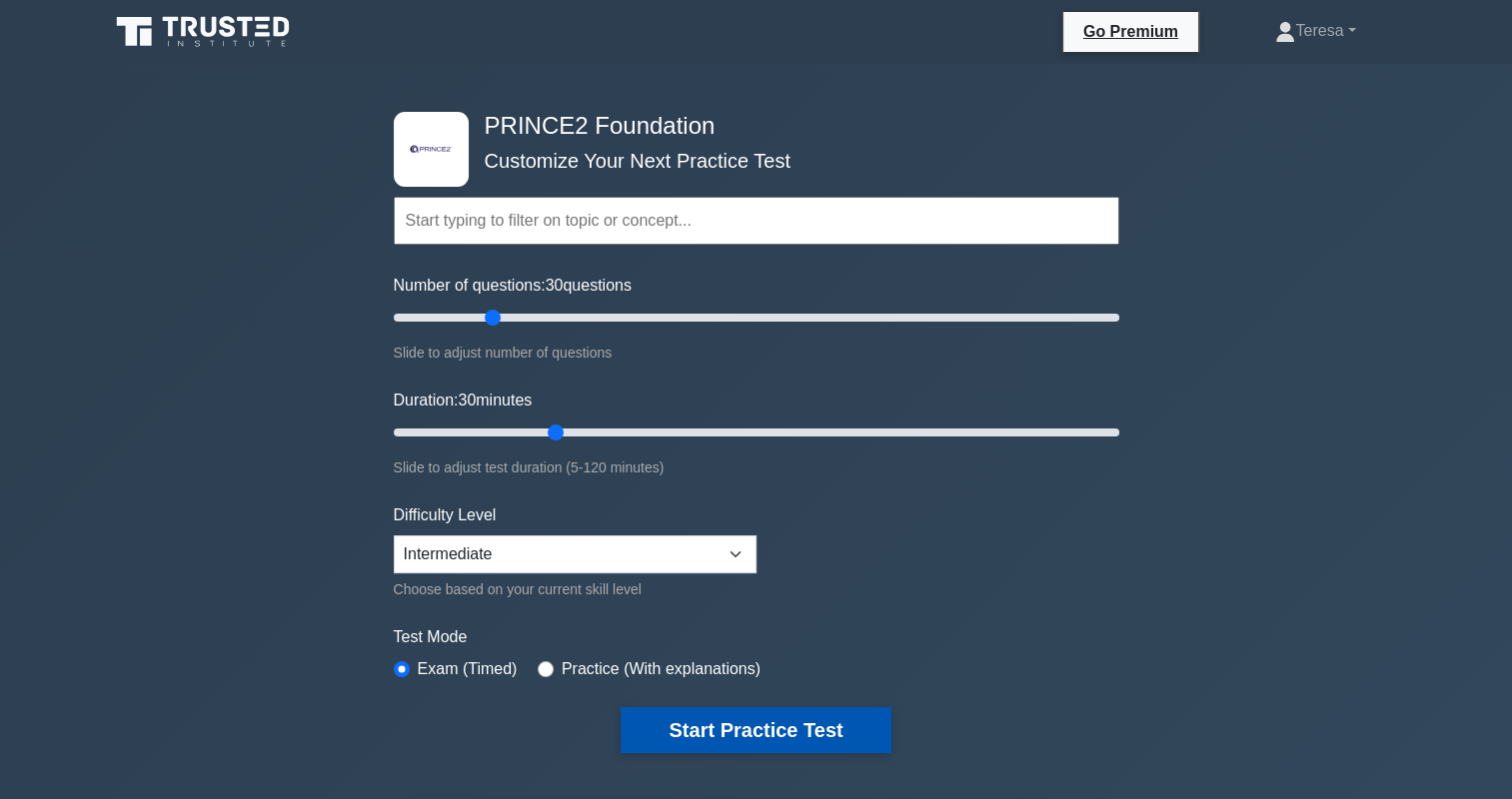 click on "Start Practice Test" at bounding box center [756, 730] 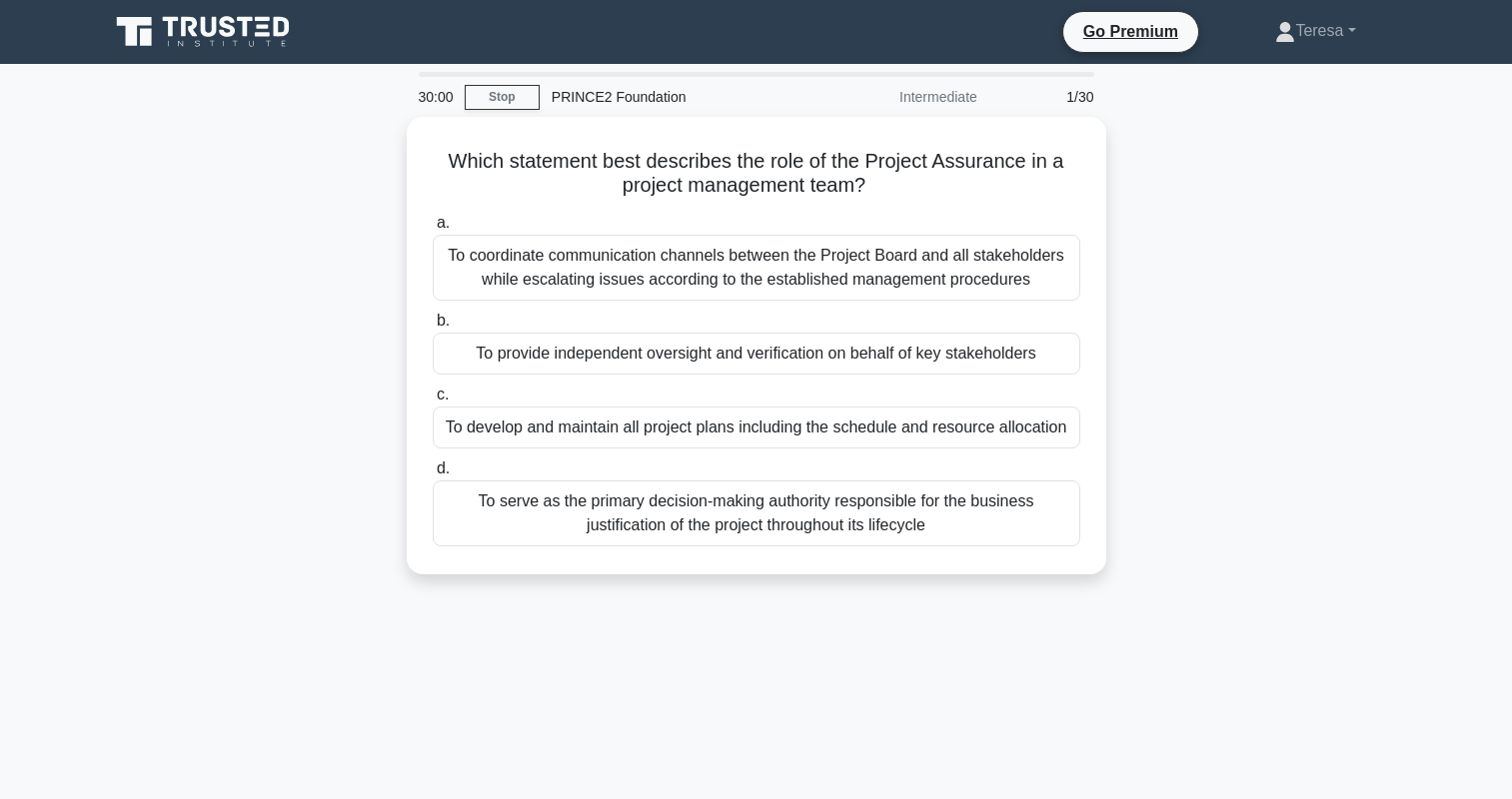 scroll, scrollTop: 0, scrollLeft: 0, axis: both 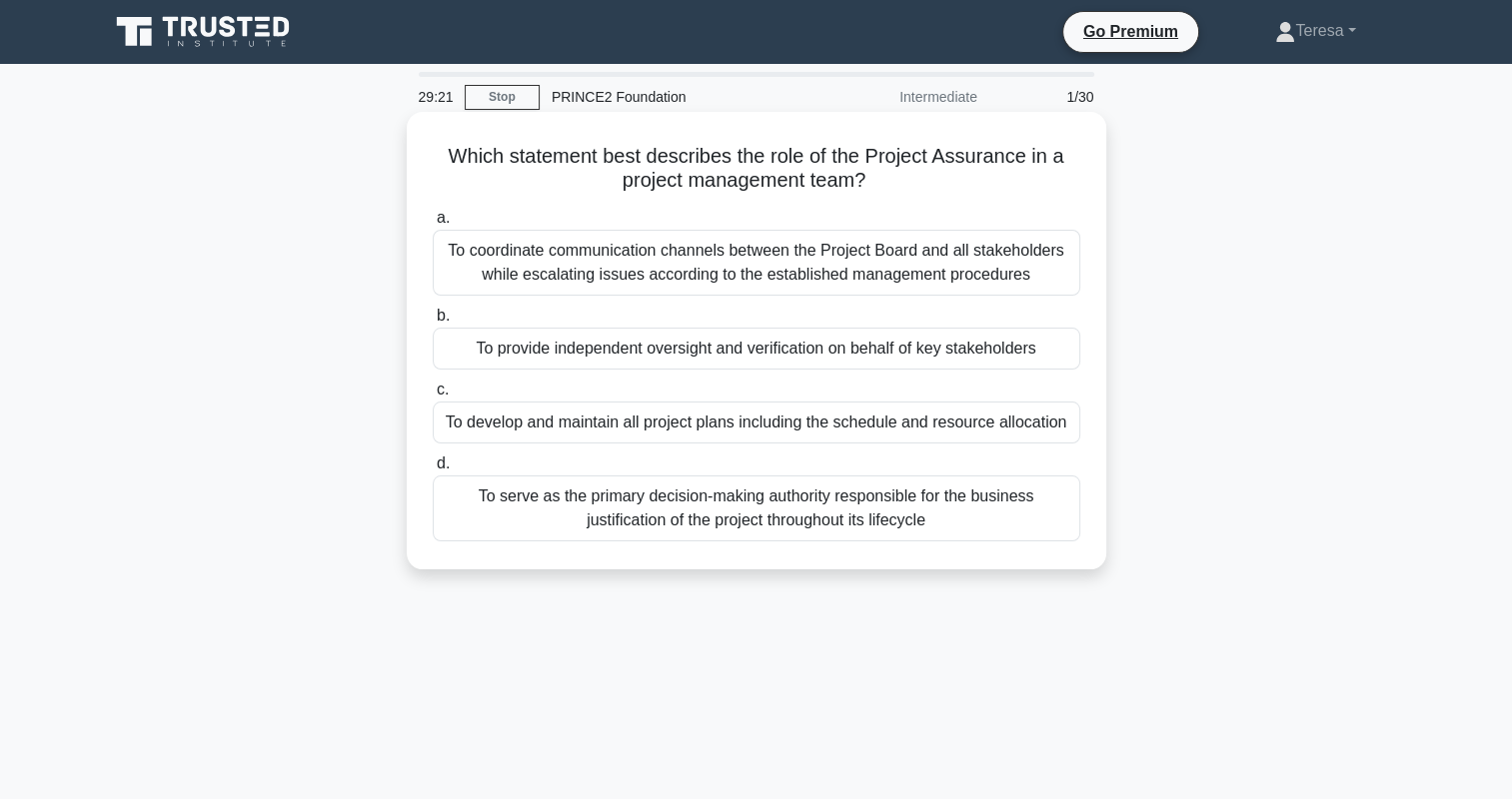 click on "To provide independent oversight and verification on behalf of key stakeholders" at bounding box center (756, 349) 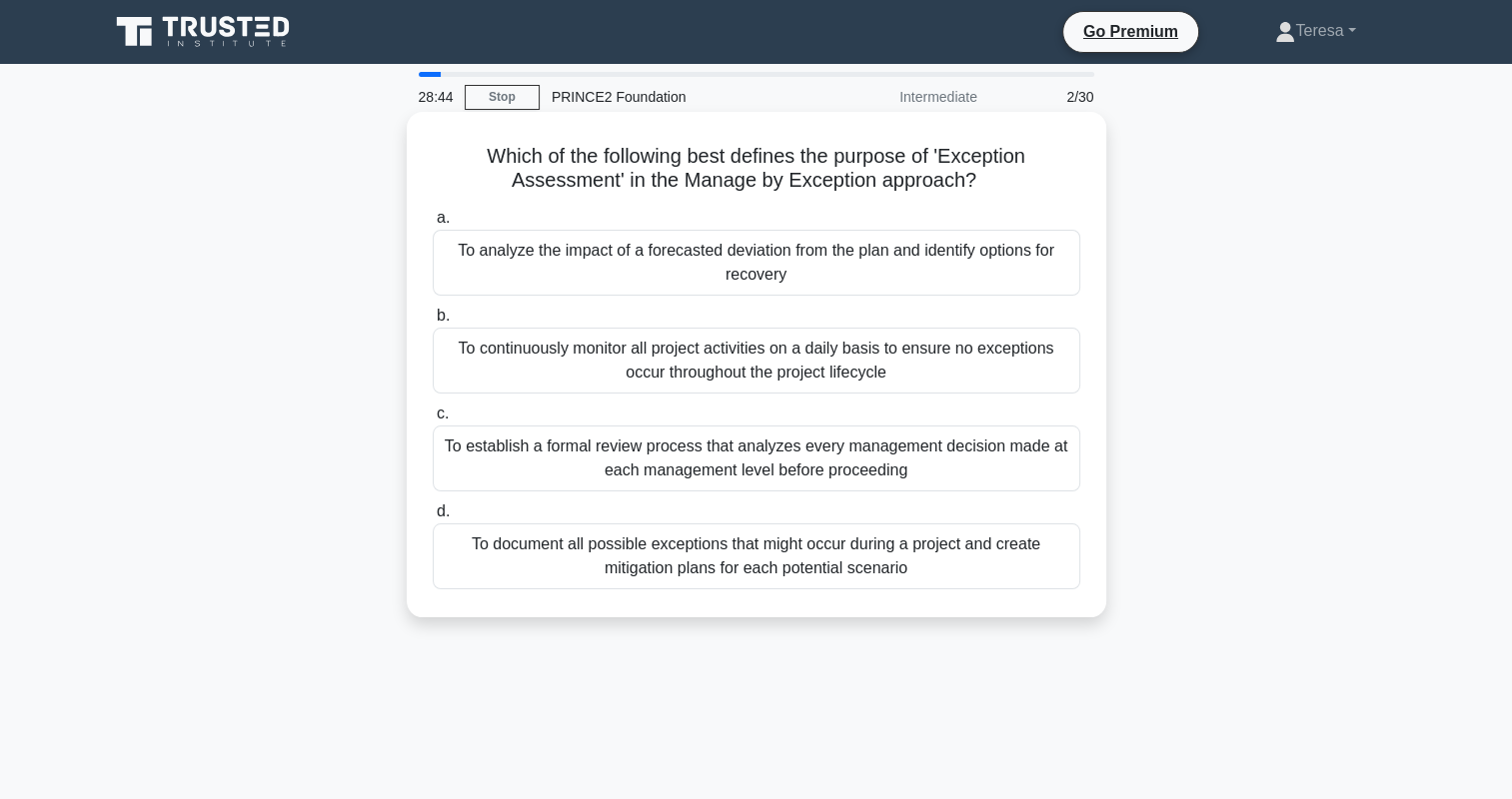 click on "To analyze the impact of a forecasted deviation from the plan and identify options for recovery" at bounding box center (756, 263) 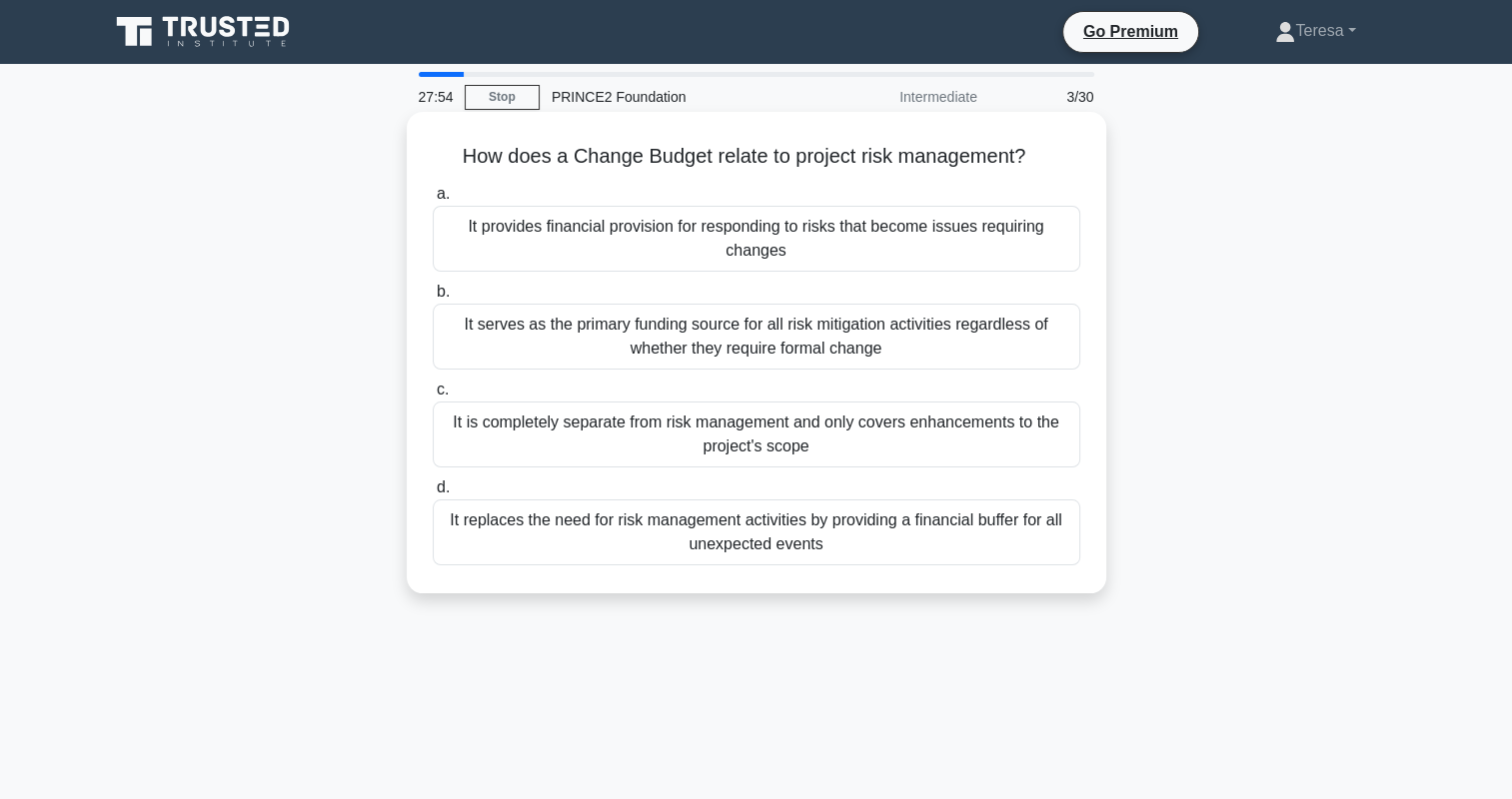click on "It provides financial provision for responding to risks that become issues requiring changes" at bounding box center [756, 239] 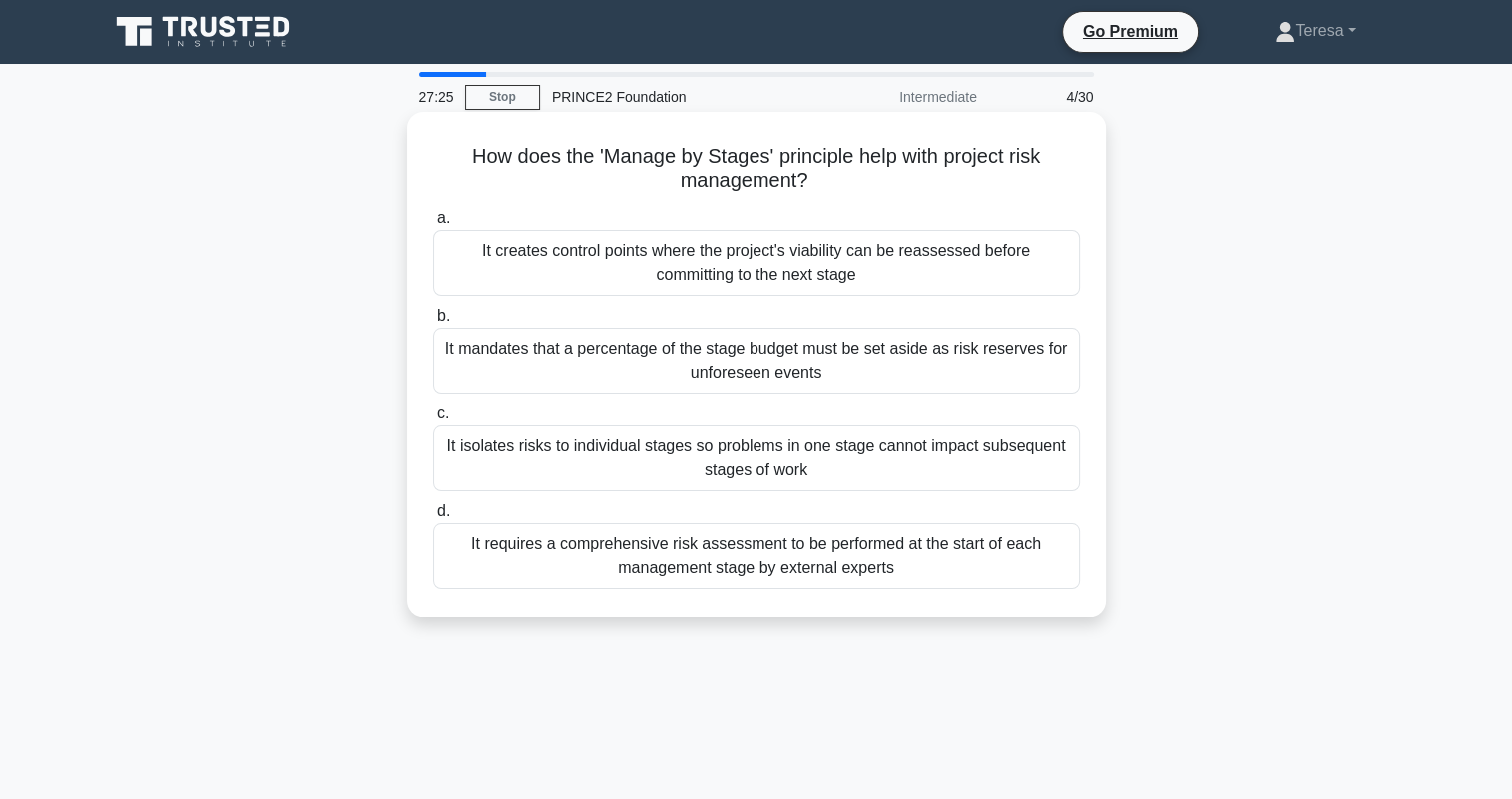 click on "It creates control points where the project's viability can be reassessed before committing to the next stage" at bounding box center [756, 263] 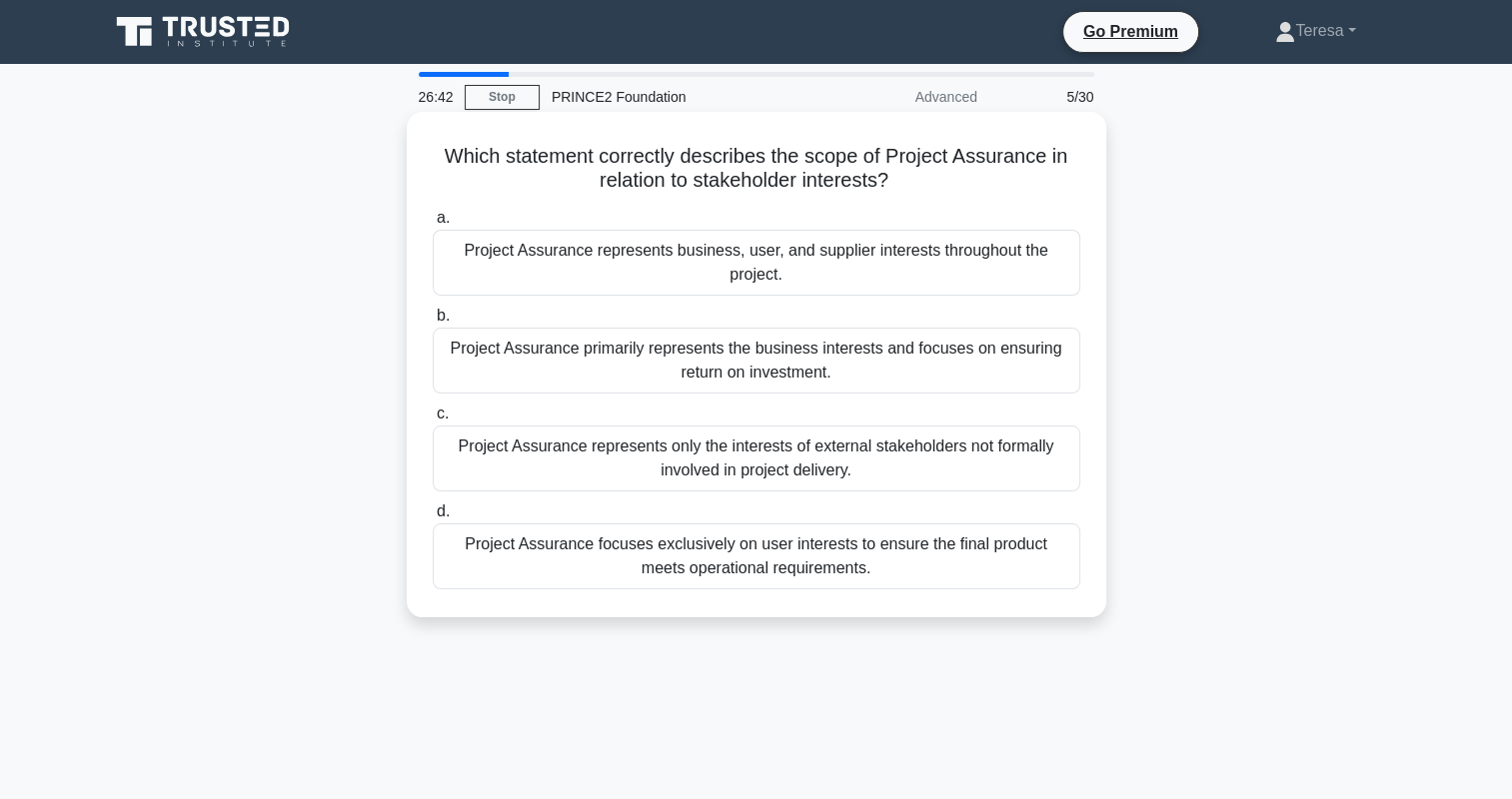 click on "Project Assurance primarily represents the business interests and focuses on ensuring return on investment." at bounding box center (756, 361) 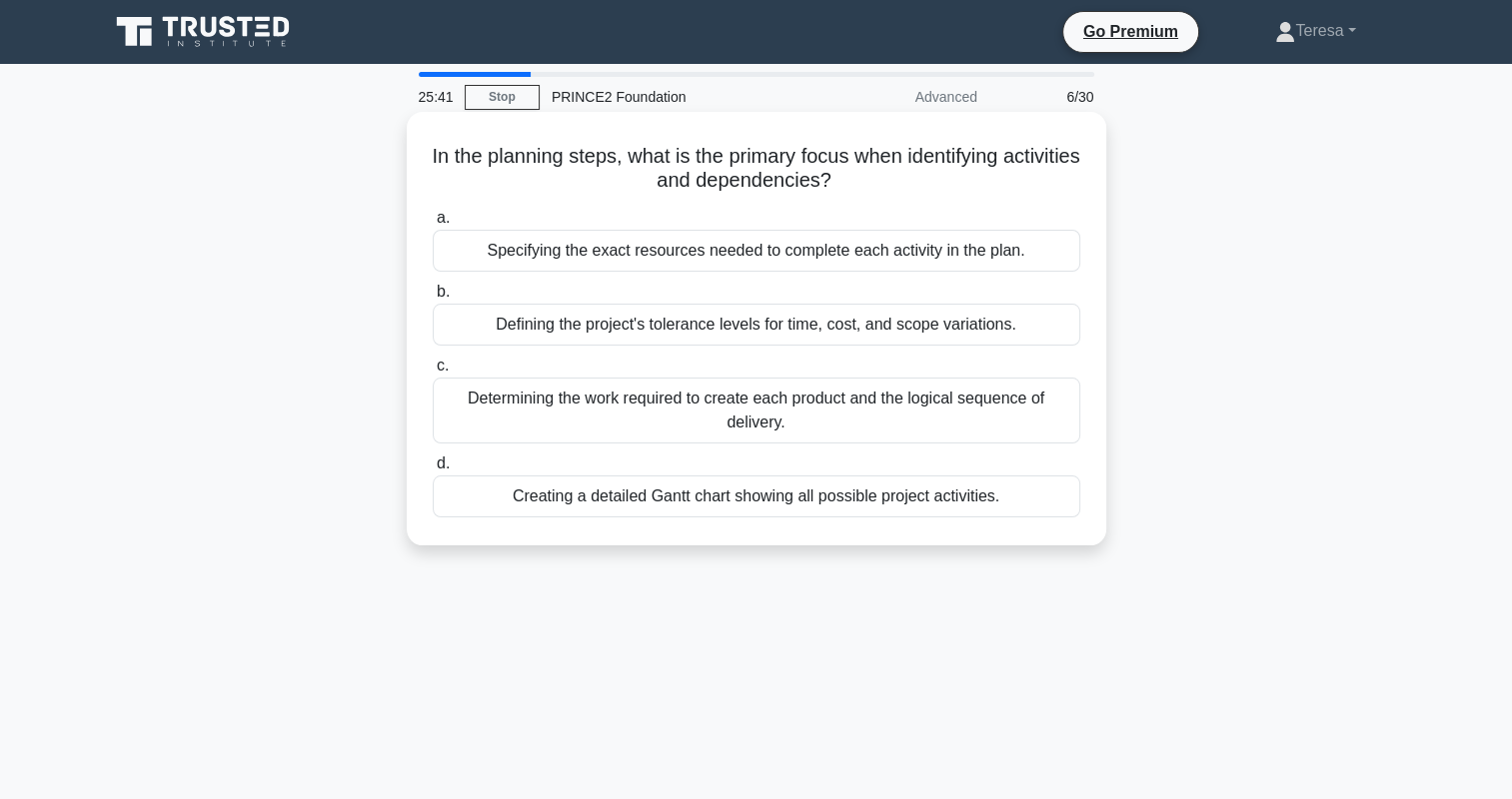 click on "Determining the work required to create each product and the logical sequence of delivery." at bounding box center [756, 410] 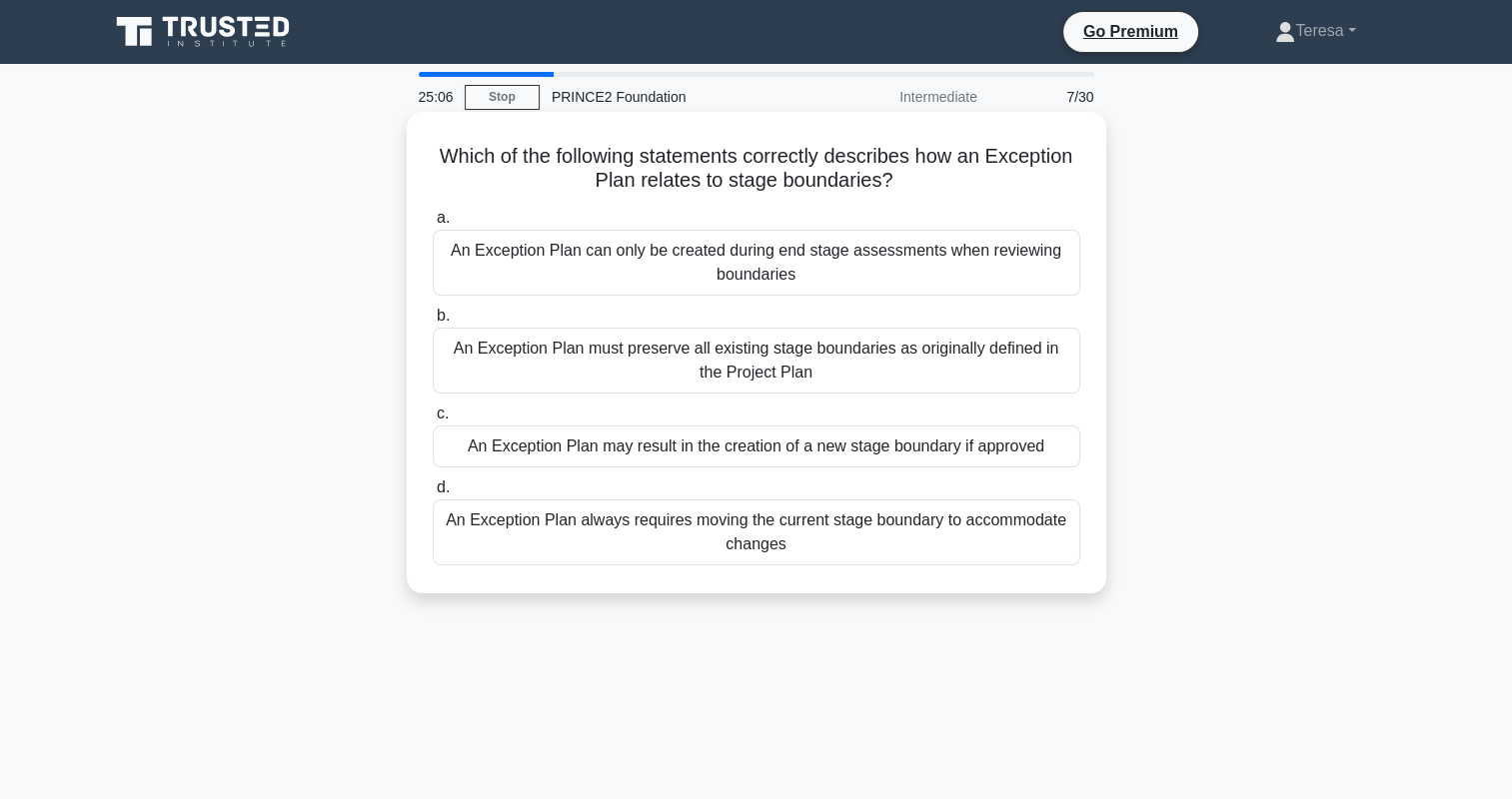 click on "An Exception Plan can only be created during end stage assessments when reviewing boundaries" at bounding box center (756, 263) 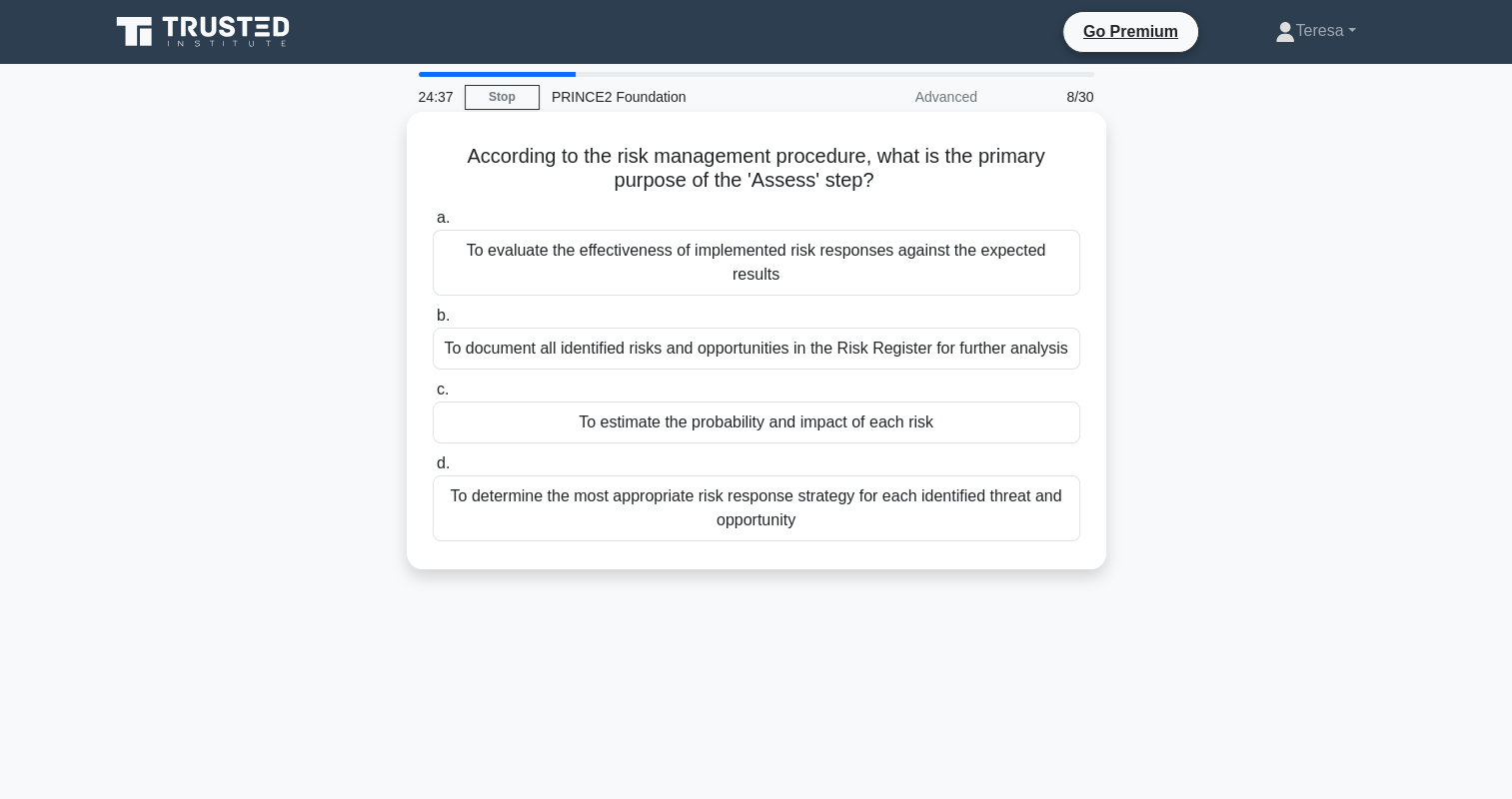click on "To evaluate the effectiveness of implemented risk responses against the expected results" at bounding box center [756, 263] 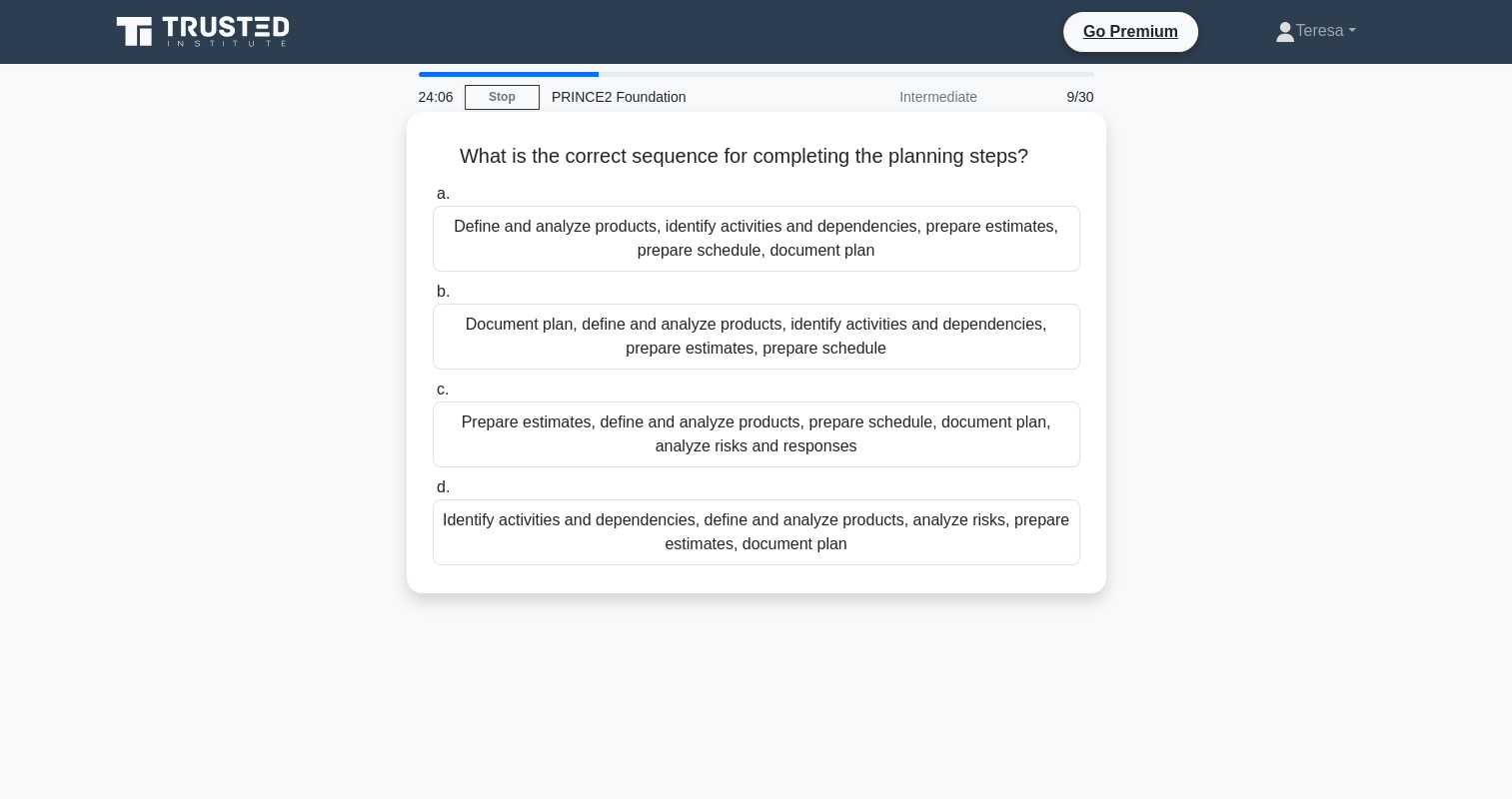 click on "Define and analyze products, identify activities and dependencies, prepare estimates, prepare schedule, document plan" at bounding box center (756, 239) 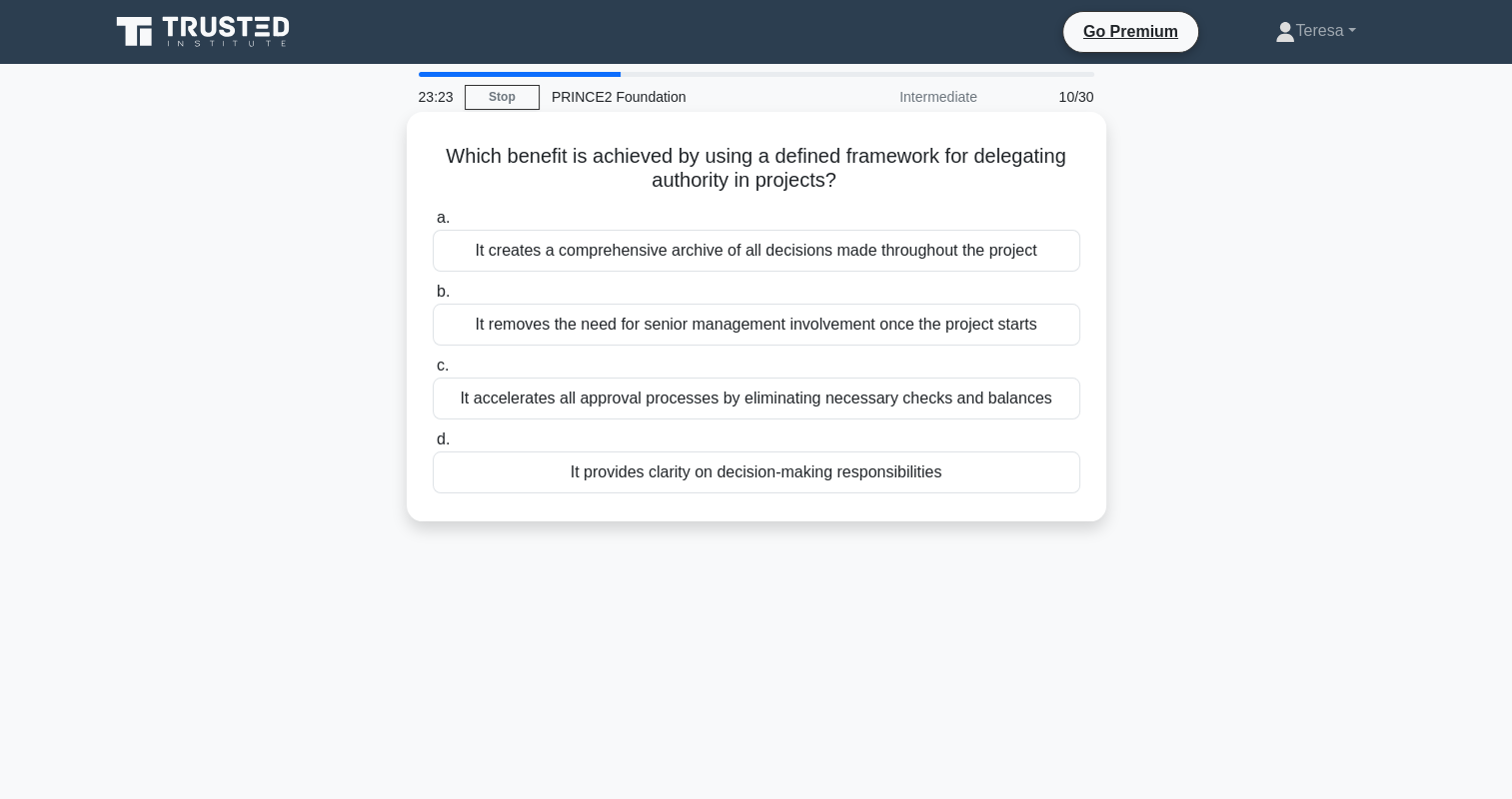 click on "It provides clarity on decision-making responsibilities" at bounding box center [756, 472] 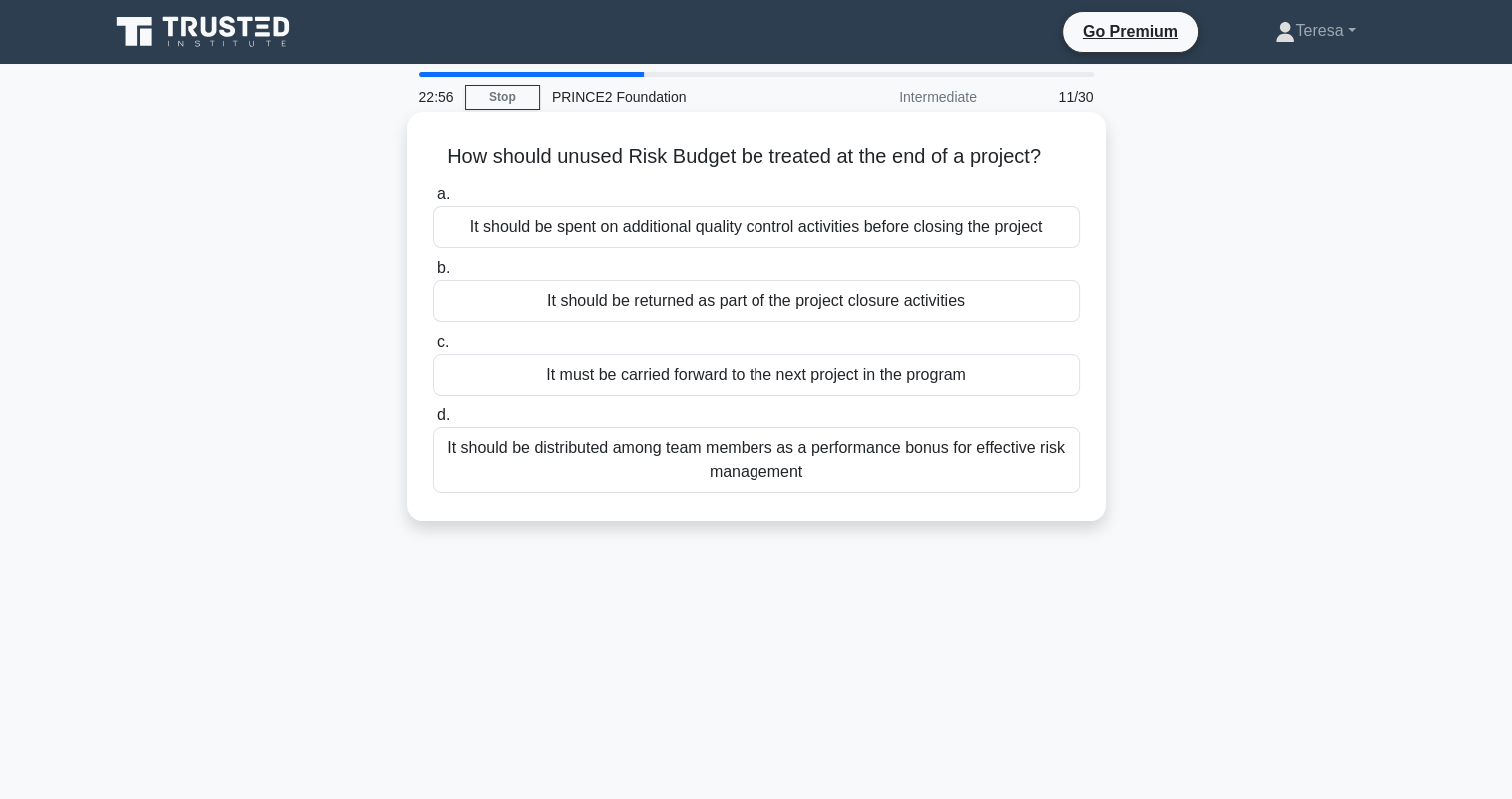 click on "It should be returned as part of the project closure activities" at bounding box center [756, 301] 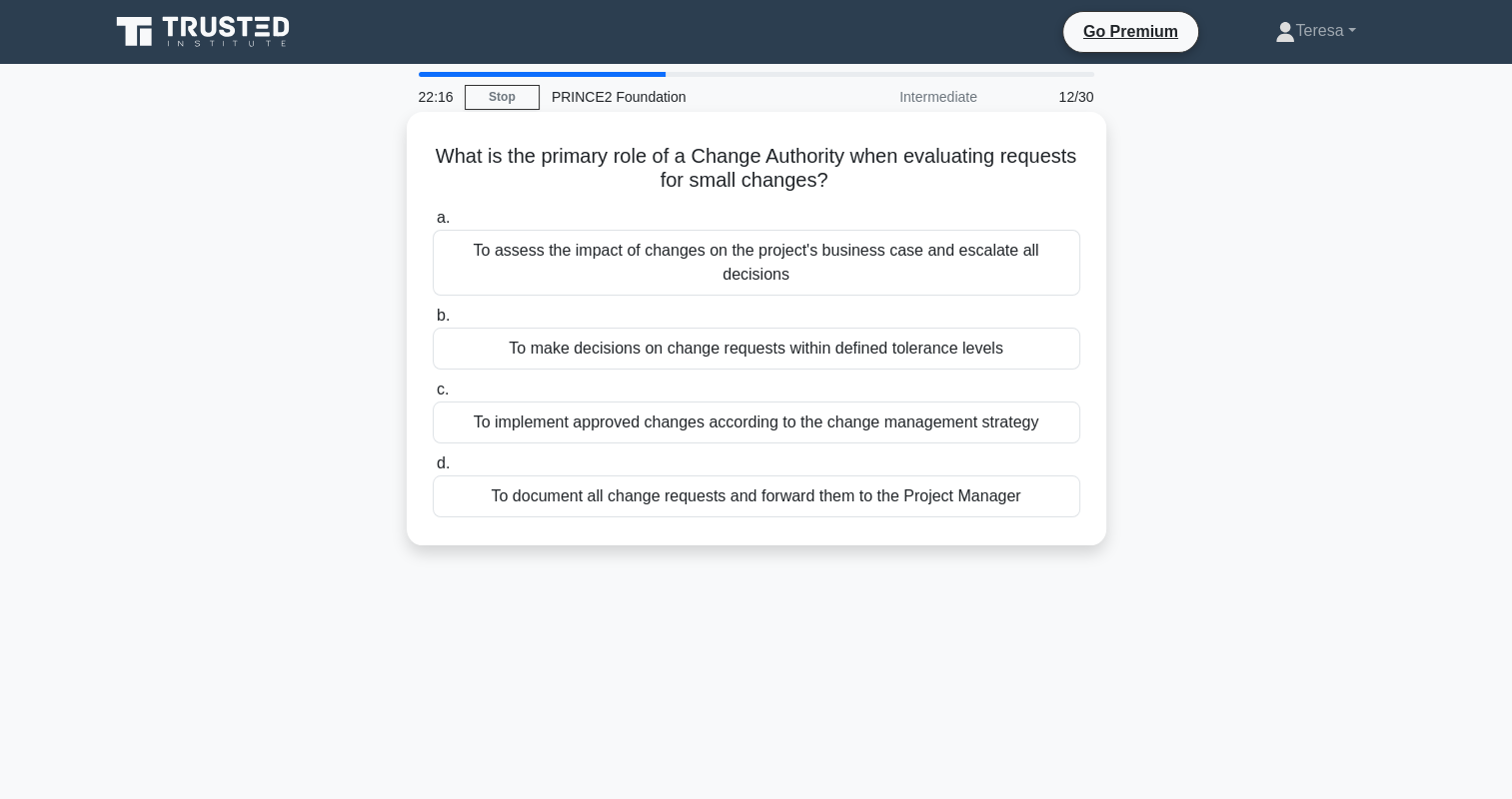 click on "To make decisions on change requests within defined tolerance levels" at bounding box center (756, 349) 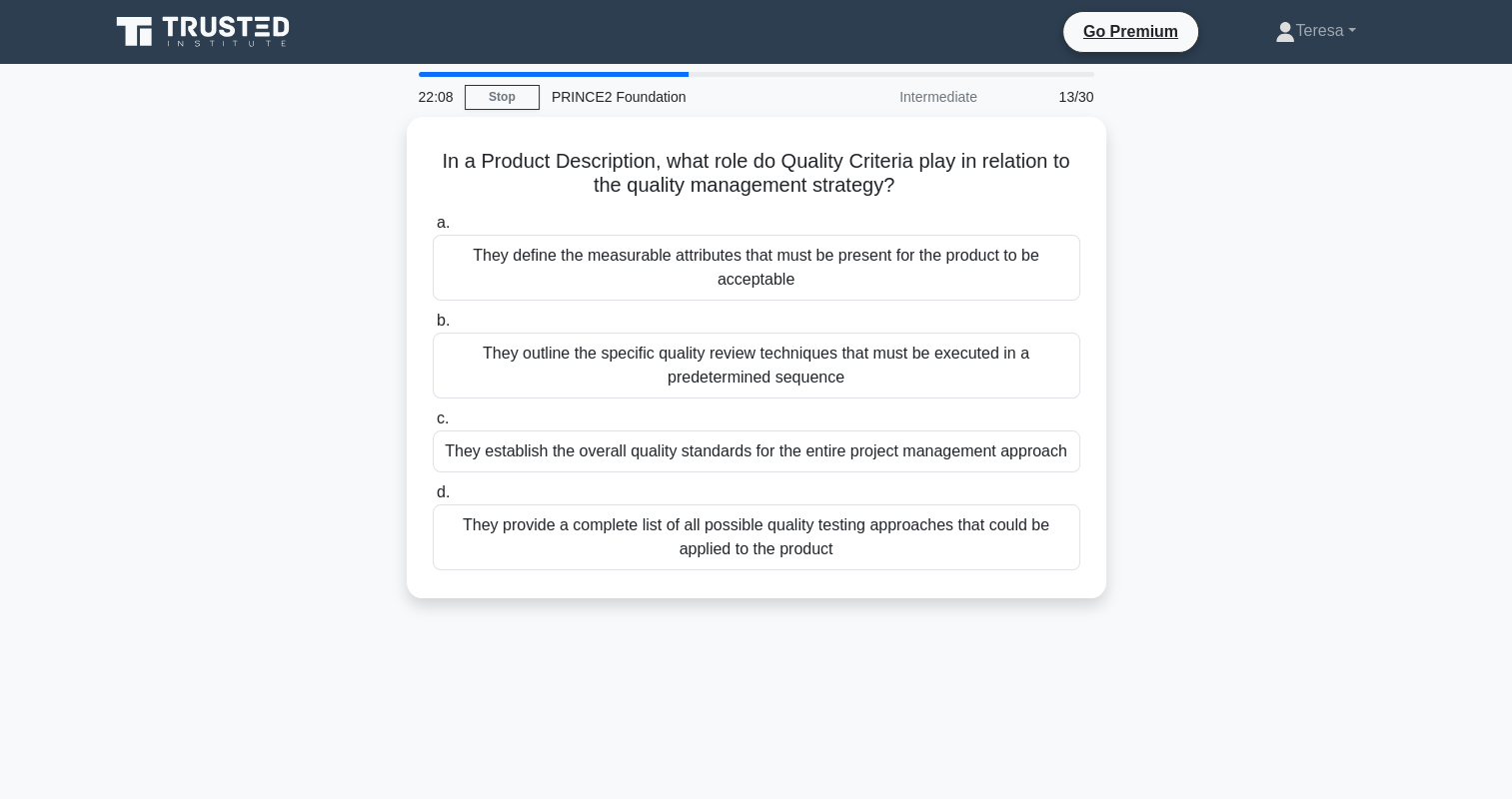 click on "13/30" at bounding box center [1047, 97] 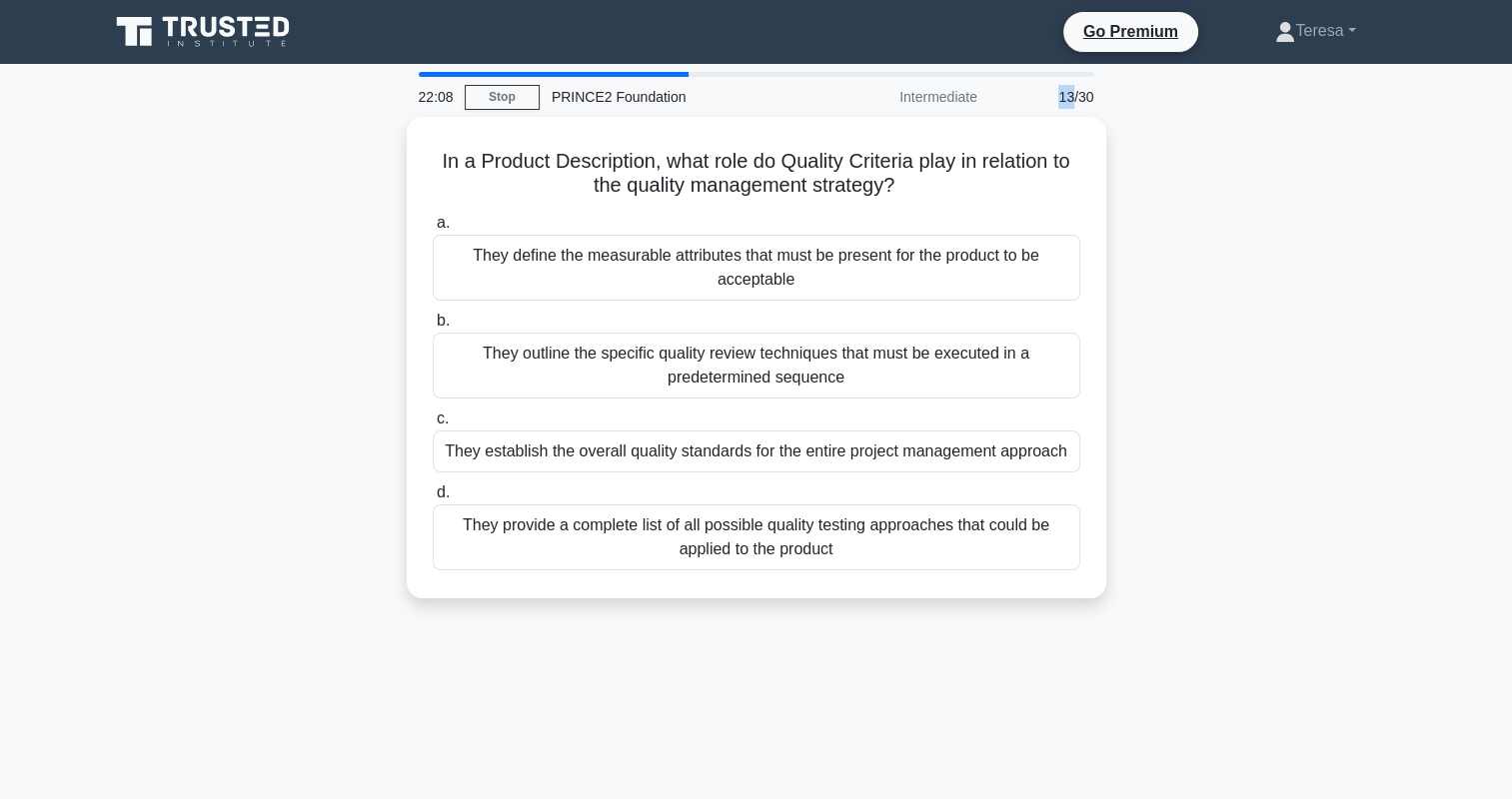 click on "13/30" at bounding box center [1047, 97] 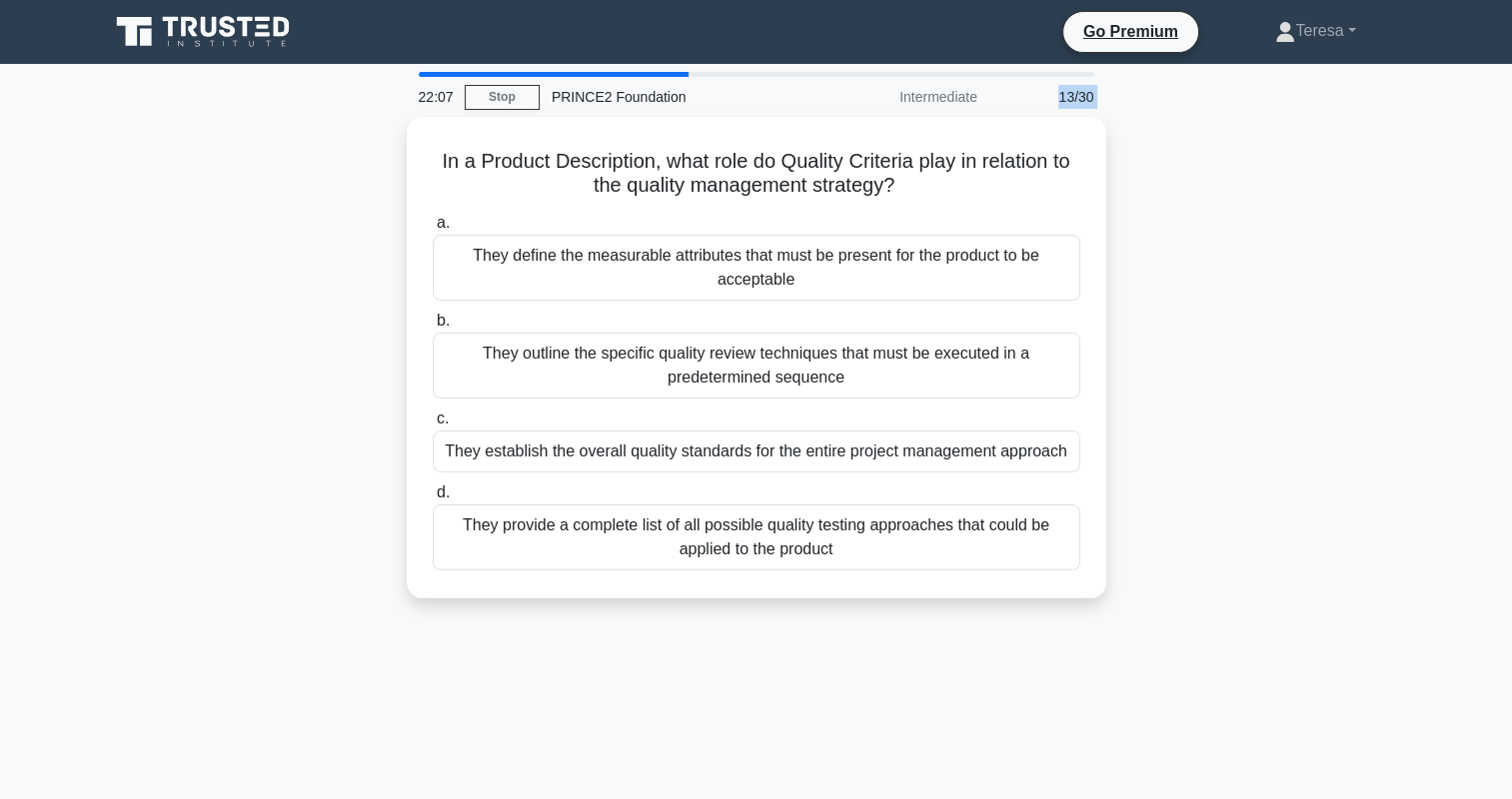 click on "13/30" at bounding box center (1047, 97) 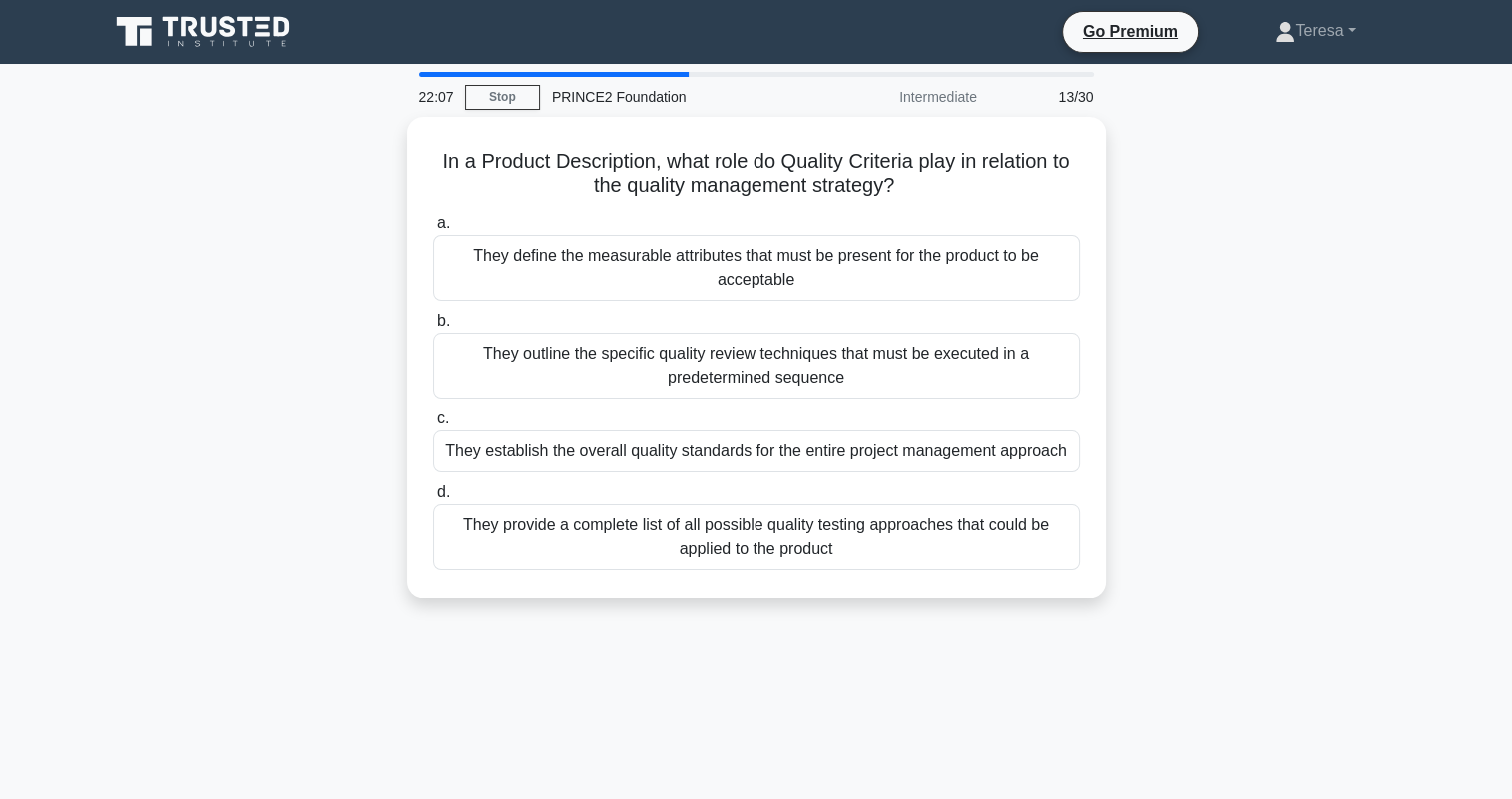 drag, startPoint x: 1067, startPoint y: 98, endPoint x: 893, endPoint y: 109, distance: 174.34735 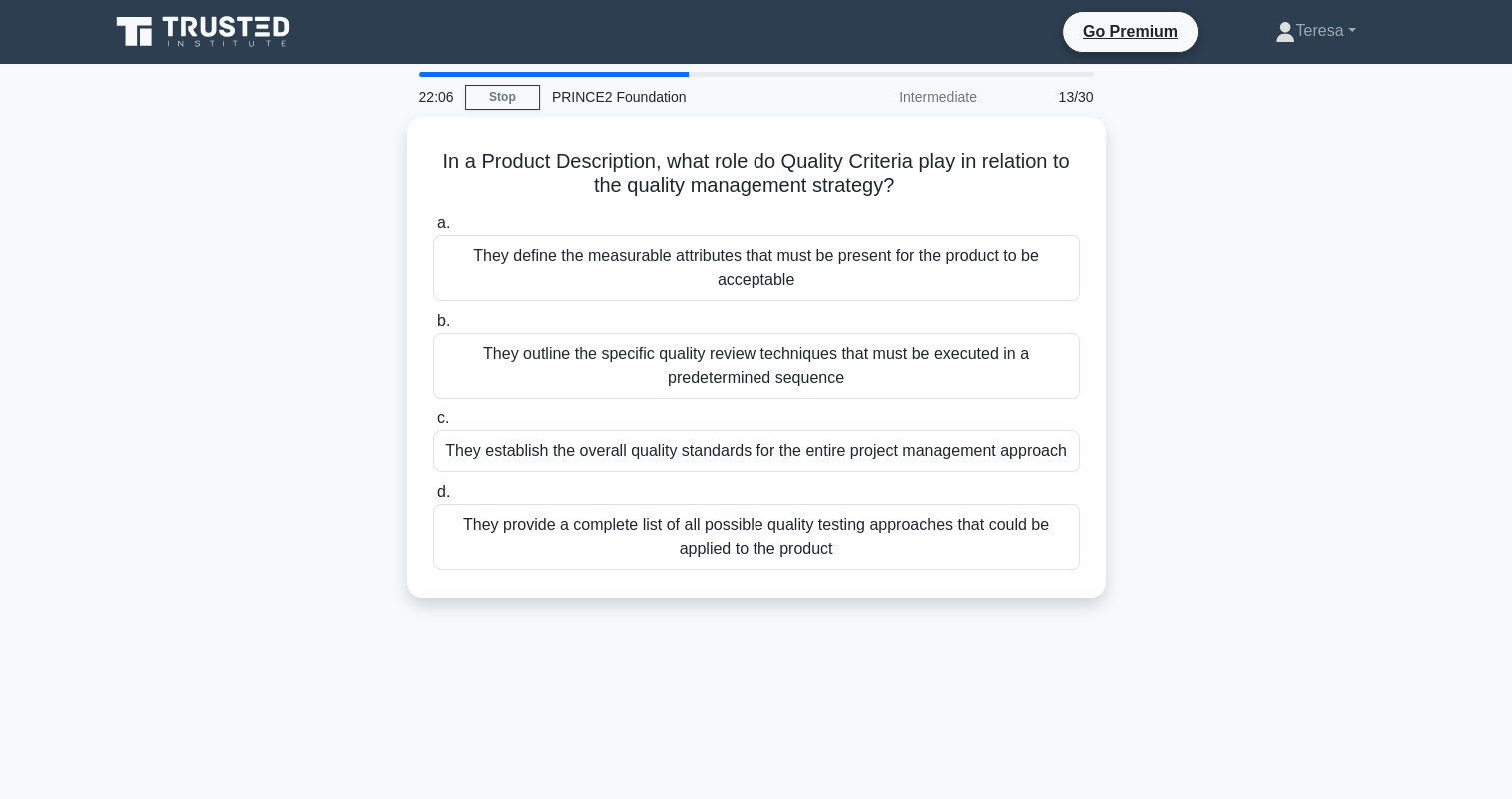 click on "Intermediate" at bounding box center (901, 97) 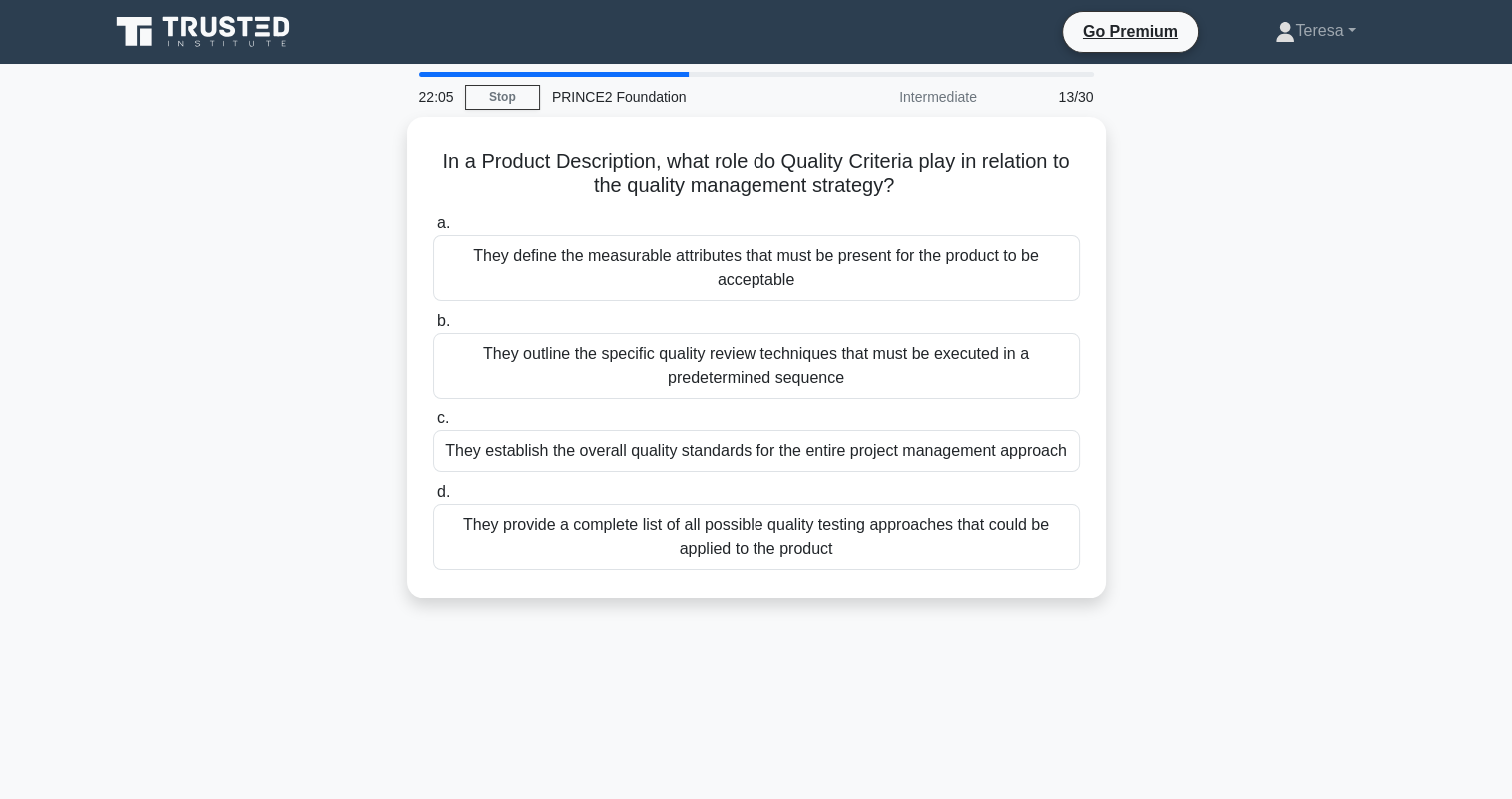 click on "PRINCE2 Foundation" at bounding box center (677, 97) 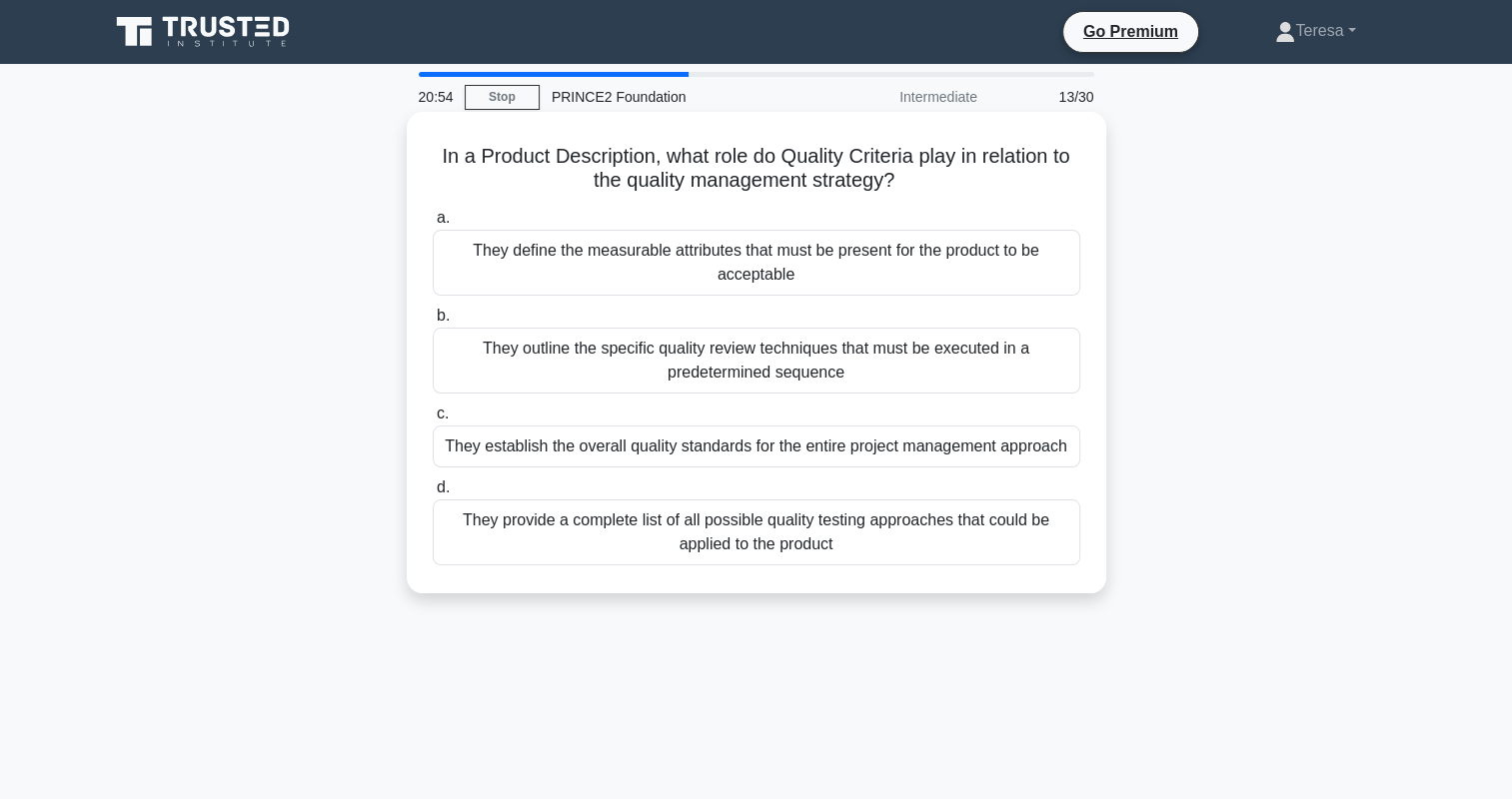 click on "They define the measurable attributes that must be present for the product to be acceptable" at bounding box center (756, 263) 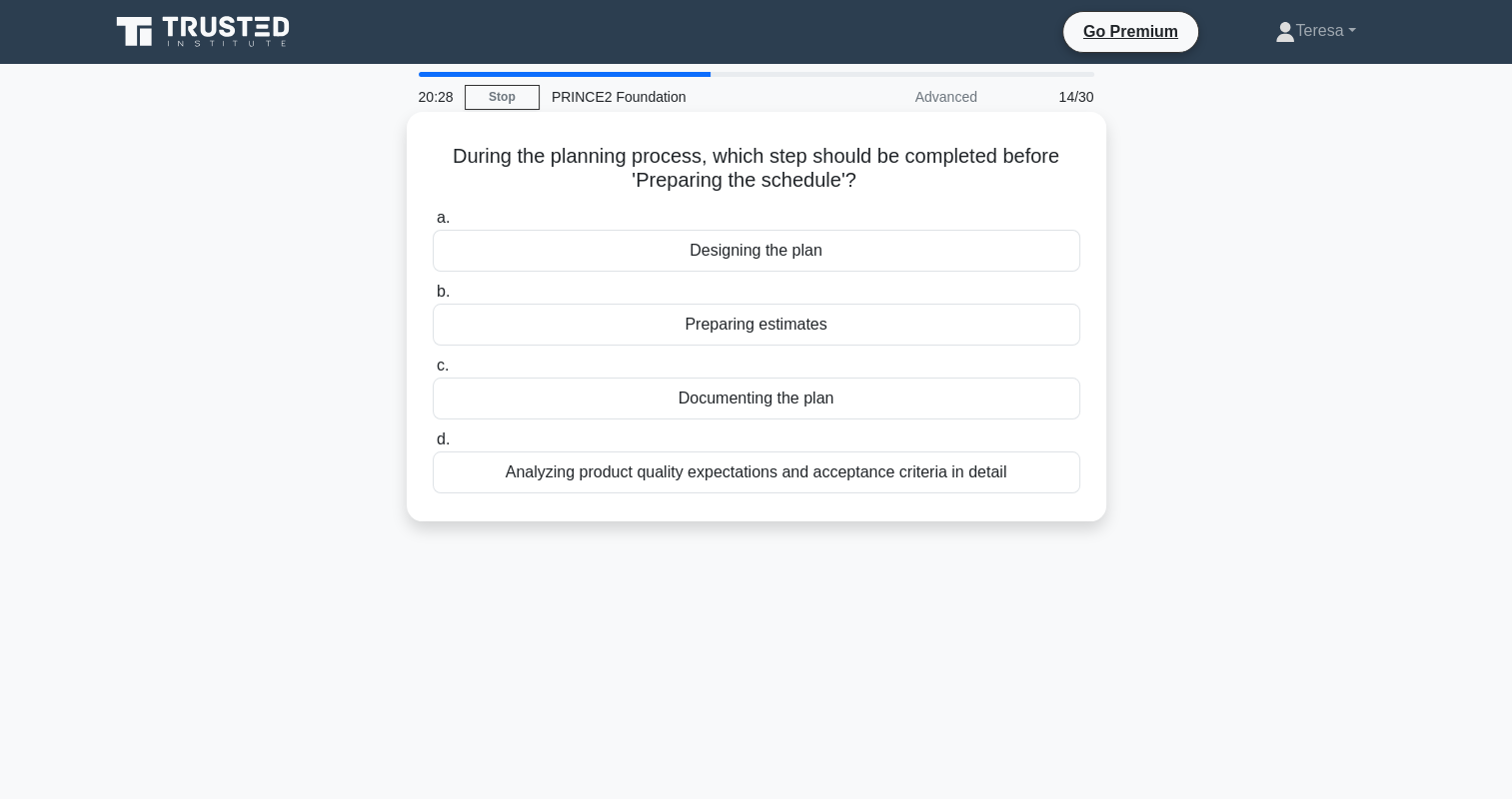 click on "Designing the plan" at bounding box center [756, 251] 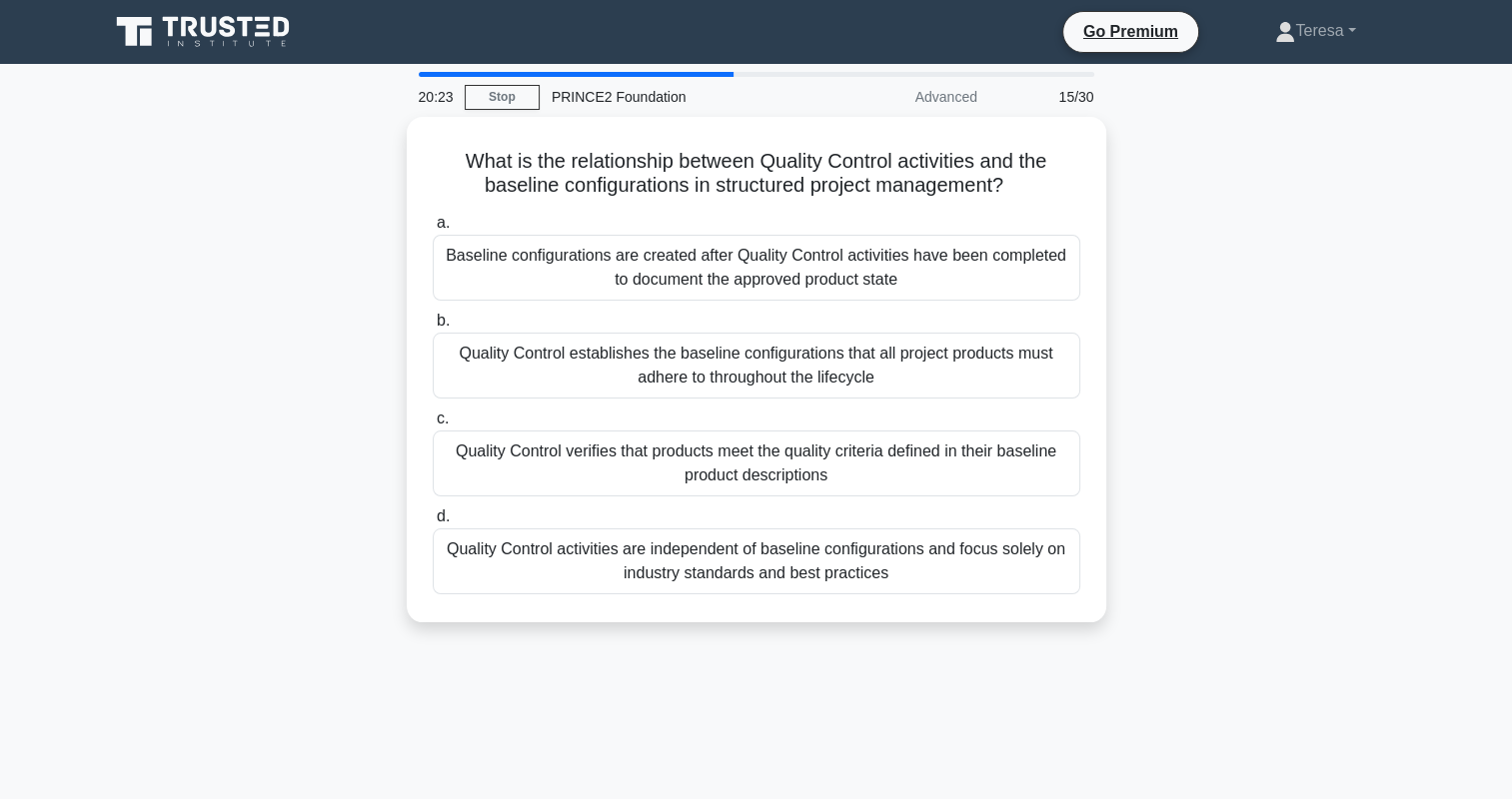 click on "PRINCE2 Foundation" at bounding box center (677, 97) 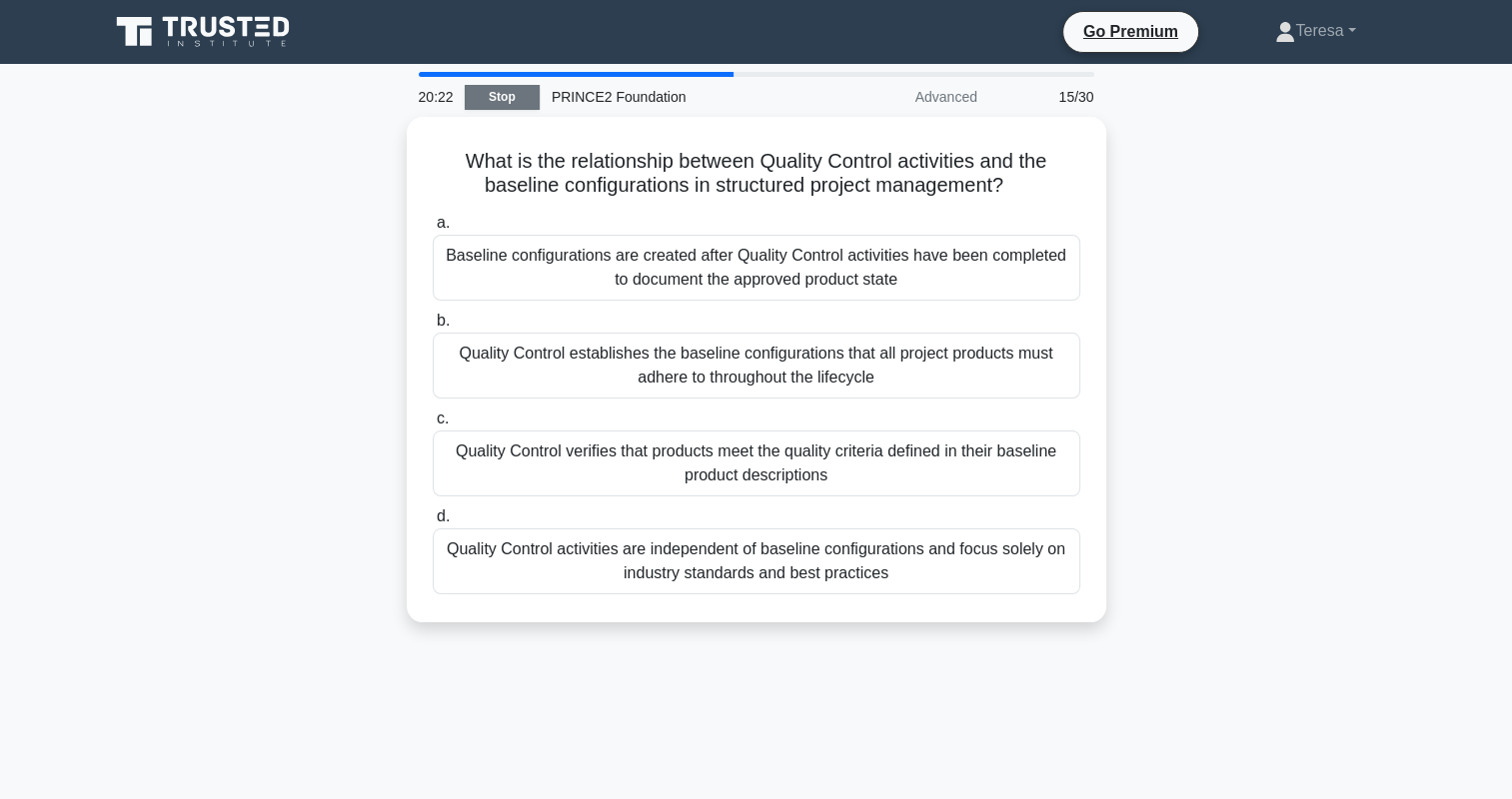 click on "Stop" at bounding box center [502, 97] 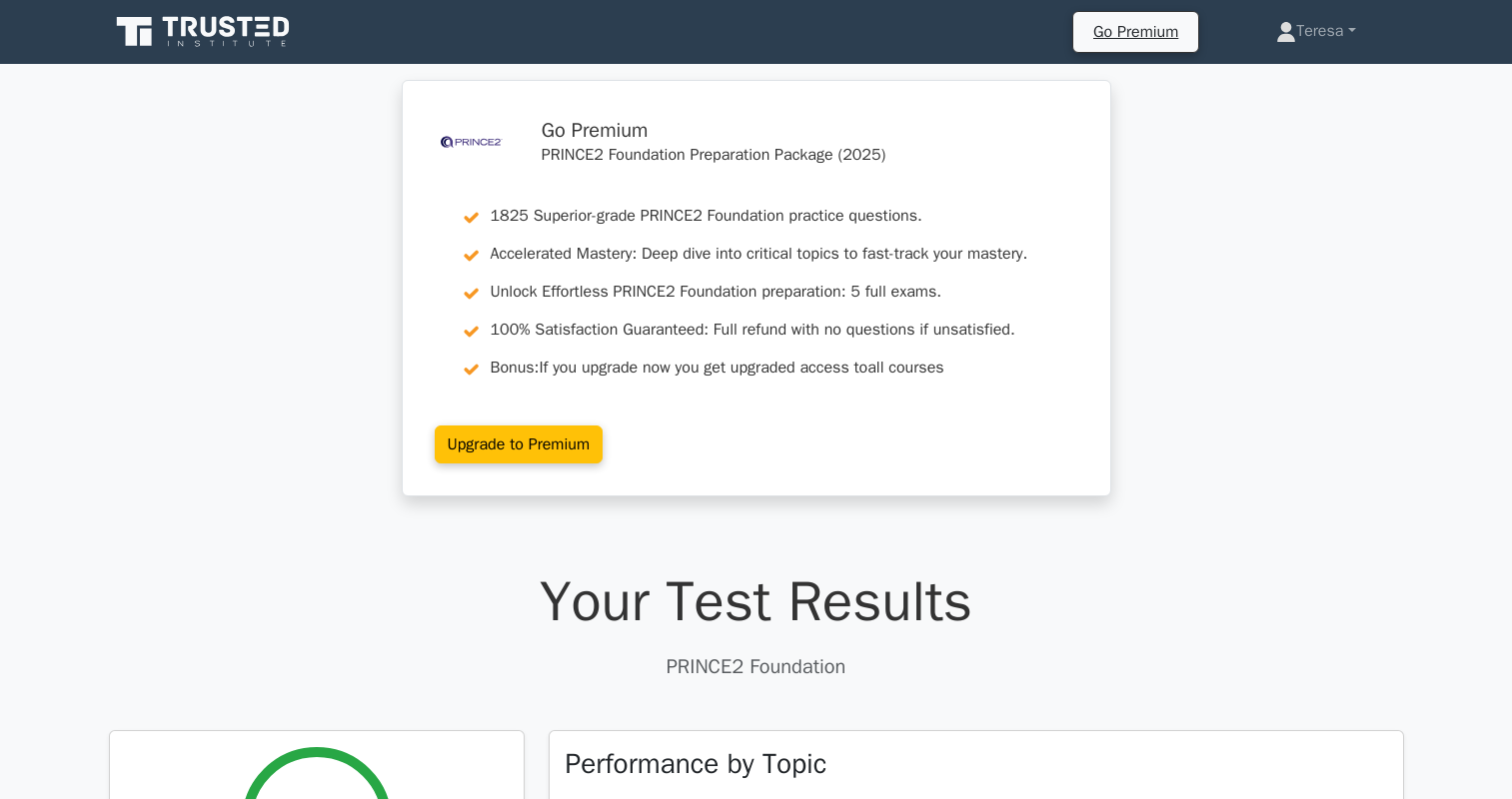 scroll, scrollTop: 0, scrollLeft: 0, axis: both 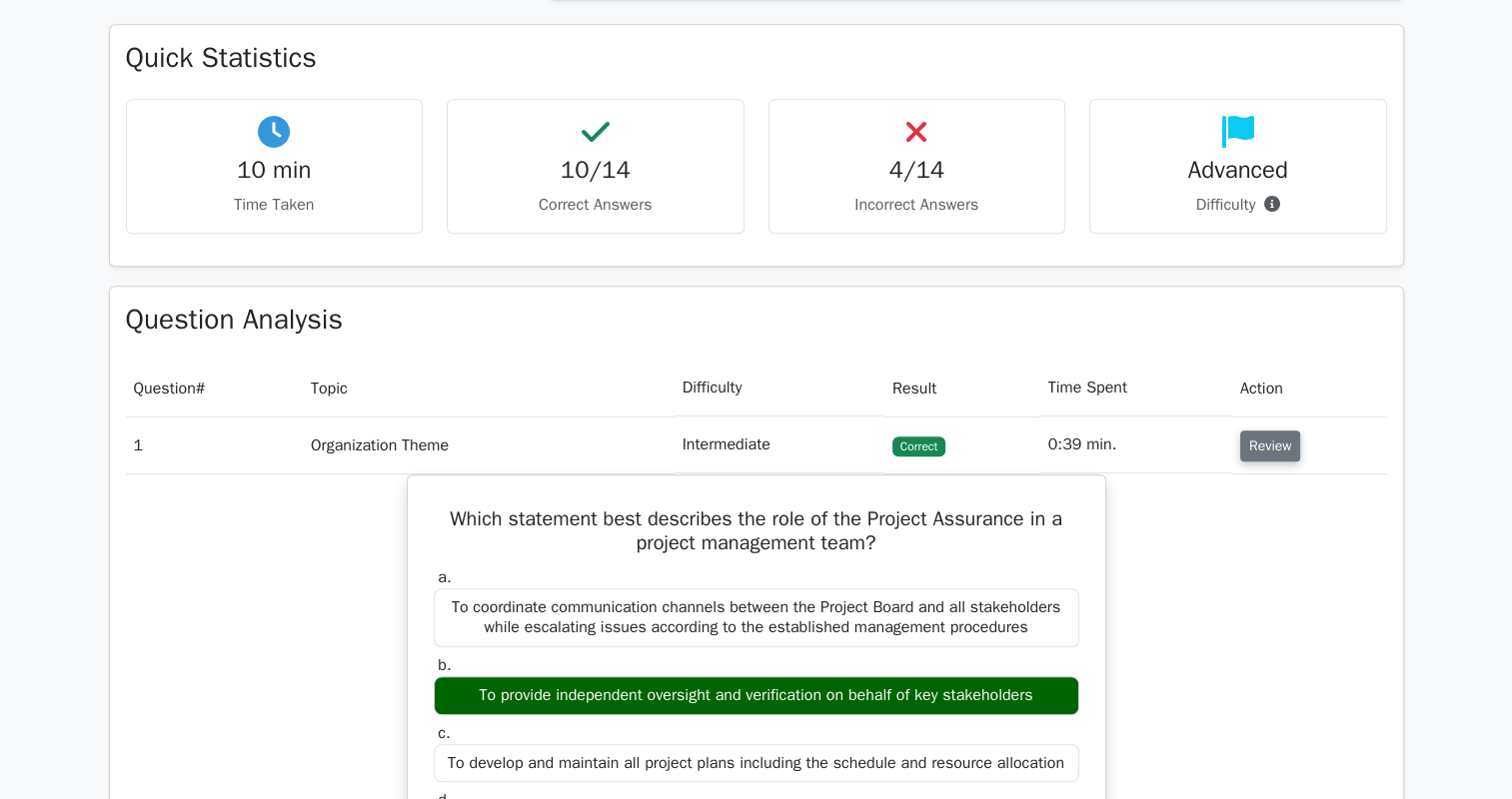 click on "Review" at bounding box center [1270, 445] 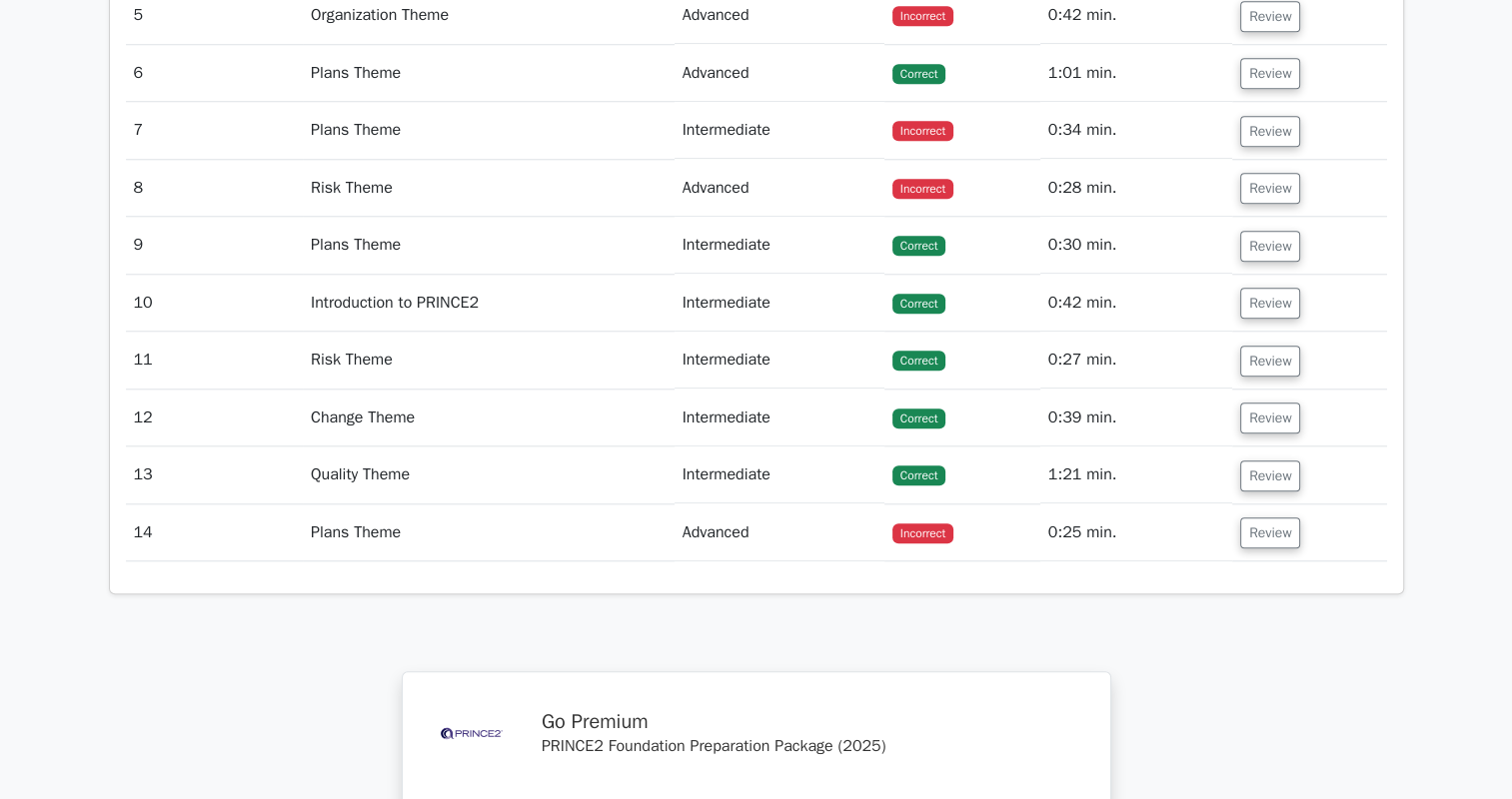 scroll, scrollTop: 1898, scrollLeft: 0, axis: vertical 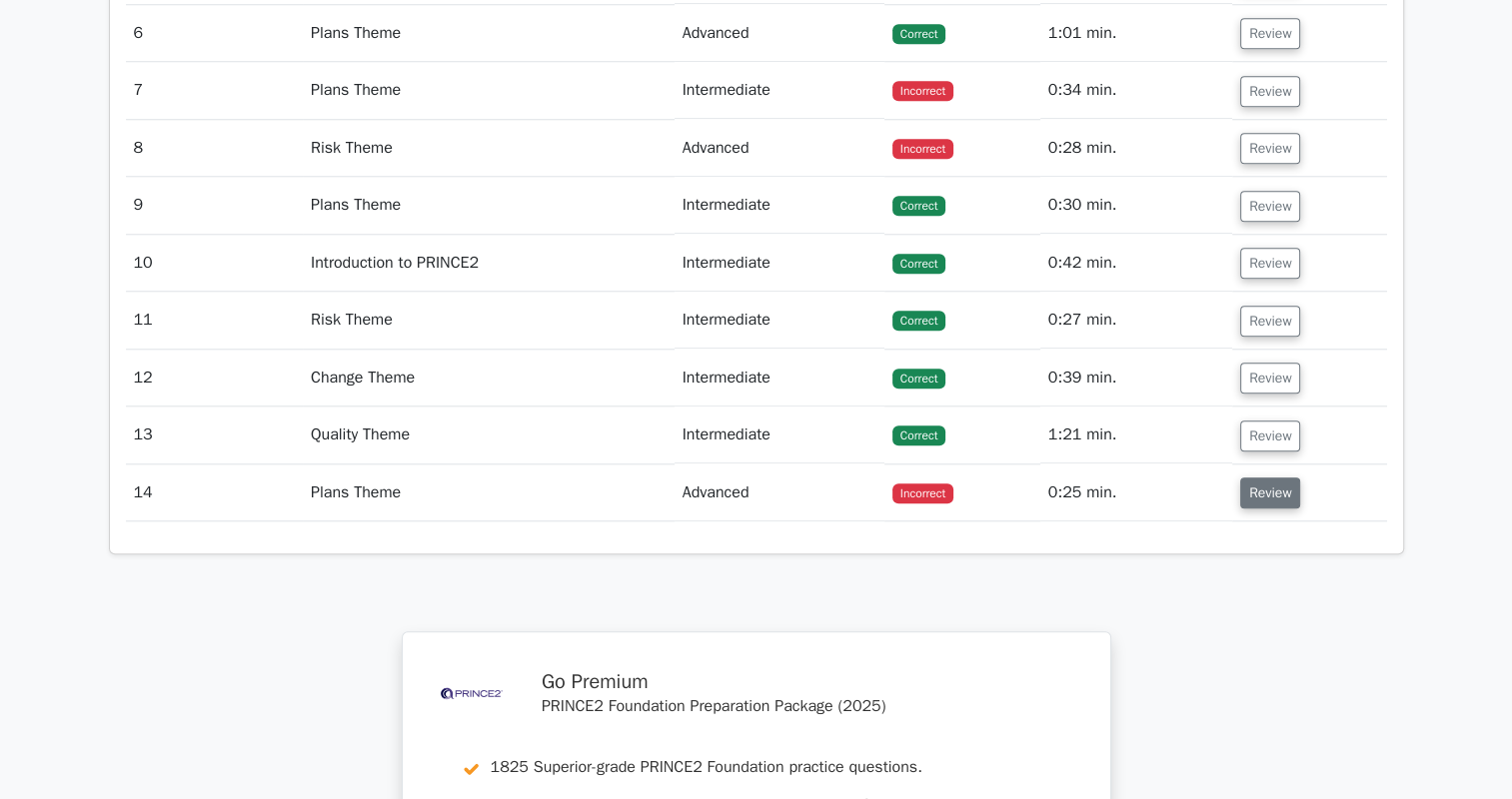 click on "Review" at bounding box center (1270, 492) 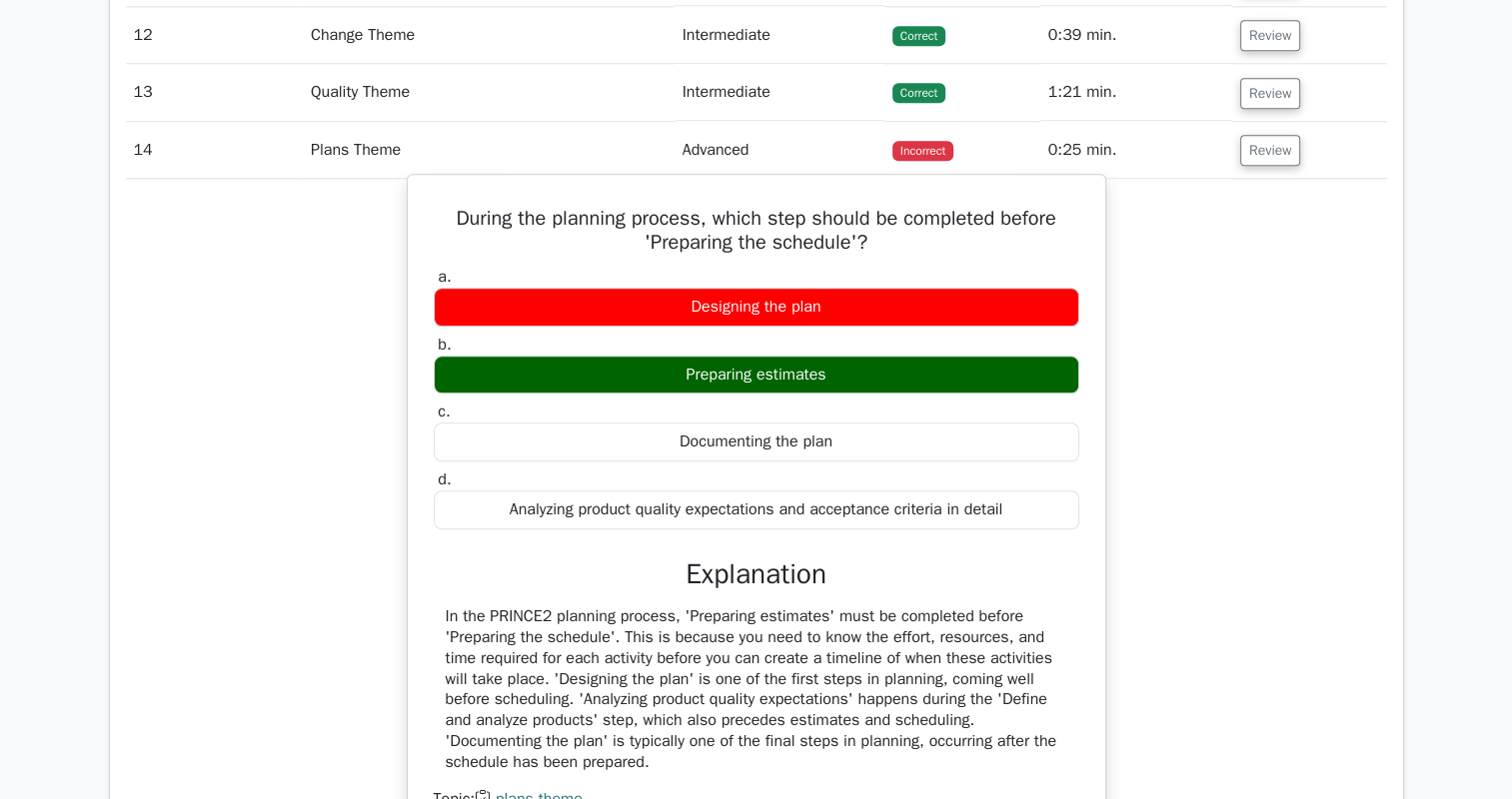 scroll, scrollTop: 2297, scrollLeft: 0, axis: vertical 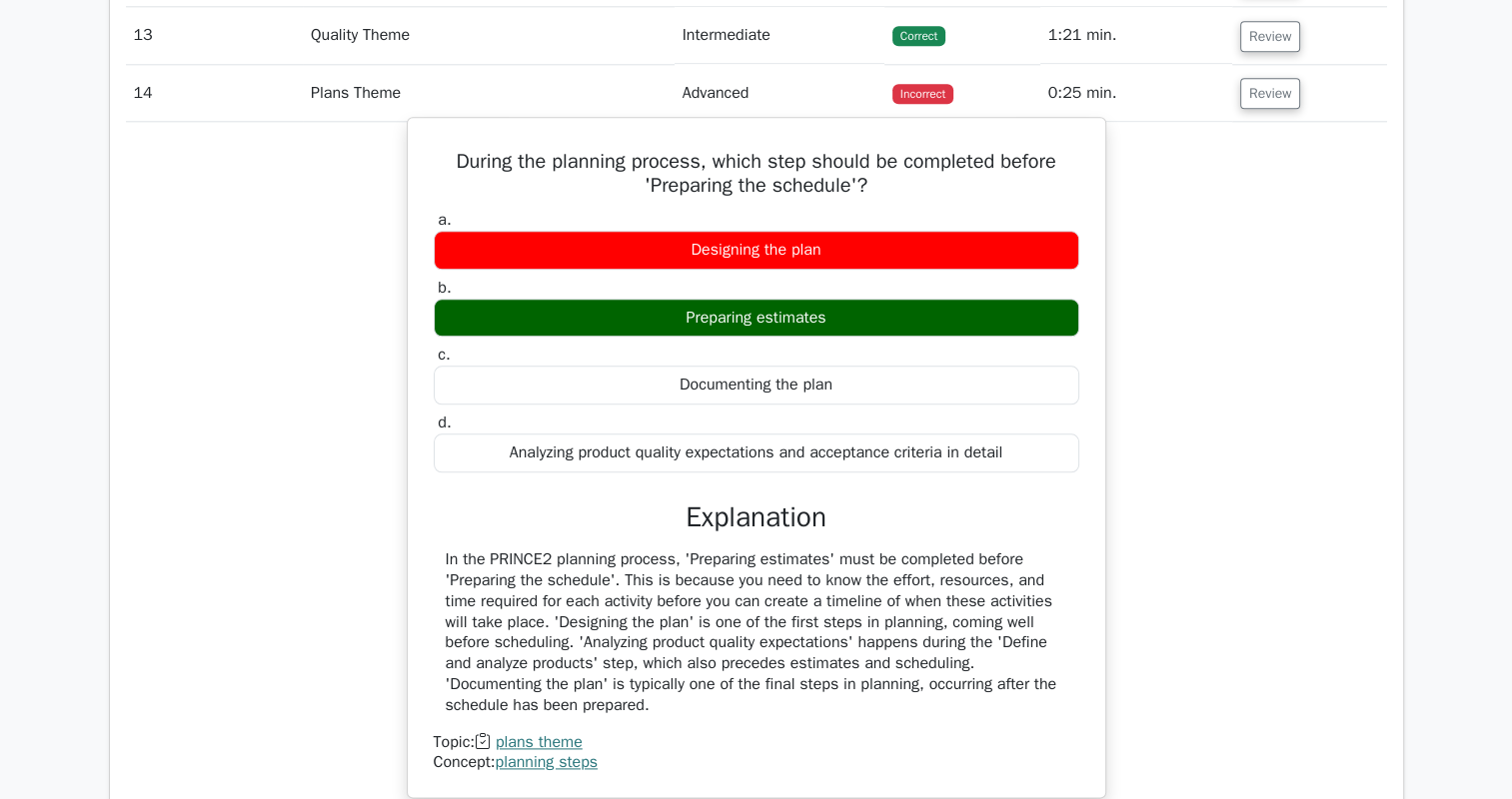 click on "In the PRINCE2 planning process, 'Preparing estimates' must be completed before 'Preparing the schedule'. This is because you need to know the effort, resources, and time required for each activity before you can create a timeline of when these activities will take place. 'Designing the plan' is one of the first steps in planning, coming well before scheduling. 'Analyzing product quality expectations' happens during the 'Define and analyze products' step, which also precedes estimates and scheduling. 'Documenting the plan' is typically one of the final steps in planning, occurring after the schedule has been prepared." at bounding box center (756, 632) 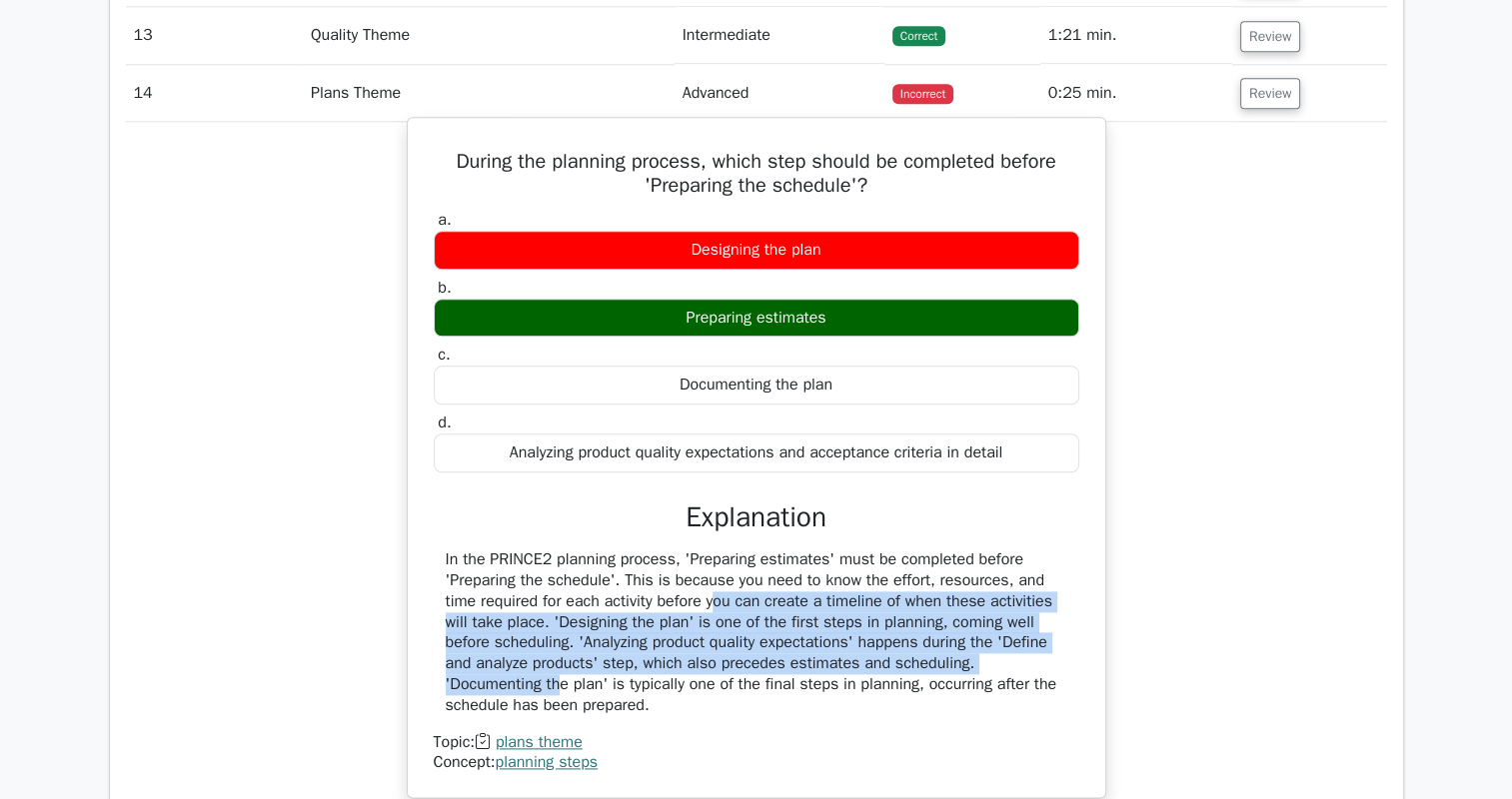 drag, startPoint x: 604, startPoint y: 594, endPoint x: 965, endPoint y: 647, distance: 364.86984 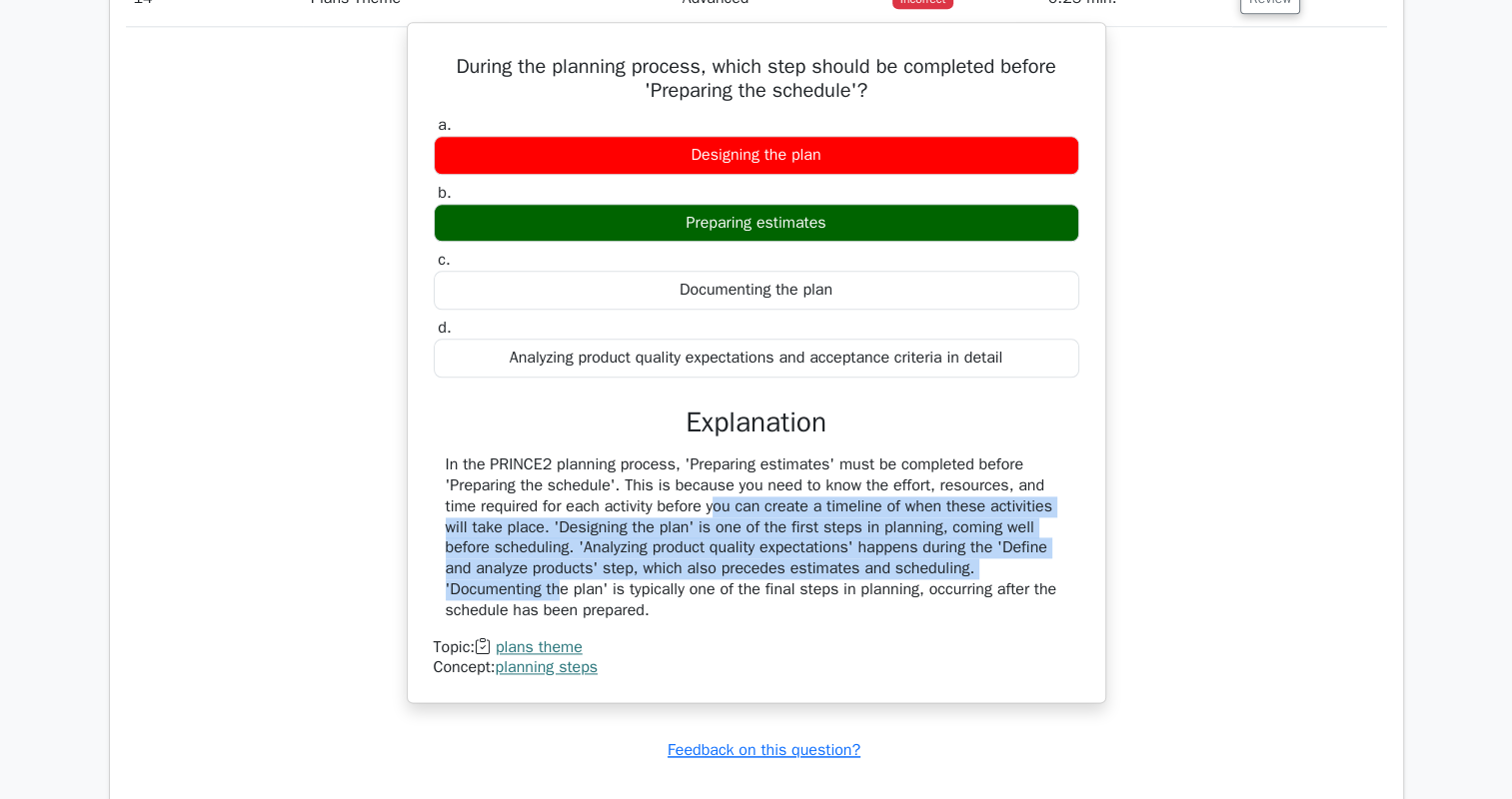 scroll, scrollTop: 2397, scrollLeft: 0, axis: vertical 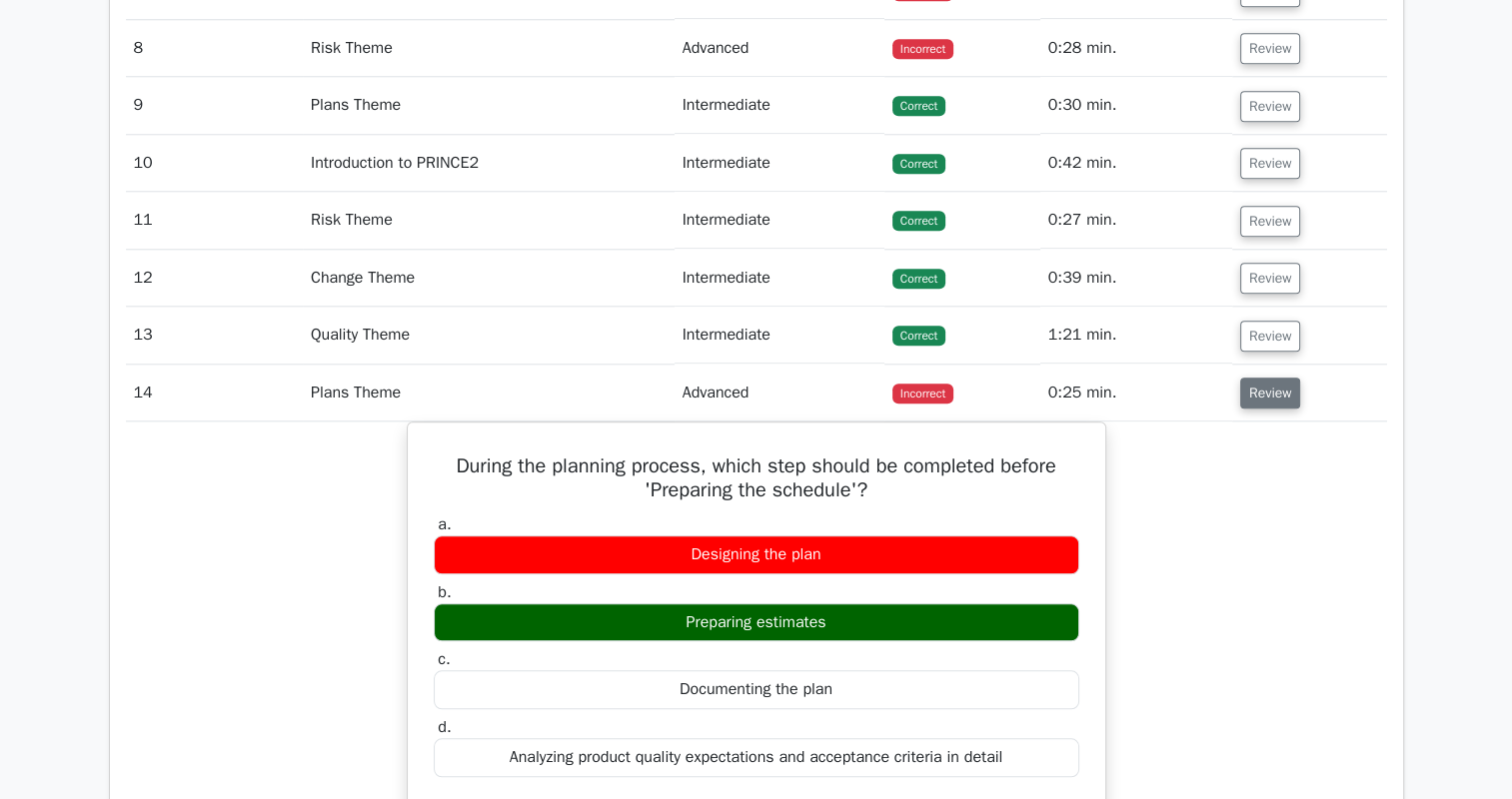 click on "Review" at bounding box center [1270, 393] 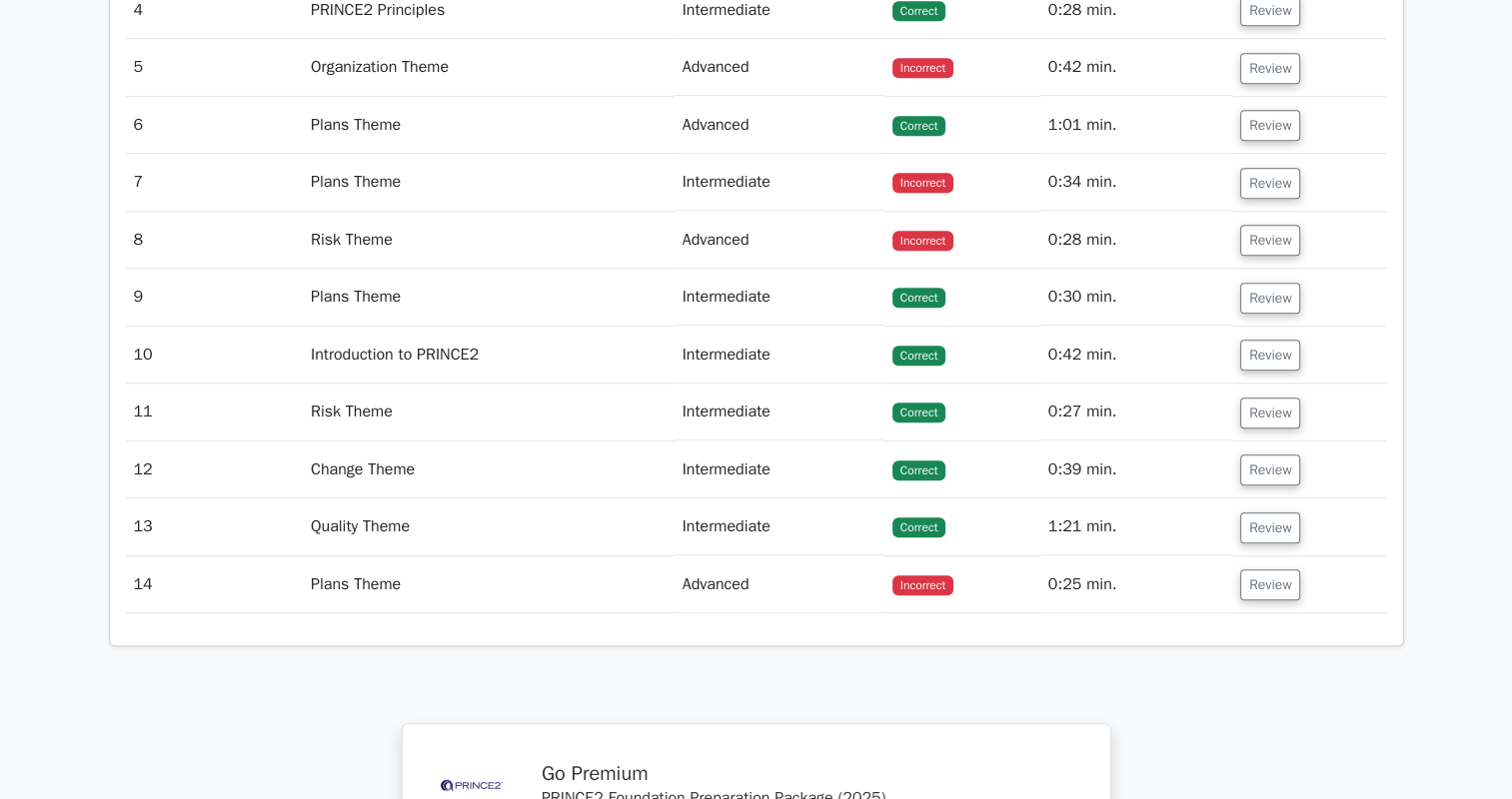 scroll, scrollTop: 1698, scrollLeft: 0, axis: vertical 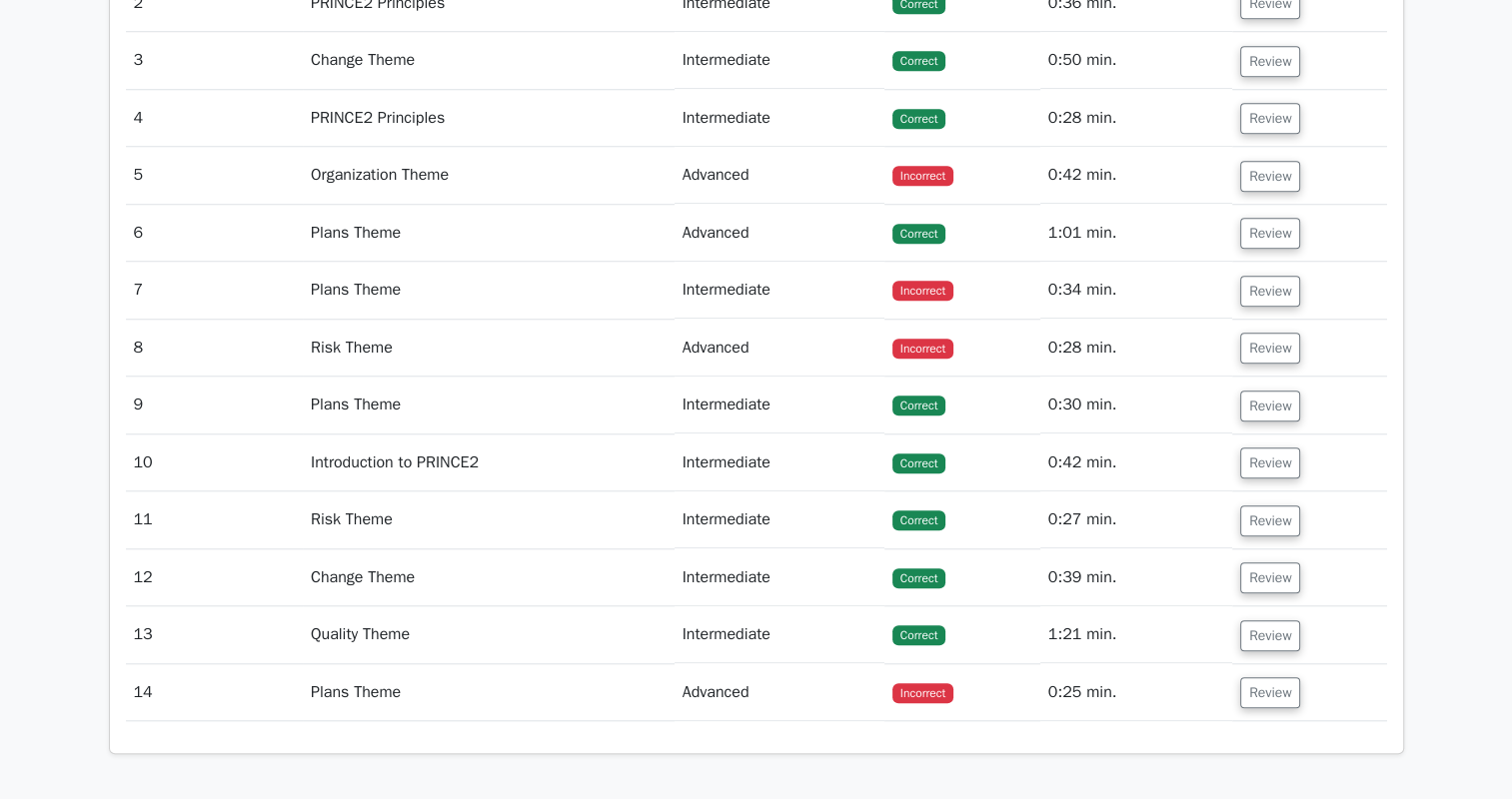 click on "0:34 min." at bounding box center (1136, 290) 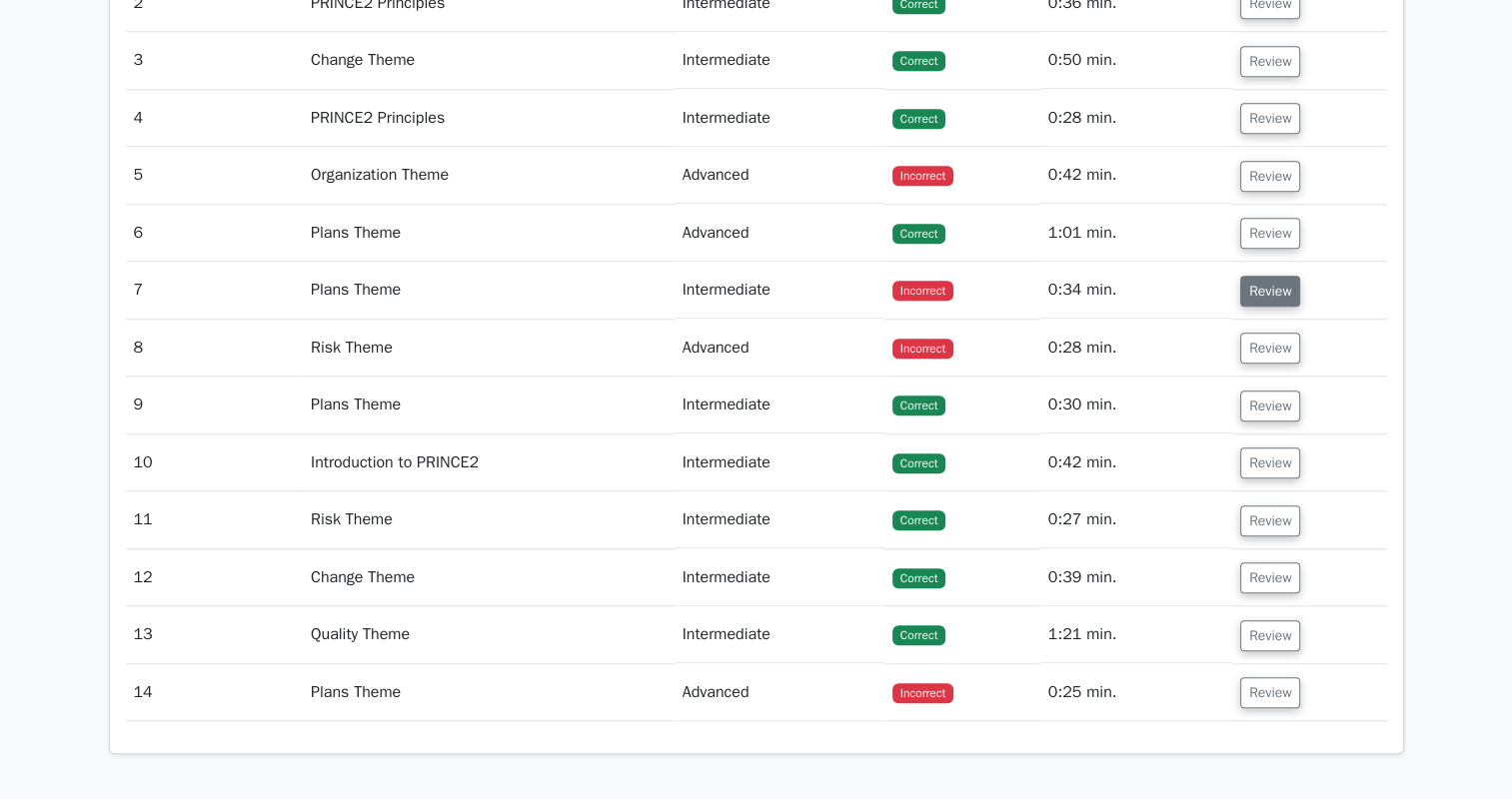 click on "Review" at bounding box center (1270, 291) 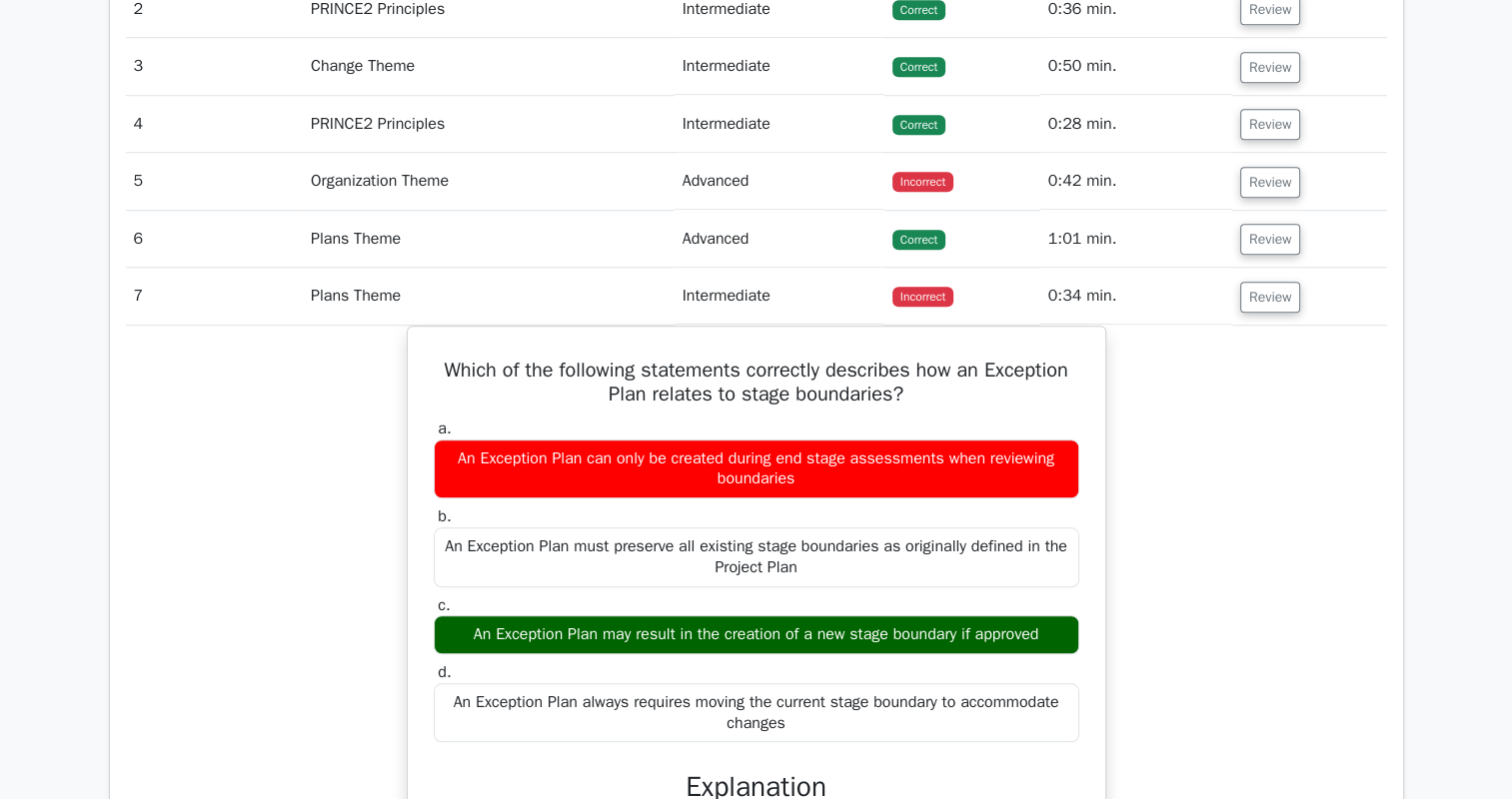 scroll, scrollTop: 1598, scrollLeft: 0, axis: vertical 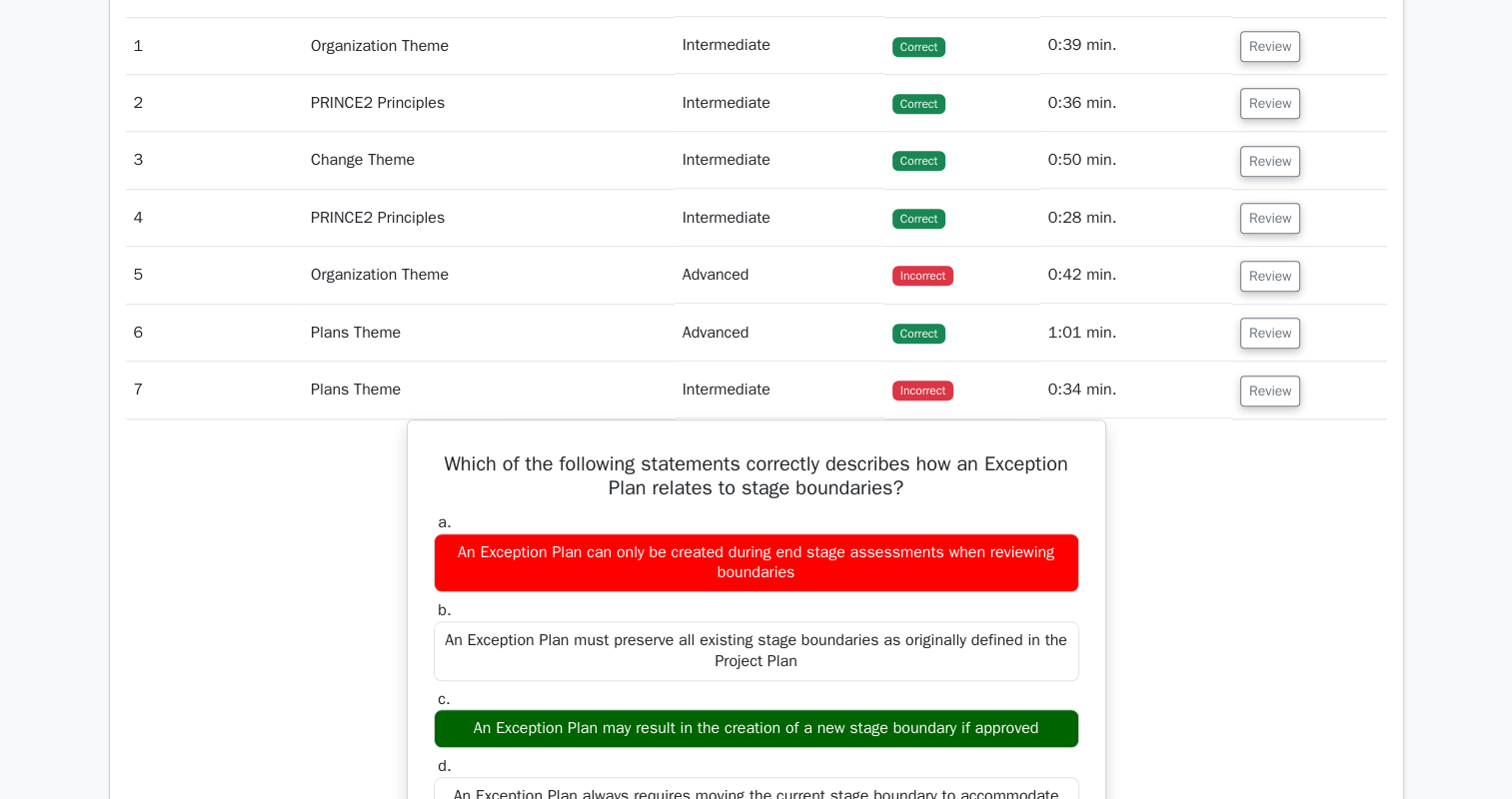 click on "Review" at bounding box center [1309, 390] 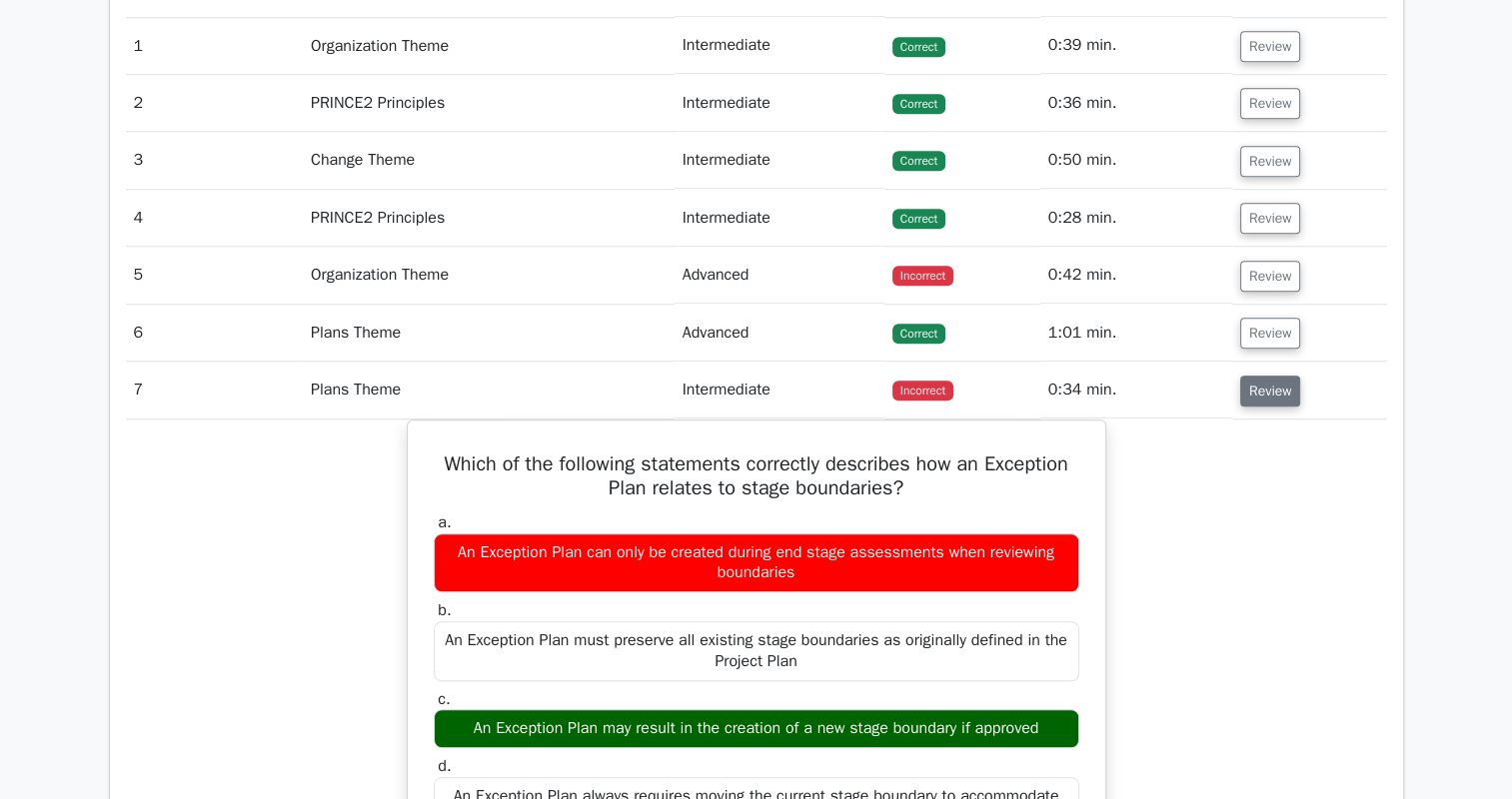click on "Review" at bounding box center (1270, 391) 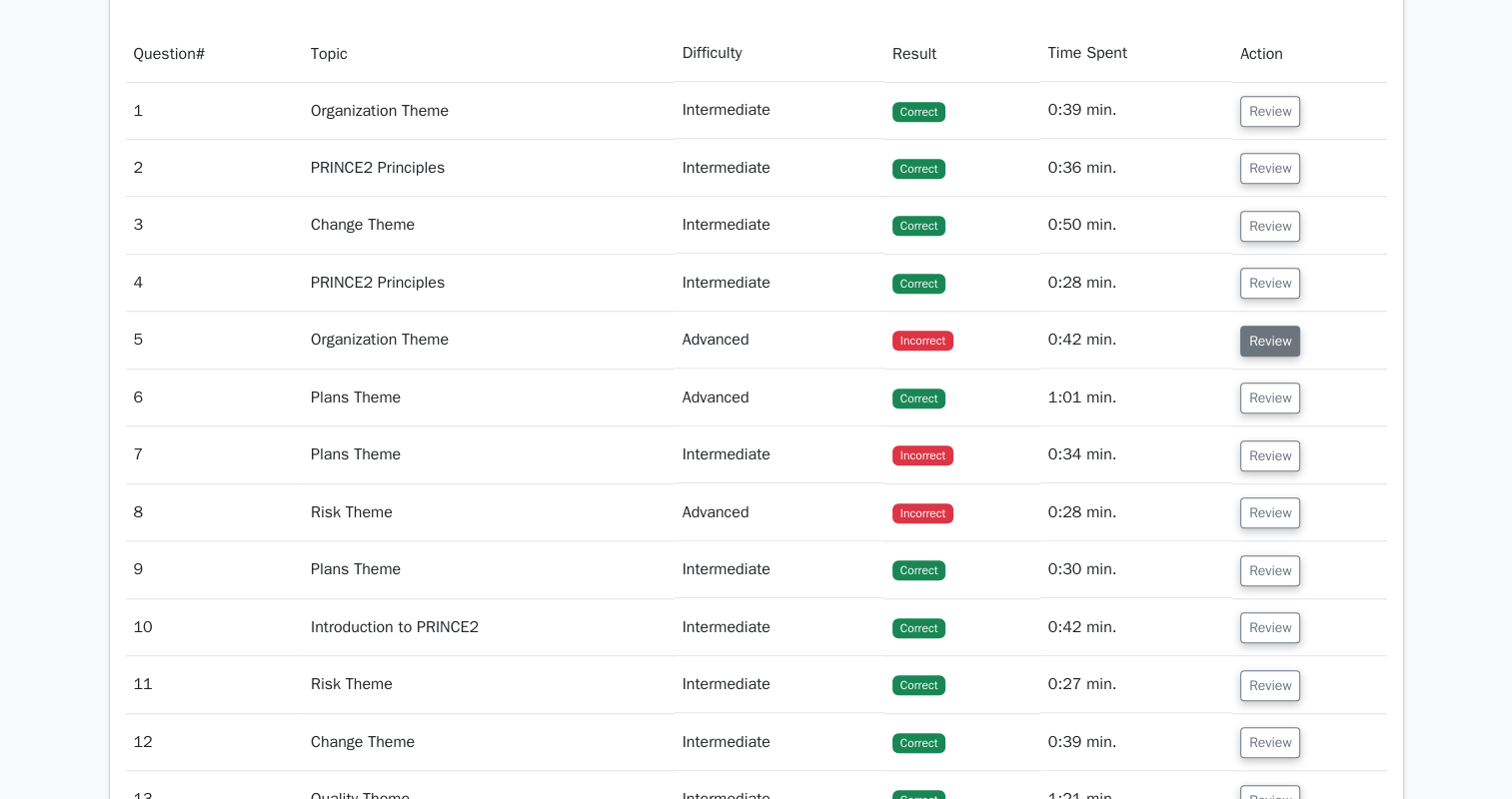scroll, scrollTop: 1498, scrollLeft: 0, axis: vertical 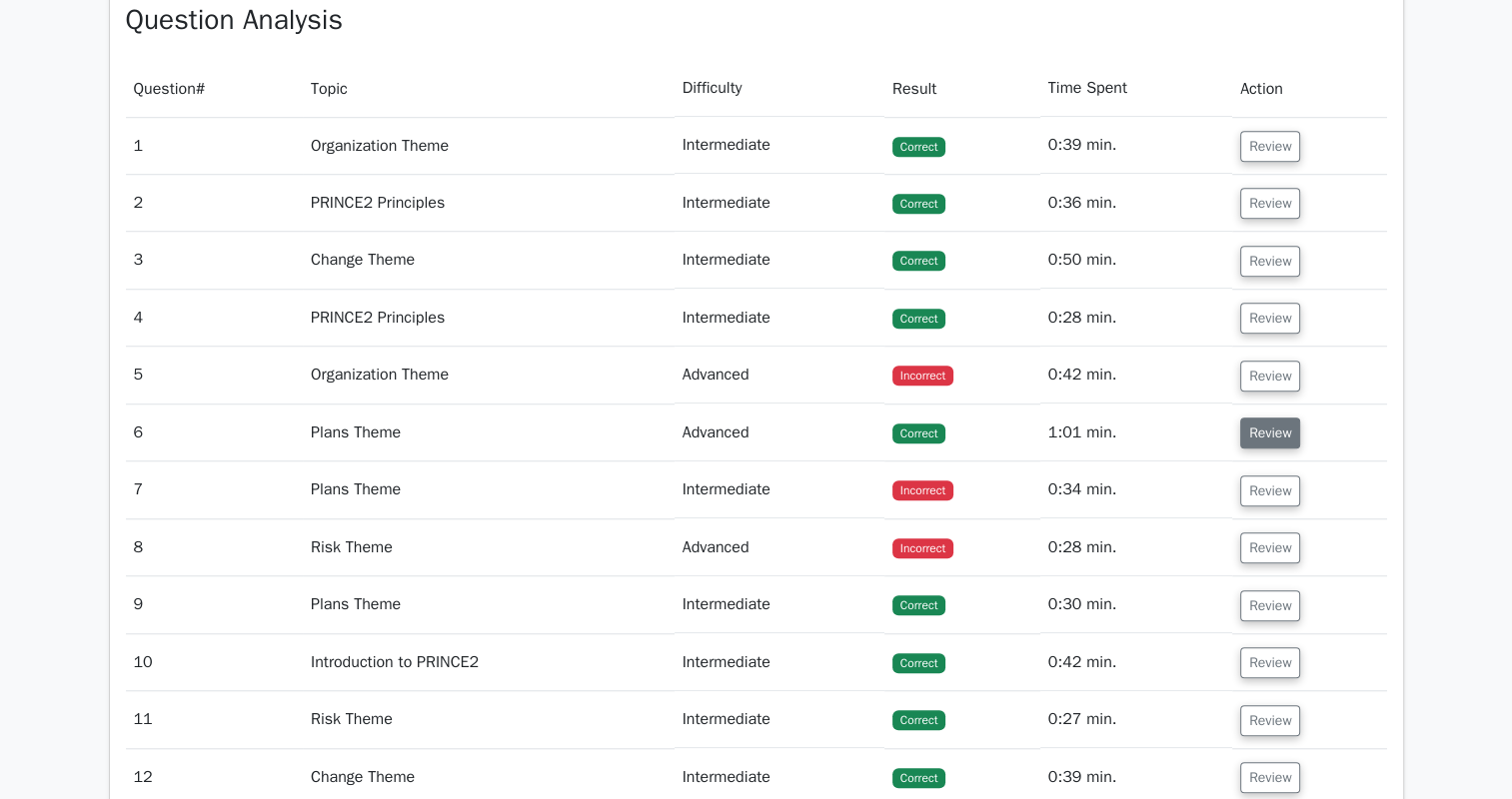 click on "Review" at bounding box center [1270, 432] 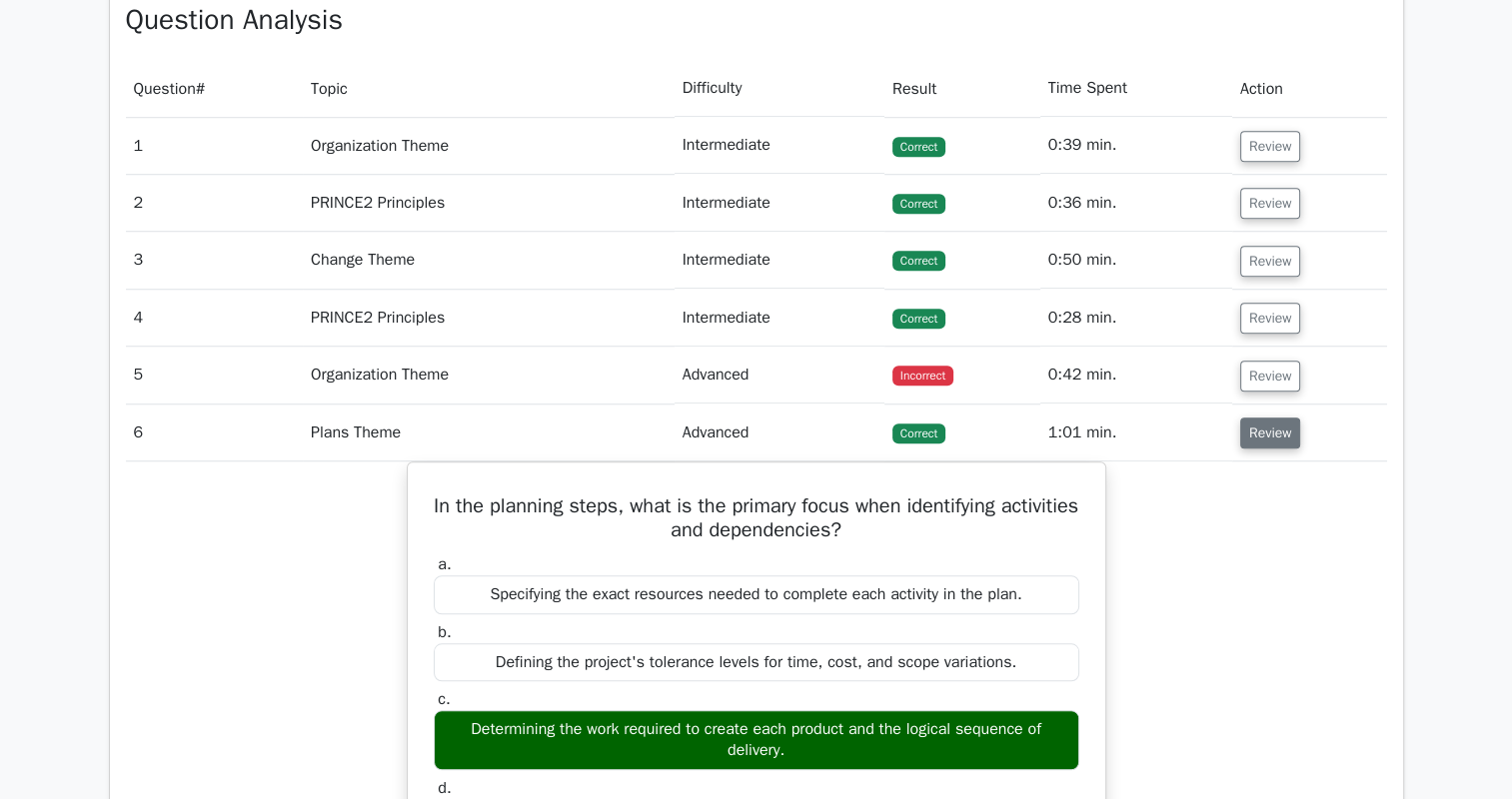 click on "Review" at bounding box center [1270, 432] 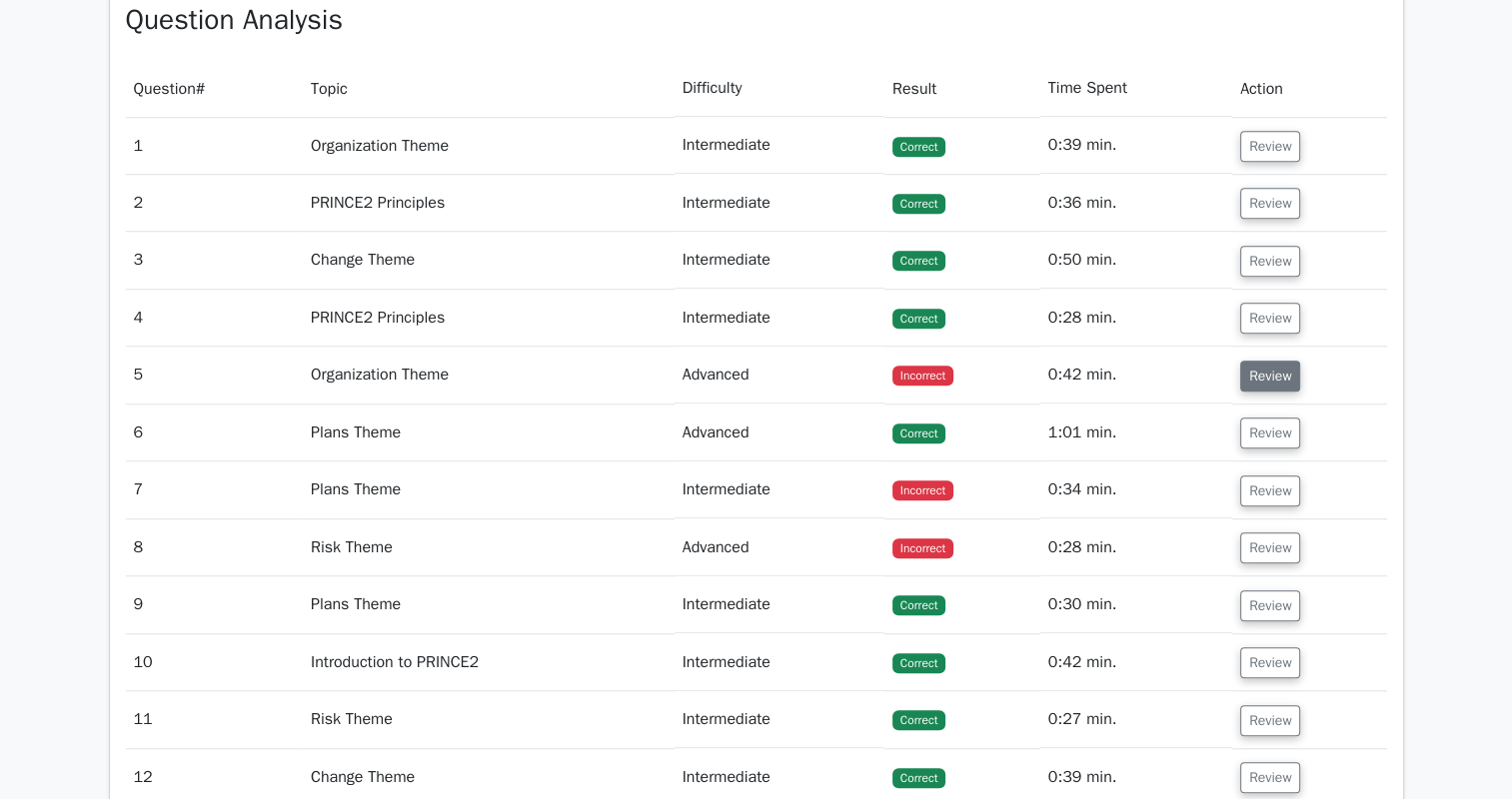 click on "Review" at bounding box center (1270, 376) 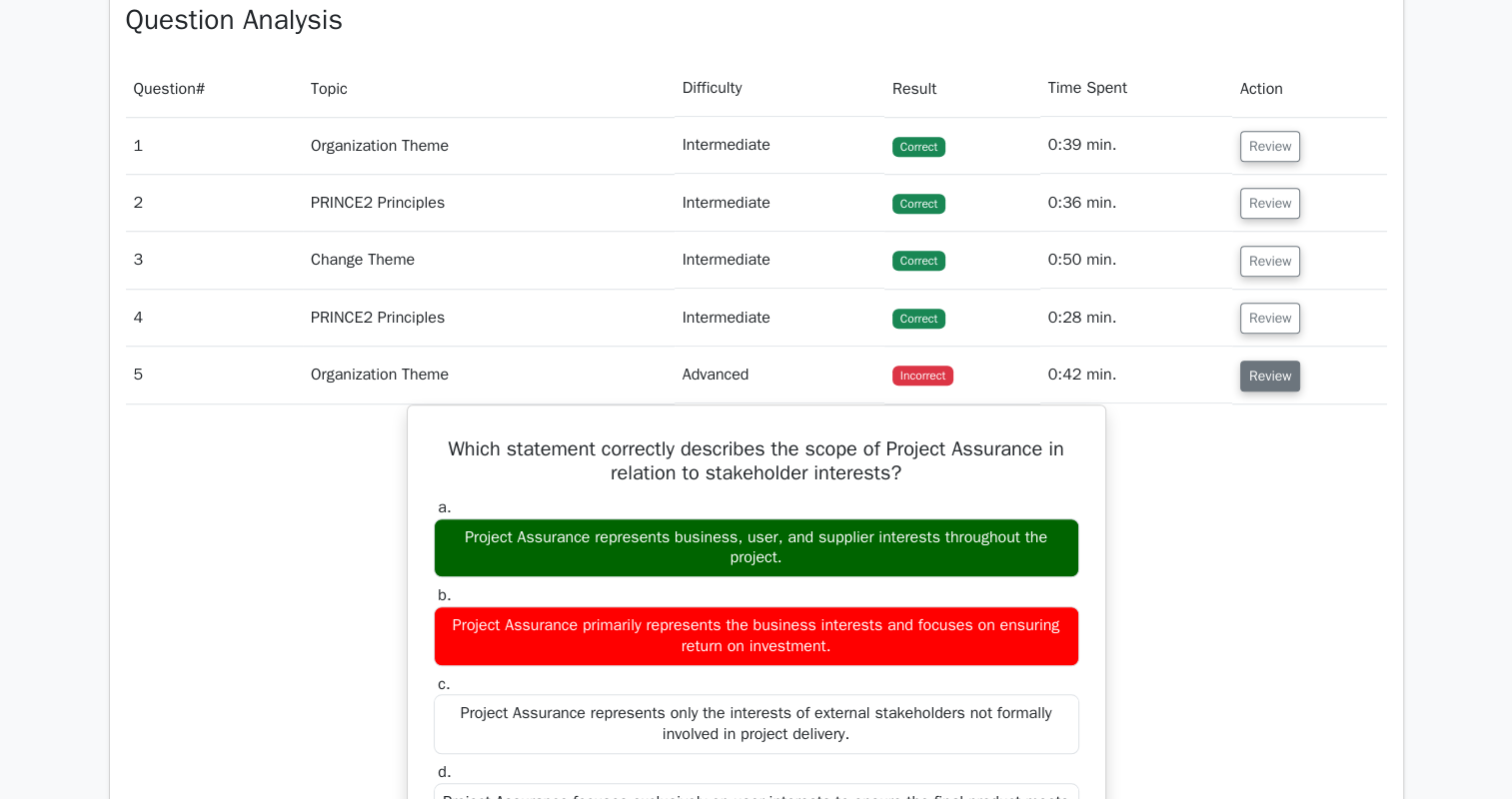 click on "Review" at bounding box center [1270, 376] 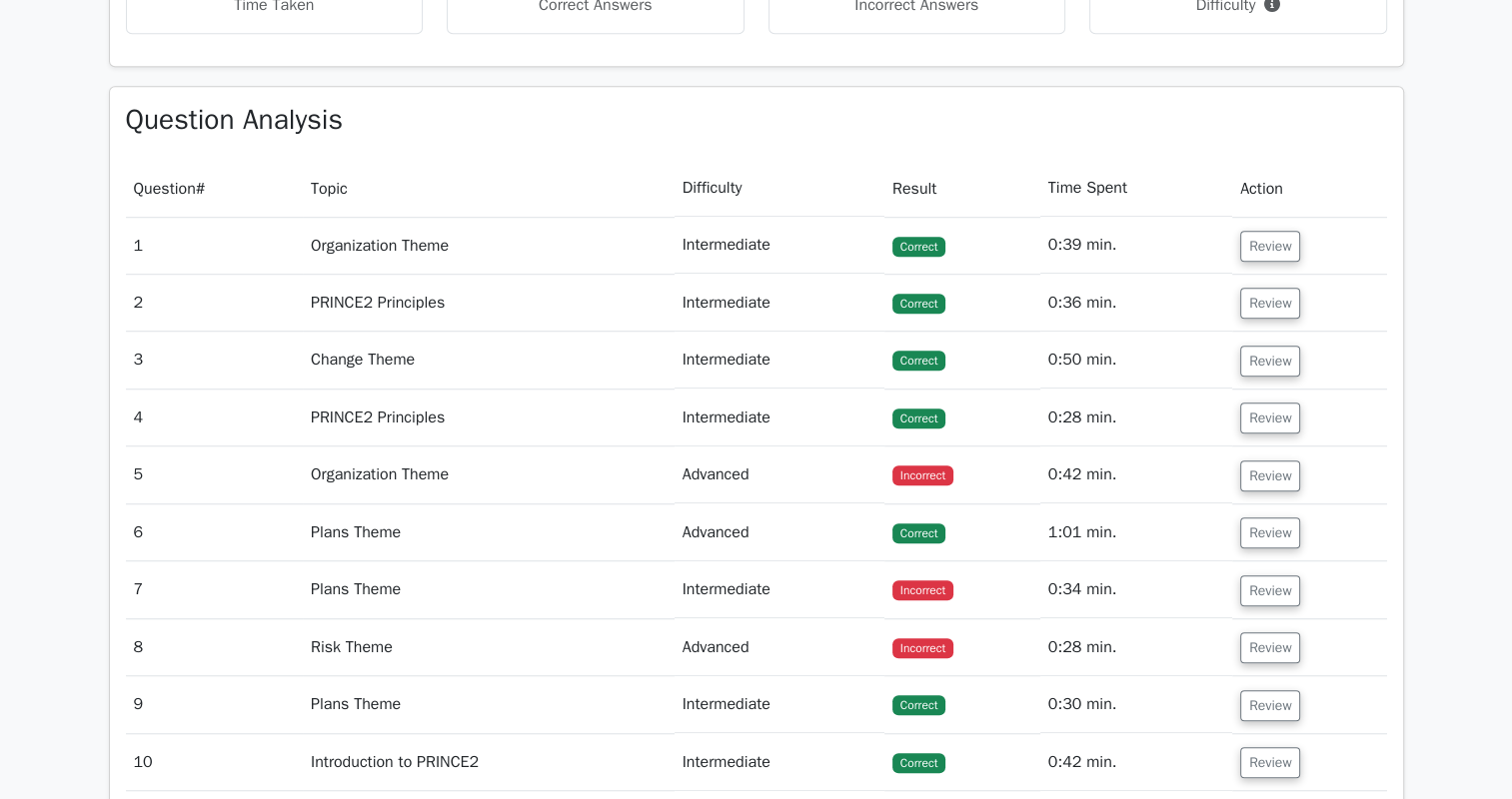 scroll, scrollTop: 1398, scrollLeft: 0, axis: vertical 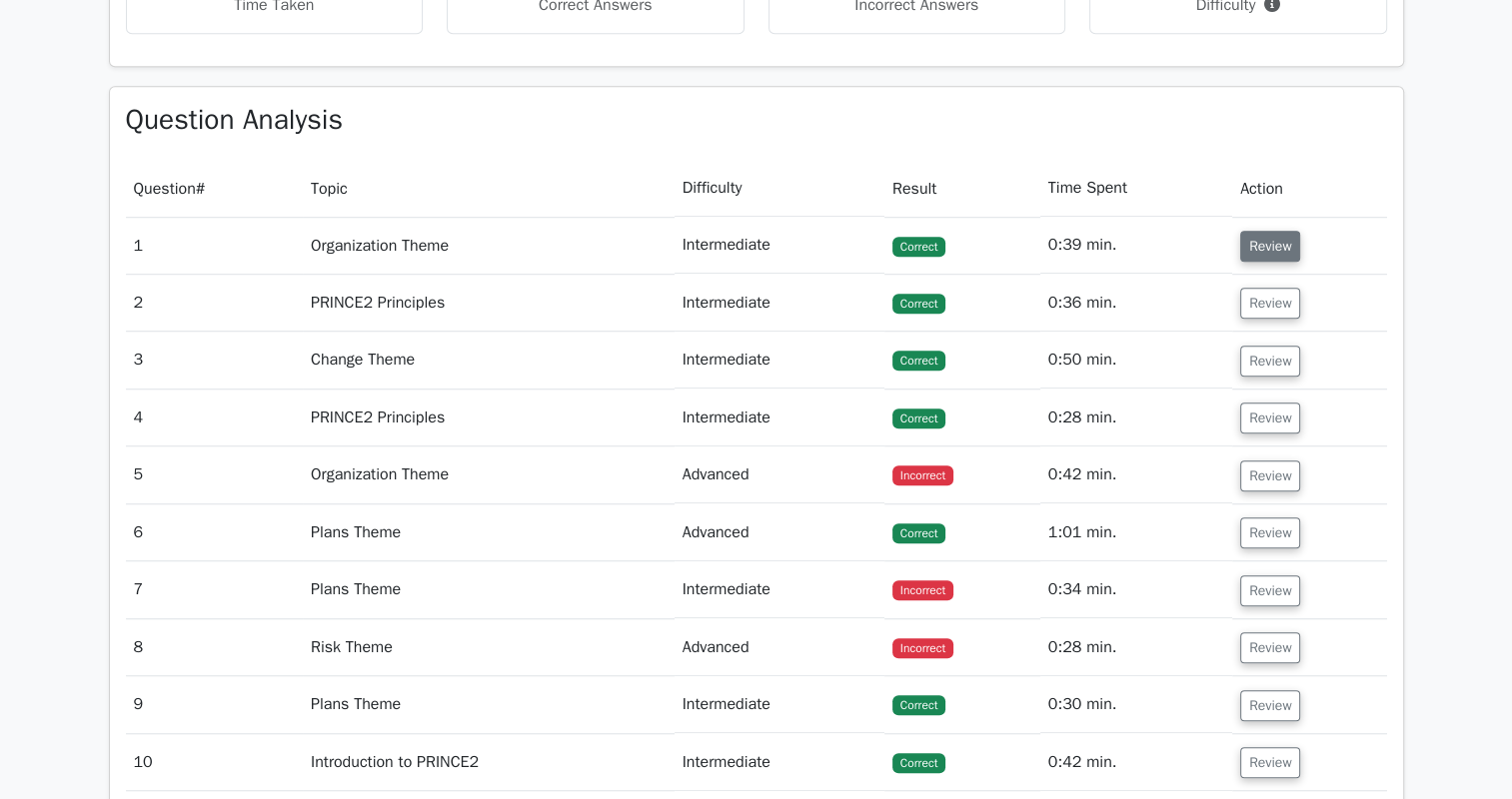 click on "Review" at bounding box center [1270, 246] 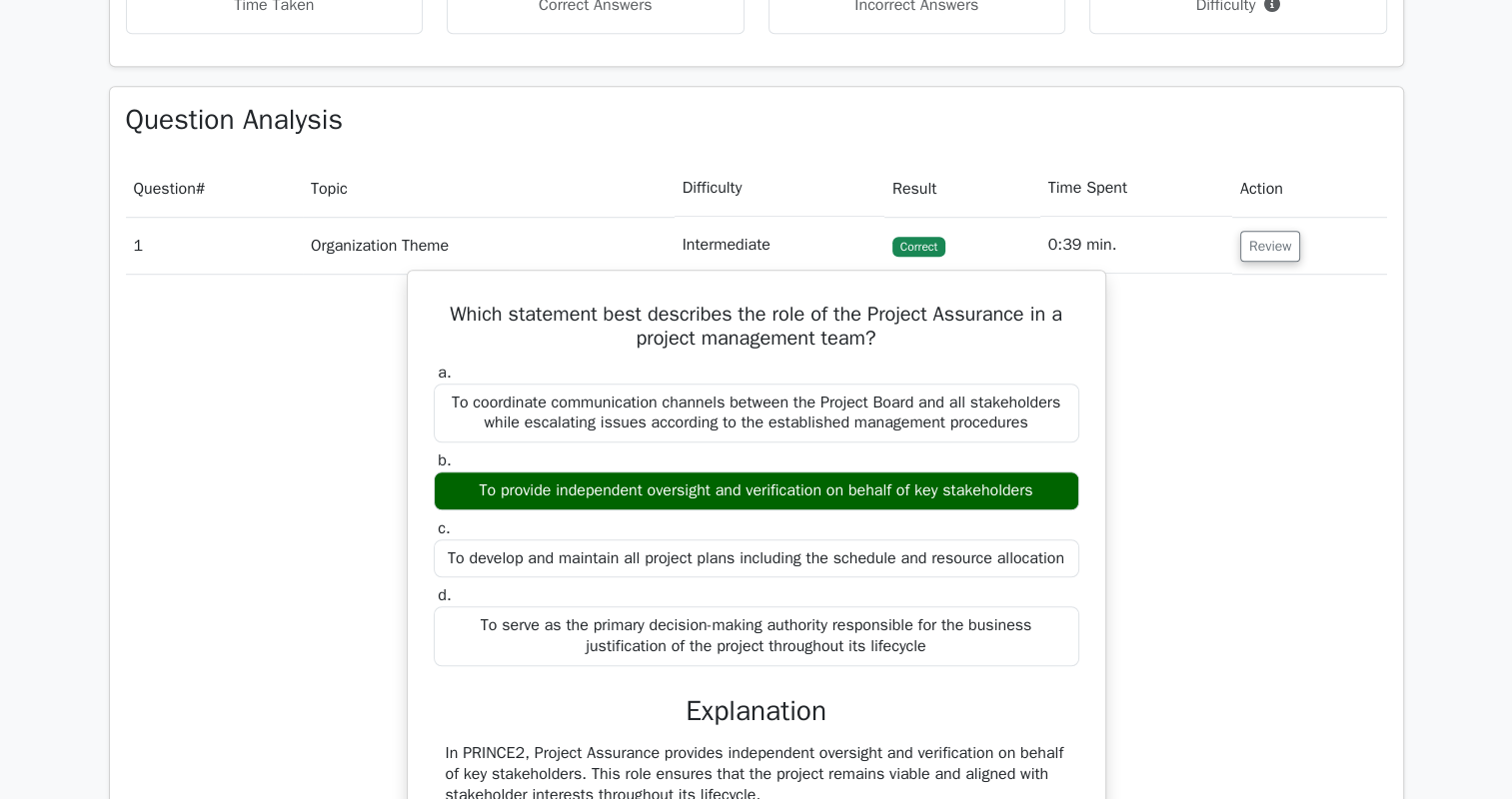 scroll, scrollTop: 1498, scrollLeft: 0, axis: vertical 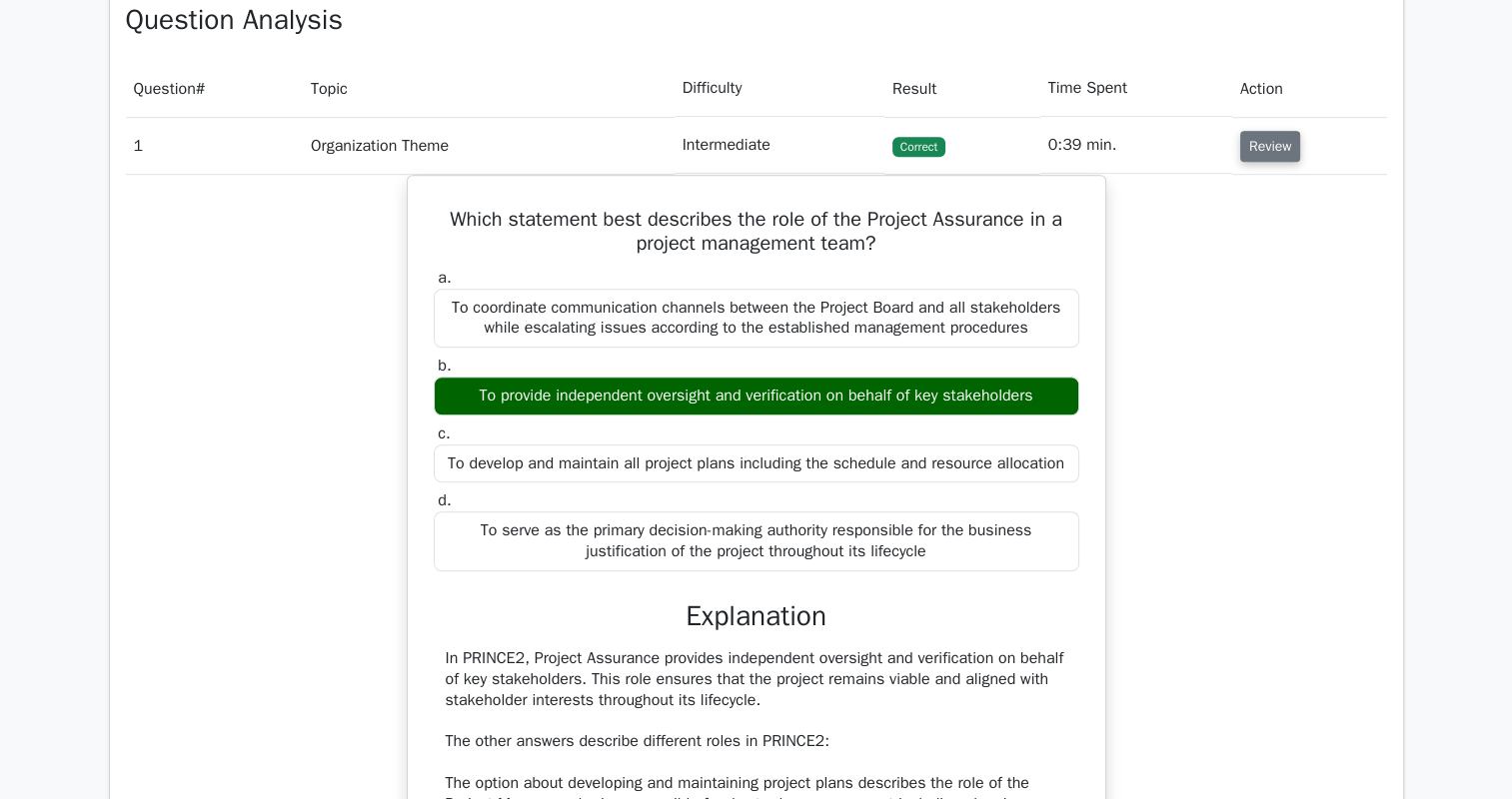 click on "Review" at bounding box center (1270, 146) 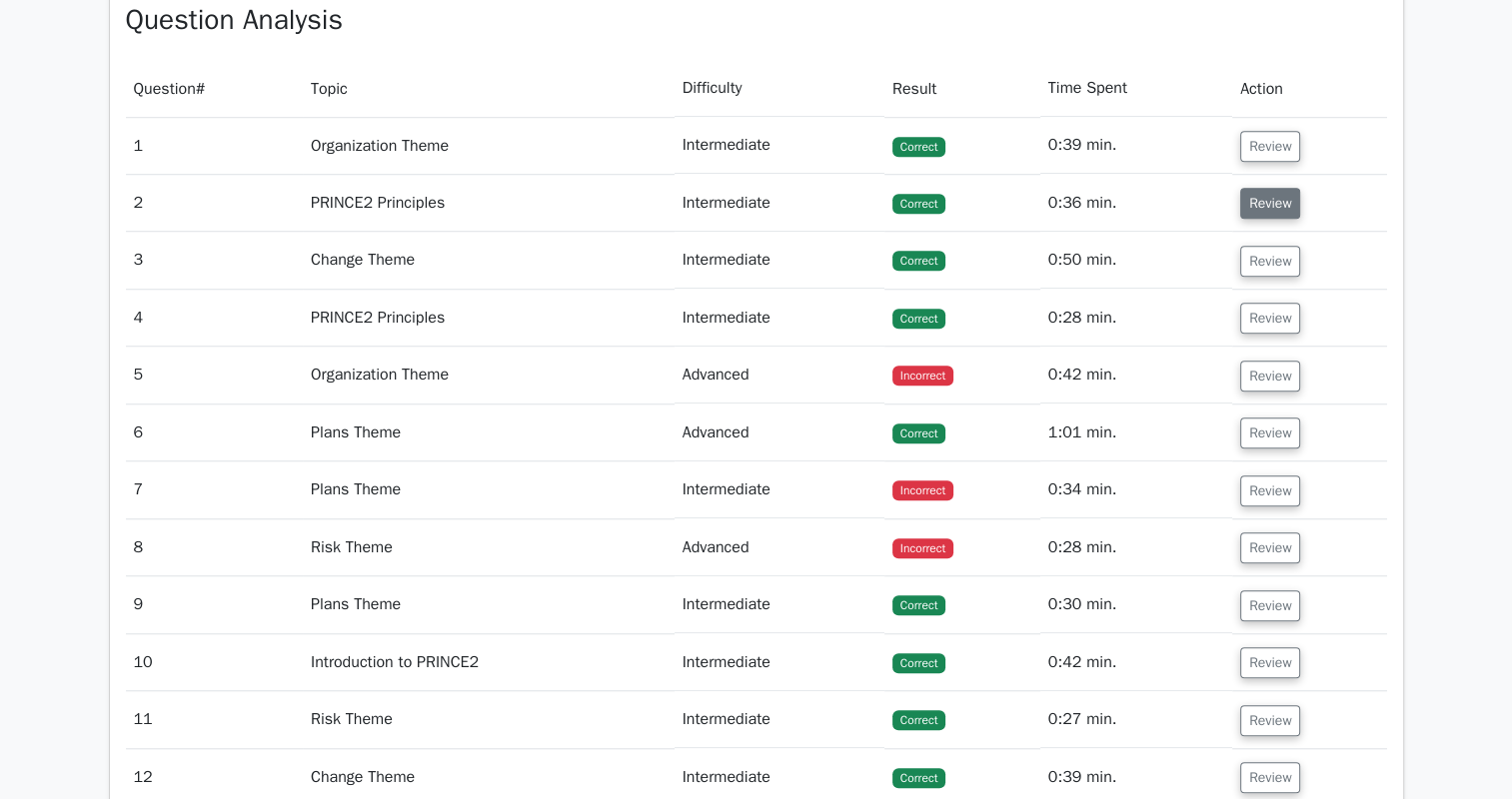 click on "Review" at bounding box center (1270, 203) 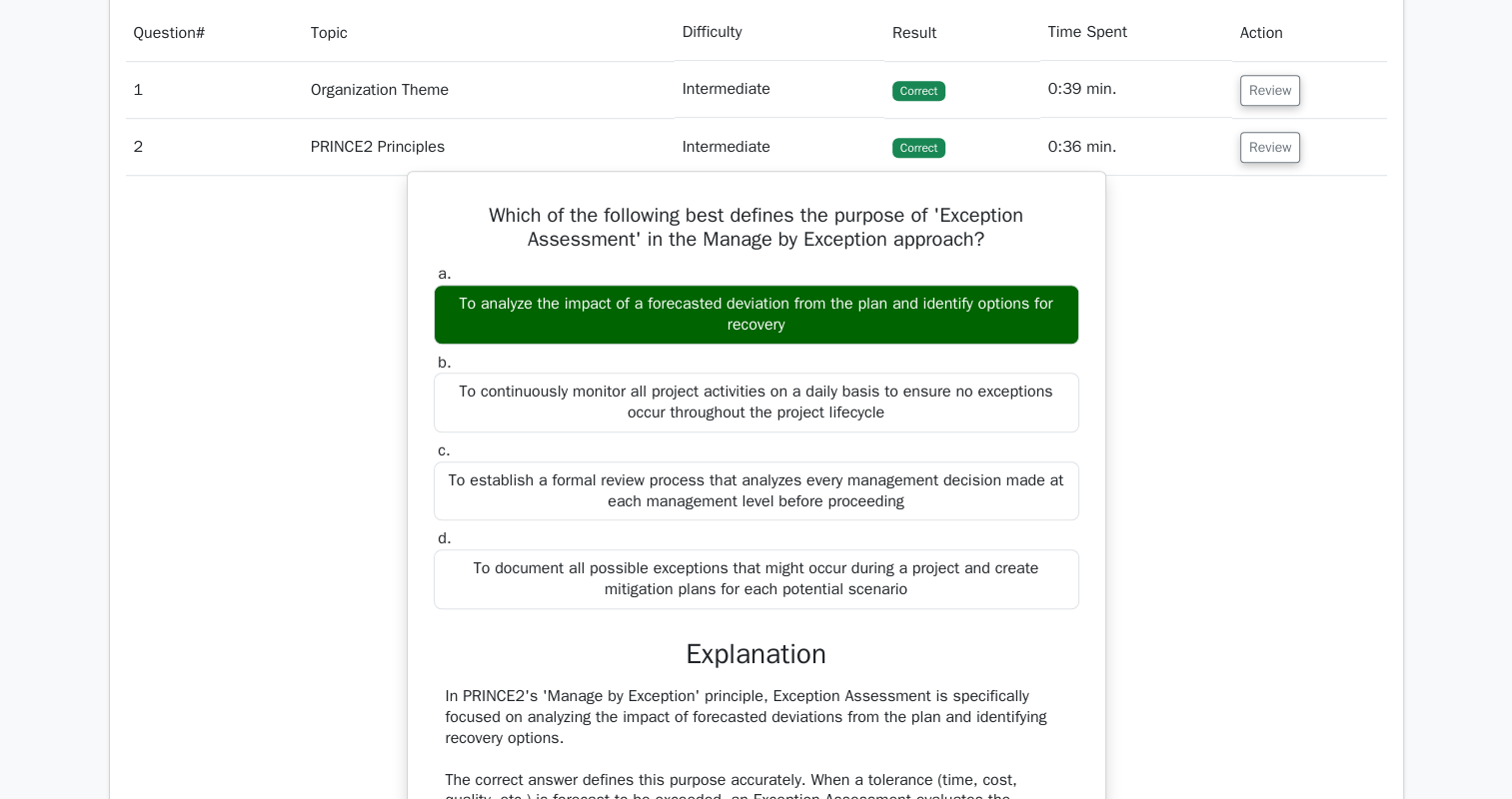 scroll, scrollTop: 1498, scrollLeft: 0, axis: vertical 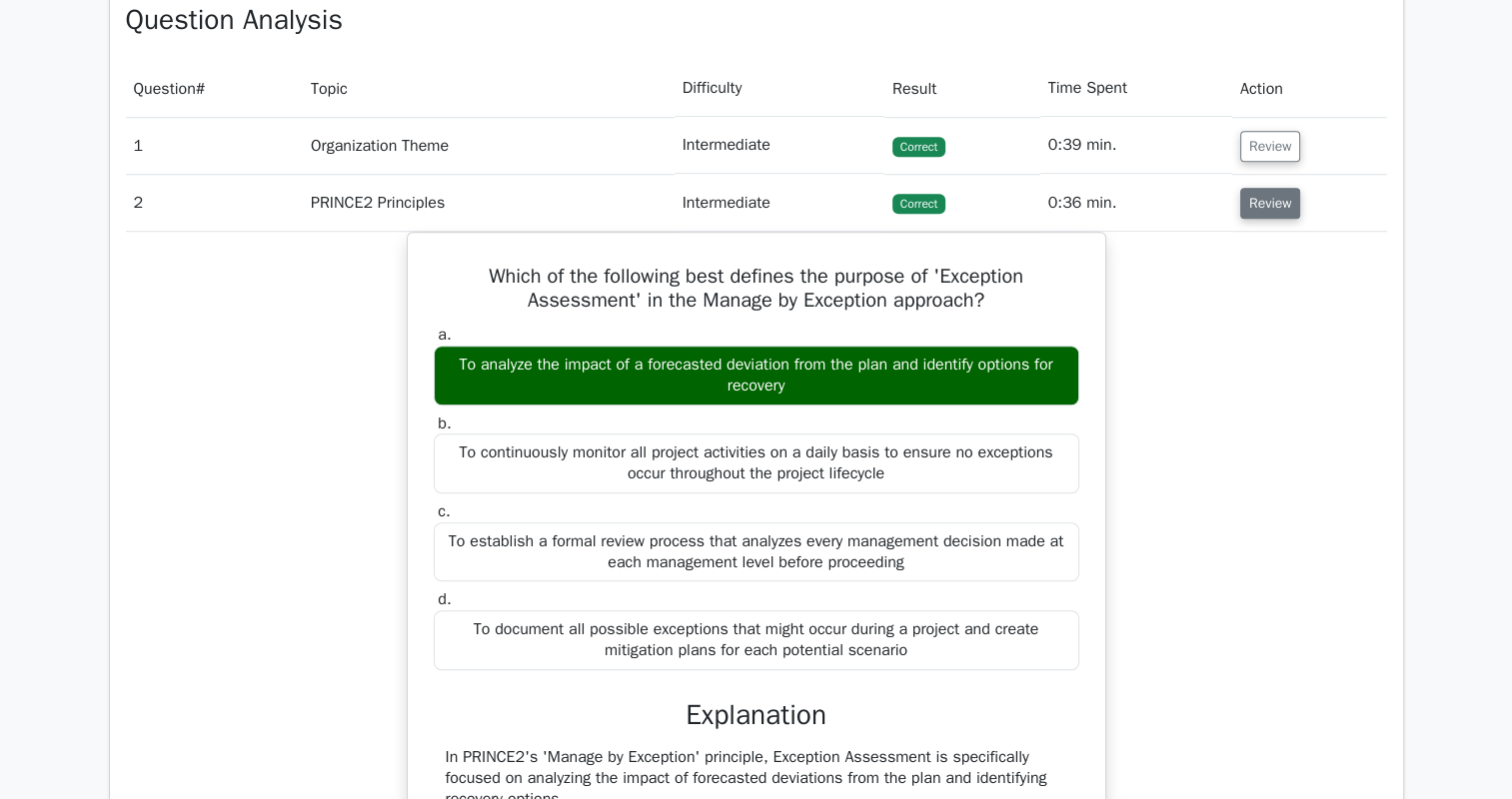 click on "Review" at bounding box center (1270, 203) 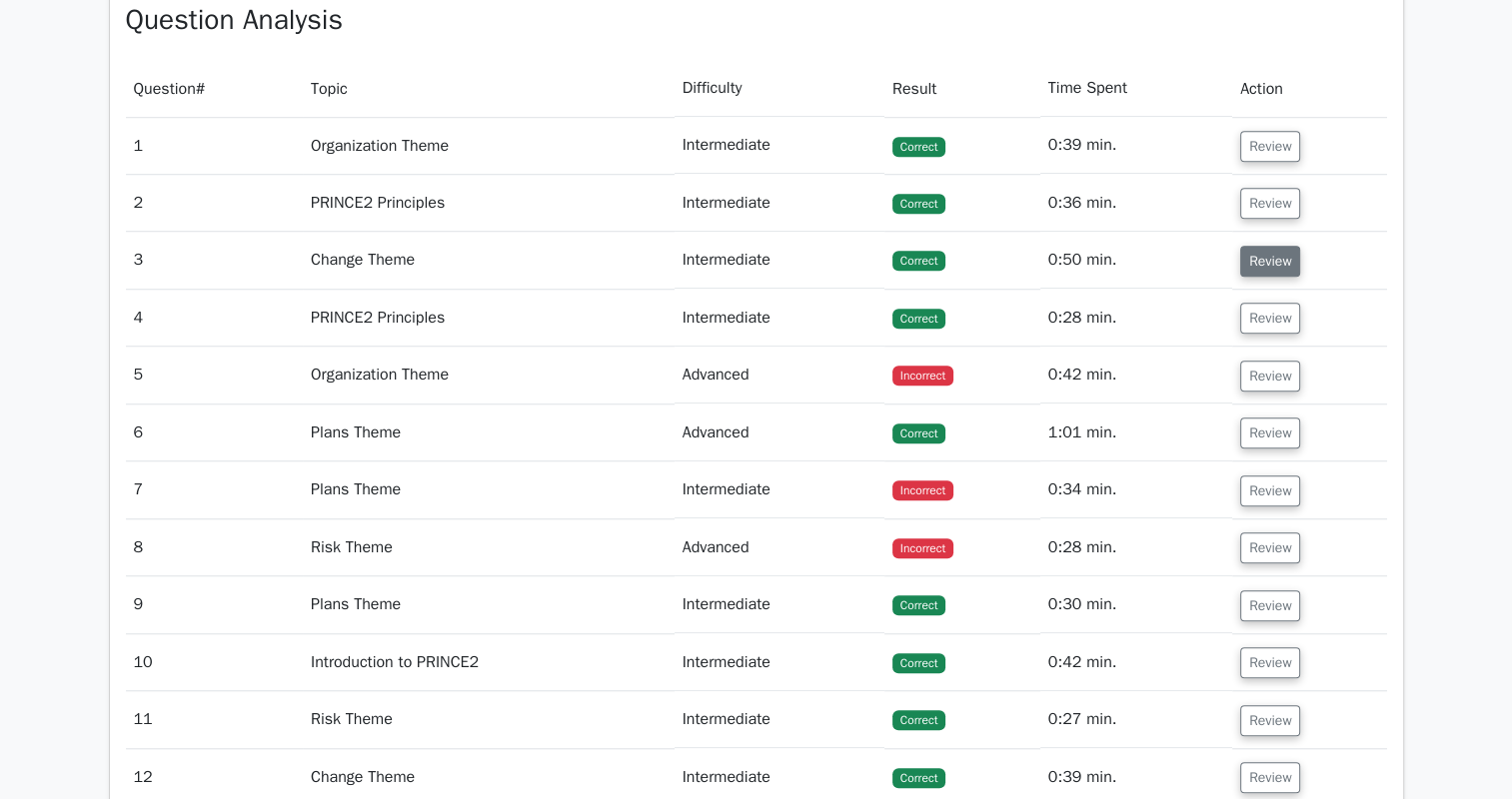 click on "Review" at bounding box center (1270, 261) 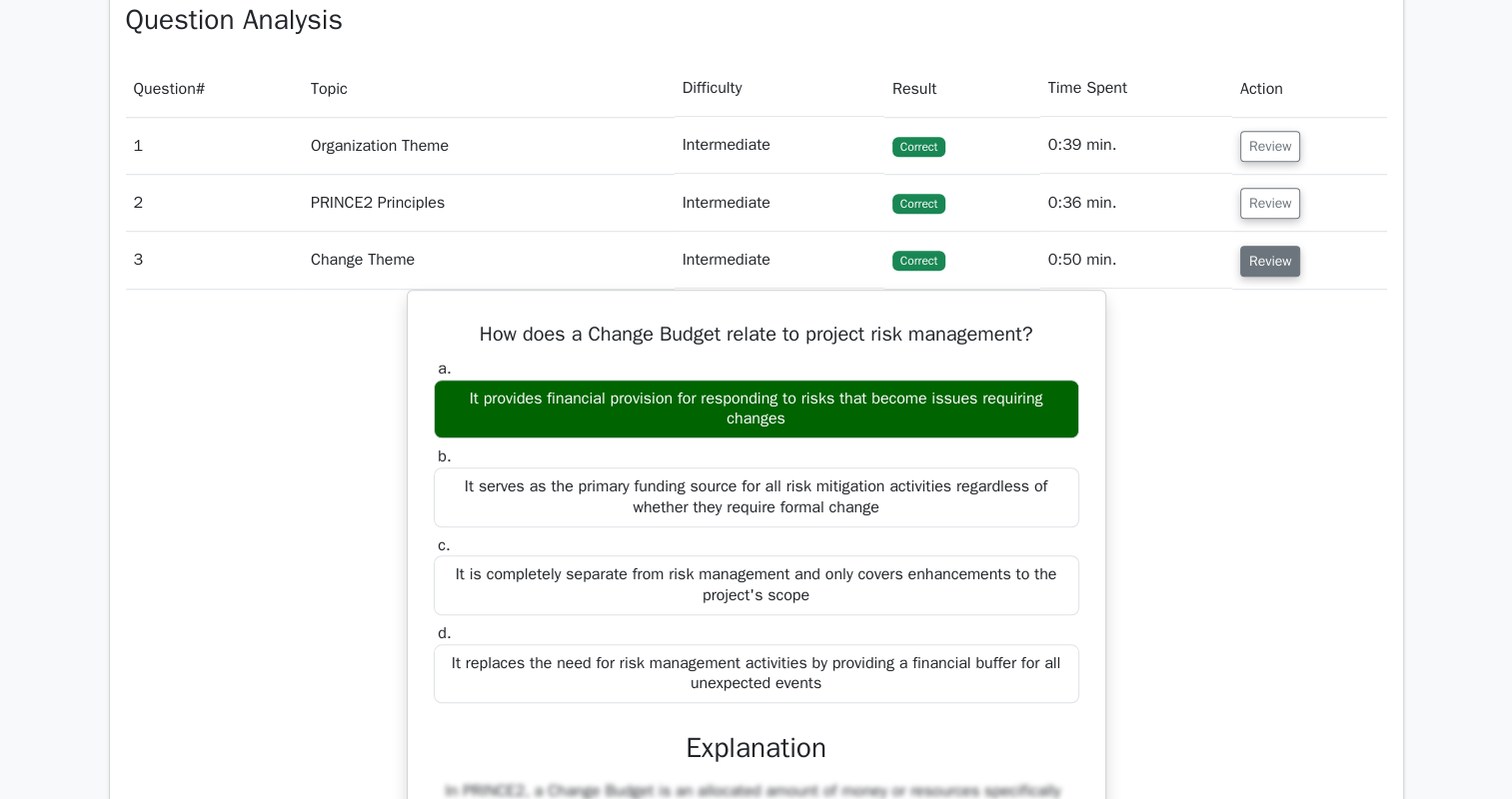 click on "Review" at bounding box center [1270, 261] 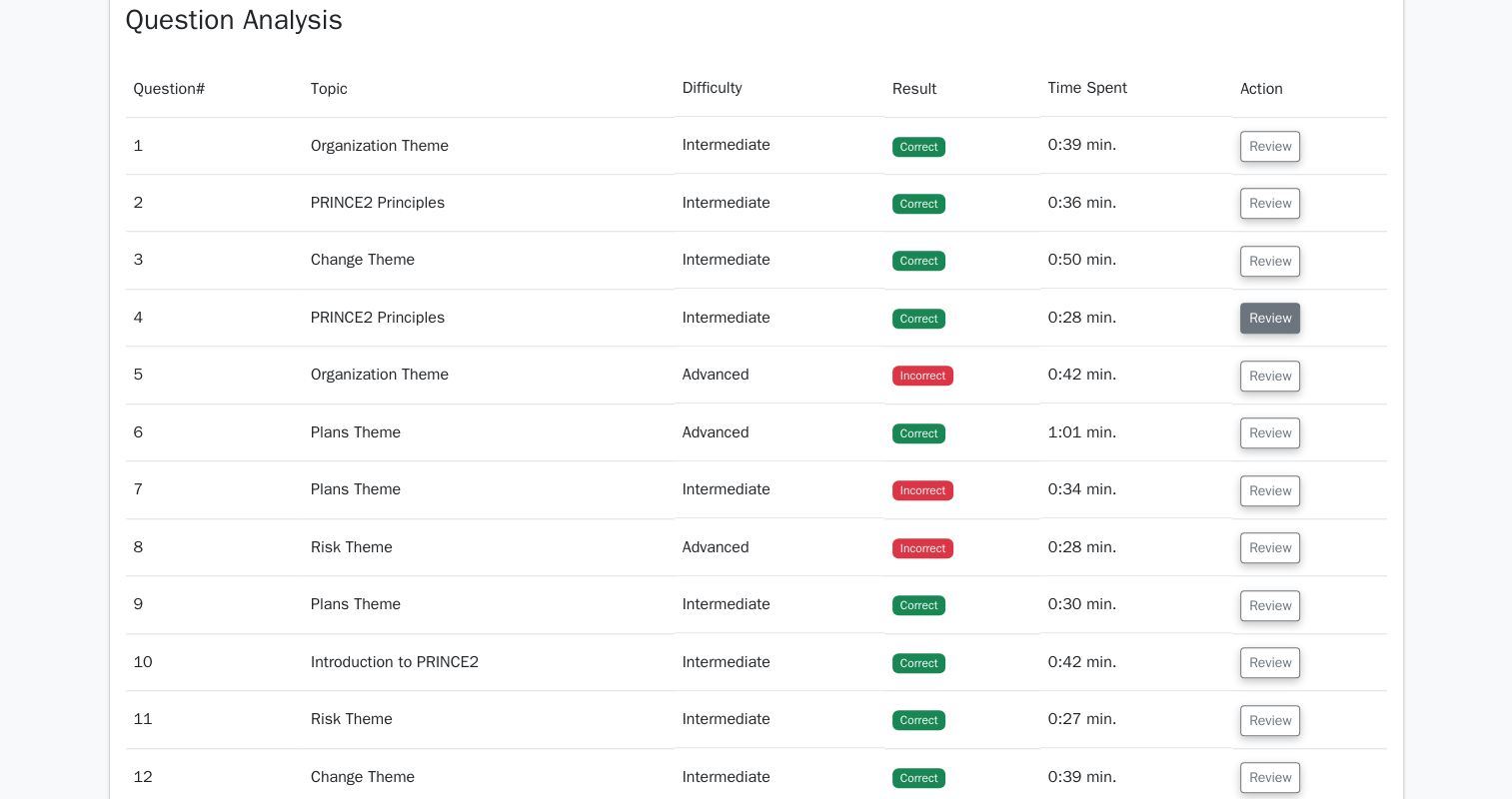 click on "Review" at bounding box center (1270, 318) 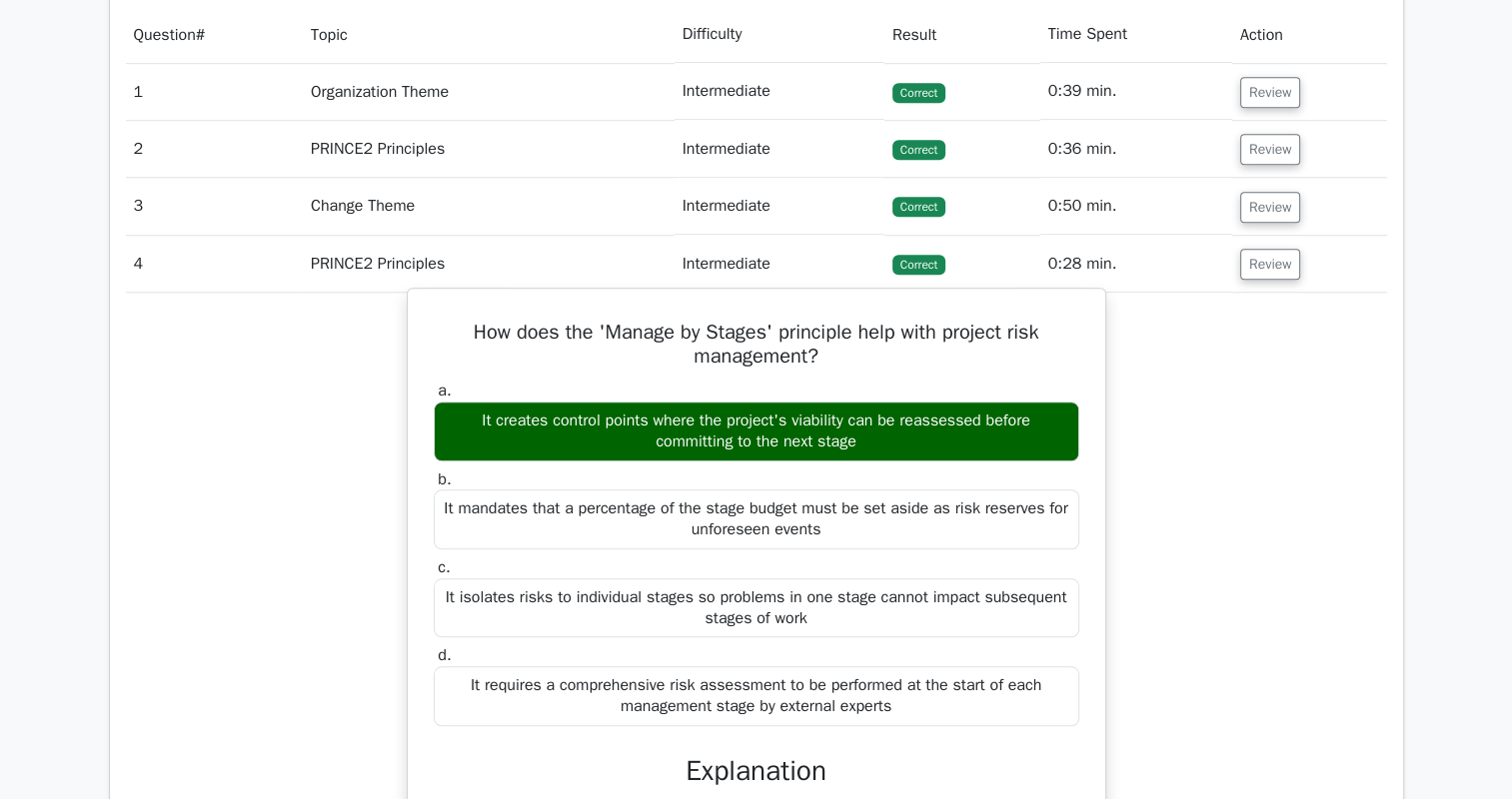 scroll, scrollTop: 1598, scrollLeft: 0, axis: vertical 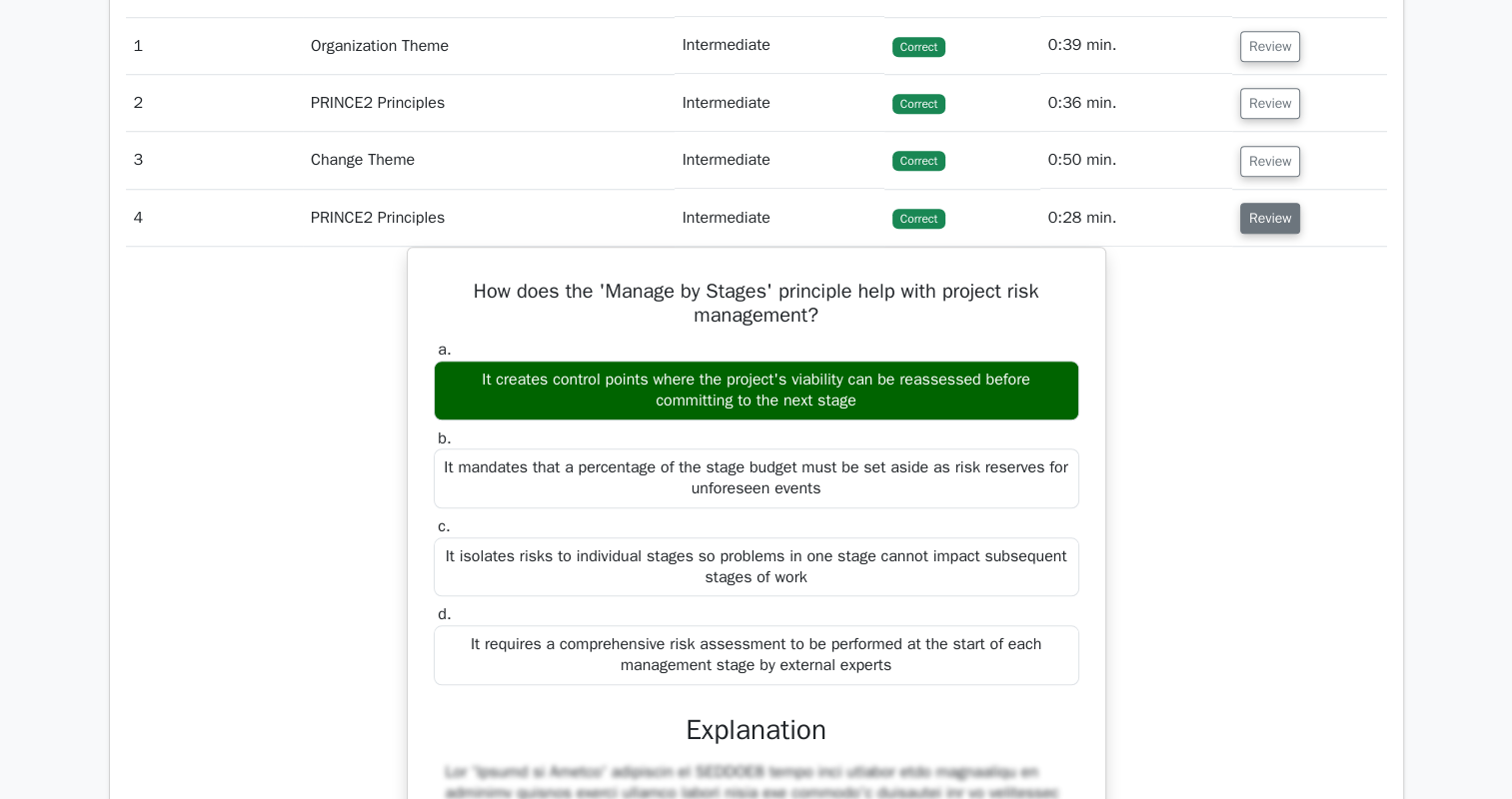 click on "Review" at bounding box center (1270, 218) 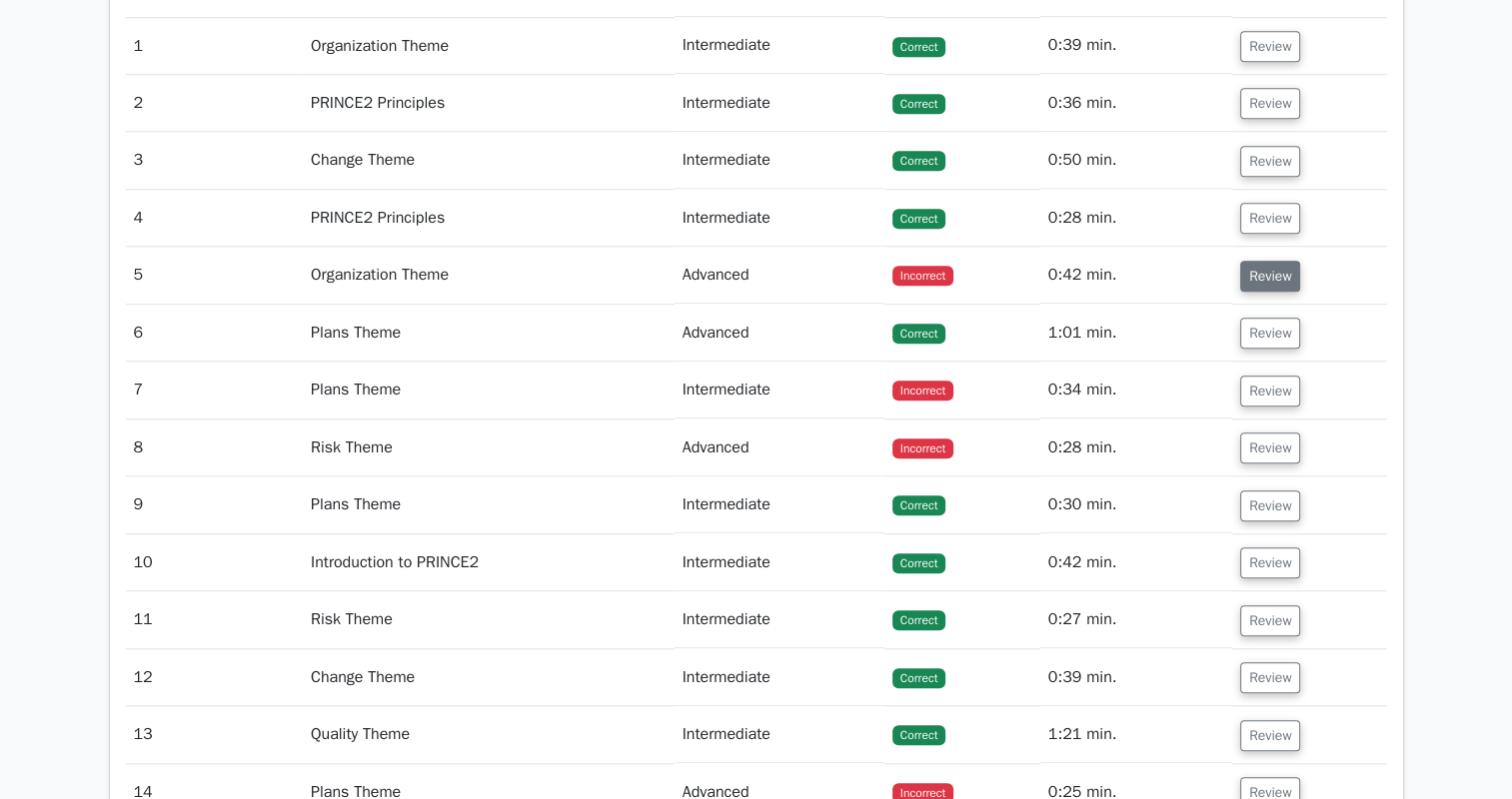 click on "Review" at bounding box center (1270, 276) 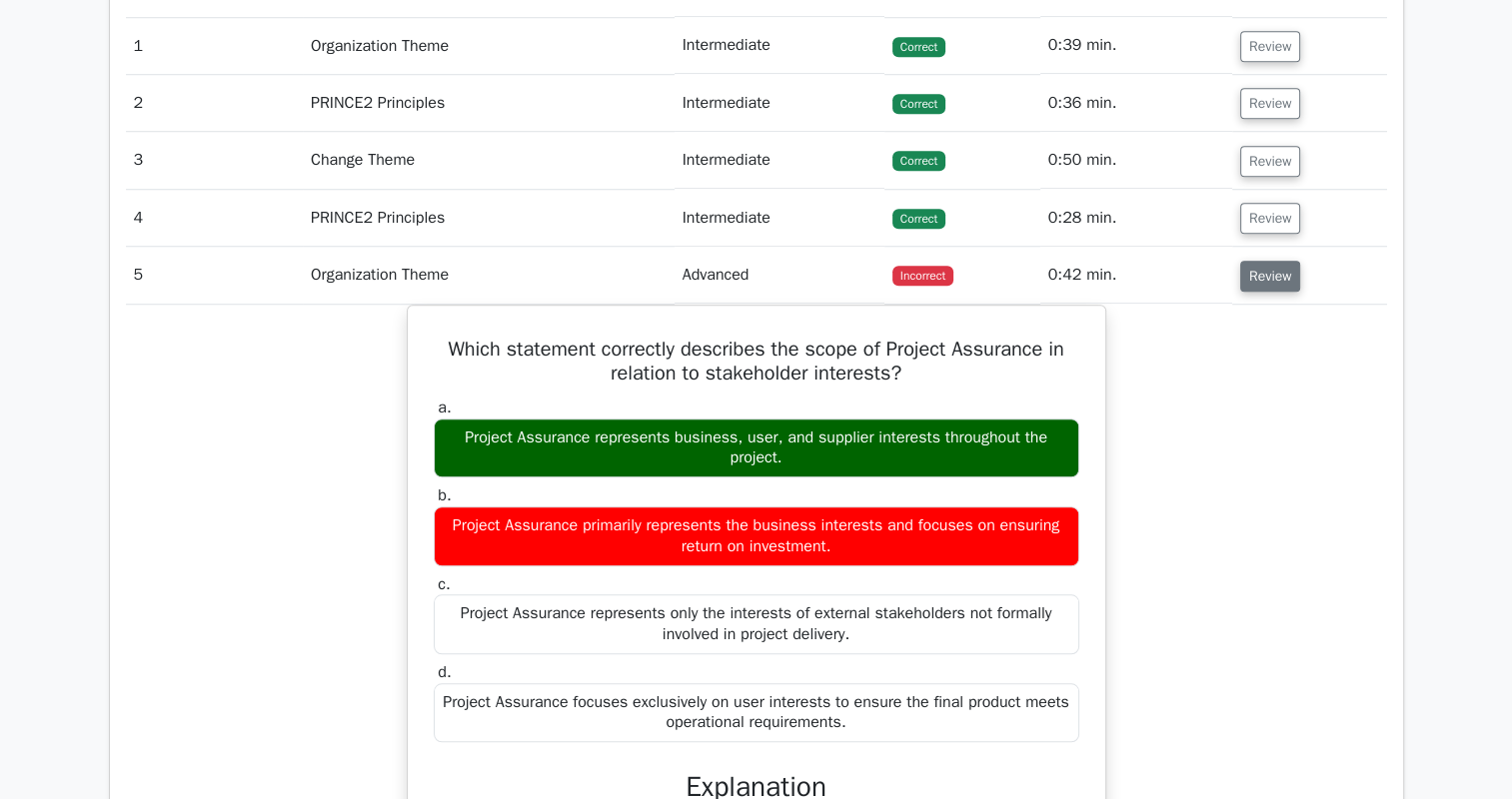 click on "Review" at bounding box center [1270, 276] 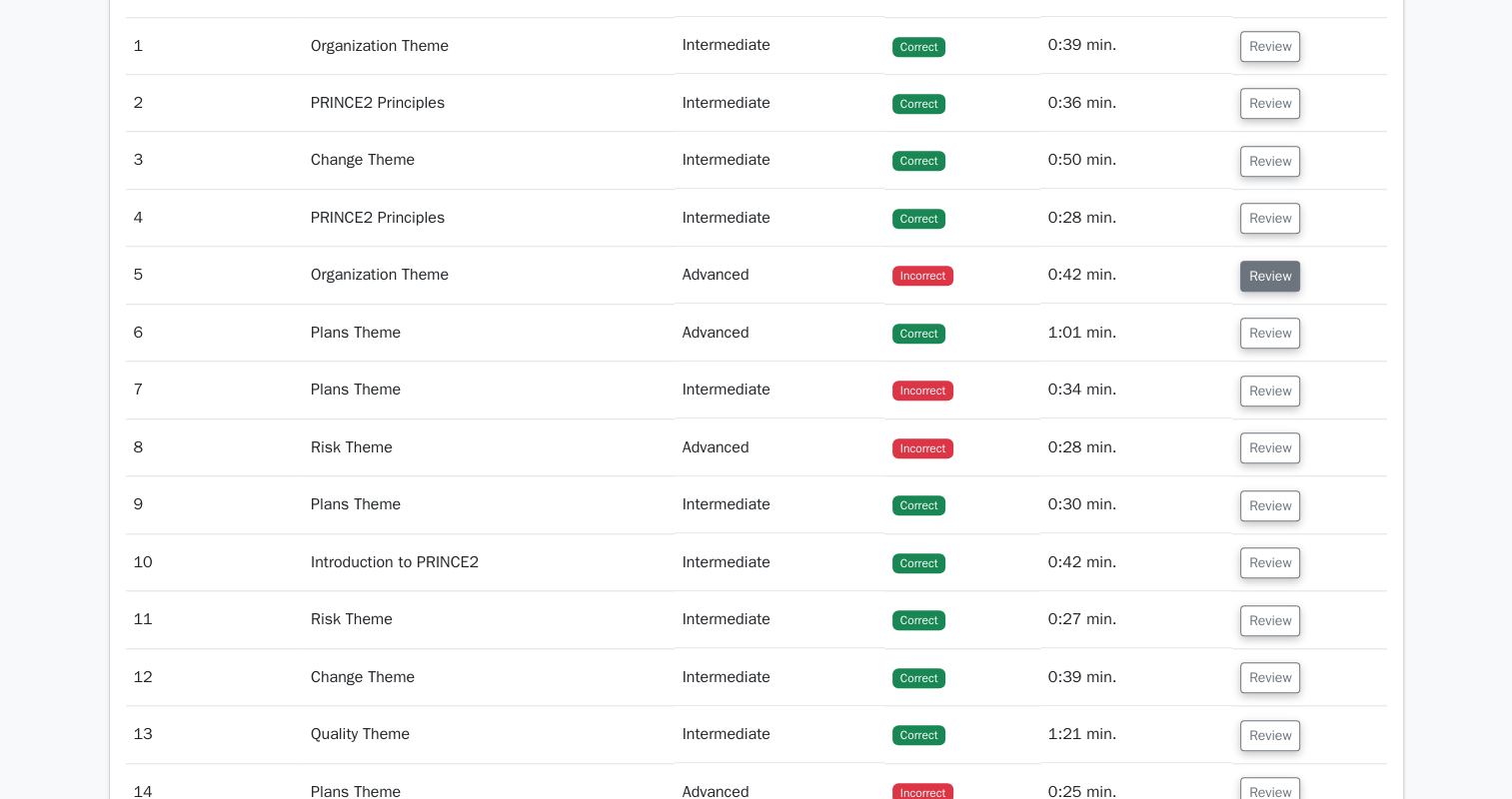 click on "Review" at bounding box center (1270, 276) 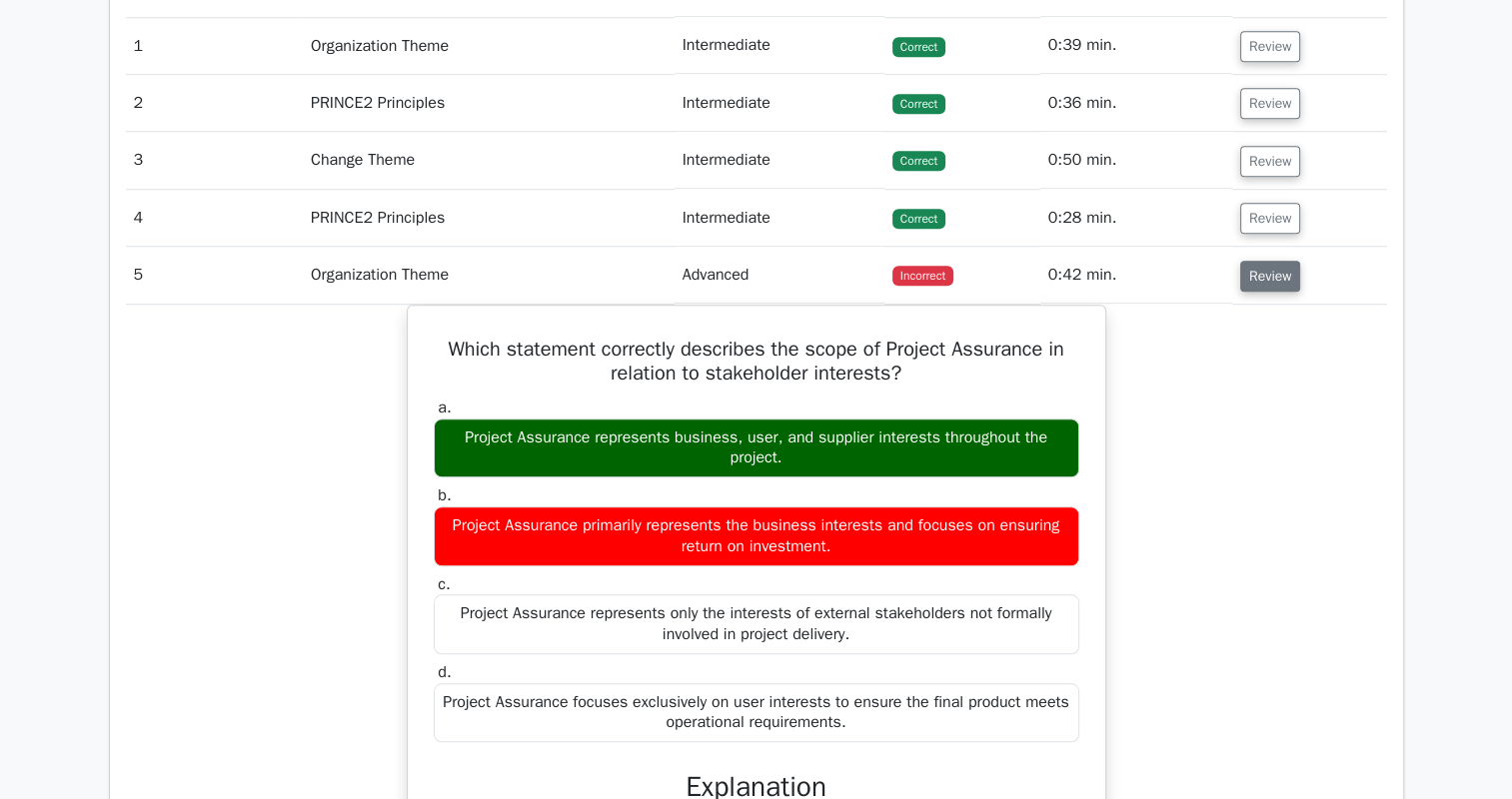 click on "Review" at bounding box center (1270, 276) 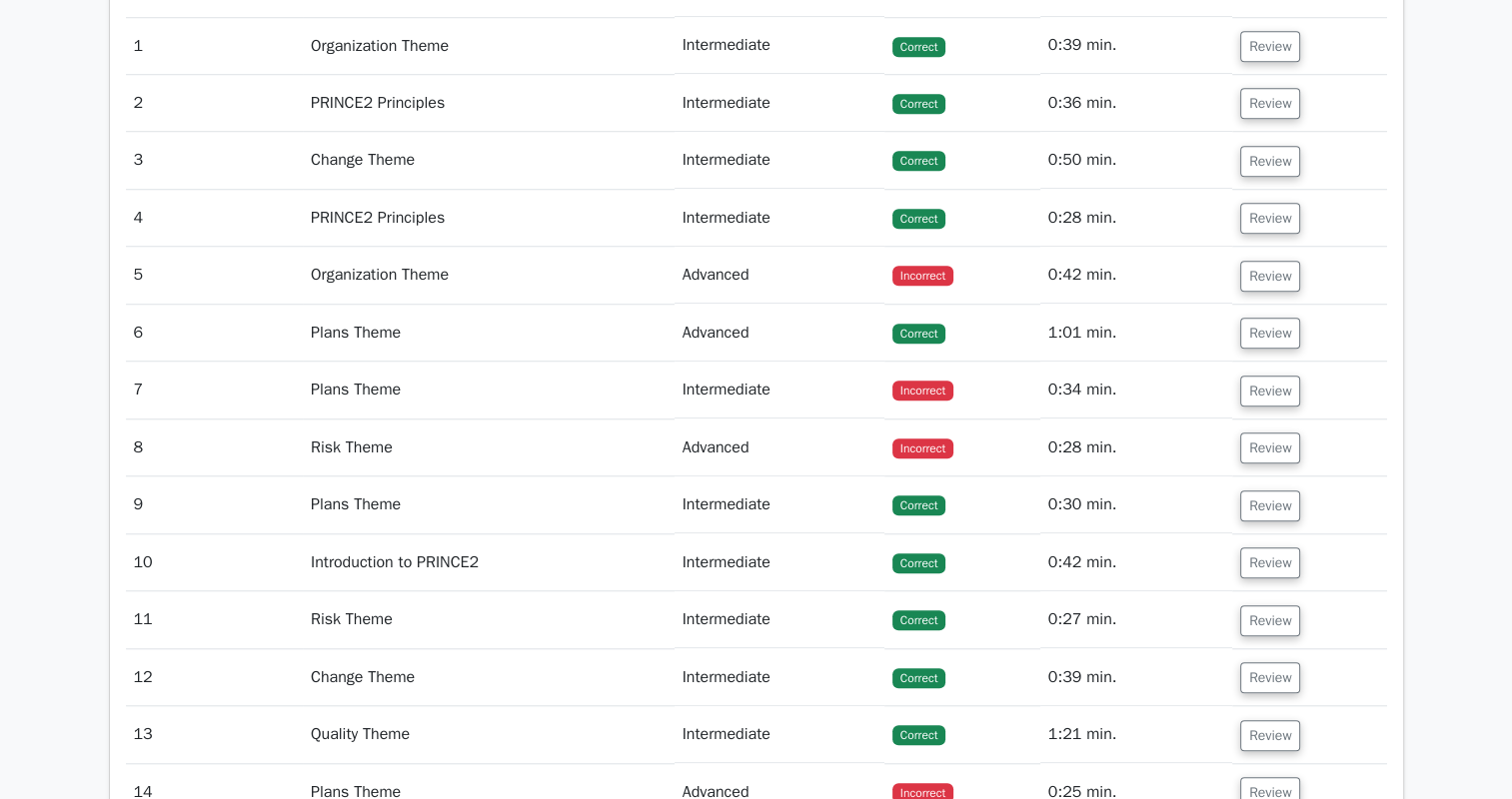click on "Review" at bounding box center [1309, 333] 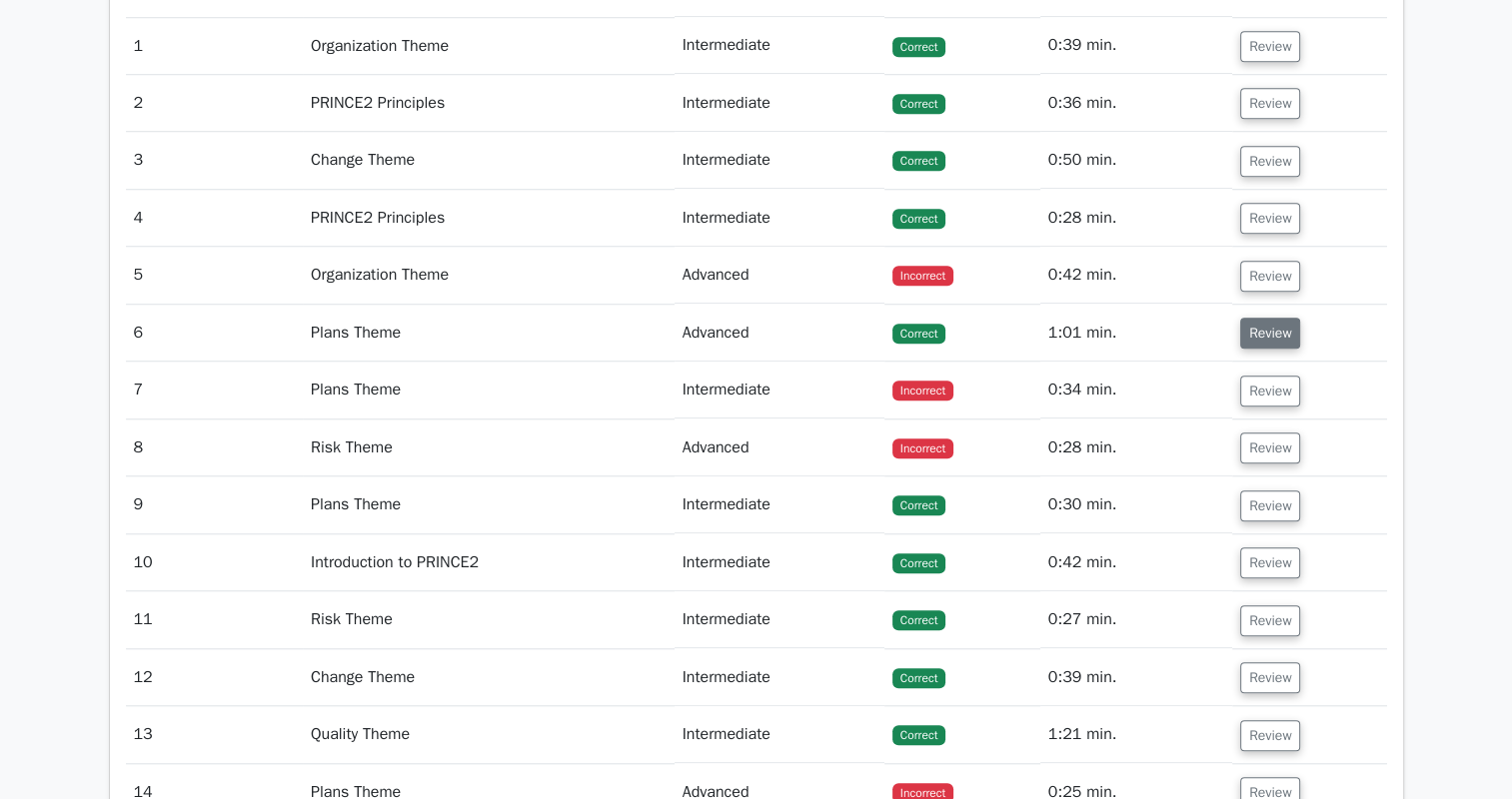 click on "Review" at bounding box center [1270, 333] 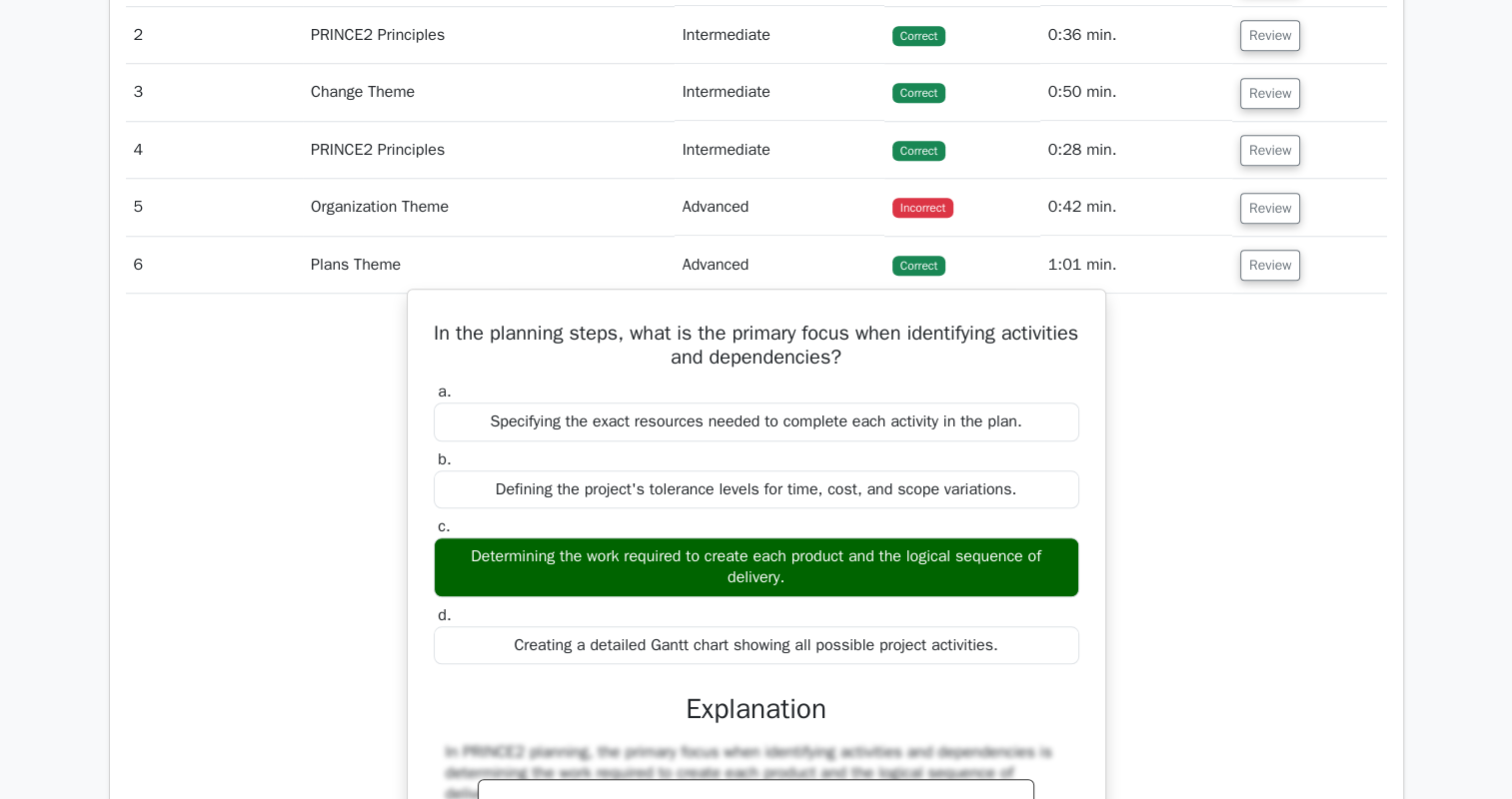 scroll, scrollTop: 1698, scrollLeft: 0, axis: vertical 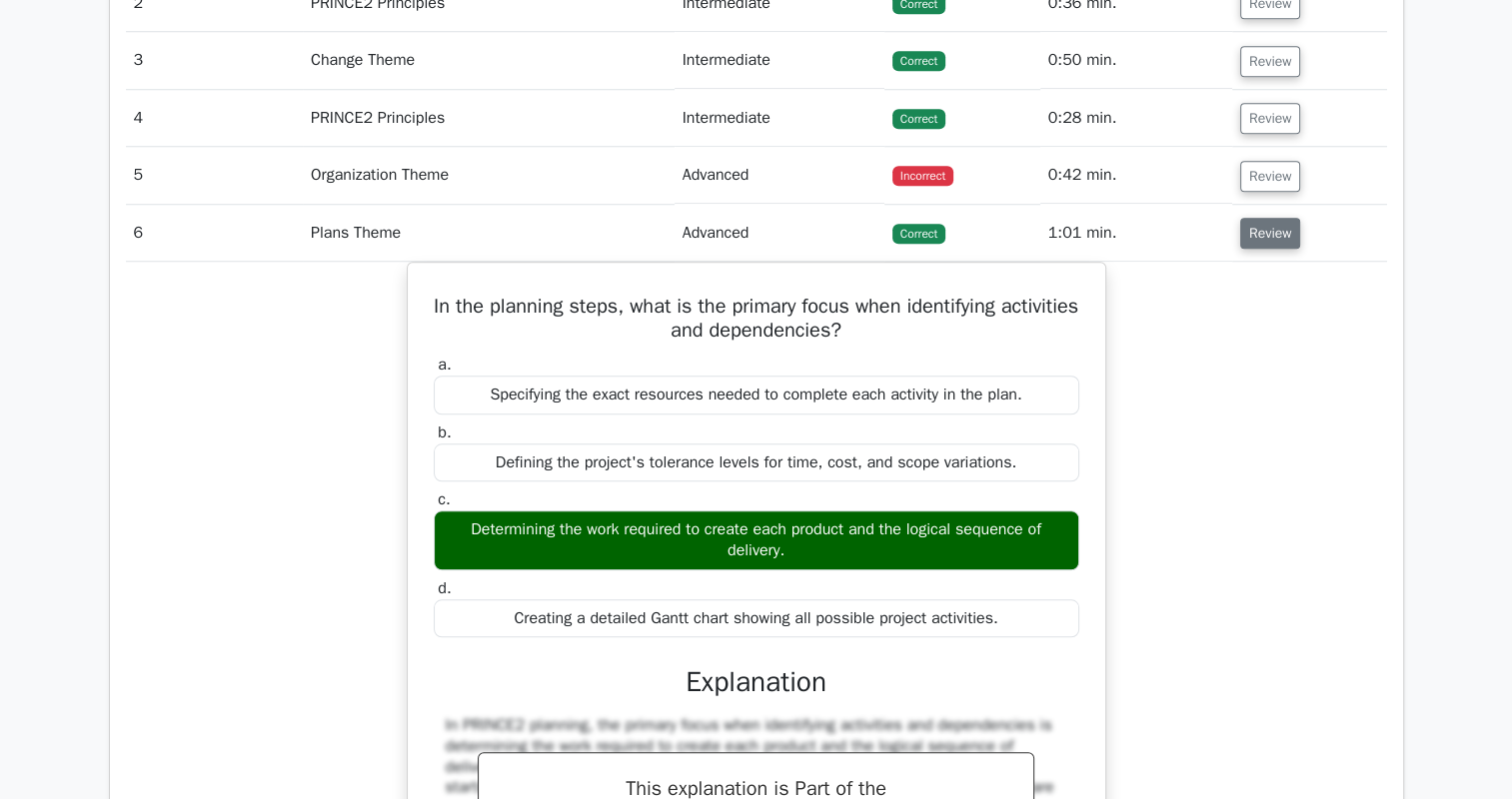 click on "Review" at bounding box center [1270, 233] 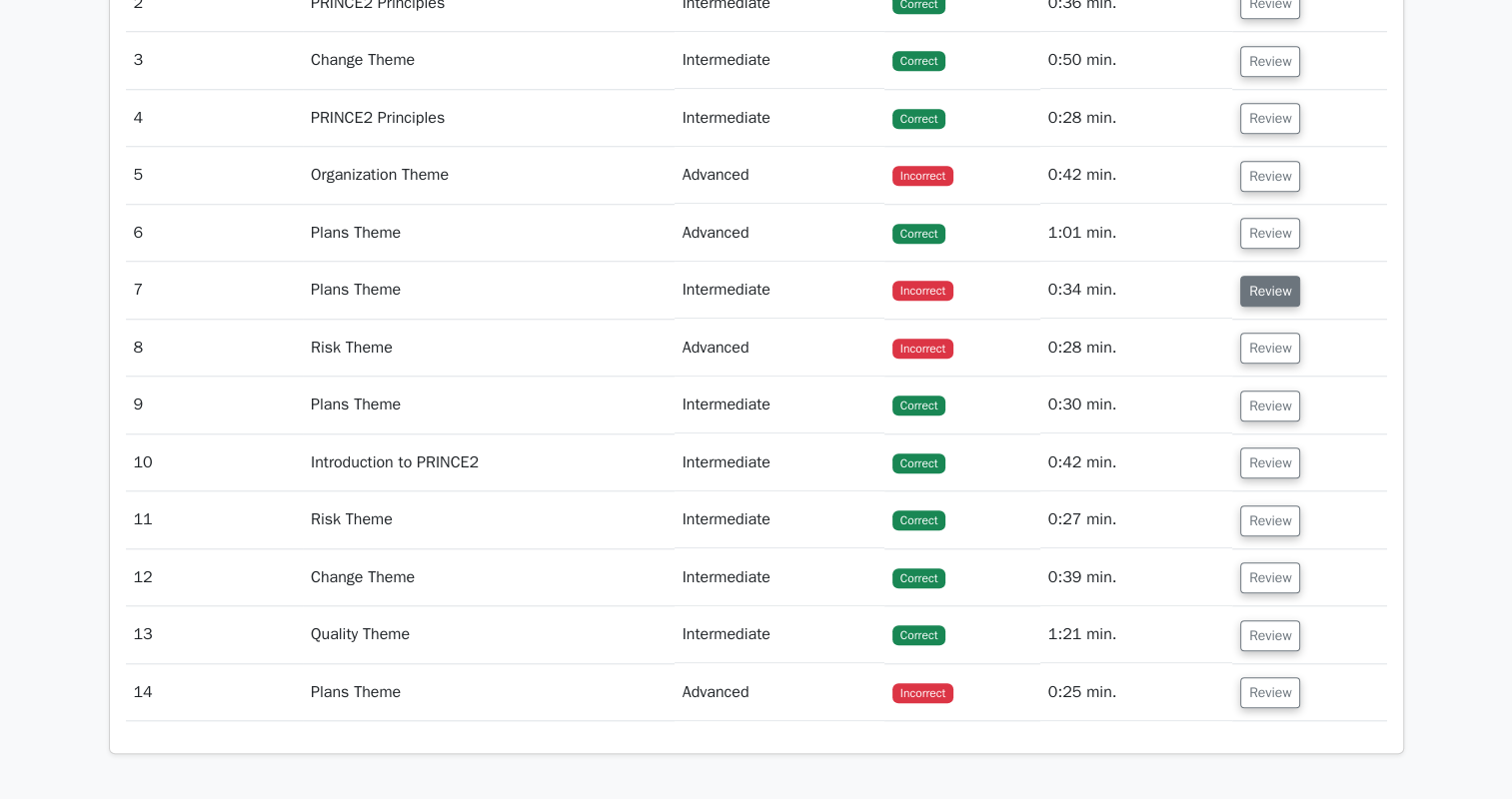 click on "Review" at bounding box center [1270, 291] 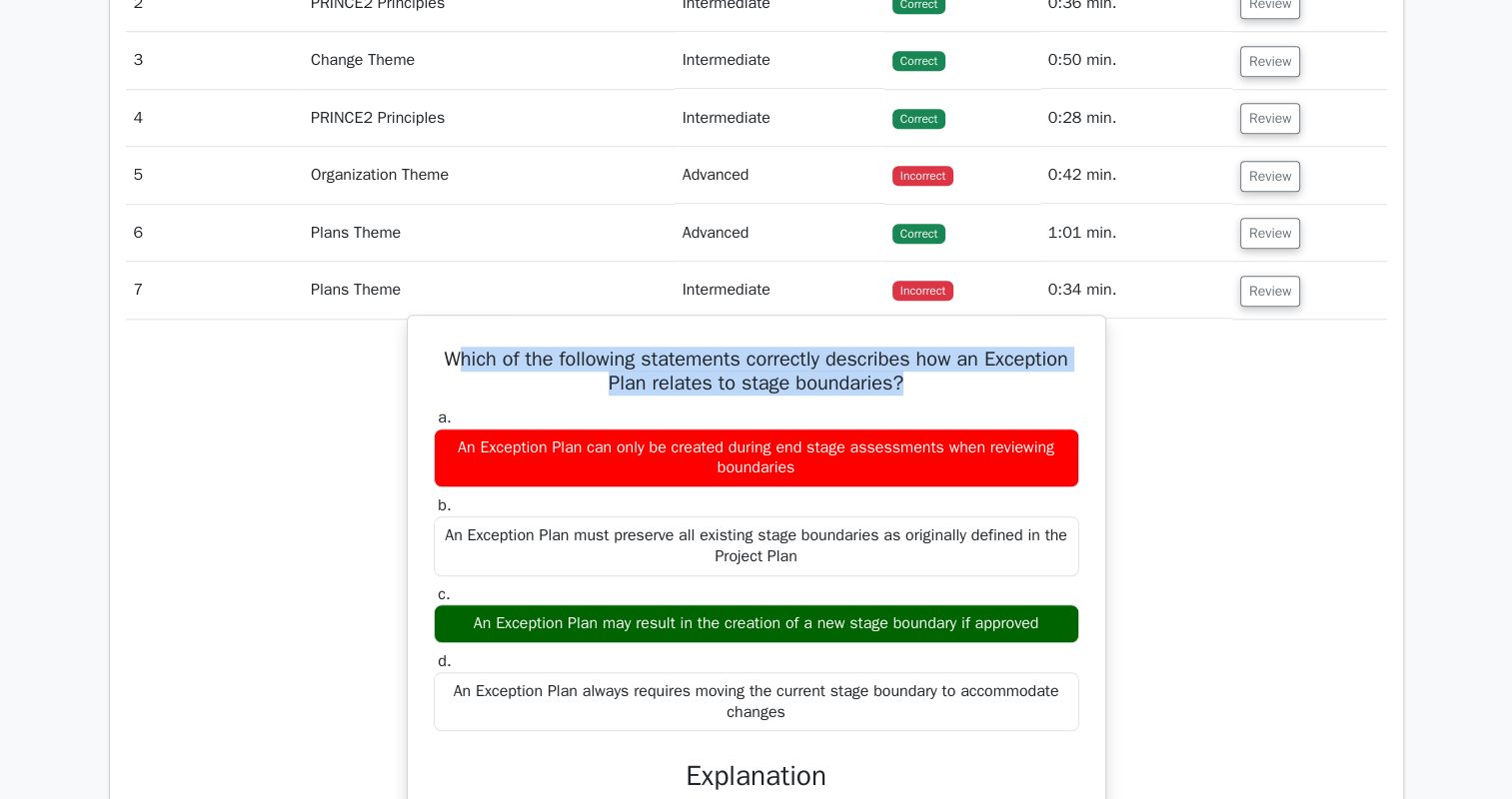 drag, startPoint x: 491, startPoint y: 351, endPoint x: 954, endPoint y: 374, distance: 463.5709 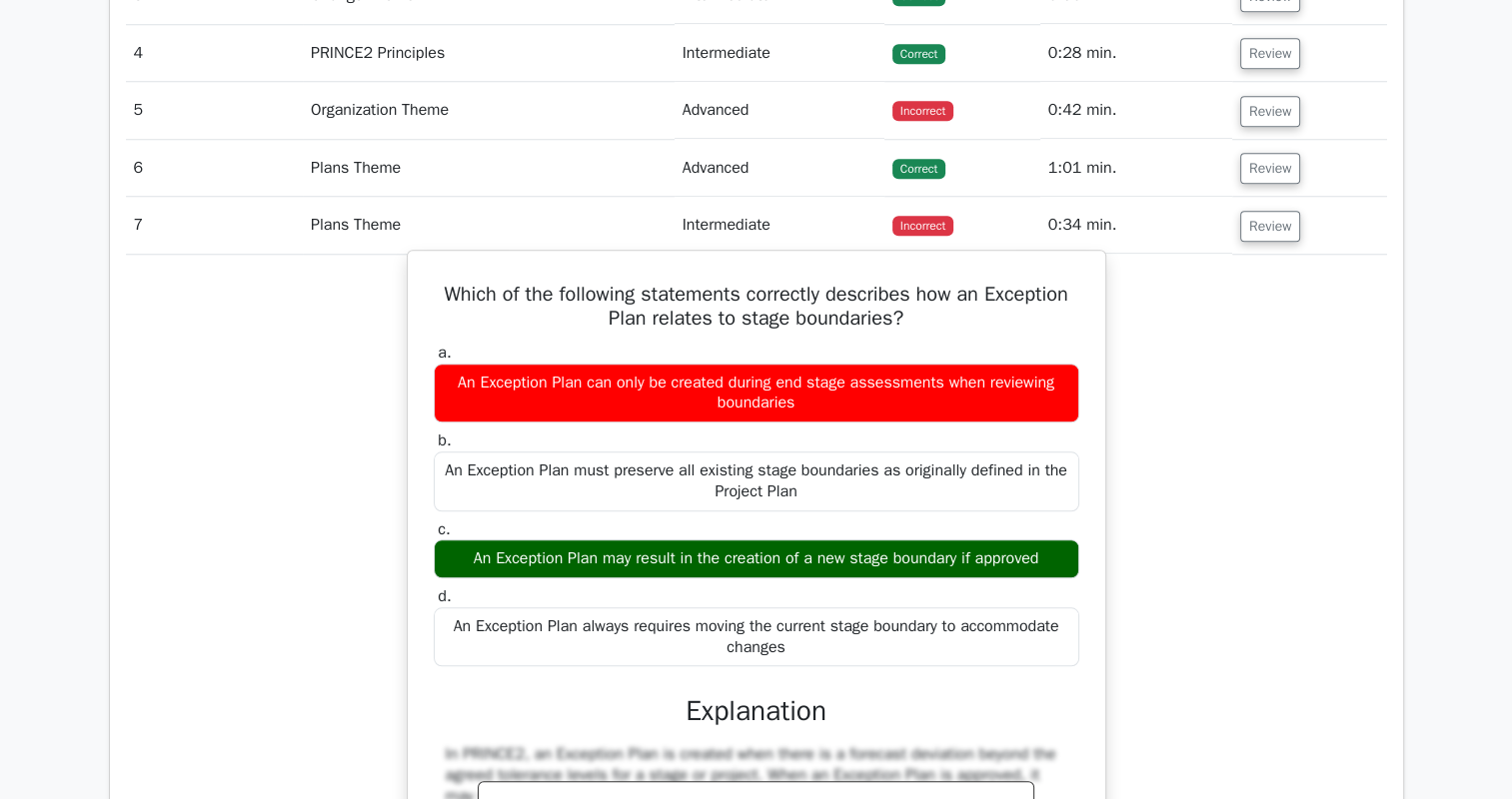 scroll, scrollTop: 1798, scrollLeft: 0, axis: vertical 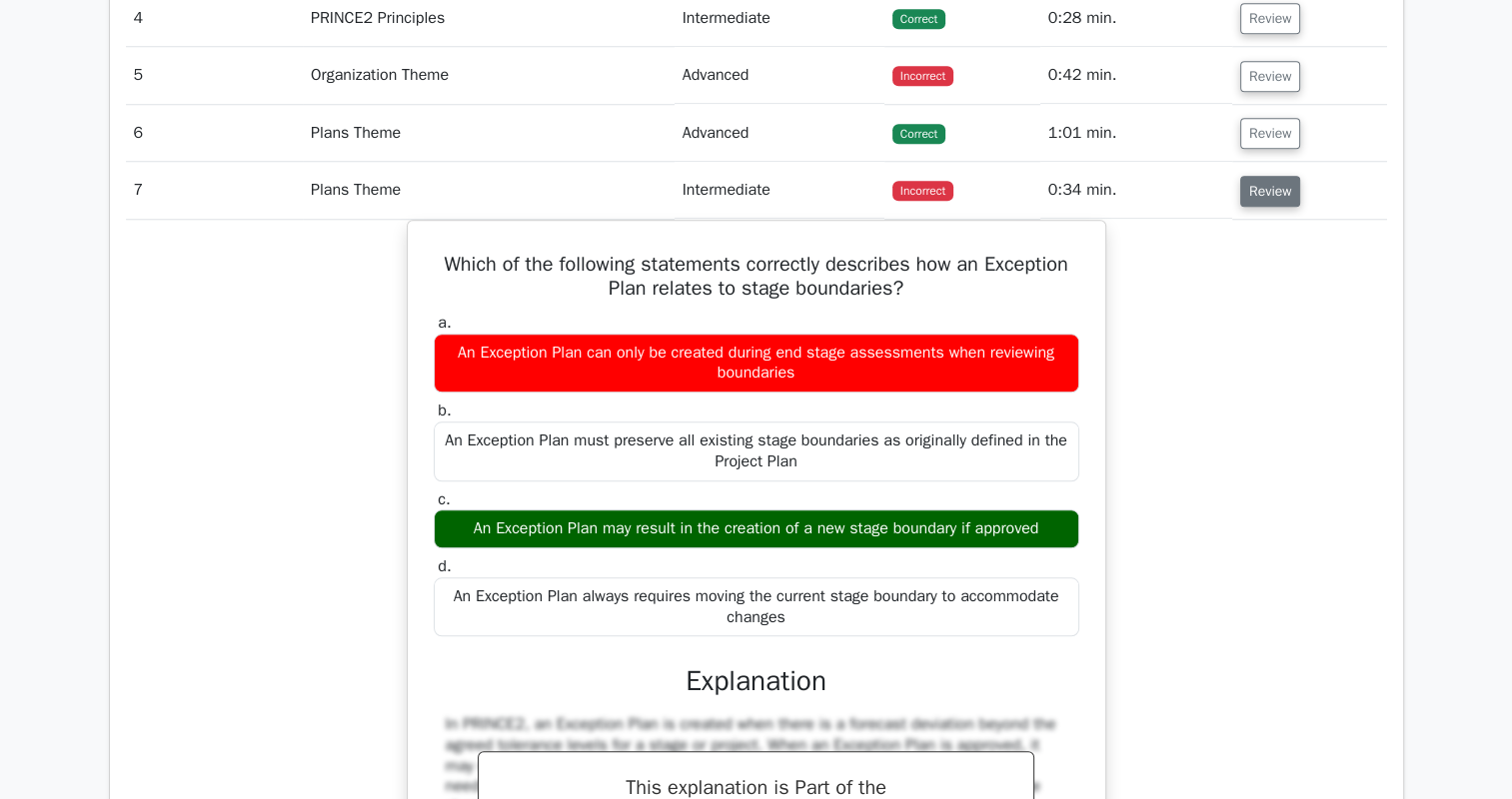 click on "Review" at bounding box center [1270, 191] 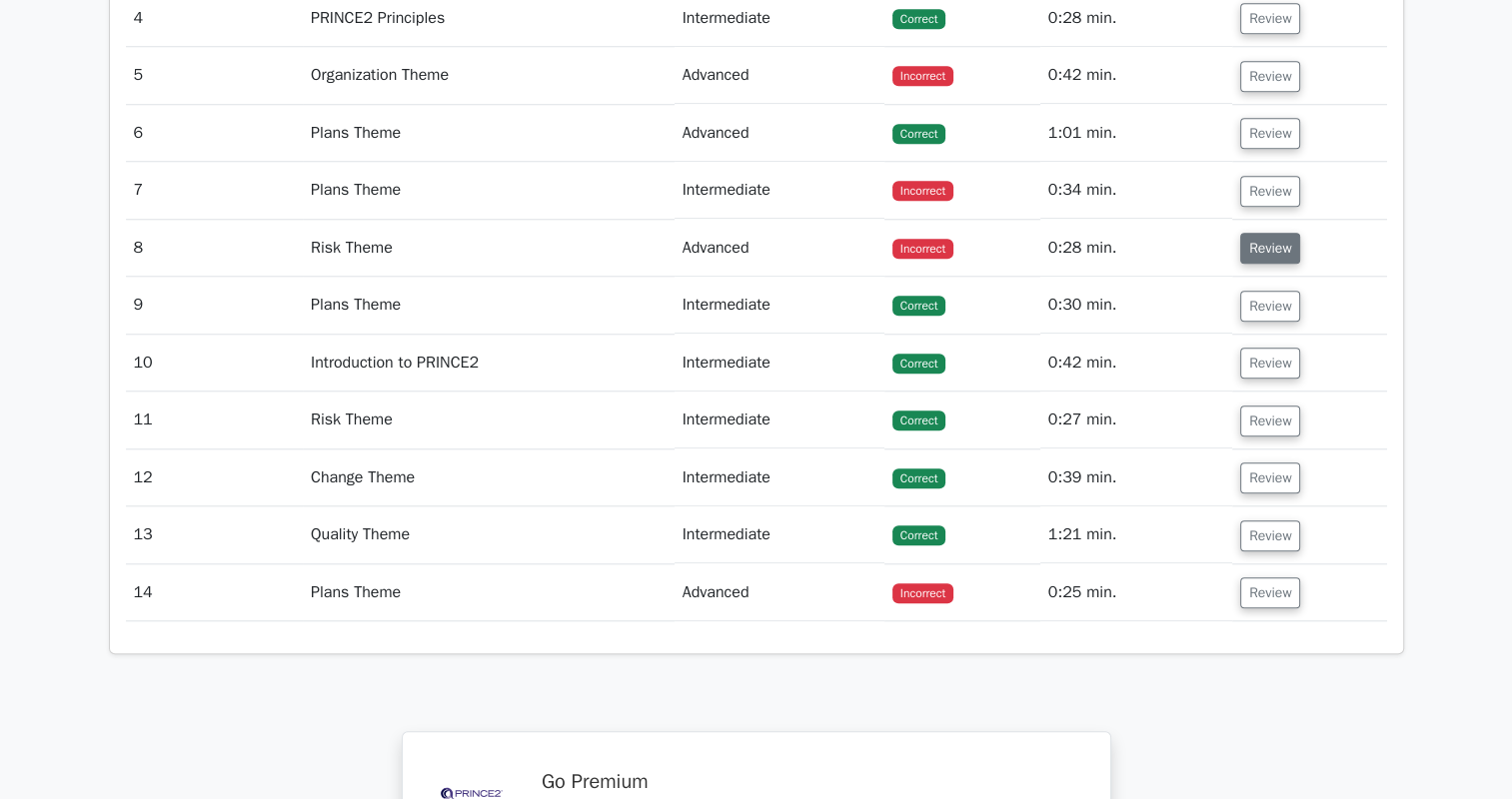 click on "Review" at bounding box center [1270, 248] 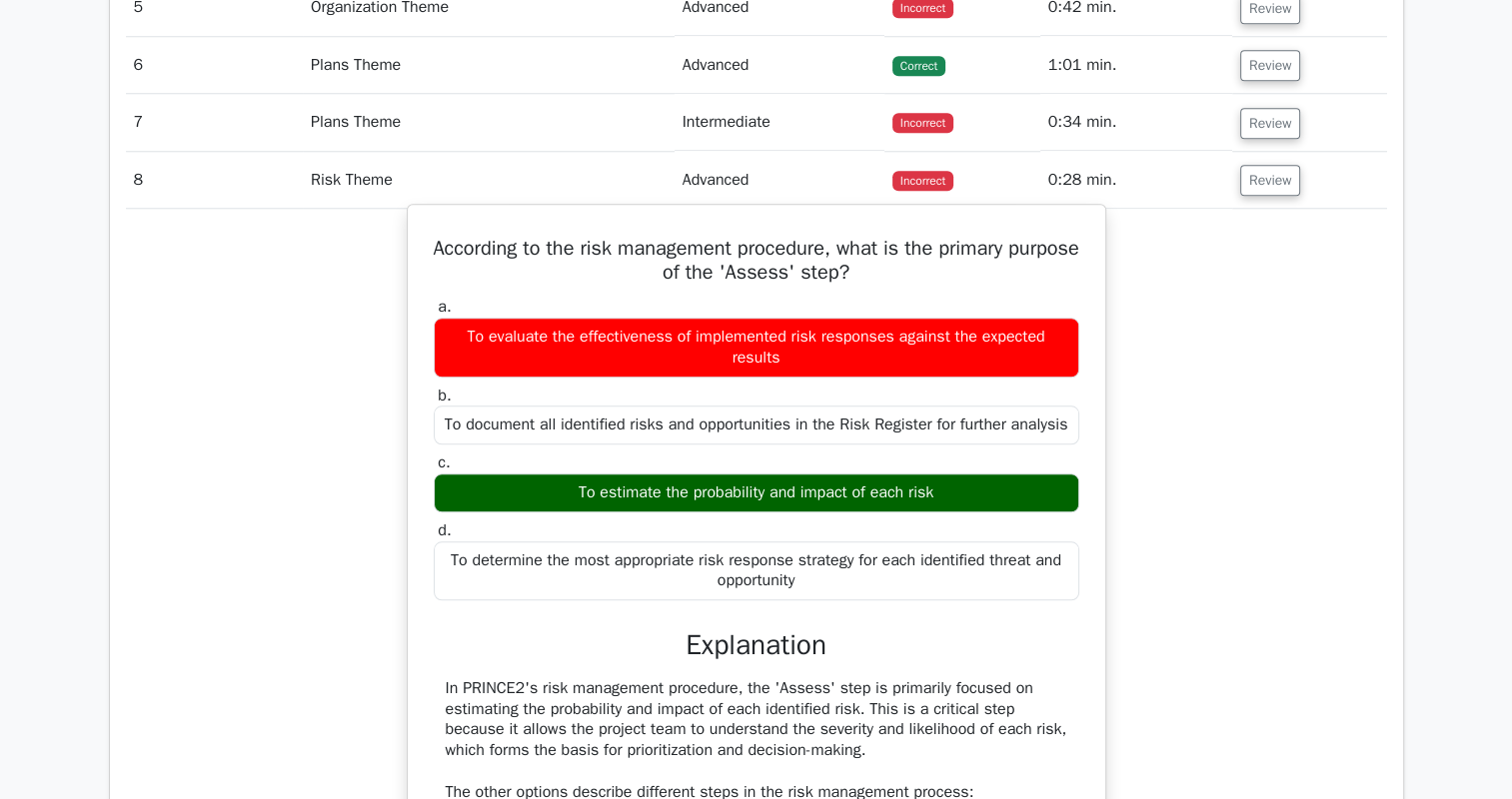 scroll, scrollTop: 1898, scrollLeft: 0, axis: vertical 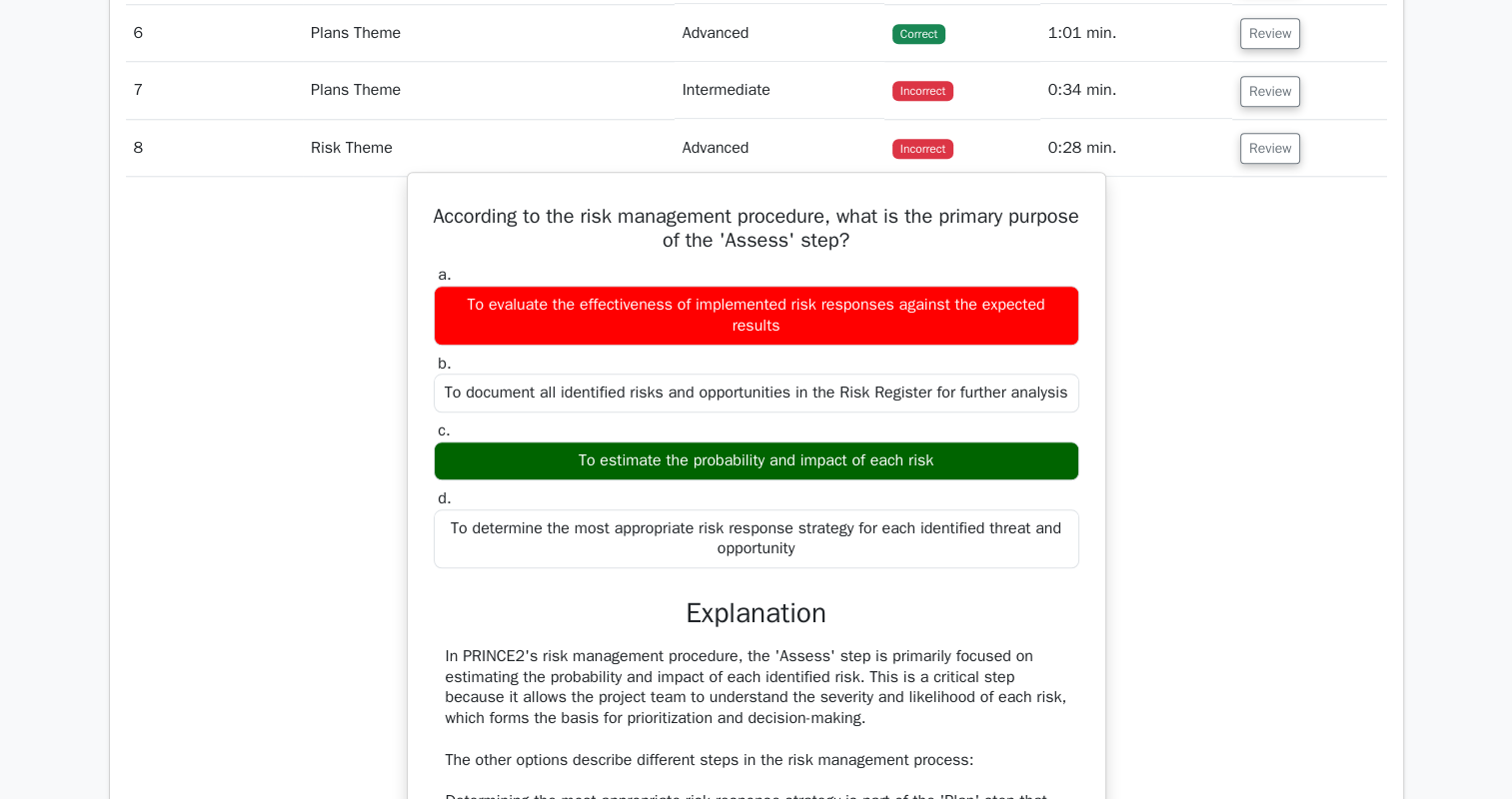 drag, startPoint x: 566, startPoint y: 653, endPoint x: 895, endPoint y: 710, distance: 333.90118 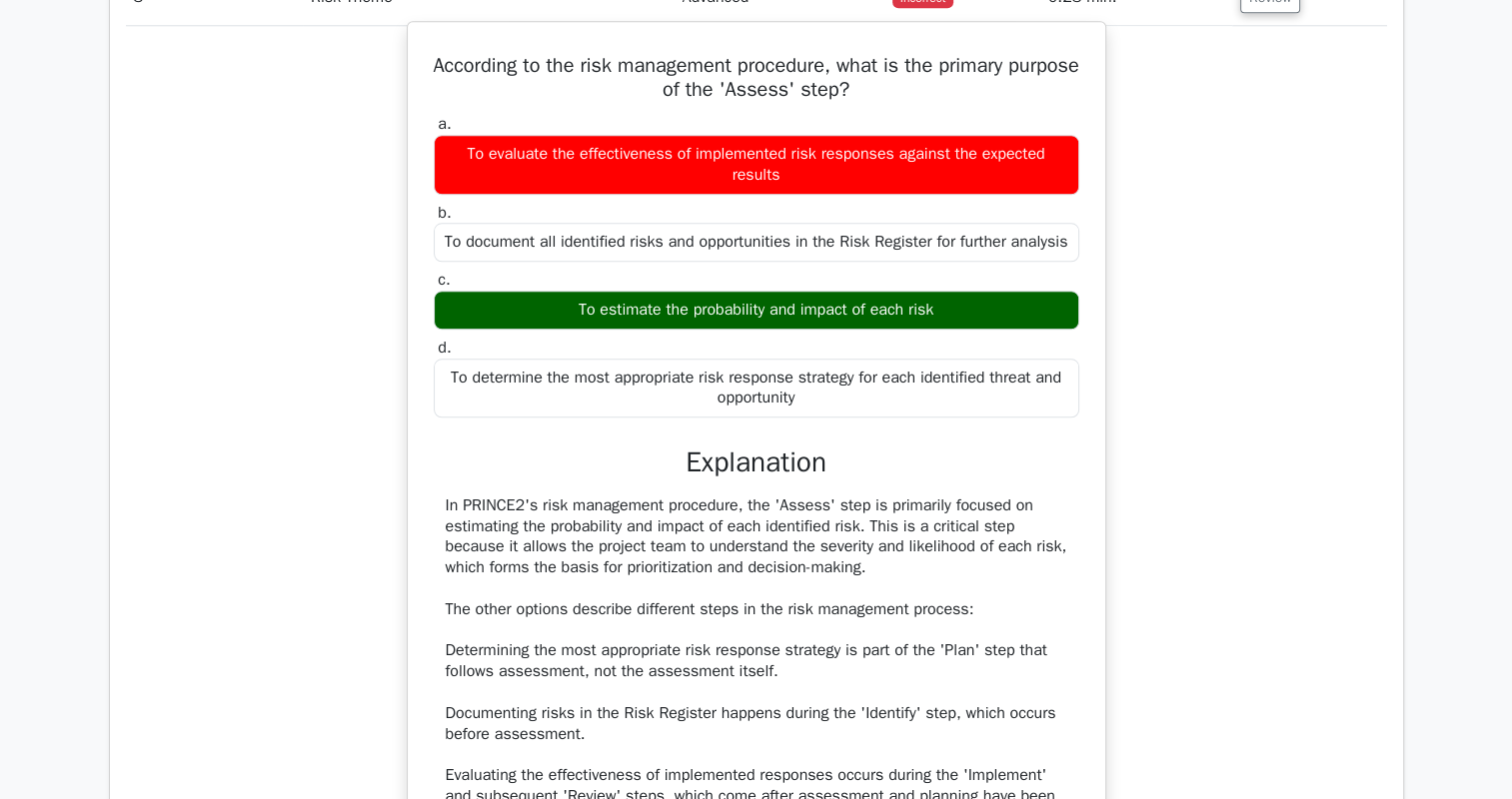 scroll, scrollTop: 2097, scrollLeft: 0, axis: vertical 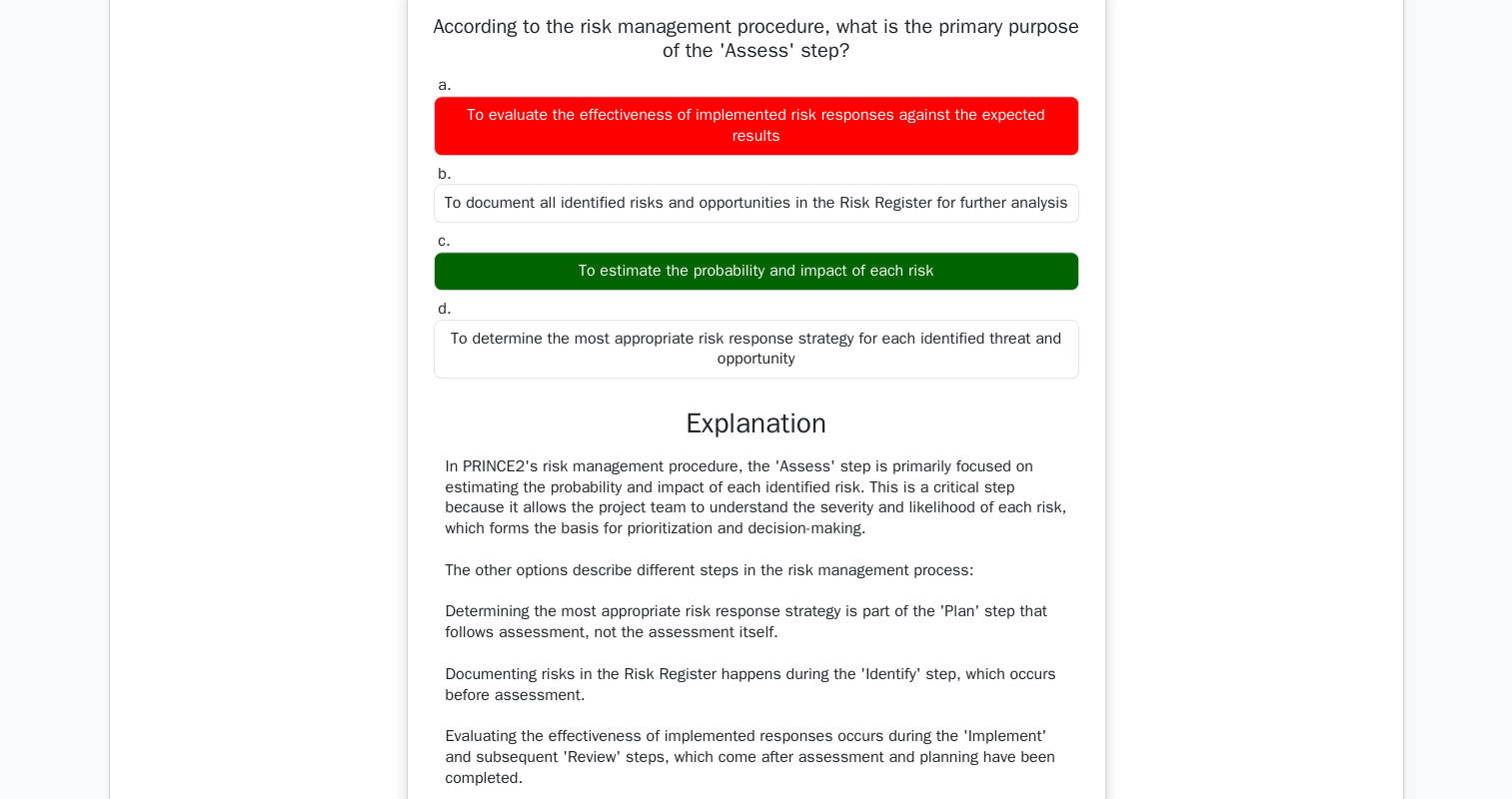 click on "Question Analysis
Question  #
Topic
Difficulty
Result
Time Spent
Action
1
Organization Theme
Intermediate
Correct" at bounding box center [756, 367] 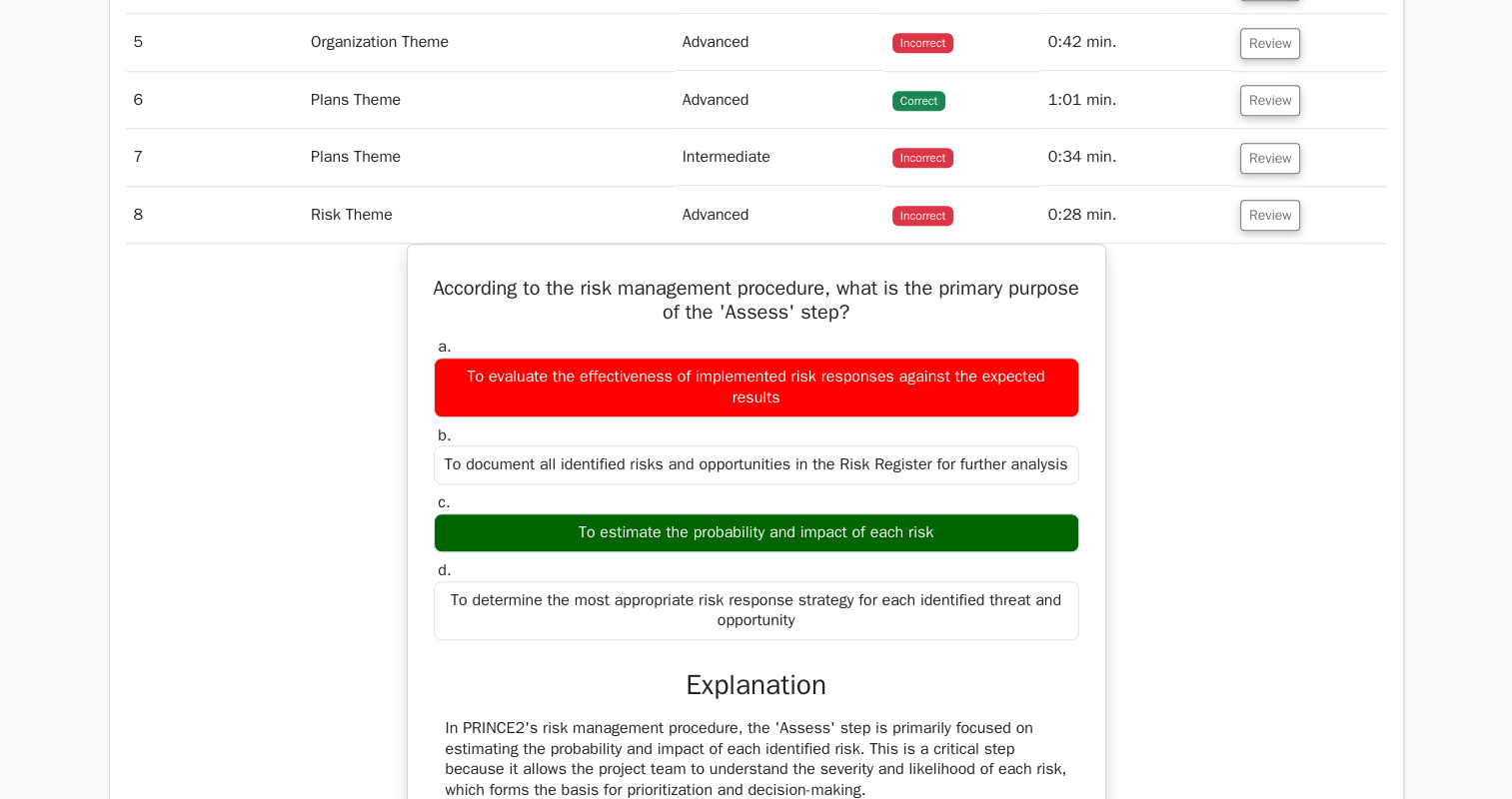 scroll, scrollTop: 1798, scrollLeft: 0, axis: vertical 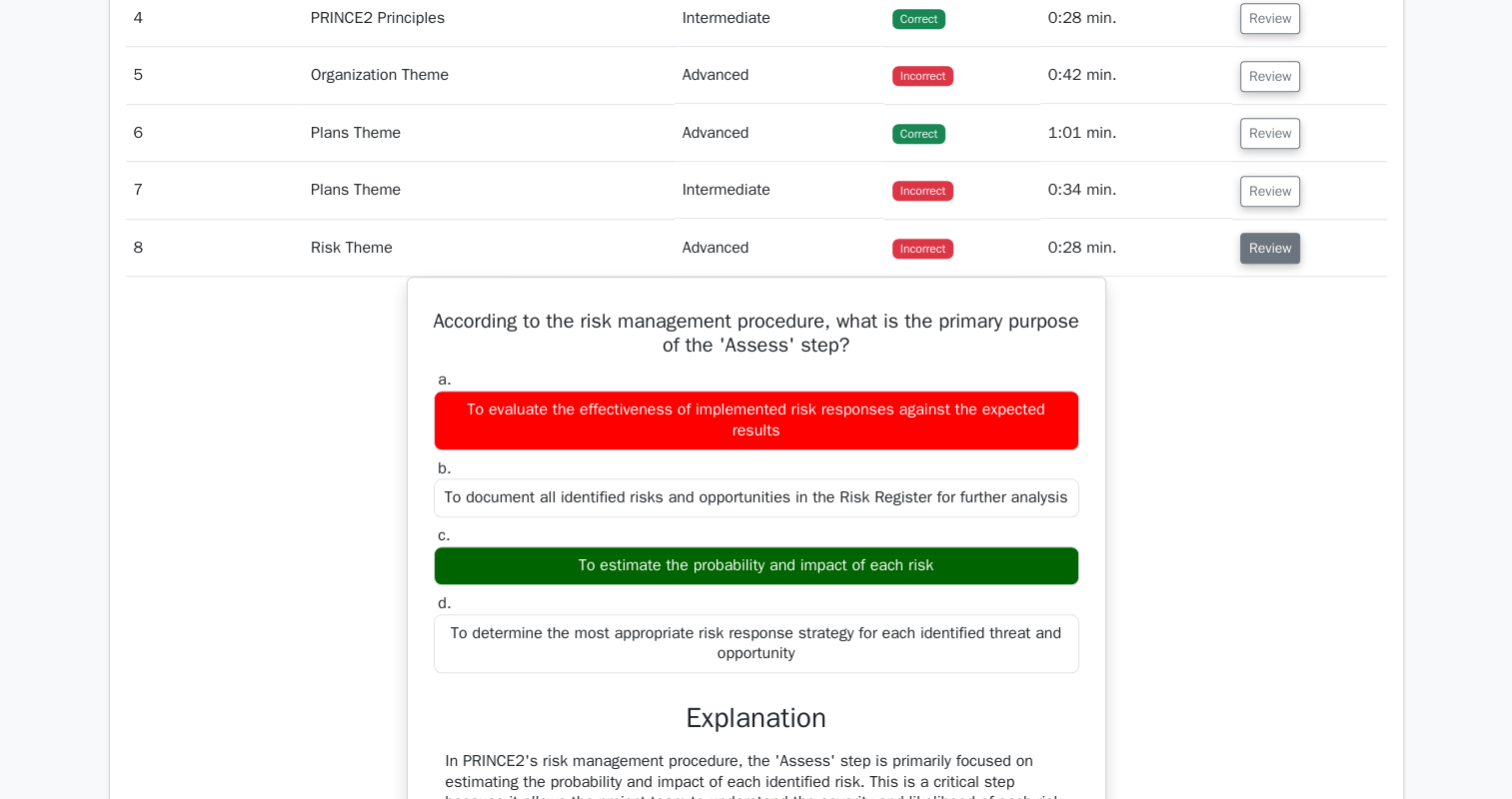 click on "Review" at bounding box center [1270, 248] 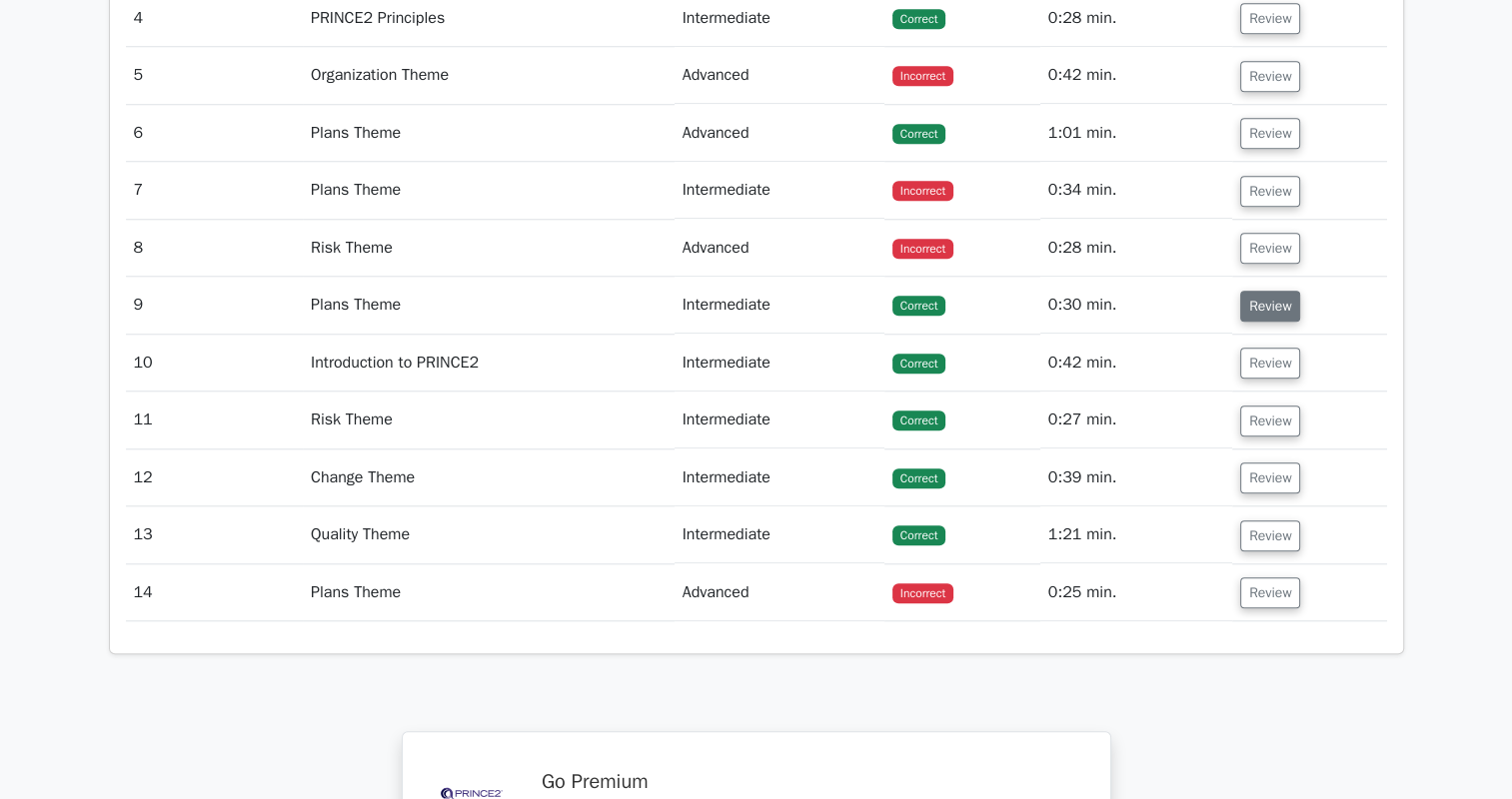 click on "Review" at bounding box center (1270, 306) 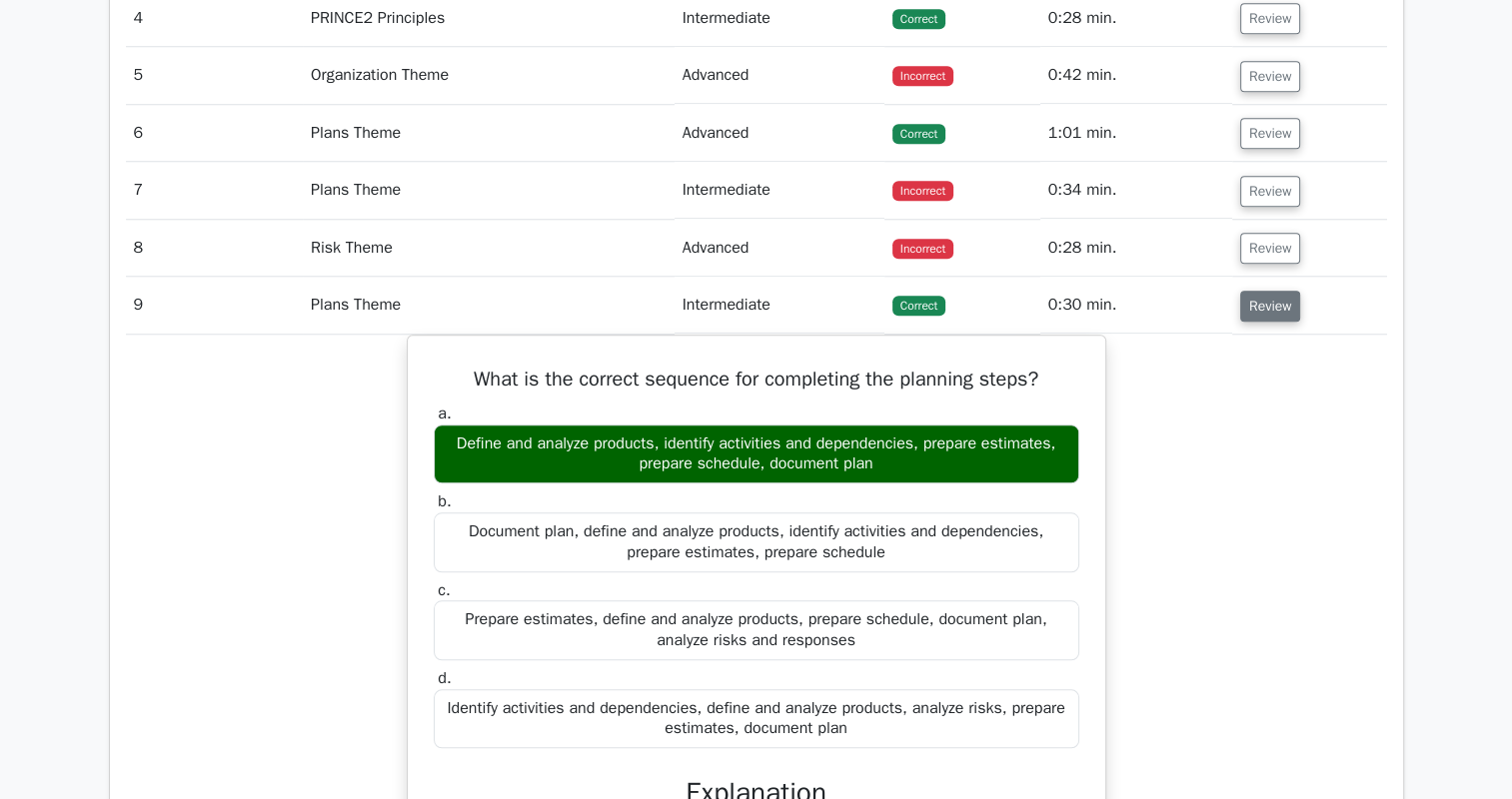click on "Review" at bounding box center (1270, 306) 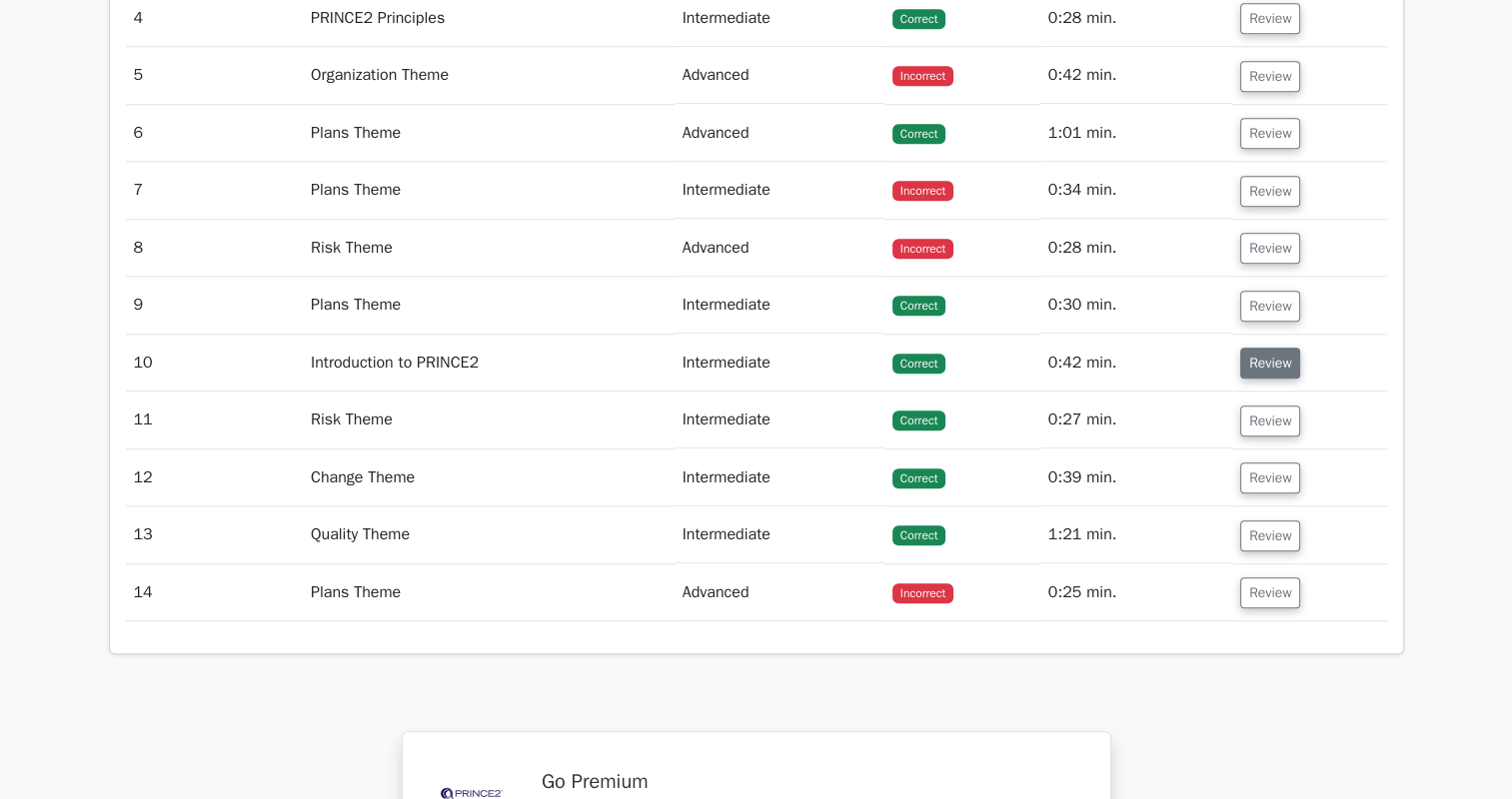 click on "Review" at bounding box center (1270, 363) 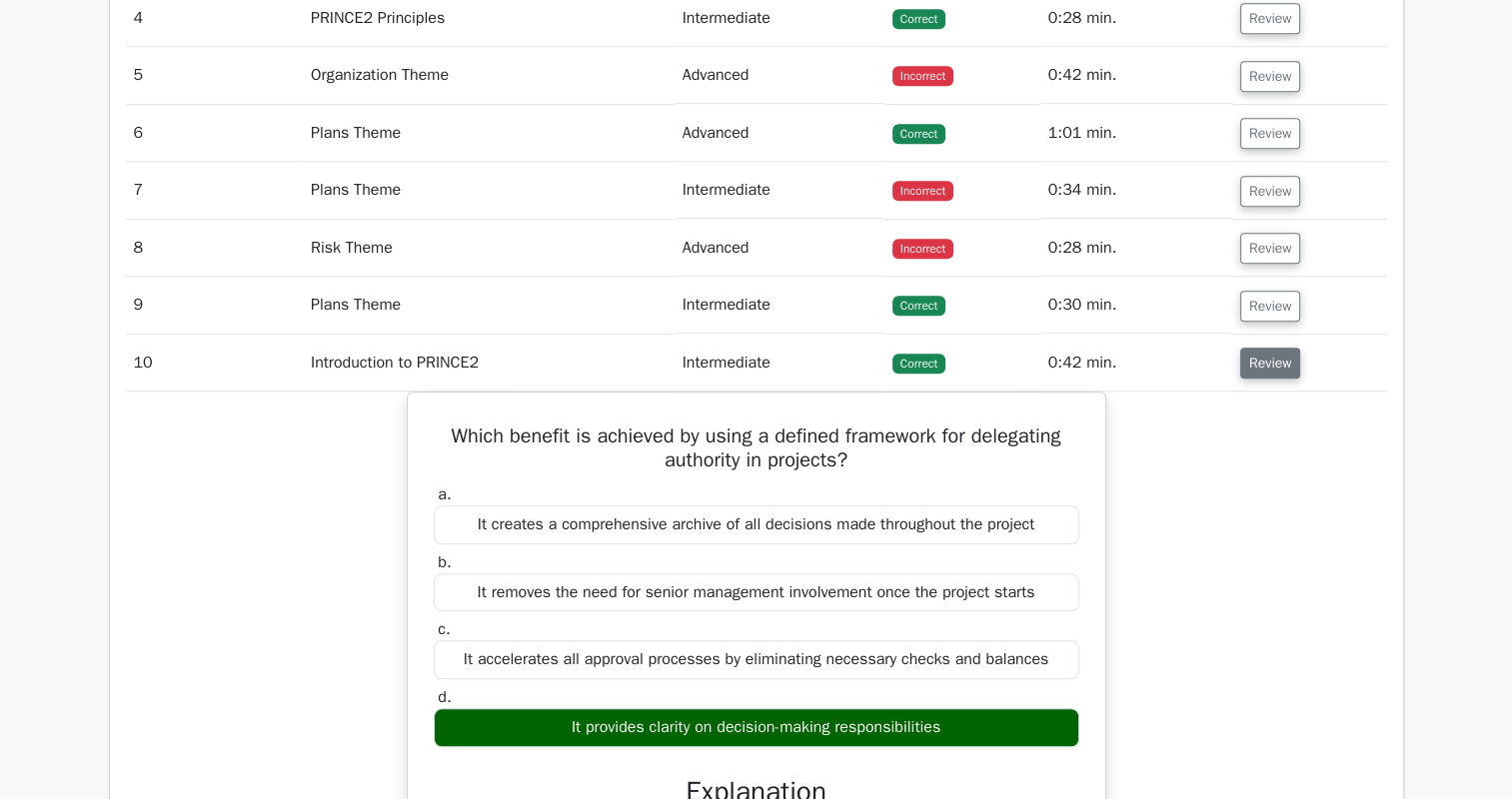 click on "Review" at bounding box center [1270, 363] 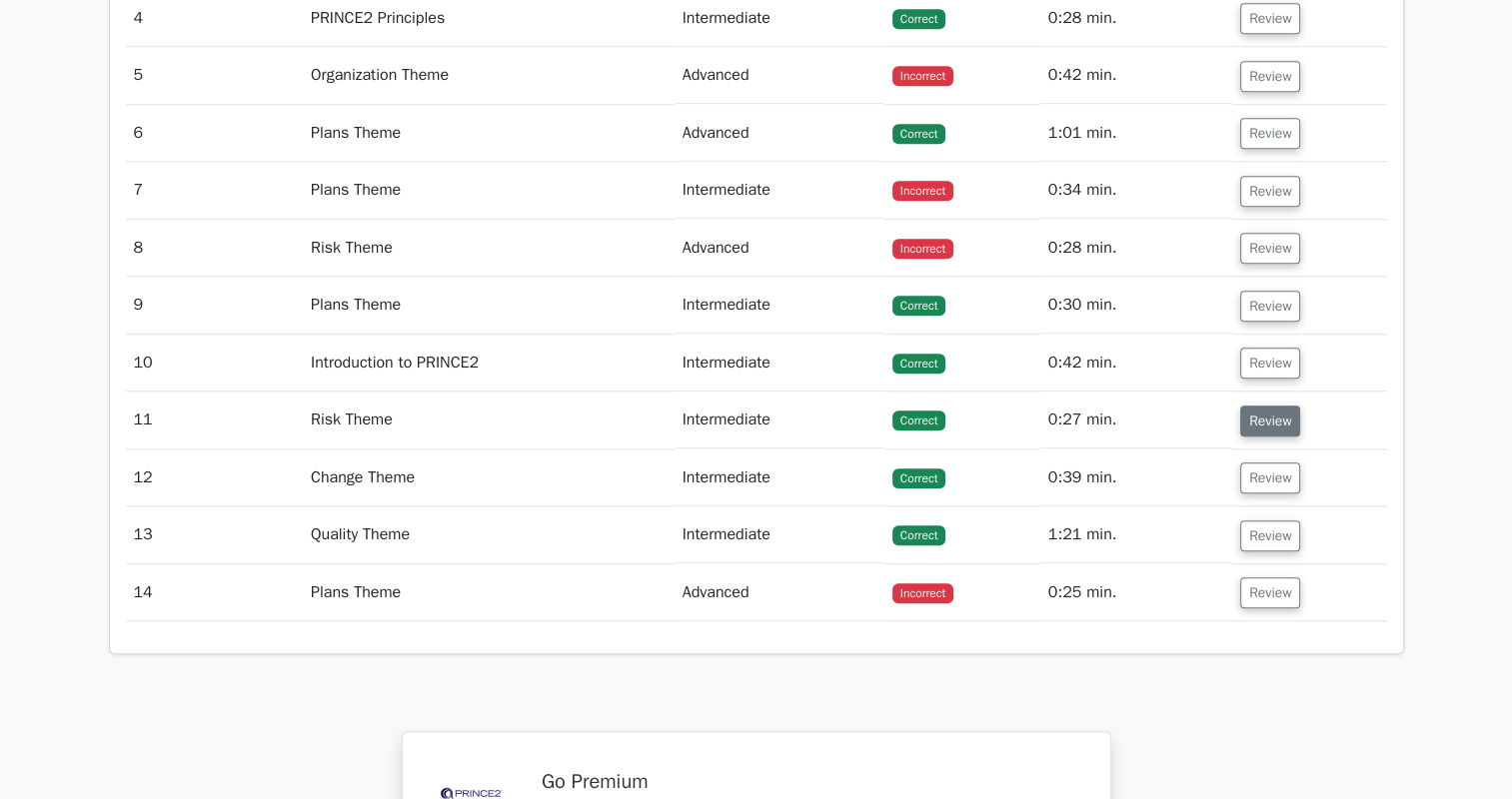 click on "Review" at bounding box center [1270, 420] 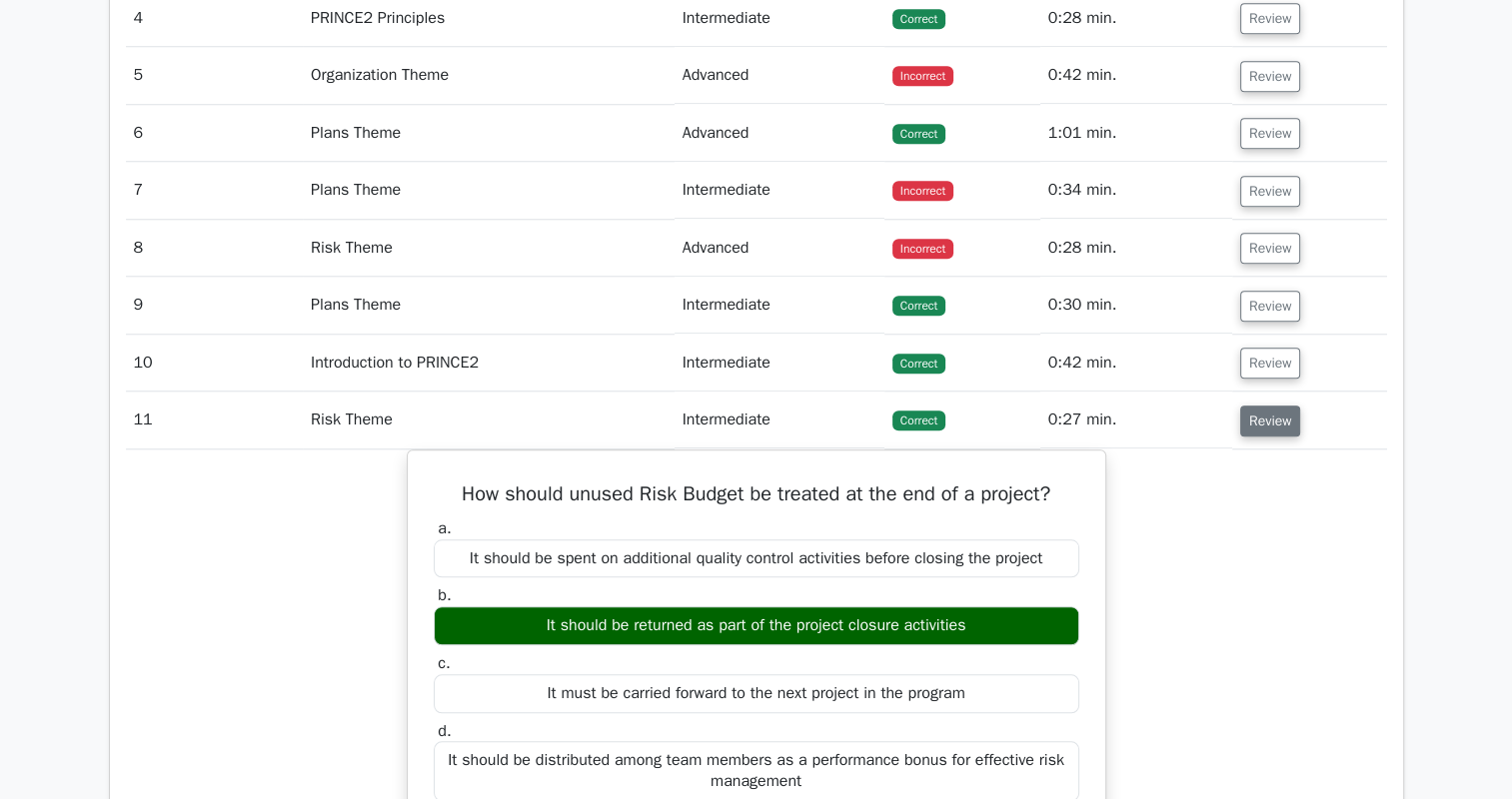 click on "Review" at bounding box center [1270, 420] 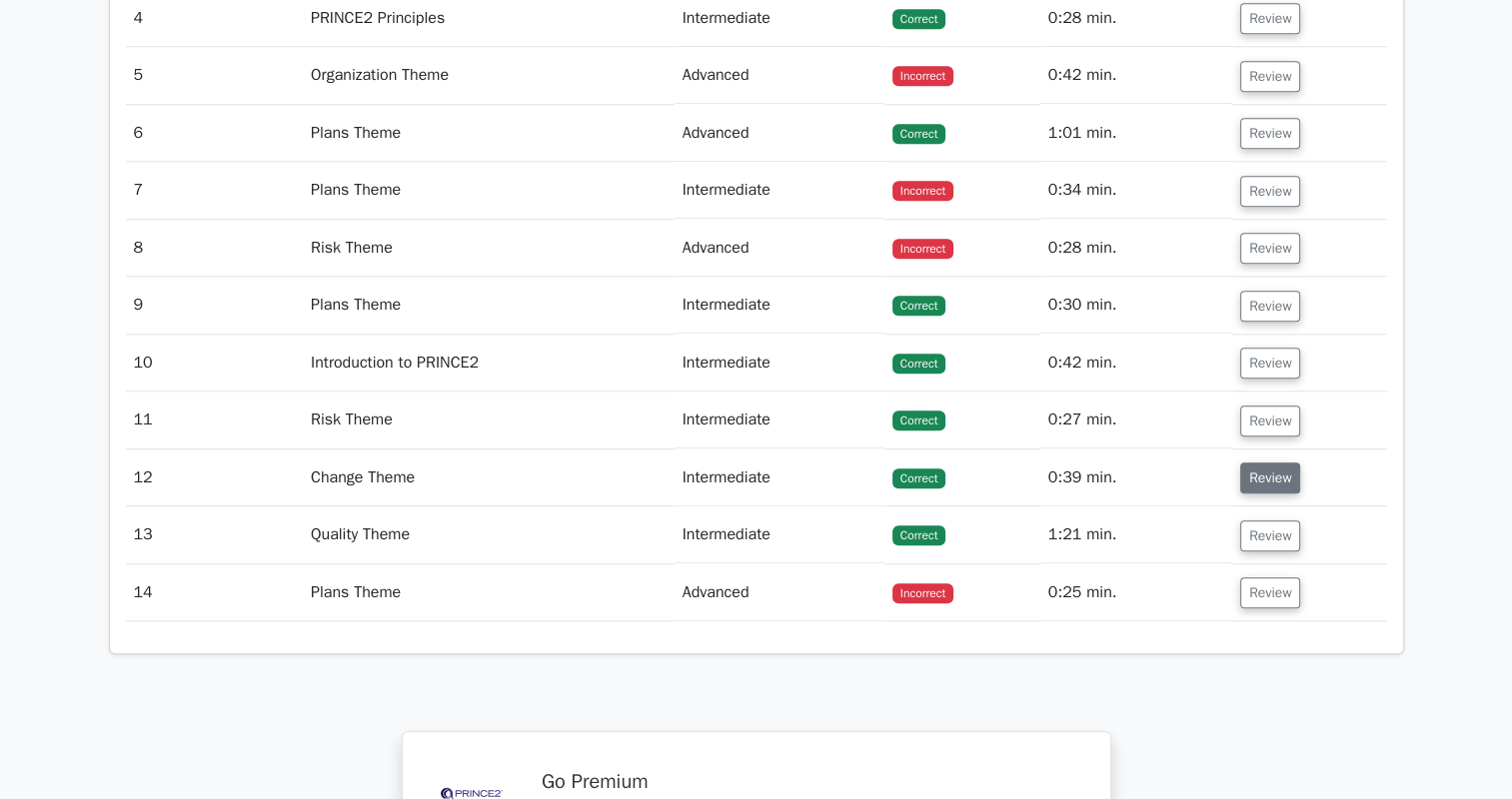 click on "Review" at bounding box center (1270, 477) 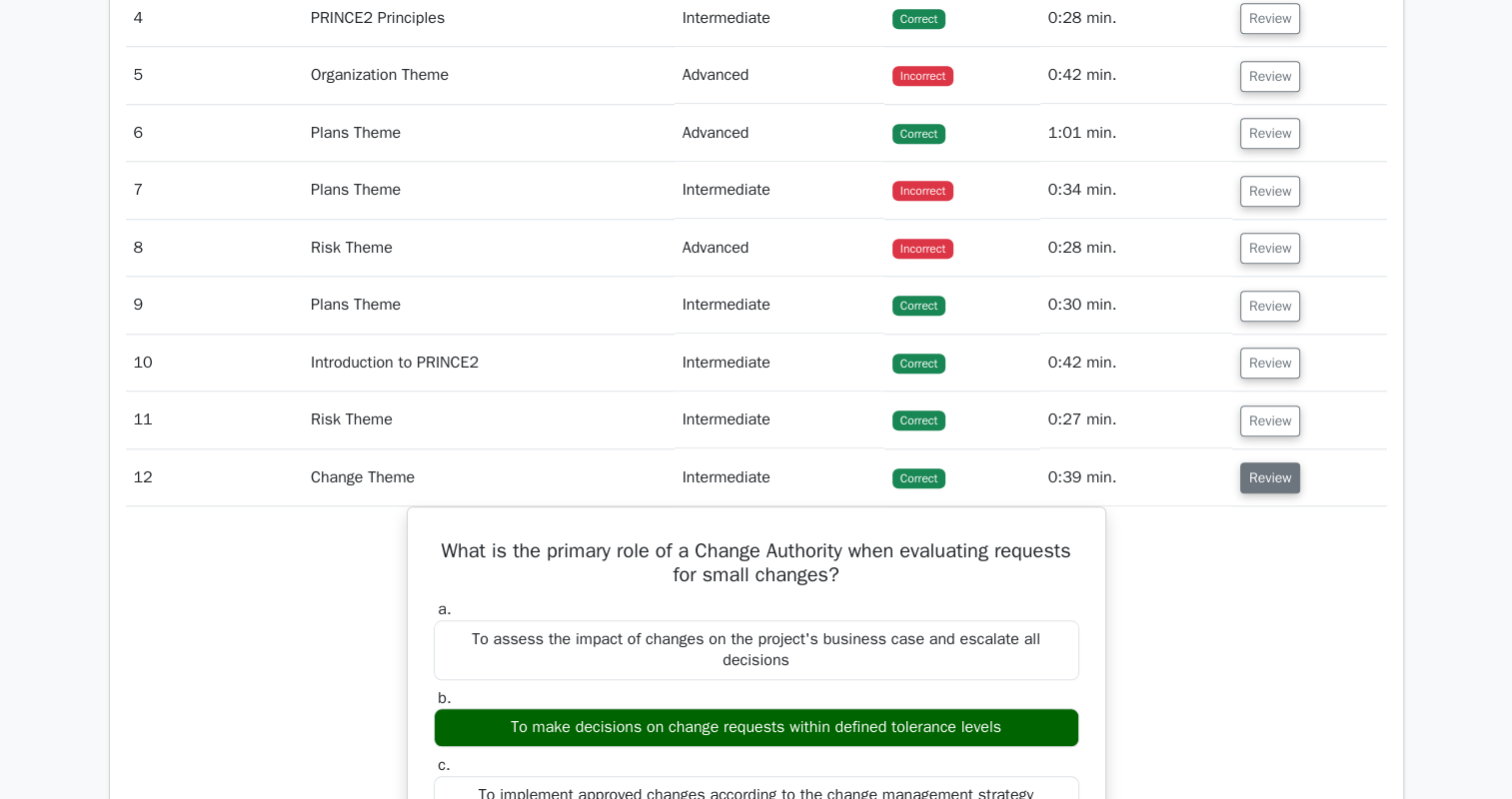 click on "Review" at bounding box center [1270, 477] 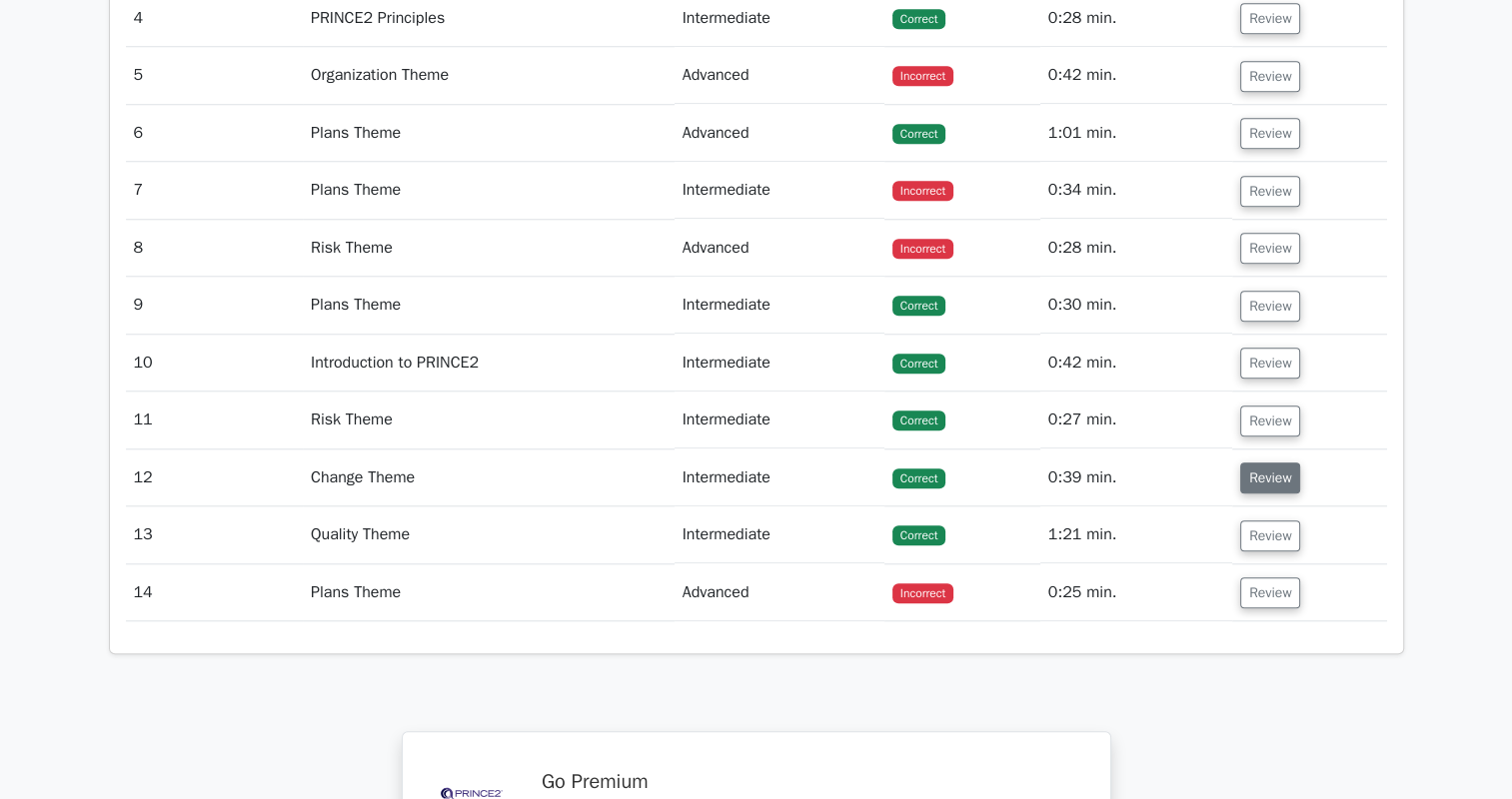 click on "Review" at bounding box center [1270, 477] 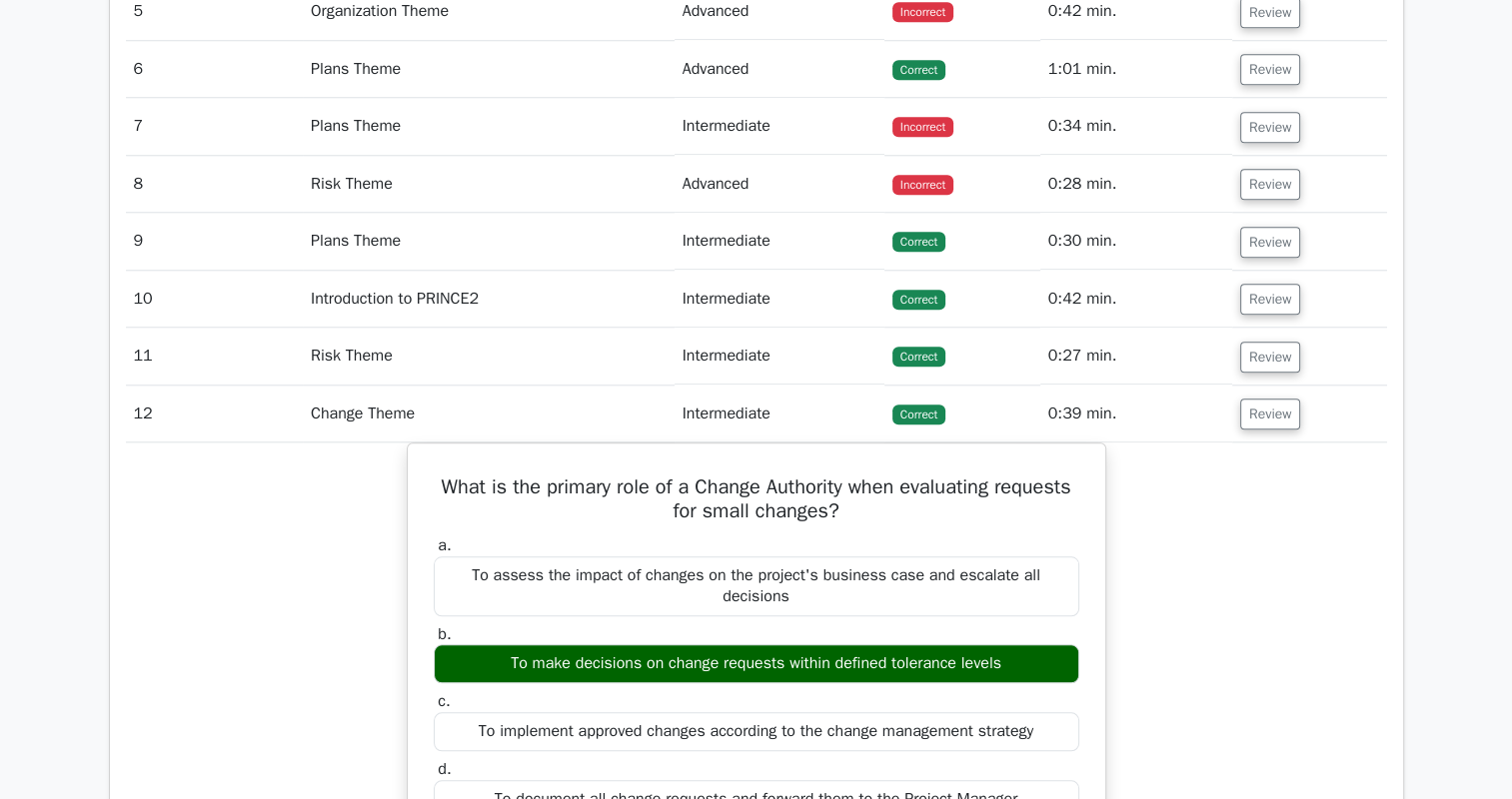 scroll, scrollTop: 1898, scrollLeft: 0, axis: vertical 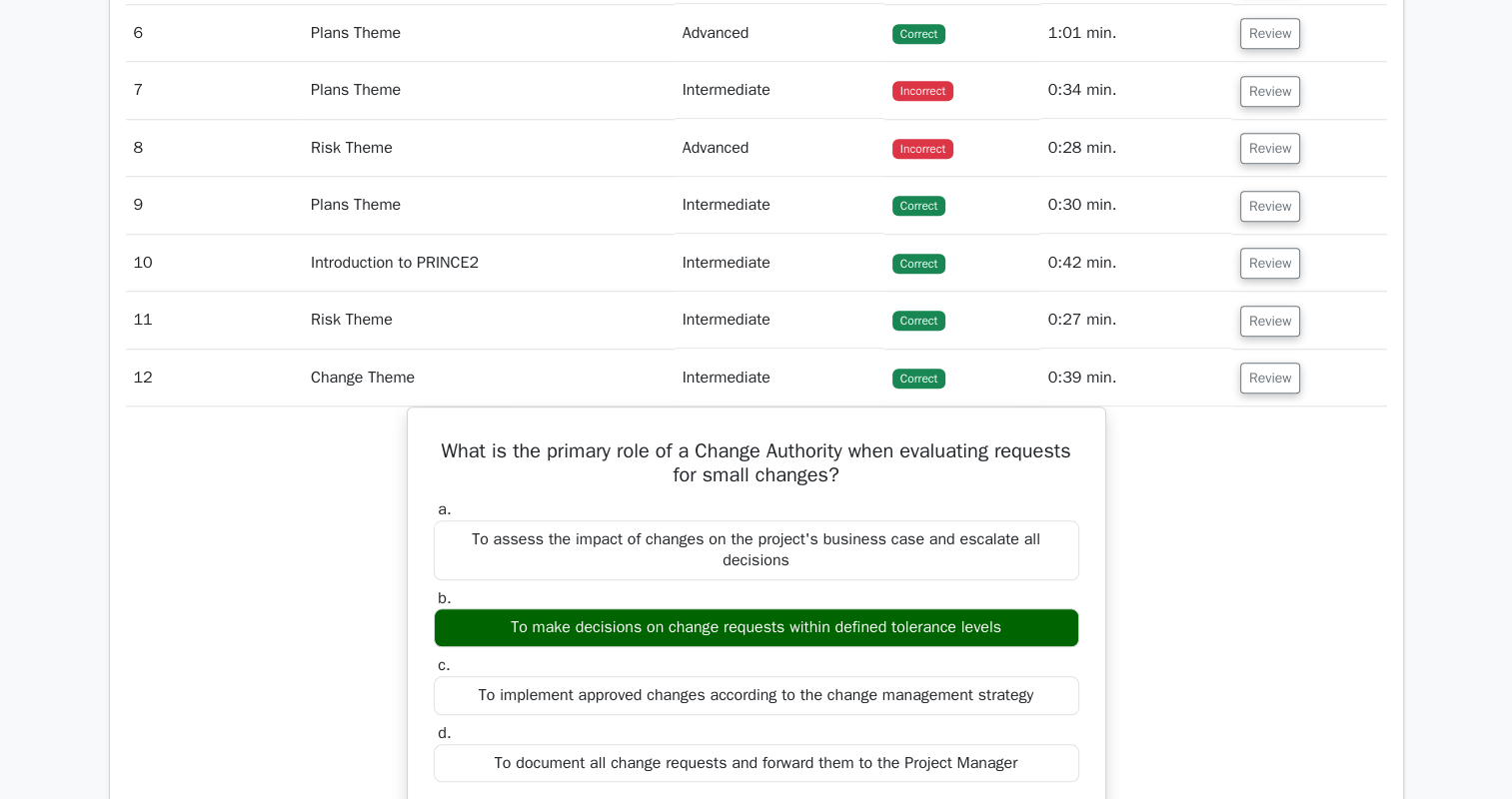 click on "Review" at bounding box center [1309, 378] 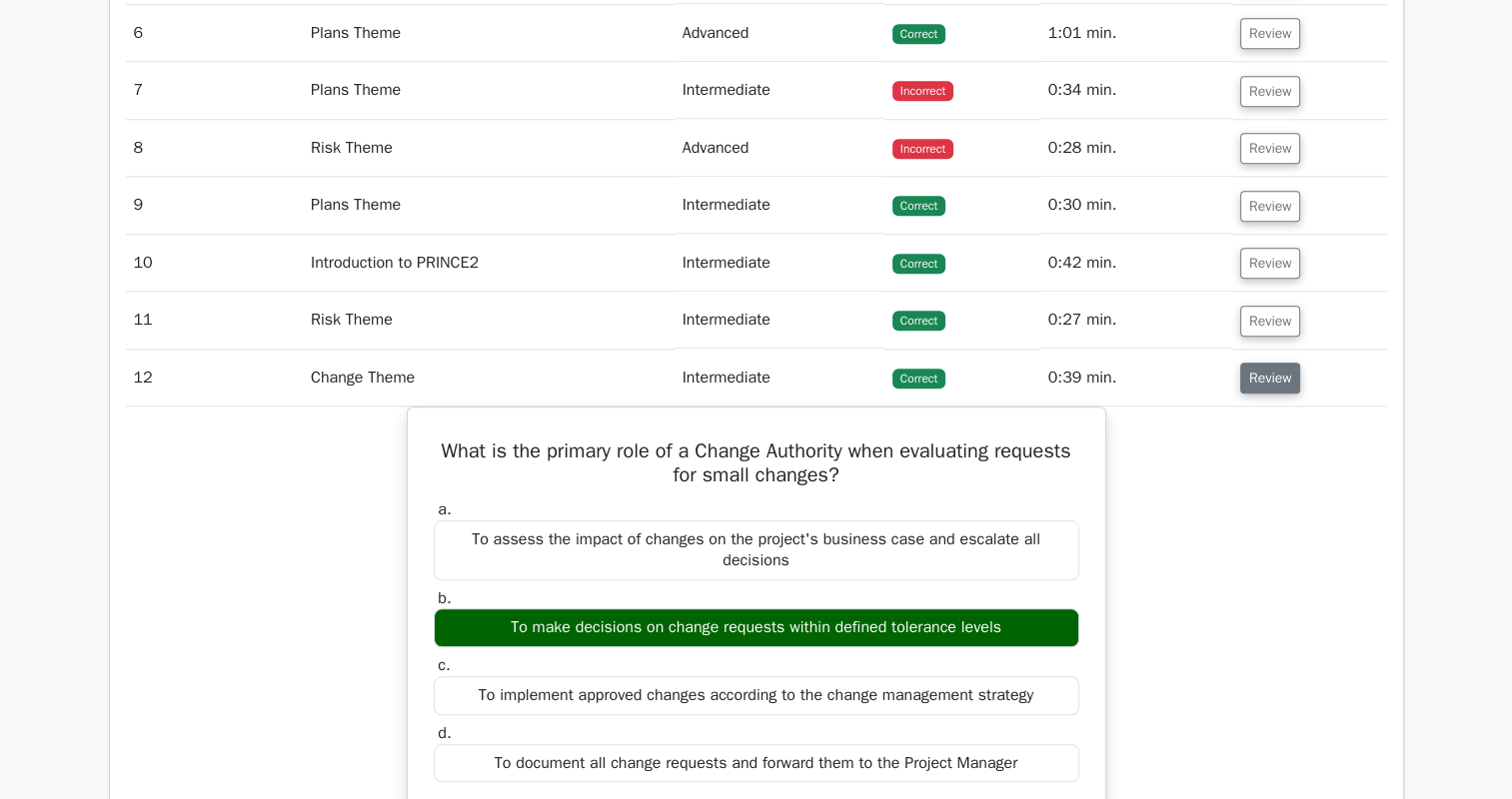 click on "Review" at bounding box center (1270, 378) 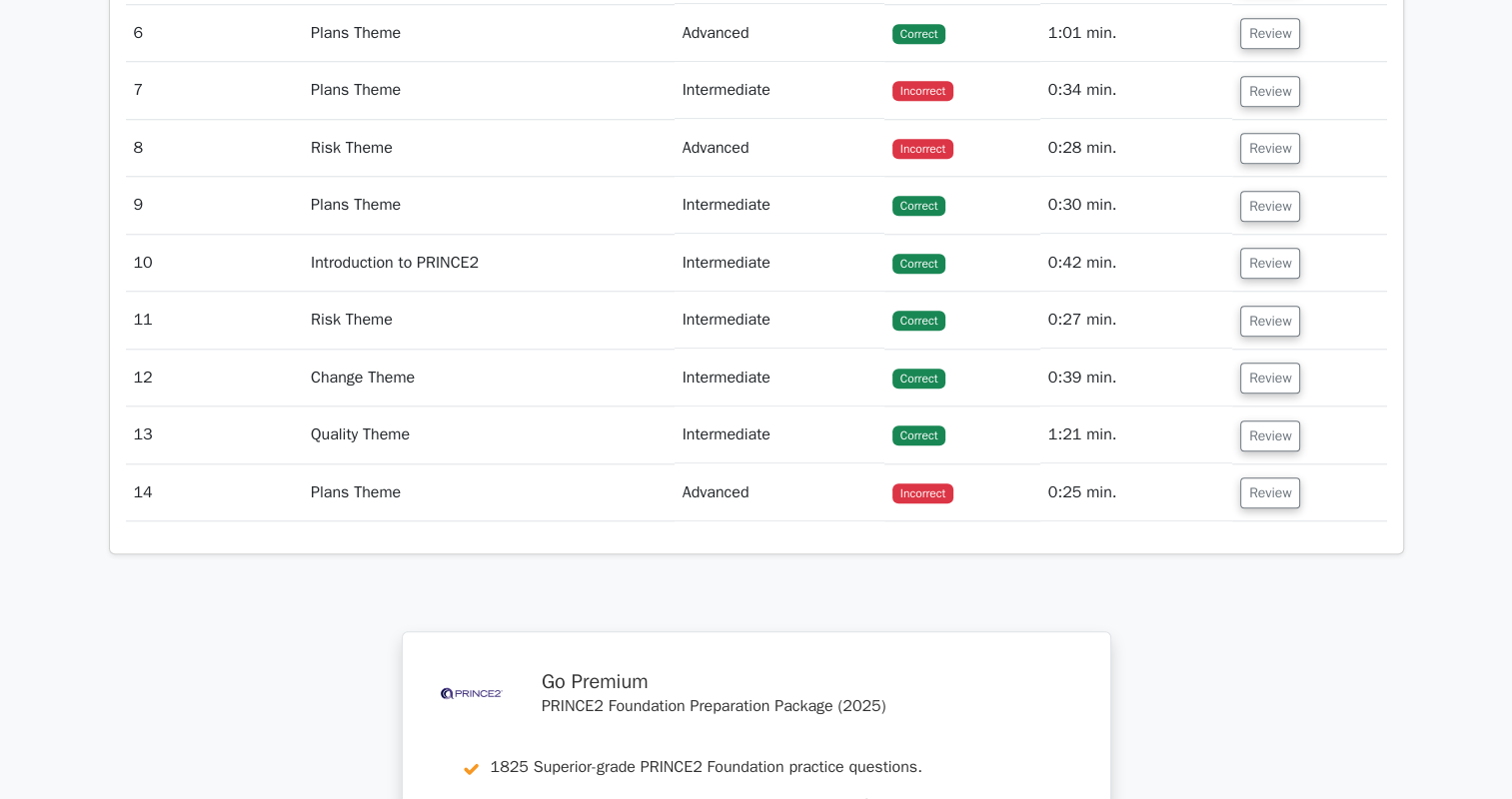 scroll, scrollTop: 1998, scrollLeft: 0, axis: vertical 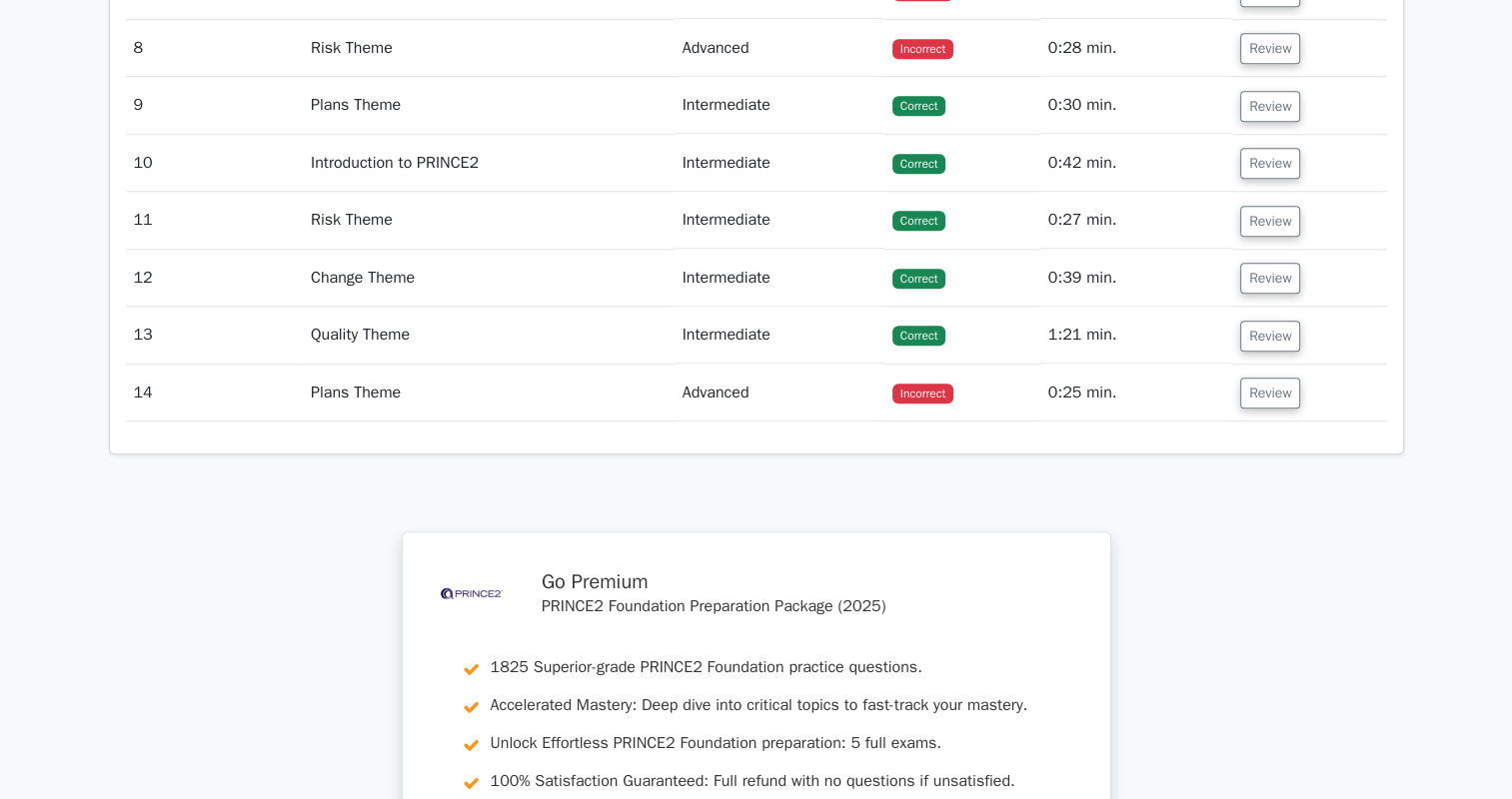 type 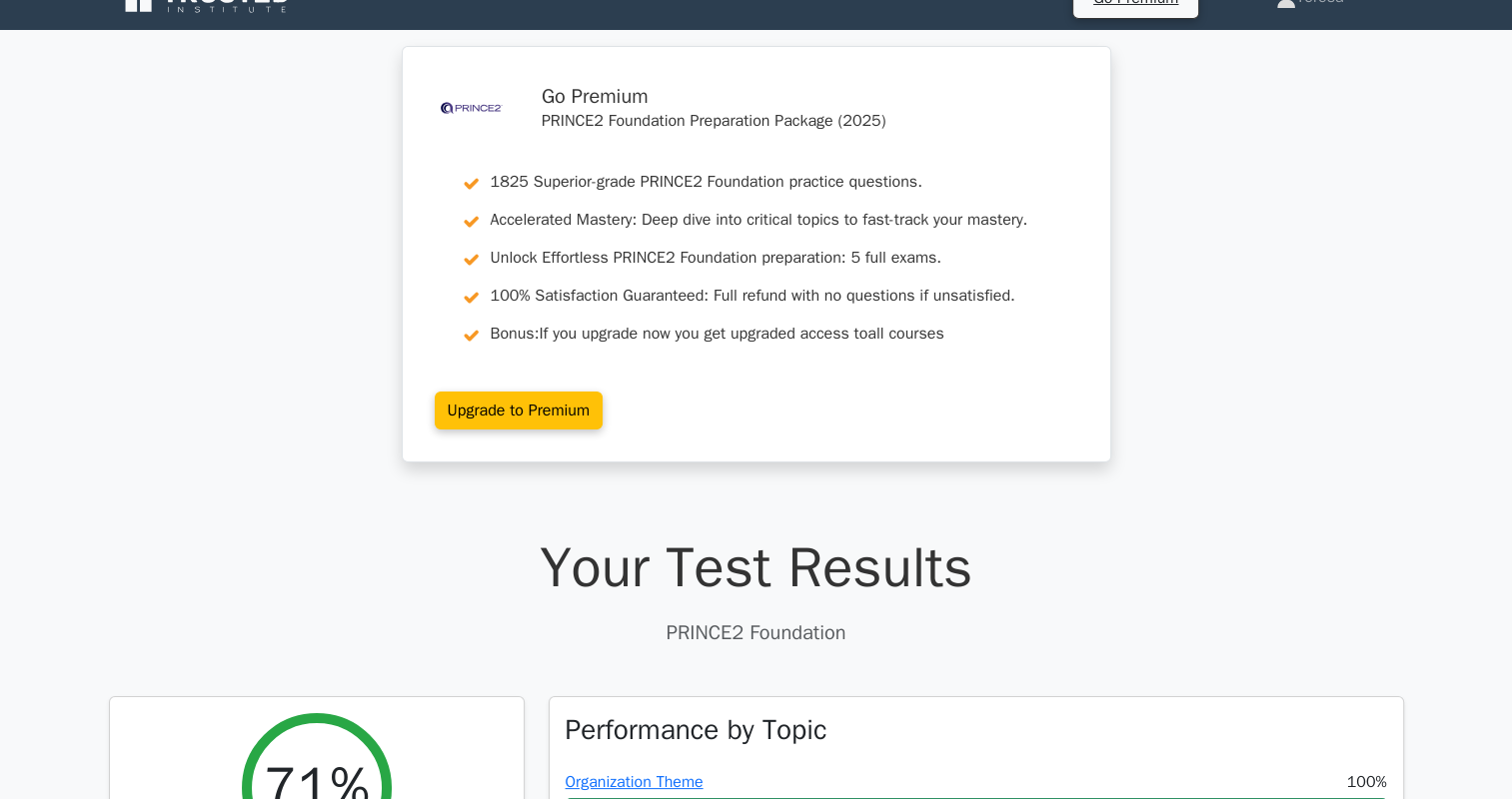 scroll, scrollTop: 0, scrollLeft: 0, axis: both 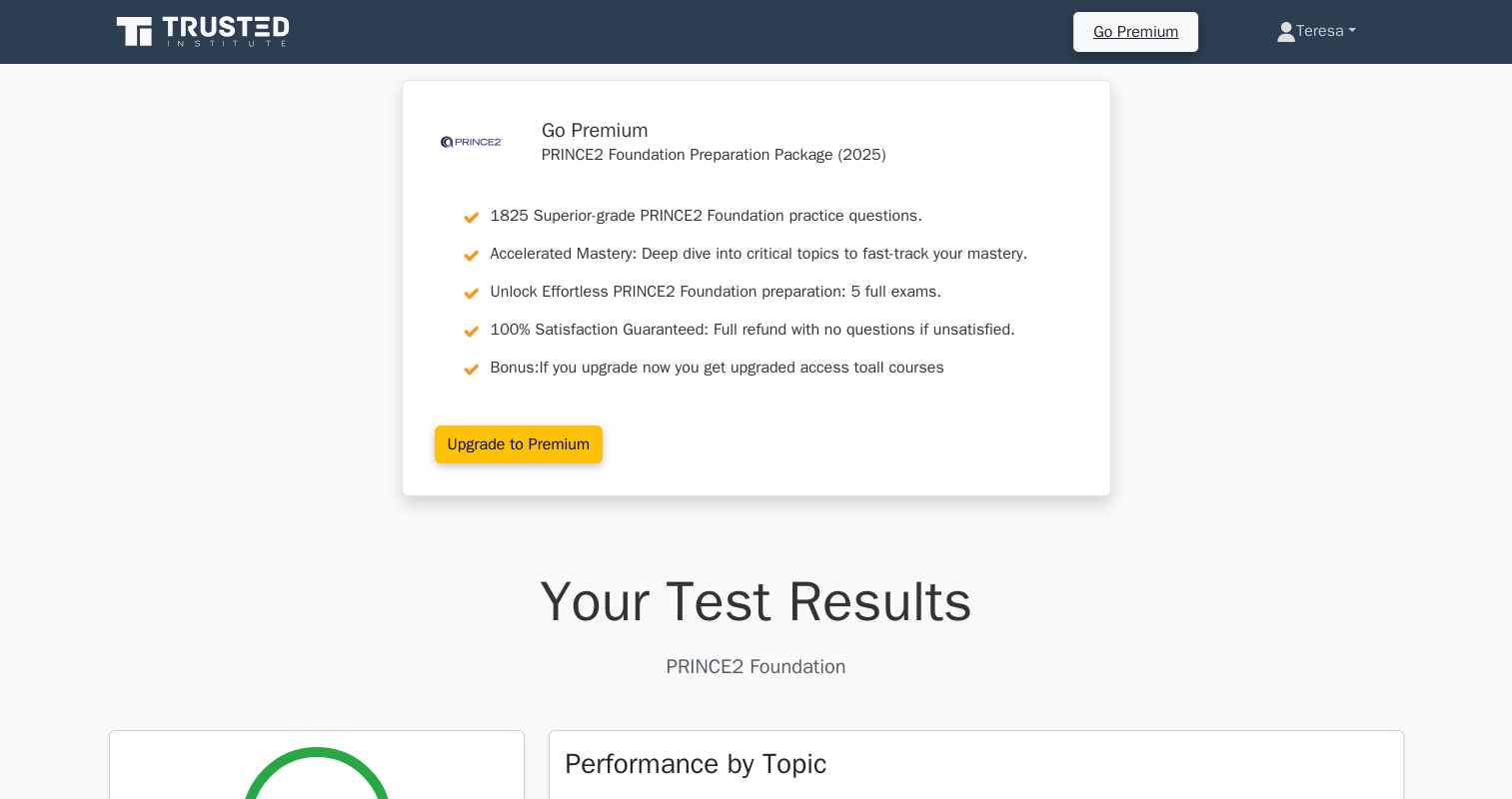 click on "Teresa" at bounding box center (1315, 31) 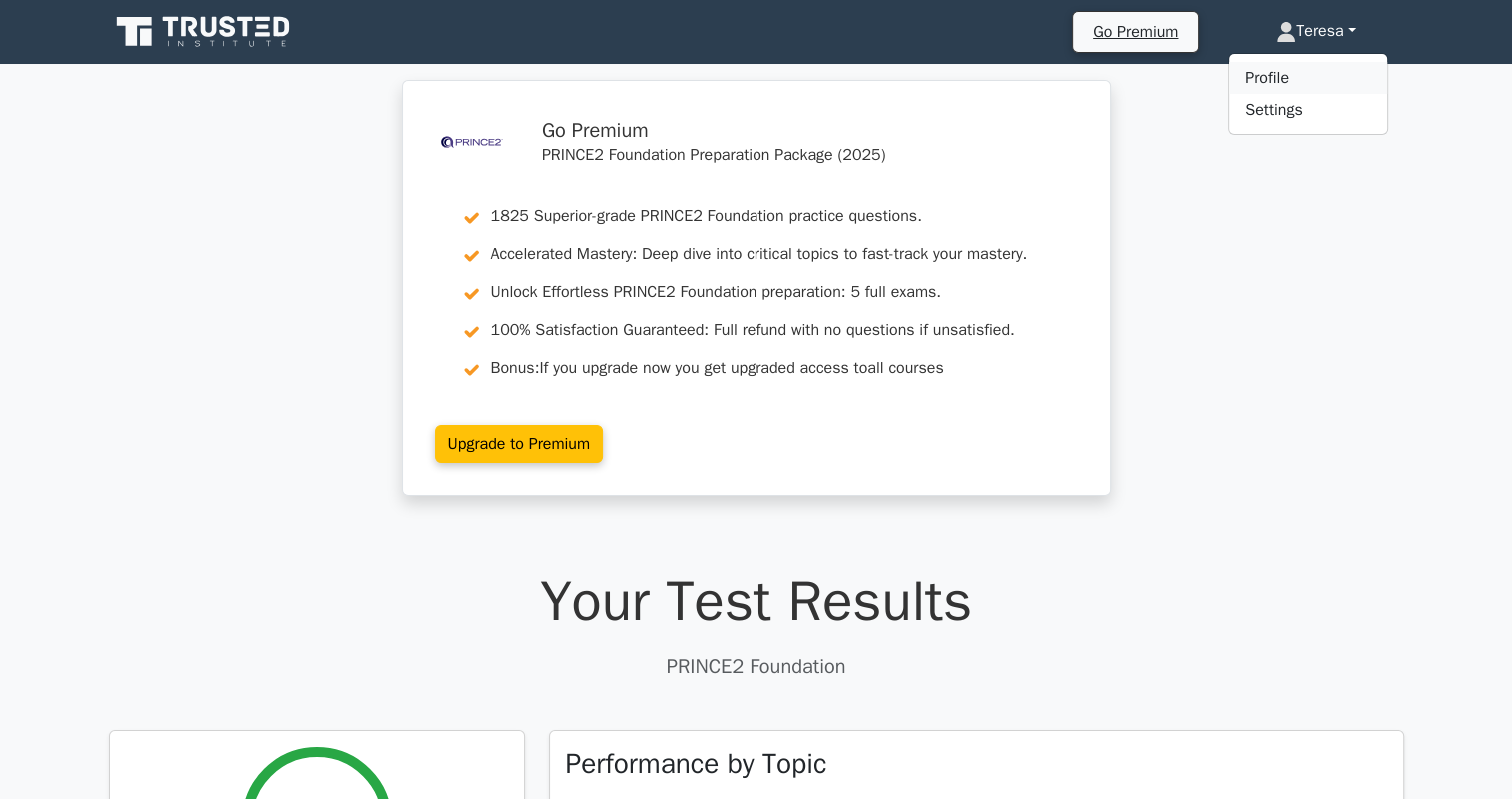 click on "Profile" at bounding box center (1308, 78) 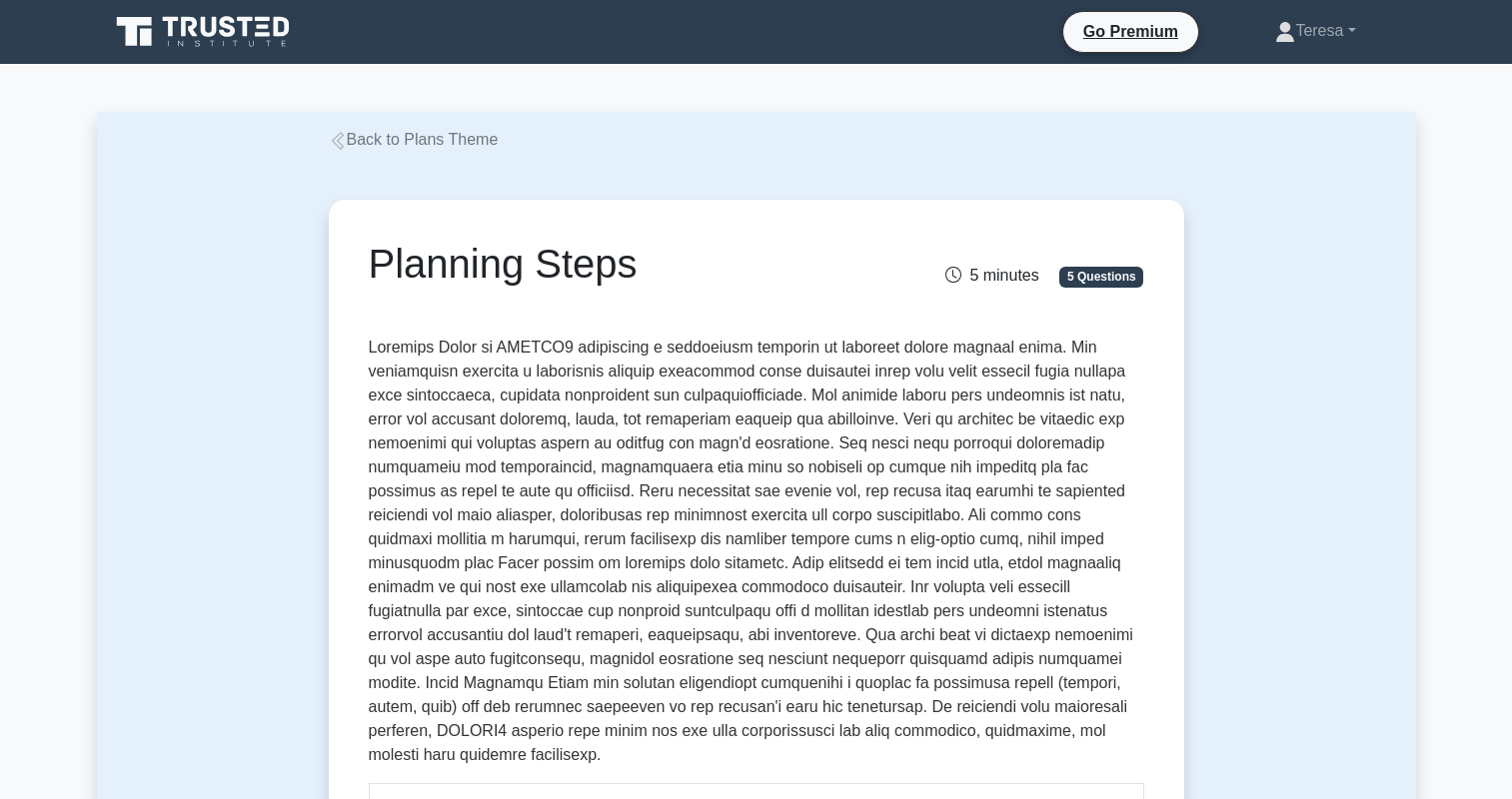 scroll, scrollTop: 0, scrollLeft: 0, axis: both 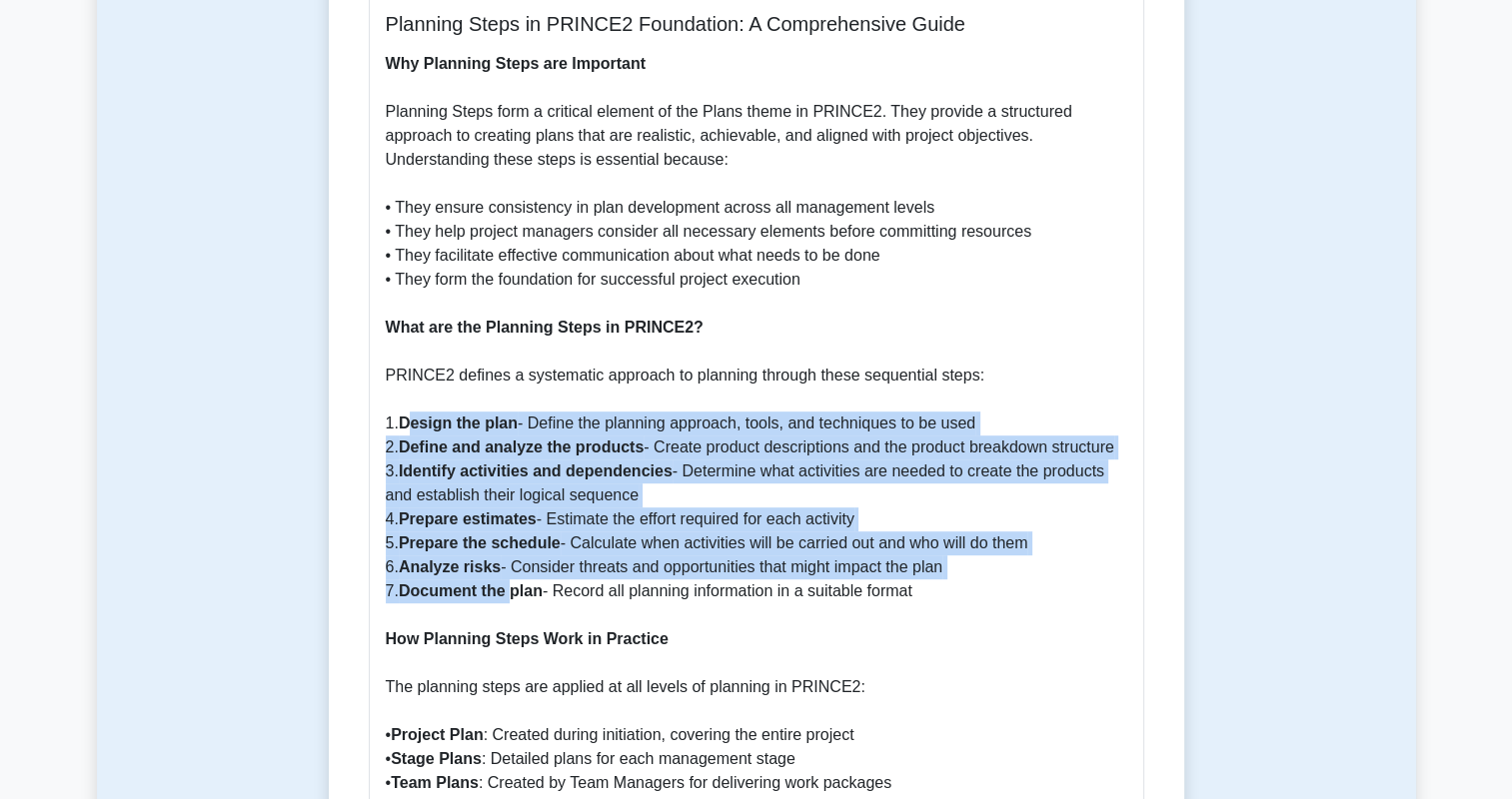 drag, startPoint x: 412, startPoint y: 403, endPoint x: 515, endPoint y: 571, distance: 197.0609 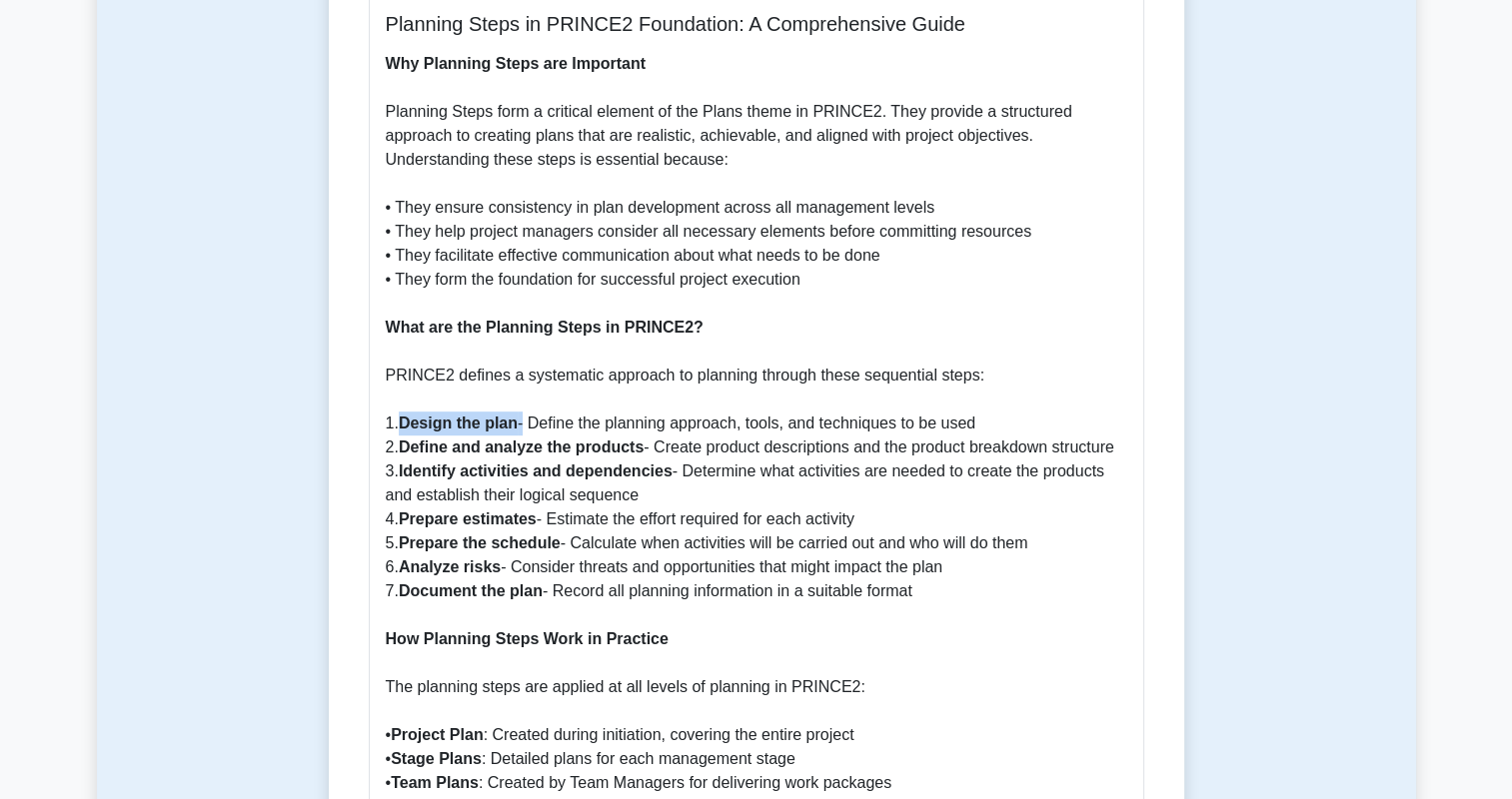 drag, startPoint x: 406, startPoint y: 400, endPoint x: 524, endPoint y: 406, distance: 118.15244 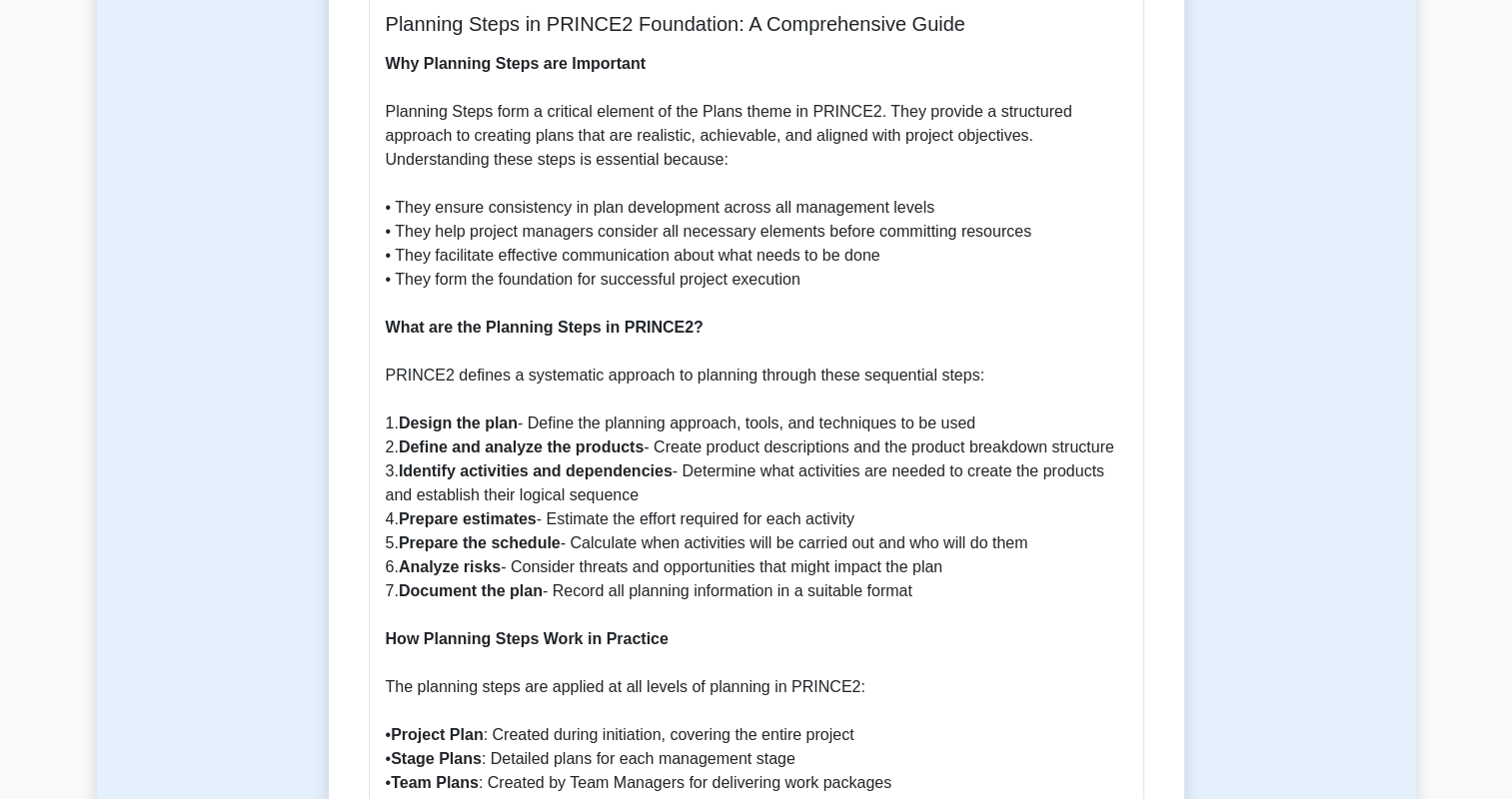 drag, startPoint x: 524, startPoint y: 406, endPoint x: 401, endPoint y: 428, distance: 124.95199 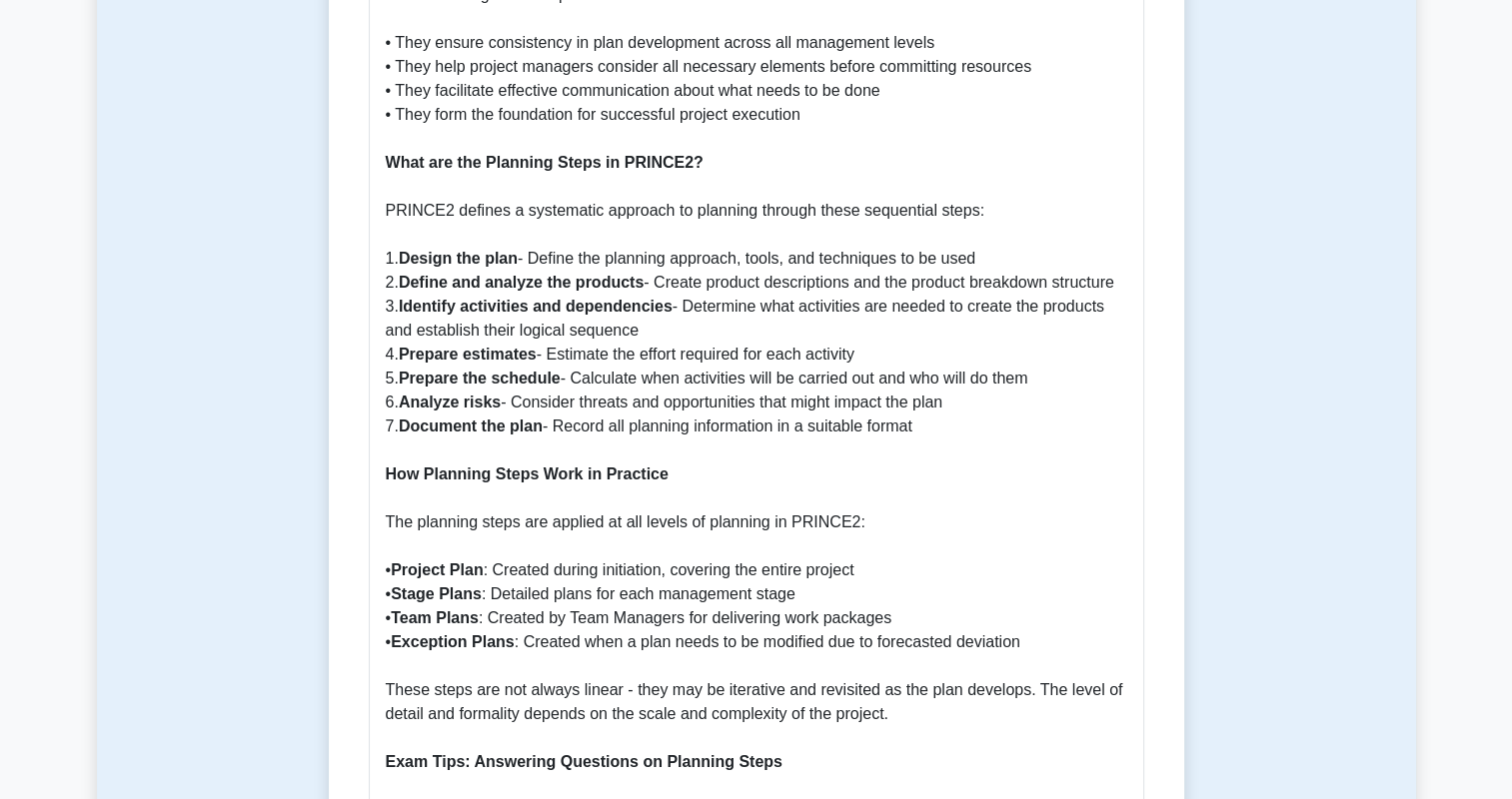 scroll, scrollTop: 999, scrollLeft: 0, axis: vertical 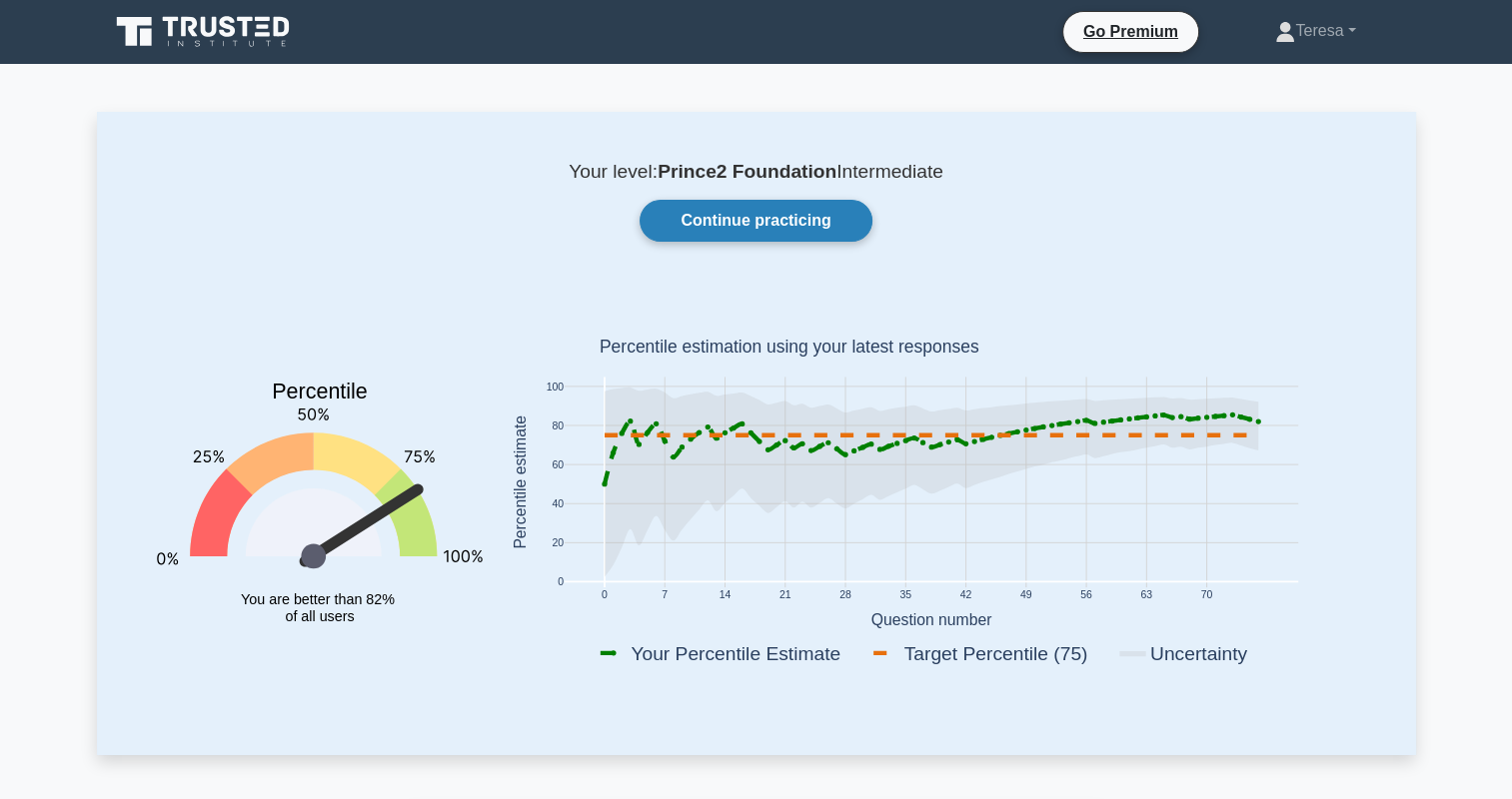 click on "Continue practicing" at bounding box center (756, 221) 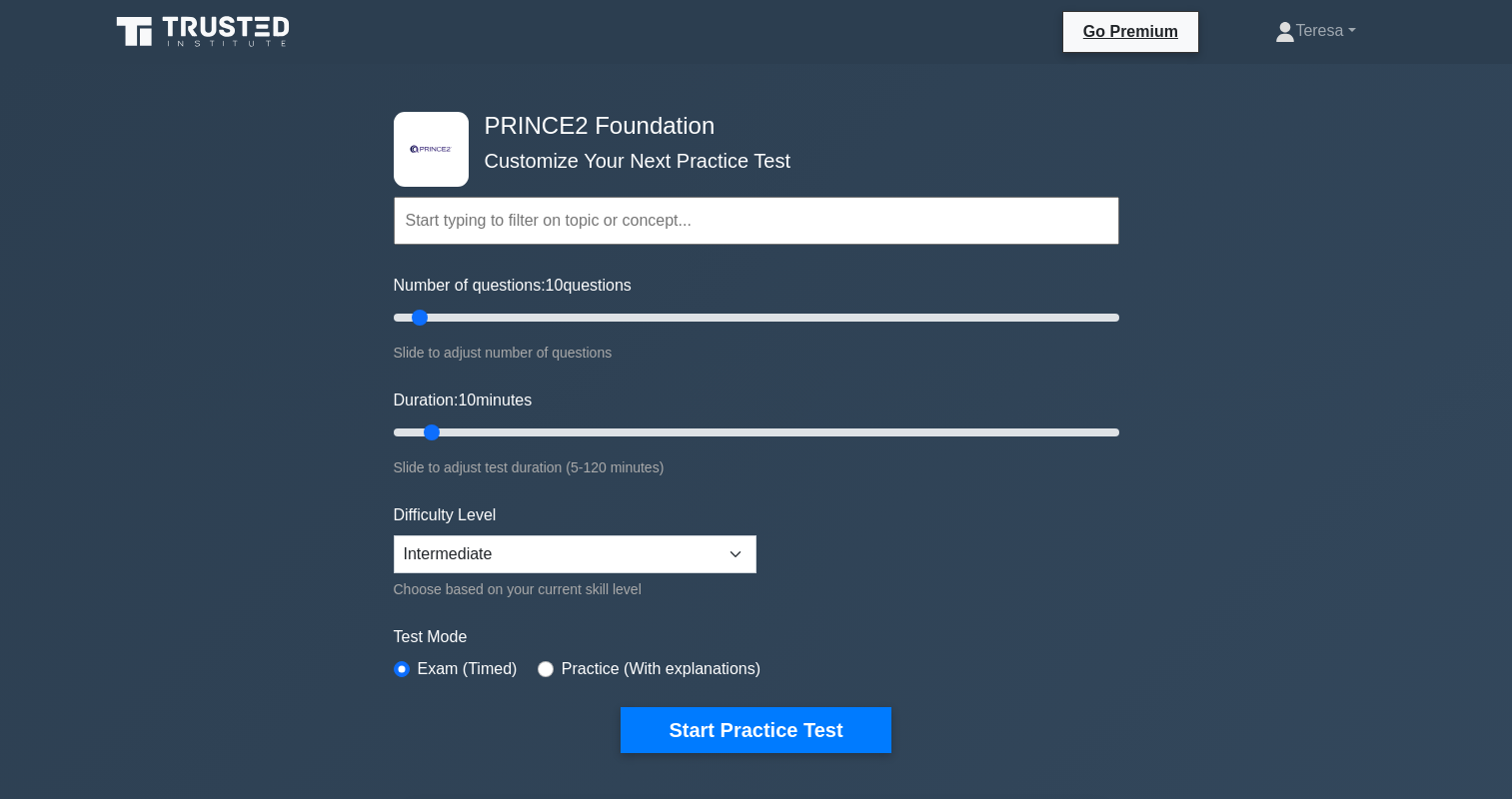 scroll, scrollTop: 0, scrollLeft: 0, axis: both 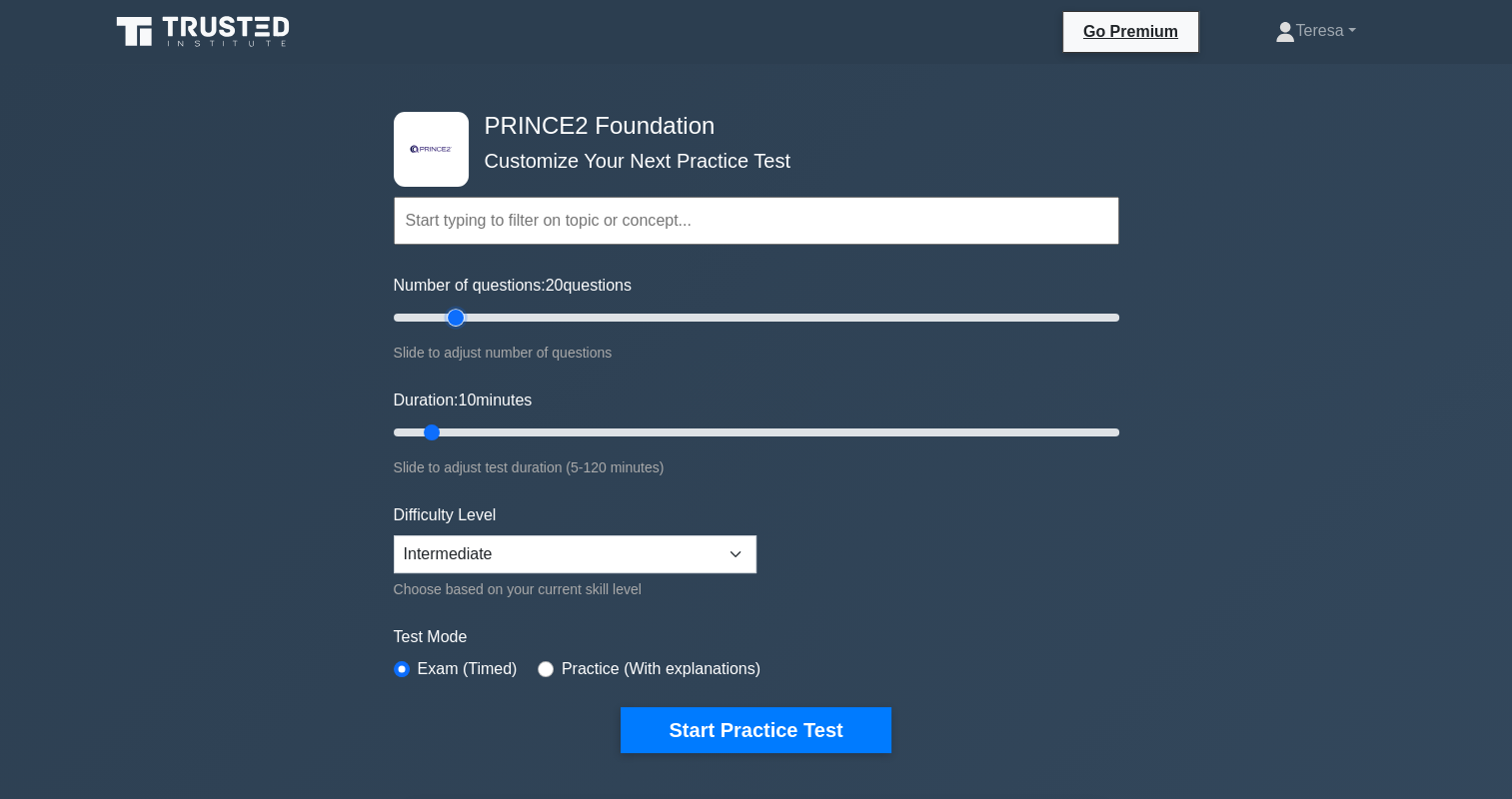 drag, startPoint x: 424, startPoint y: 310, endPoint x: 452, endPoint y: 310, distance: 28 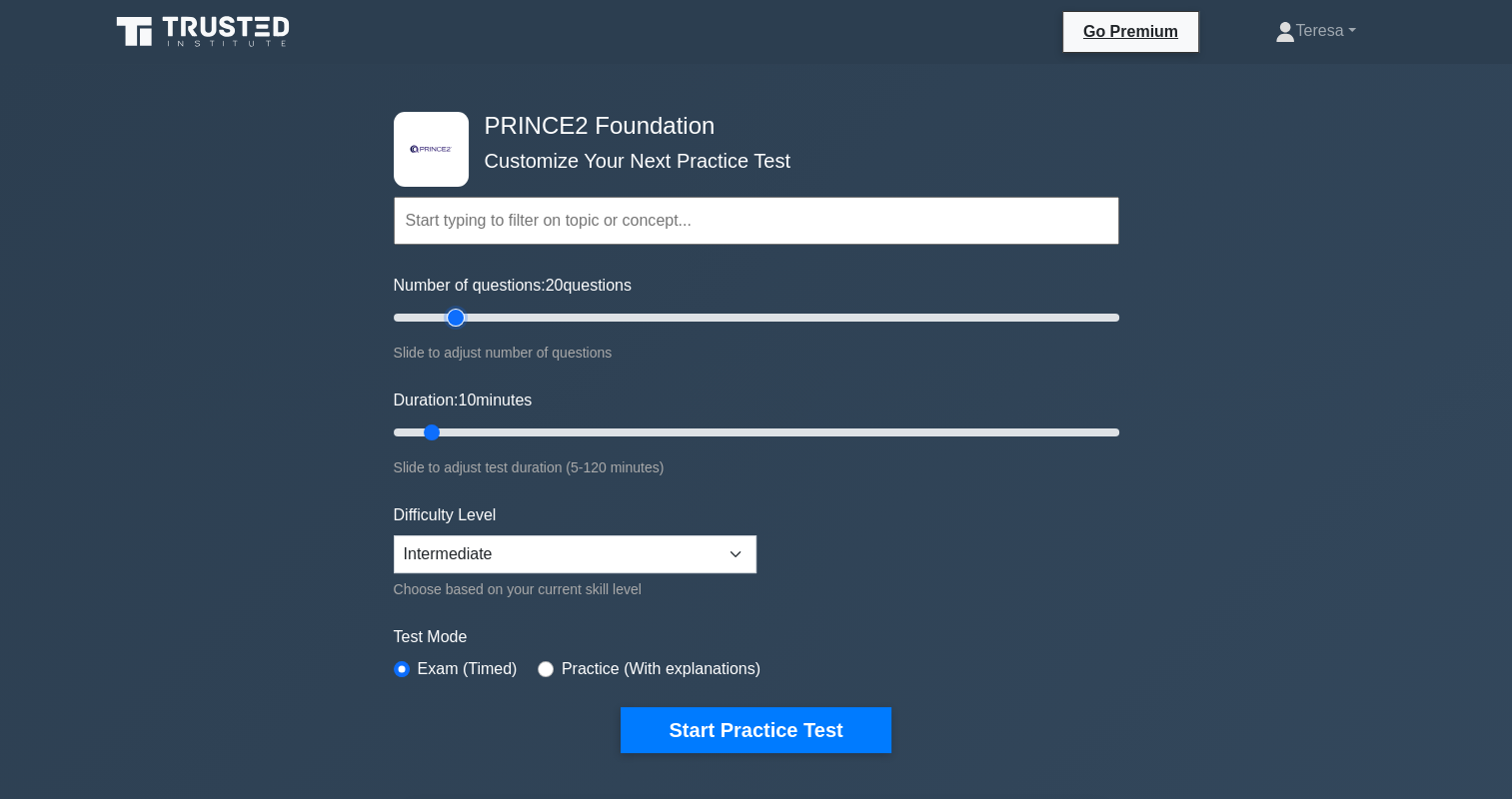 type on "20" 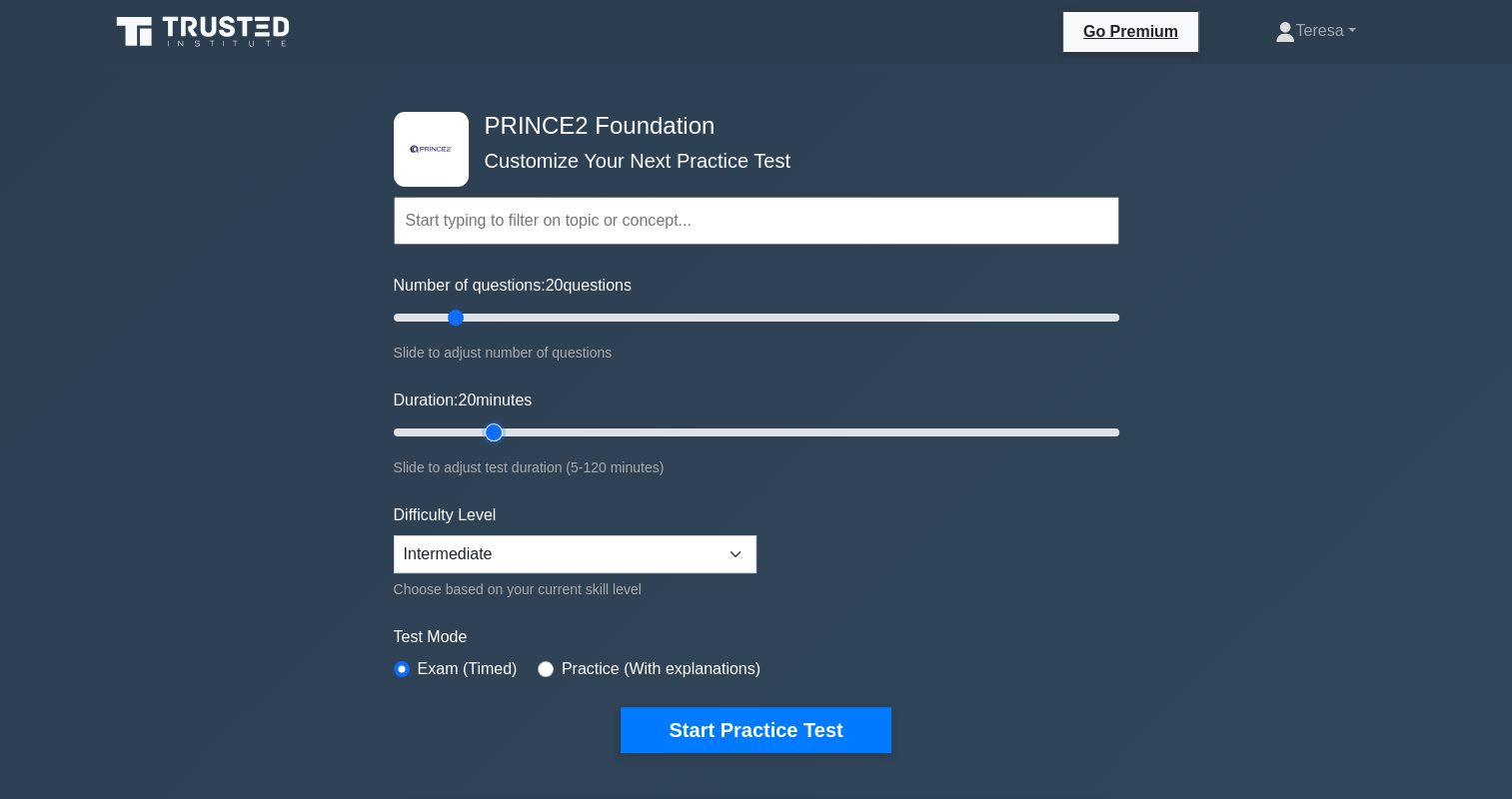 drag, startPoint x: 435, startPoint y: 427, endPoint x: 484, endPoint y: 427, distance: 49 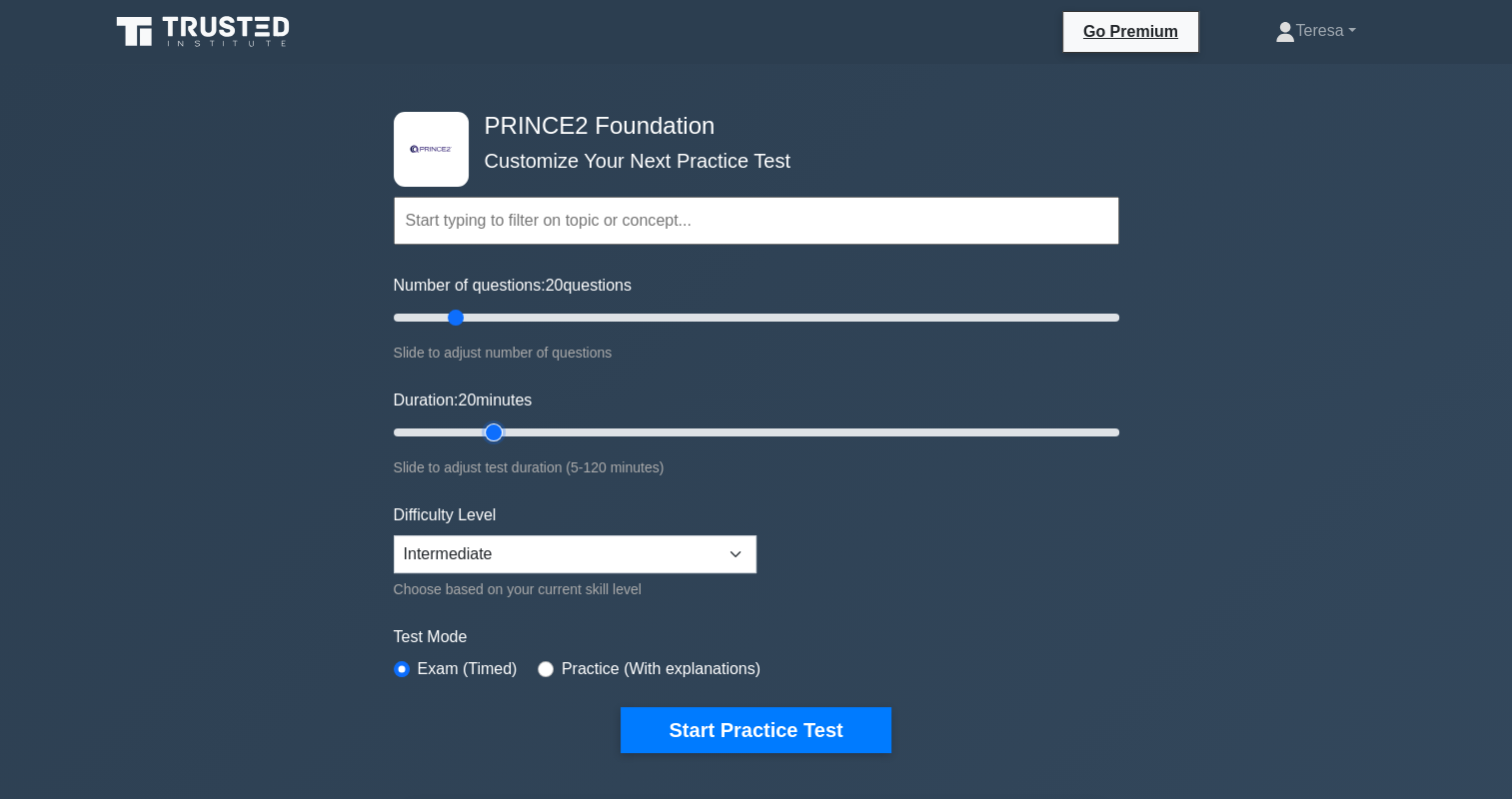 type on "20" 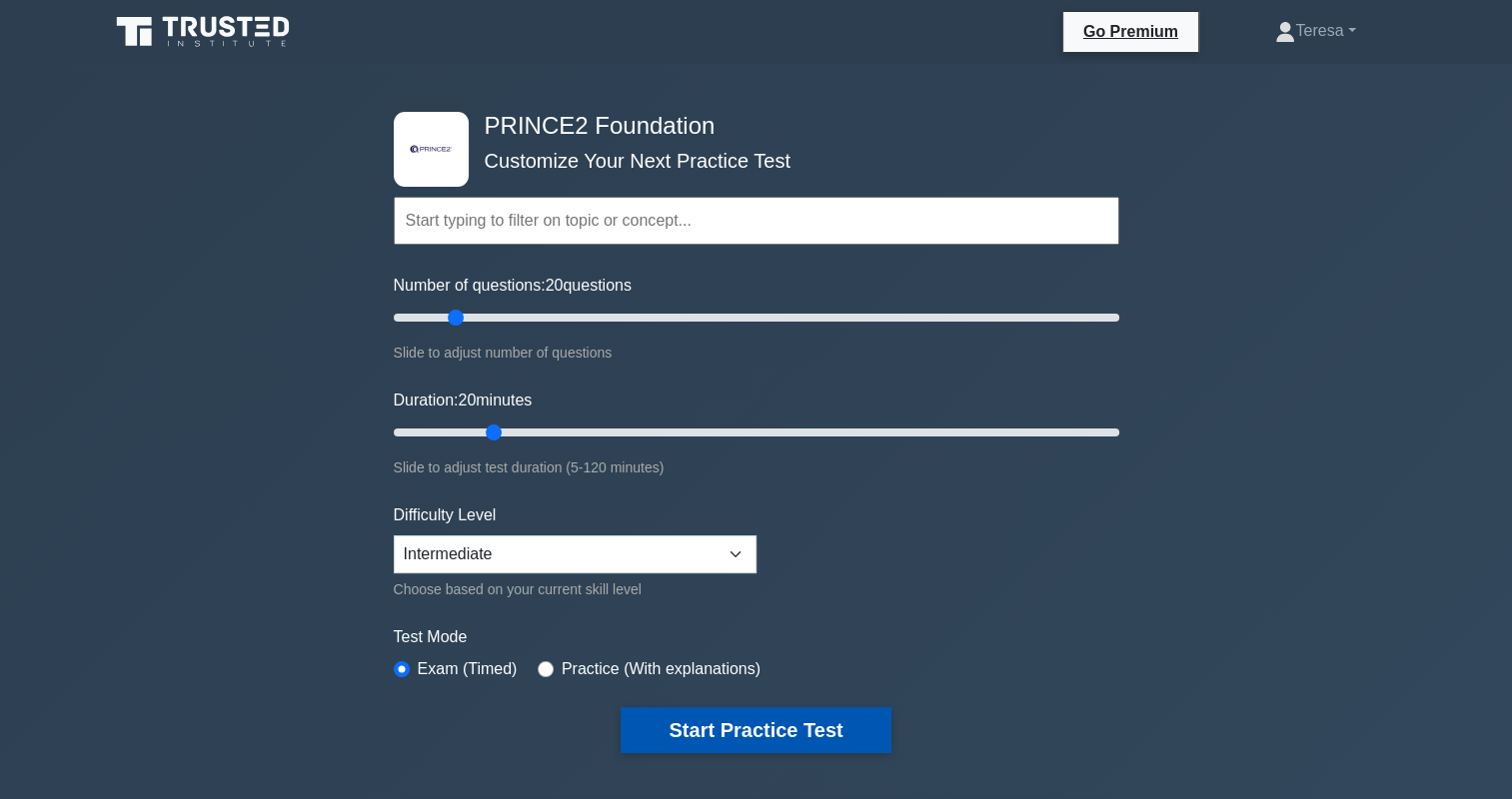 click on "Start Practice Test" at bounding box center [756, 730] 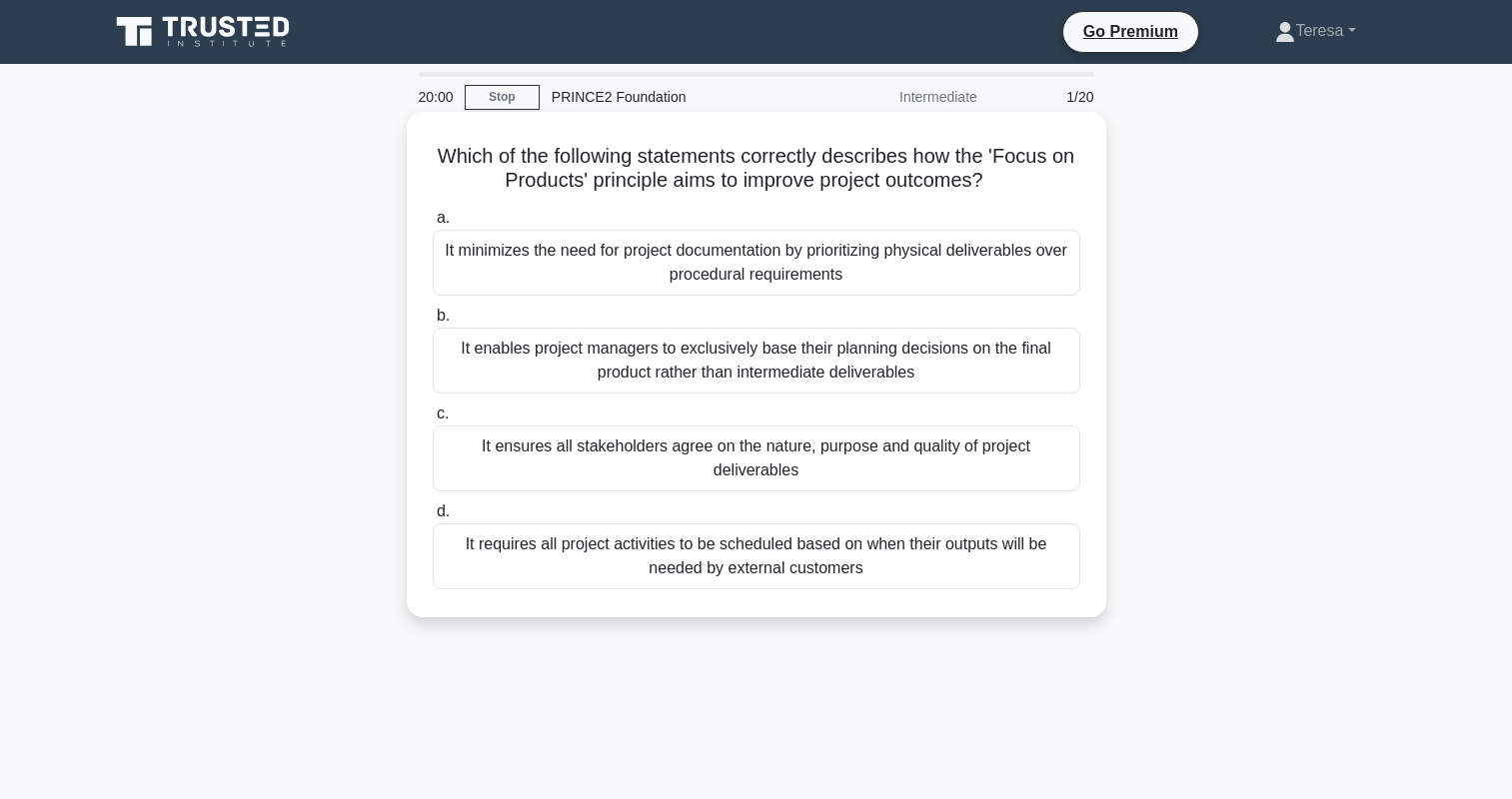 scroll, scrollTop: 0, scrollLeft: 0, axis: both 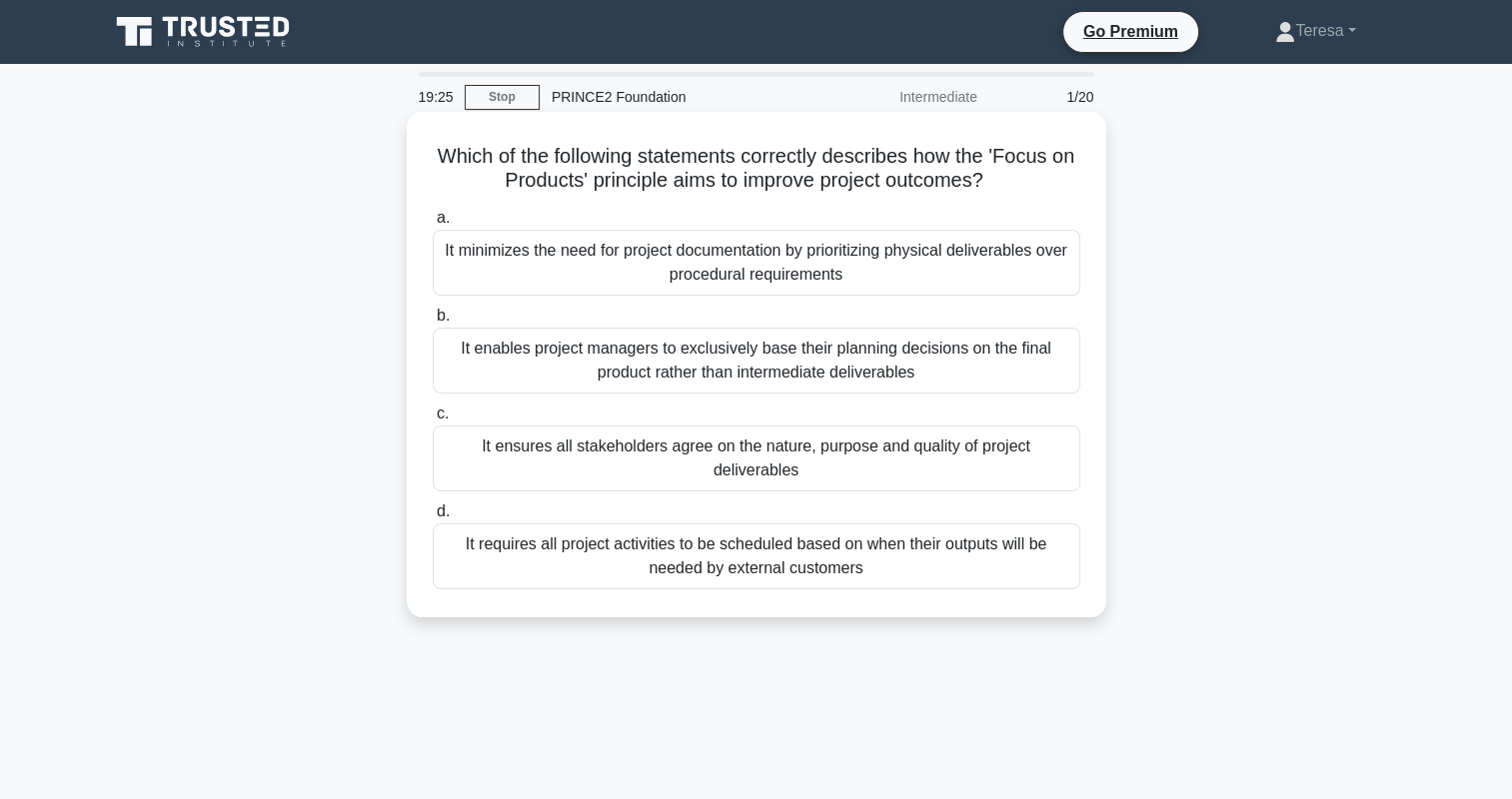 click on "It ensures all stakeholders agree on the nature, purpose and quality of project deliverables" at bounding box center [756, 458] 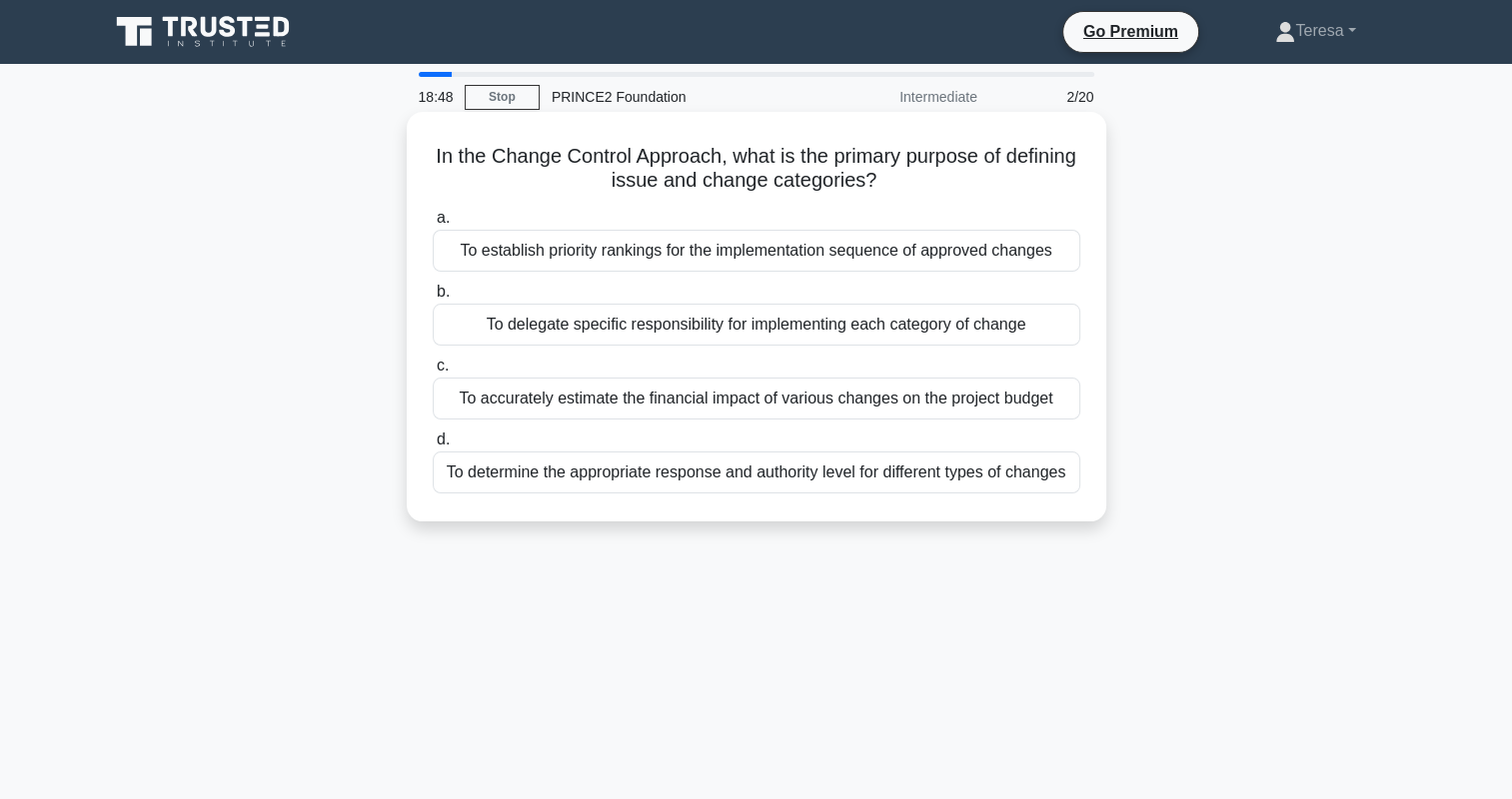 click on "To determine the appropriate response and authority level for different types of changes" at bounding box center (756, 472) 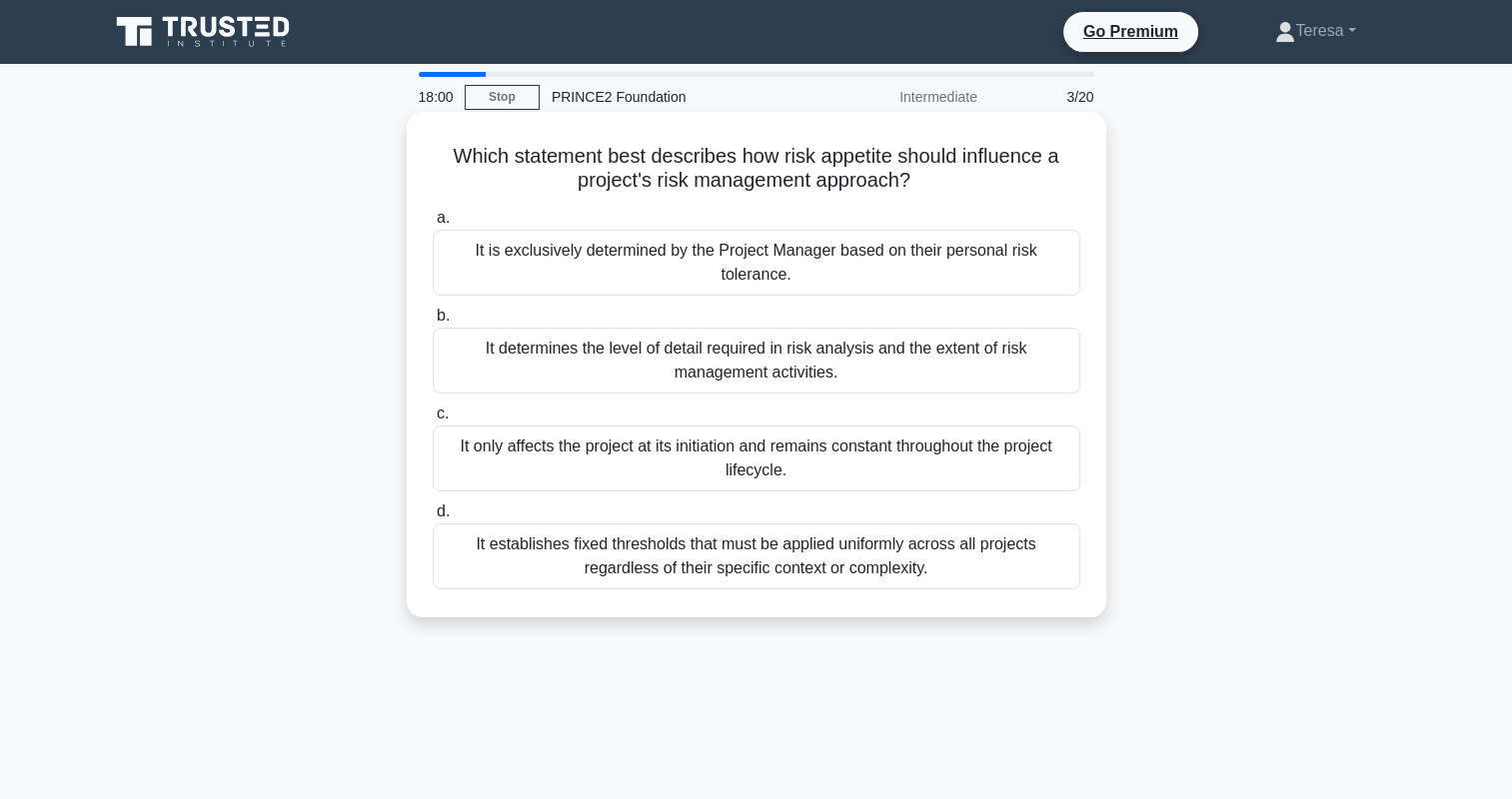 click on "It determines the level of detail required in risk analysis and the extent of risk management activities." at bounding box center (756, 361) 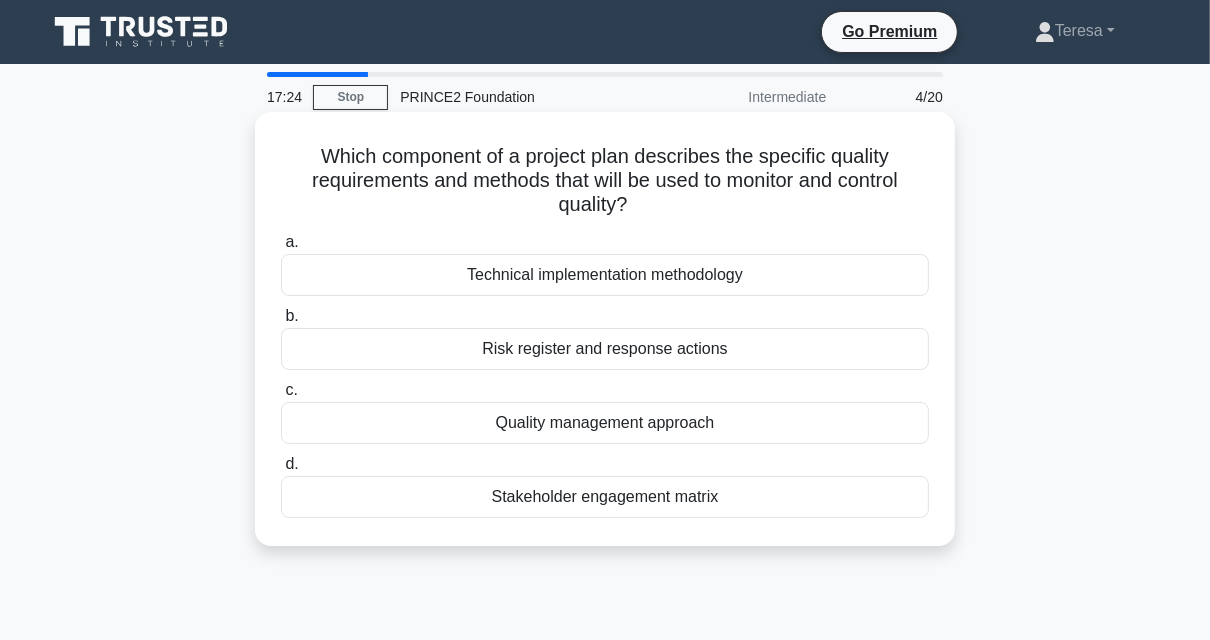 click on "Quality management approach" at bounding box center (605, 423) 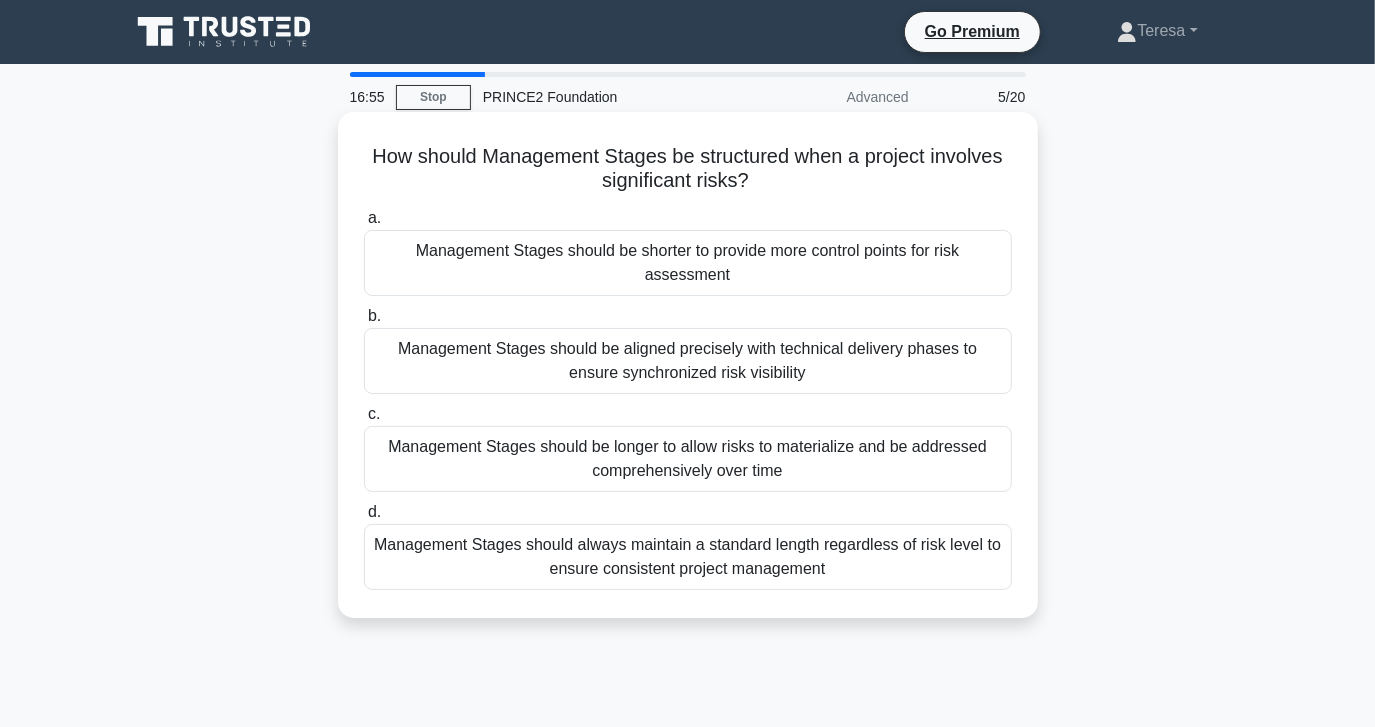 click on "Management Stages should be shorter to provide more control points for risk assessment" at bounding box center (688, 263) 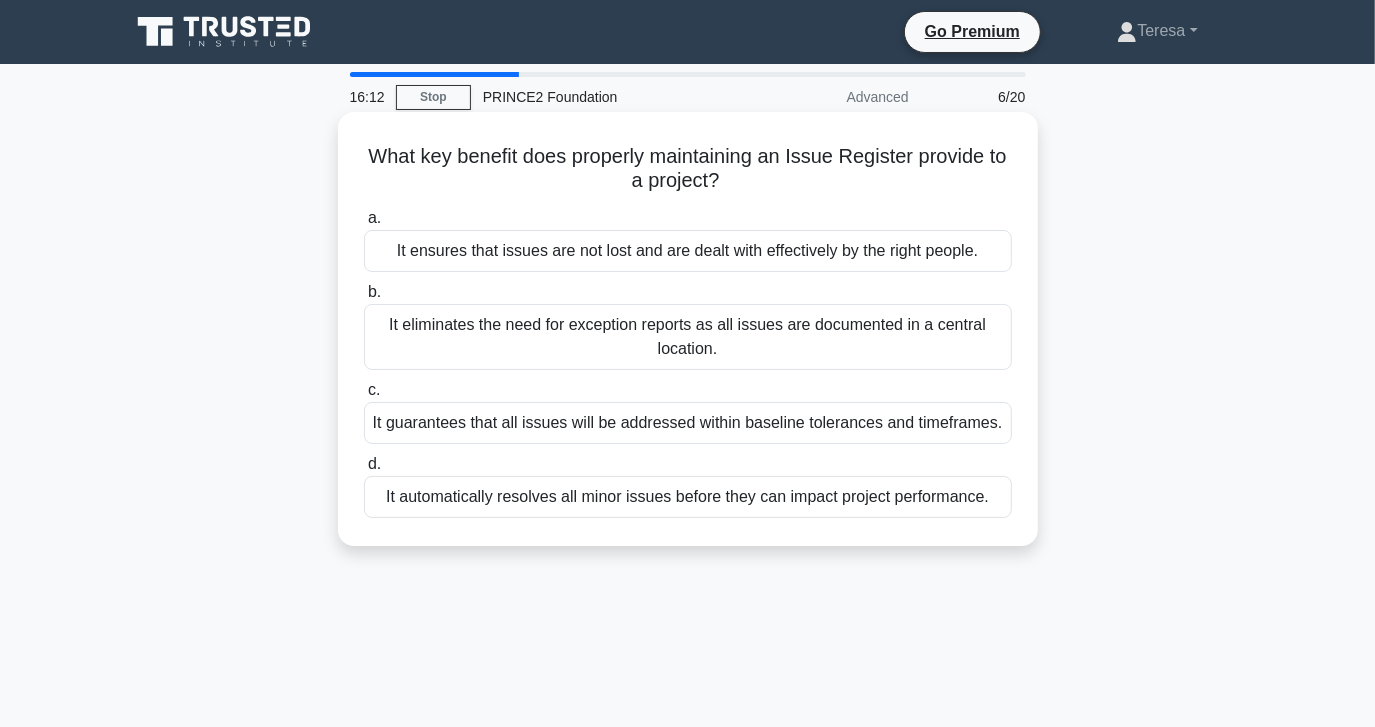 click on "It ensures that issues are not lost and are dealt with effectively by the right people." at bounding box center (688, 251) 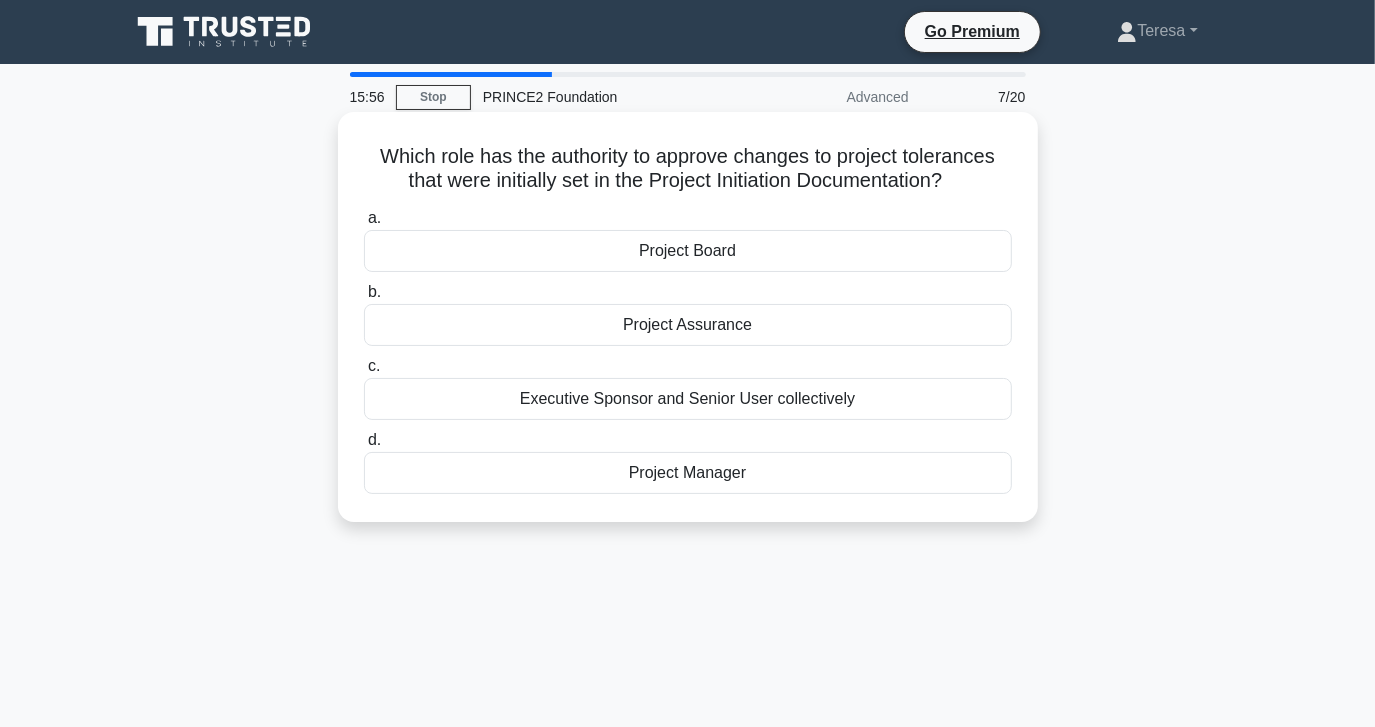 click on "Project Board" at bounding box center [688, 251] 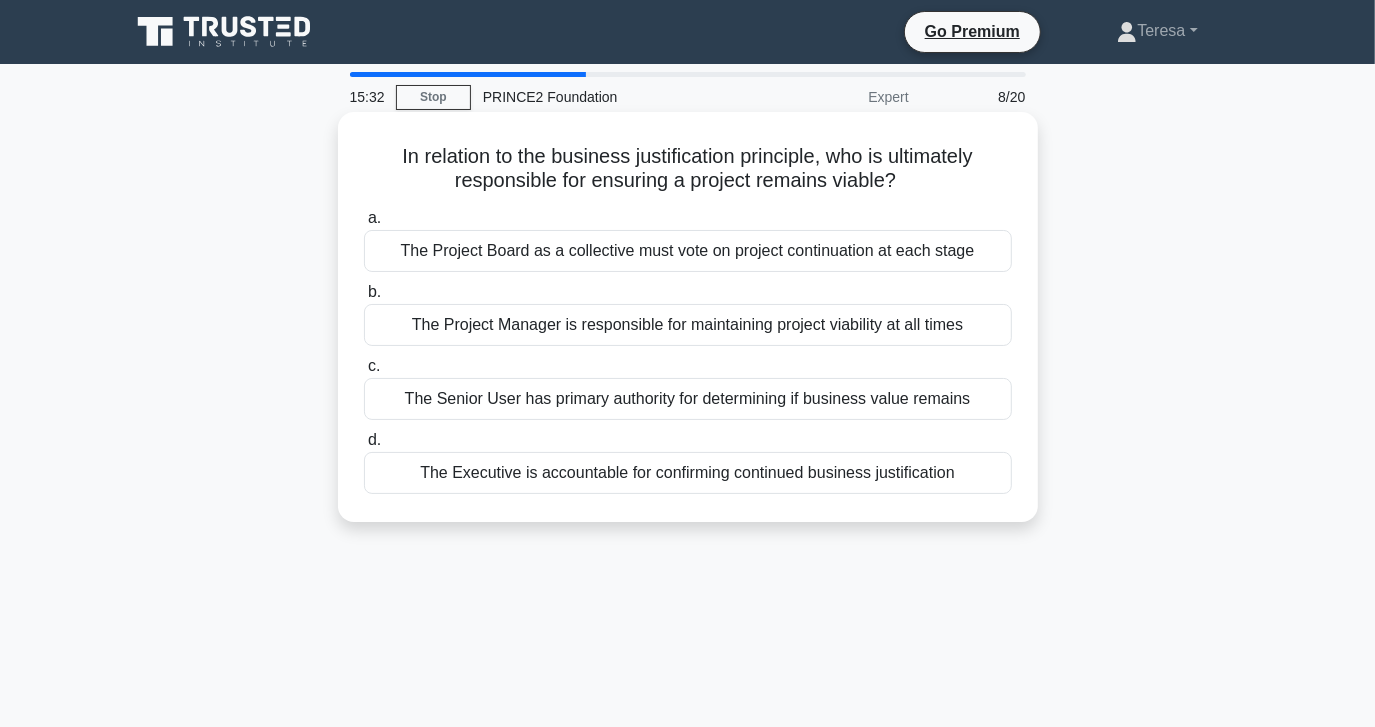 click on "The Executive is accountable for confirming continued business justification" at bounding box center [688, 473] 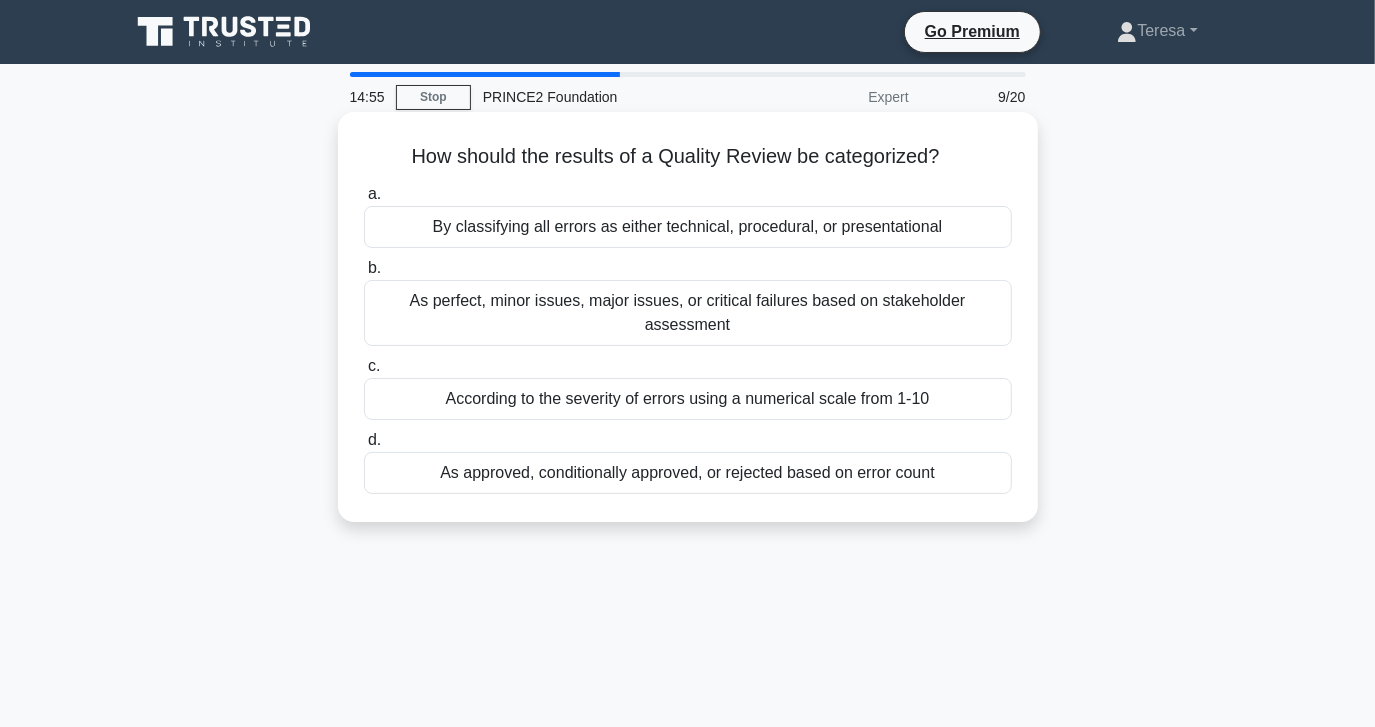 click on "As approved, conditionally approved, or rejected based on error count" at bounding box center (688, 473) 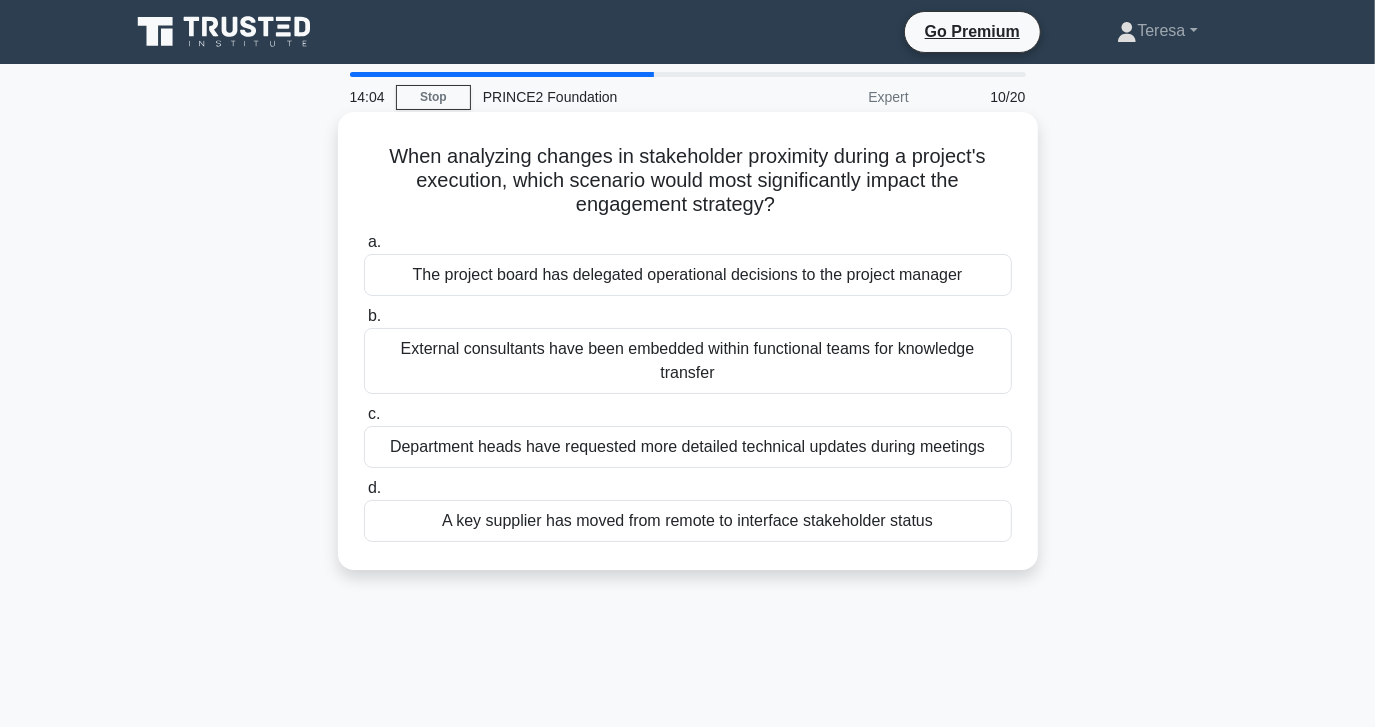 click on "External consultants have been embedded within functional teams for knowledge transfer" at bounding box center (688, 361) 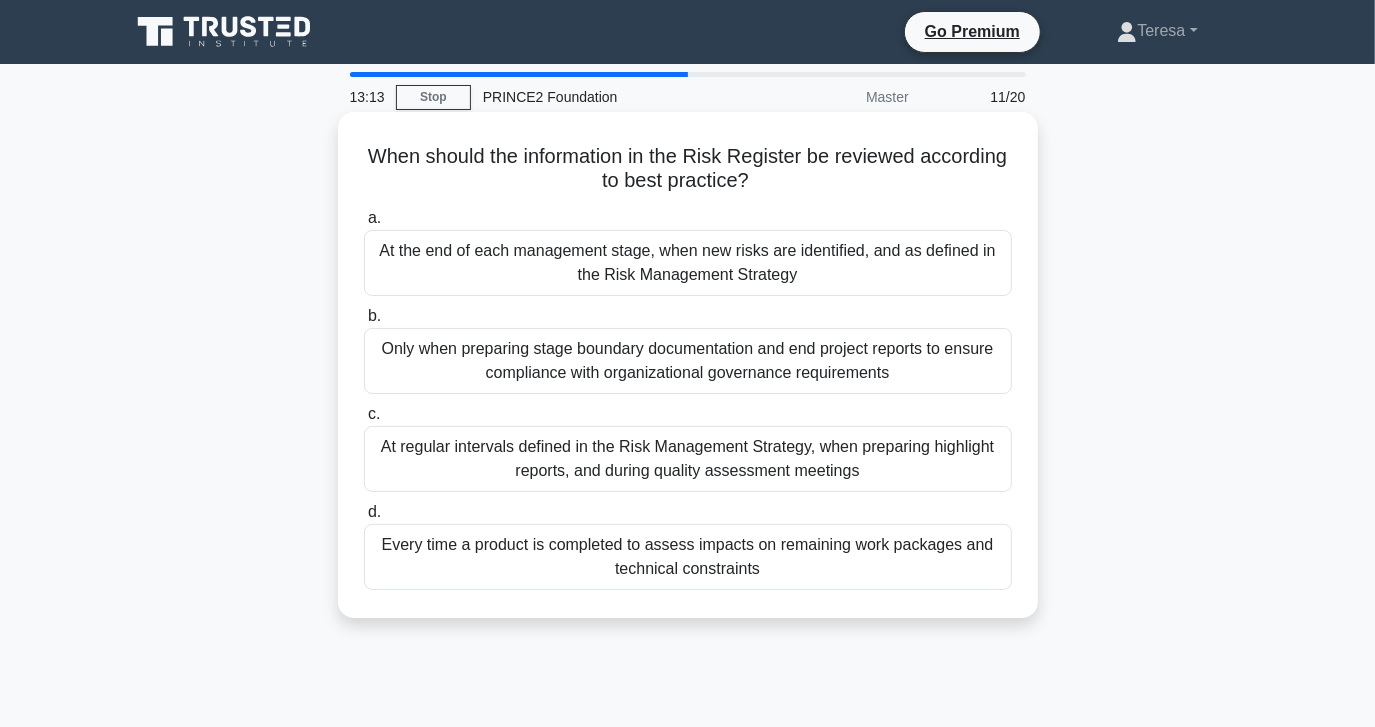 click on "At the end of each management stage, when new risks are identified, and as defined in the Risk Management Strategy" at bounding box center [688, 263] 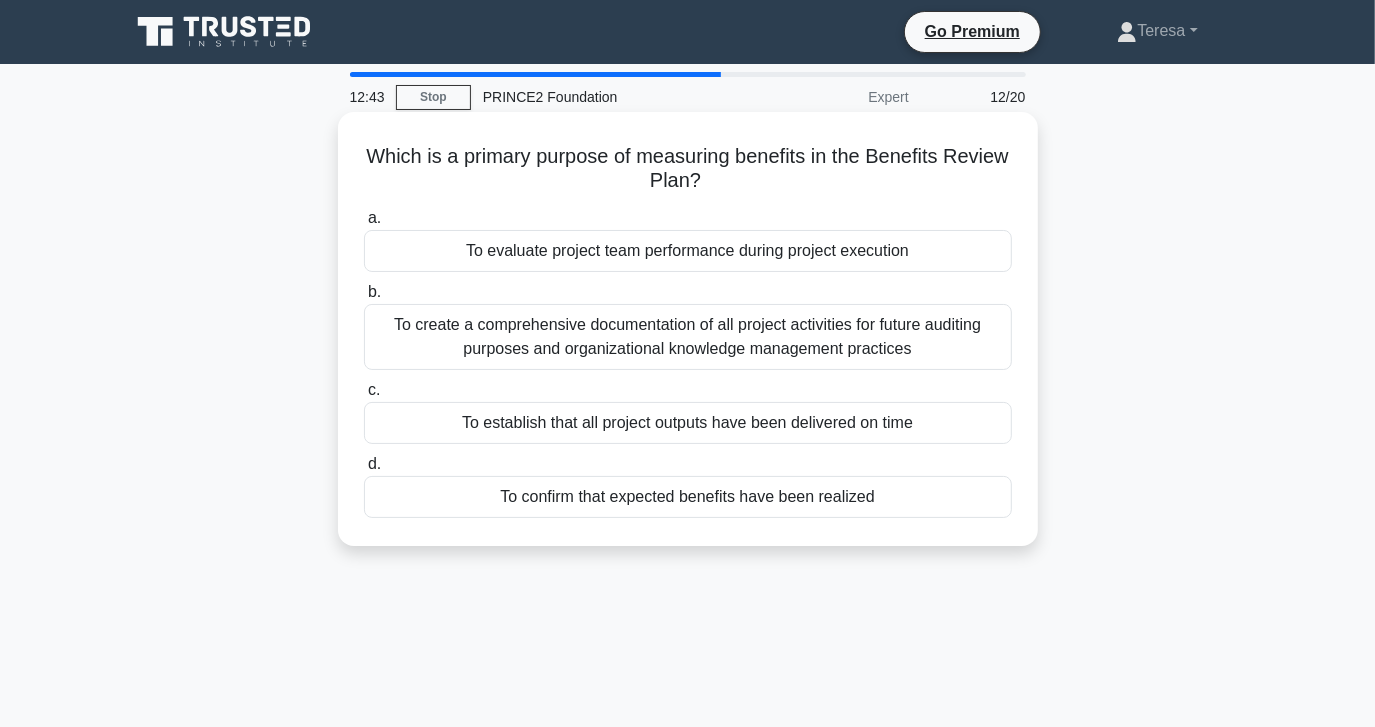 click on "To confirm that expected benefits have been realized" at bounding box center (688, 497) 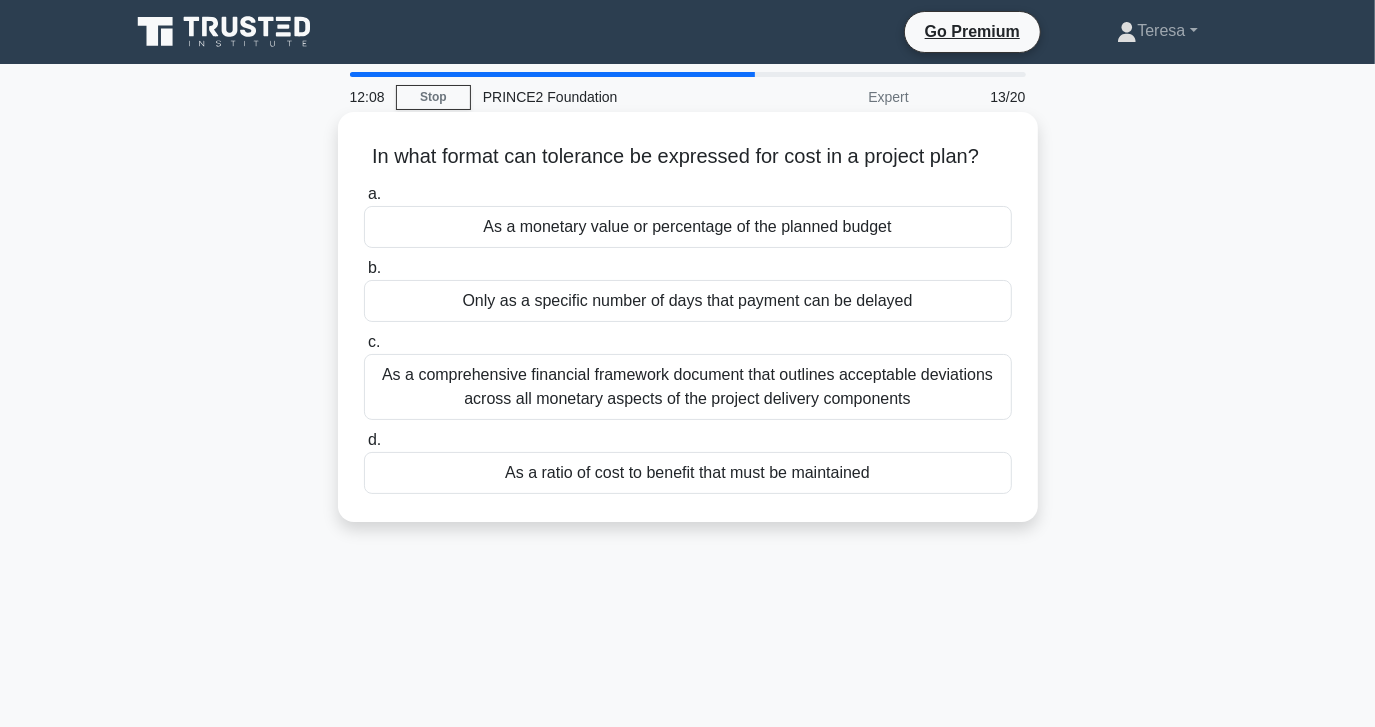 click on "As a monetary value or percentage of the planned budget" at bounding box center [688, 227] 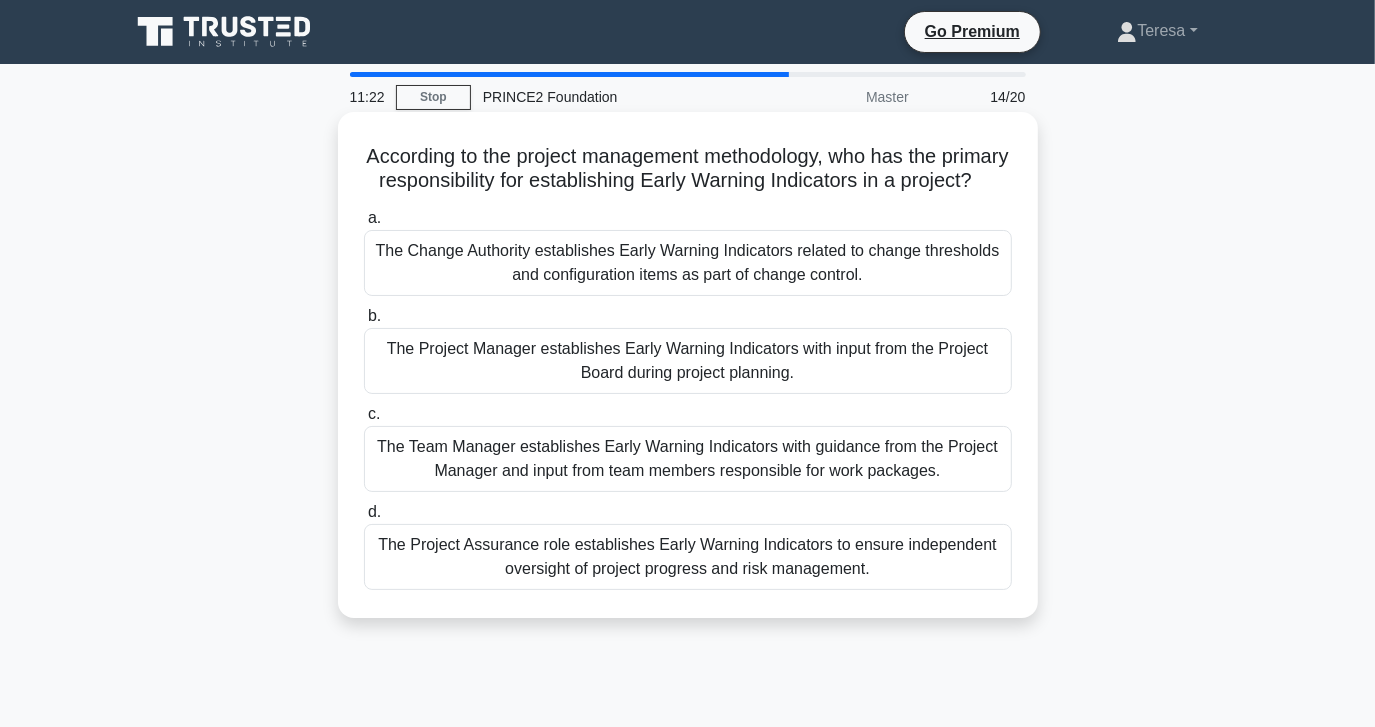 click on "The Change Authority establishes Early Warning Indicators related to change thresholds and configuration items as part of change control." at bounding box center (688, 263) 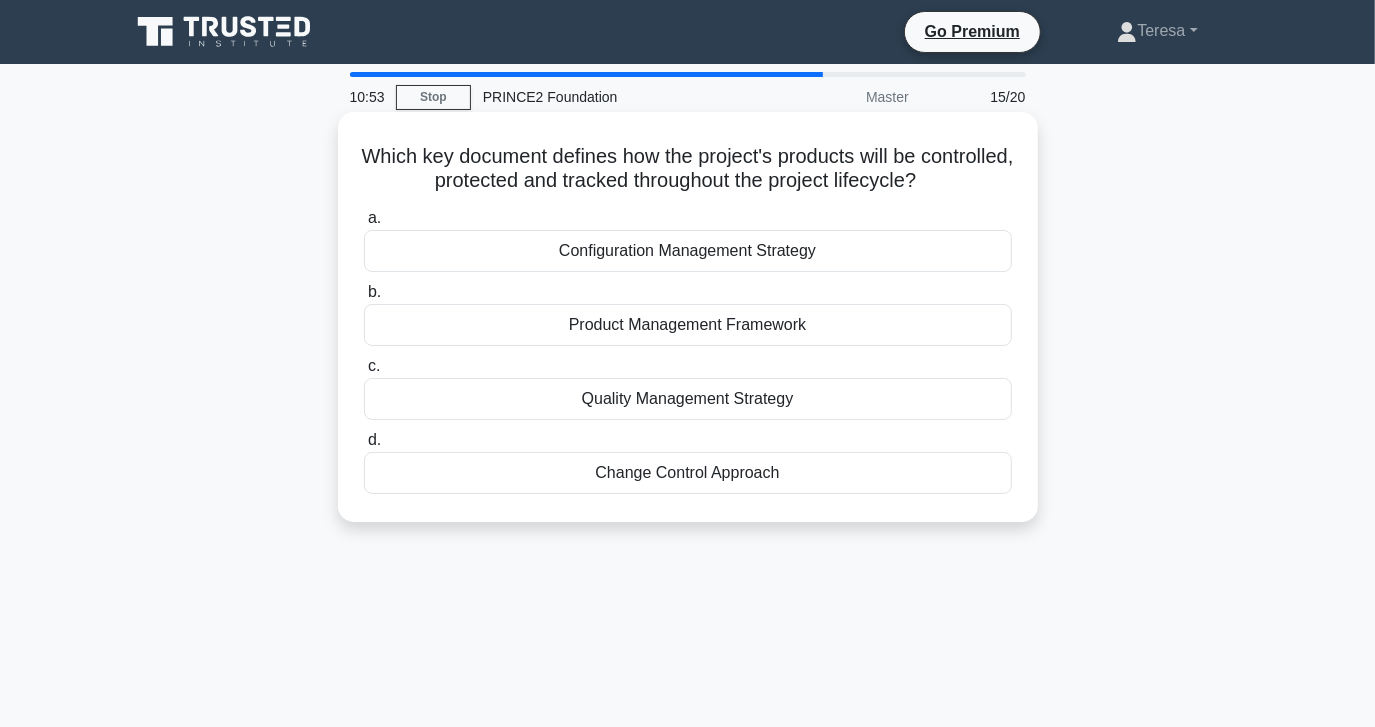 click on "Quality Management Strategy" at bounding box center [688, 399] 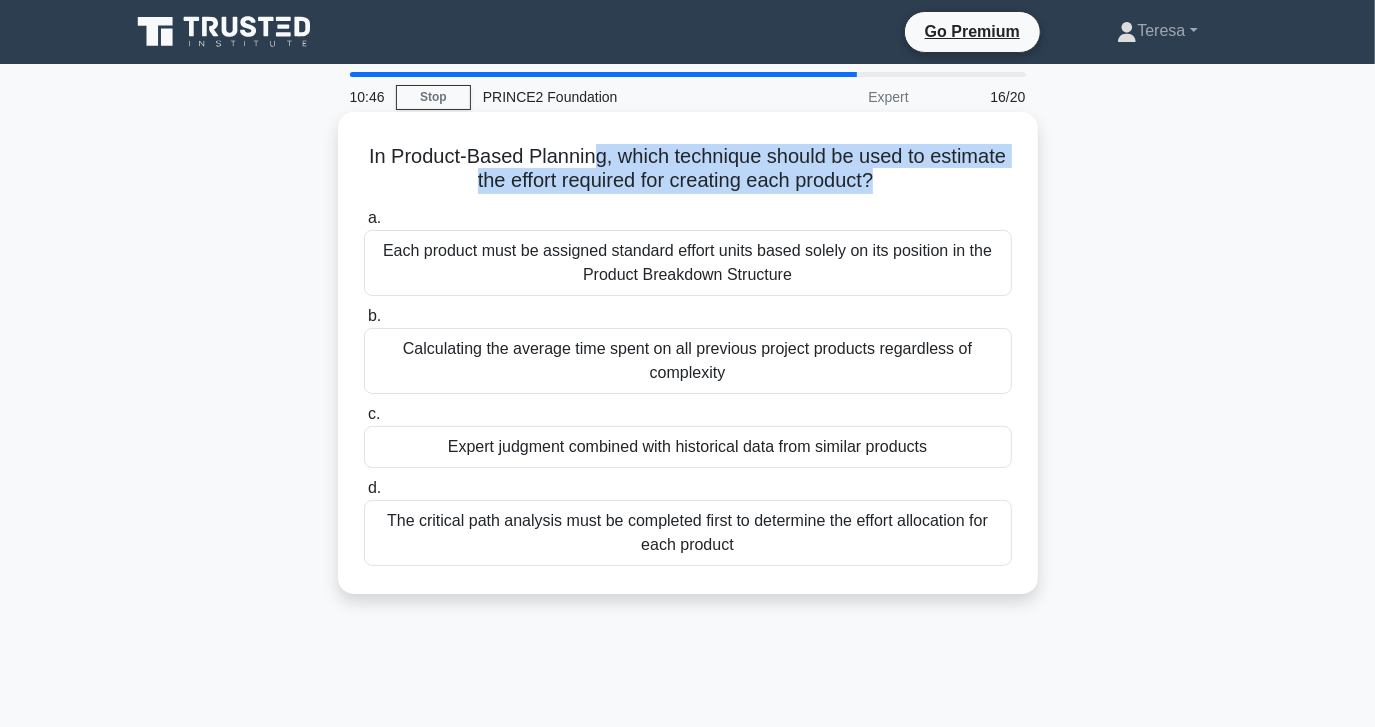 drag, startPoint x: 586, startPoint y: 152, endPoint x: 879, endPoint y: 186, distance: 294.9661 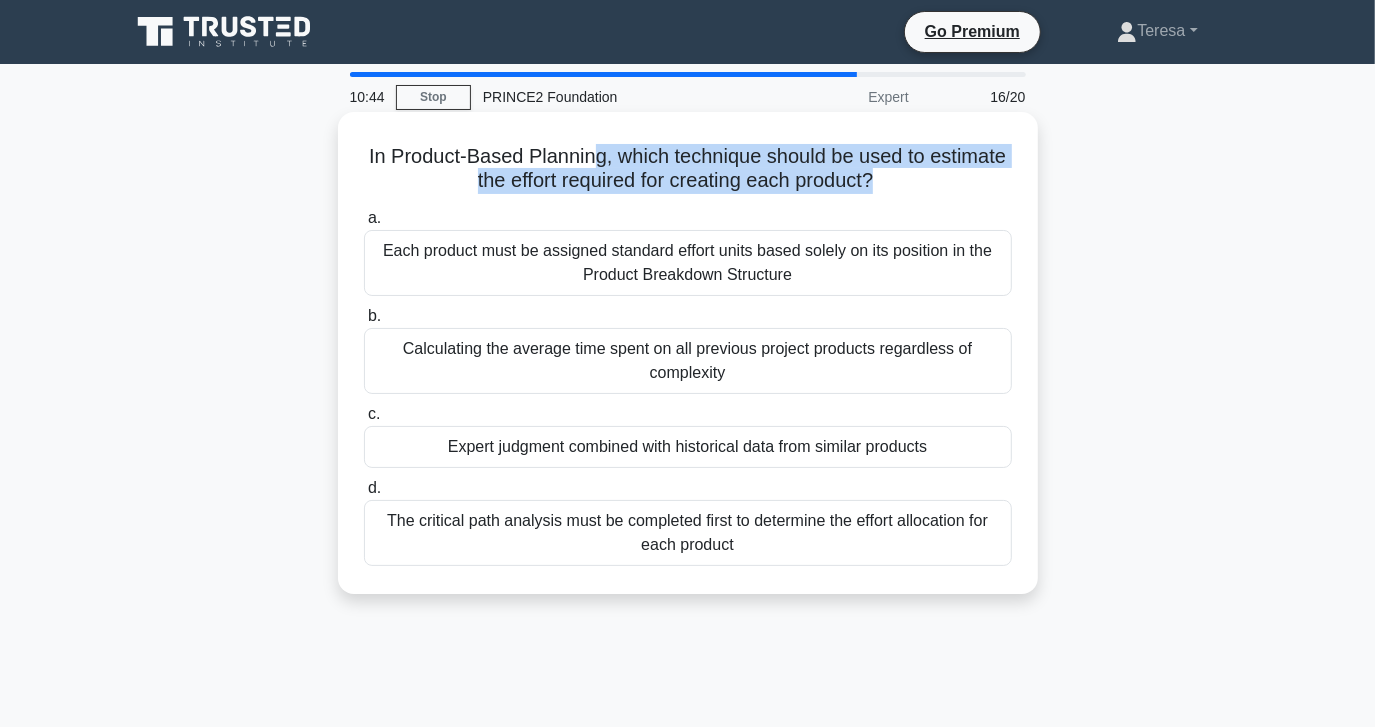 drag, startPoint x: 879, startPoint y: 186, endPoint x: 770, endPoint y: 180, distance: 109.165016 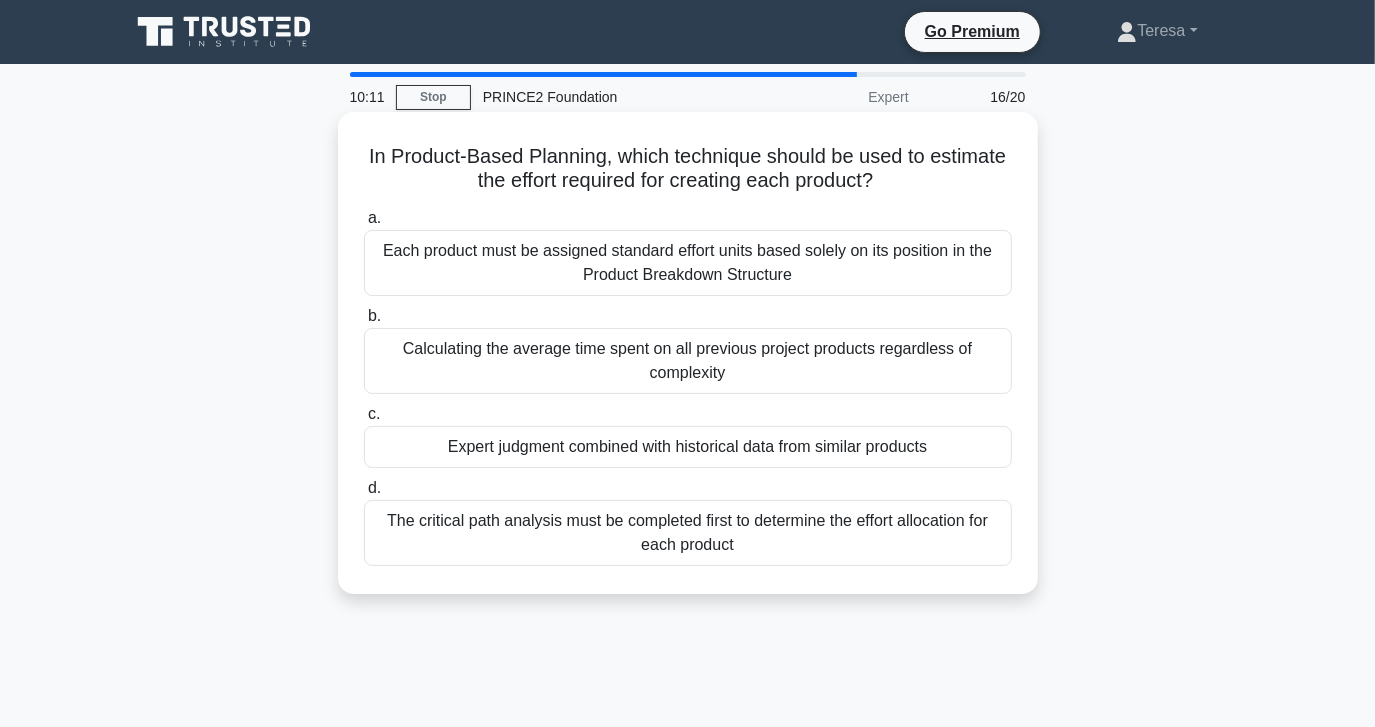 click on "Expert judgment combined with historical data from similar products" at bounding box center [688, 447] 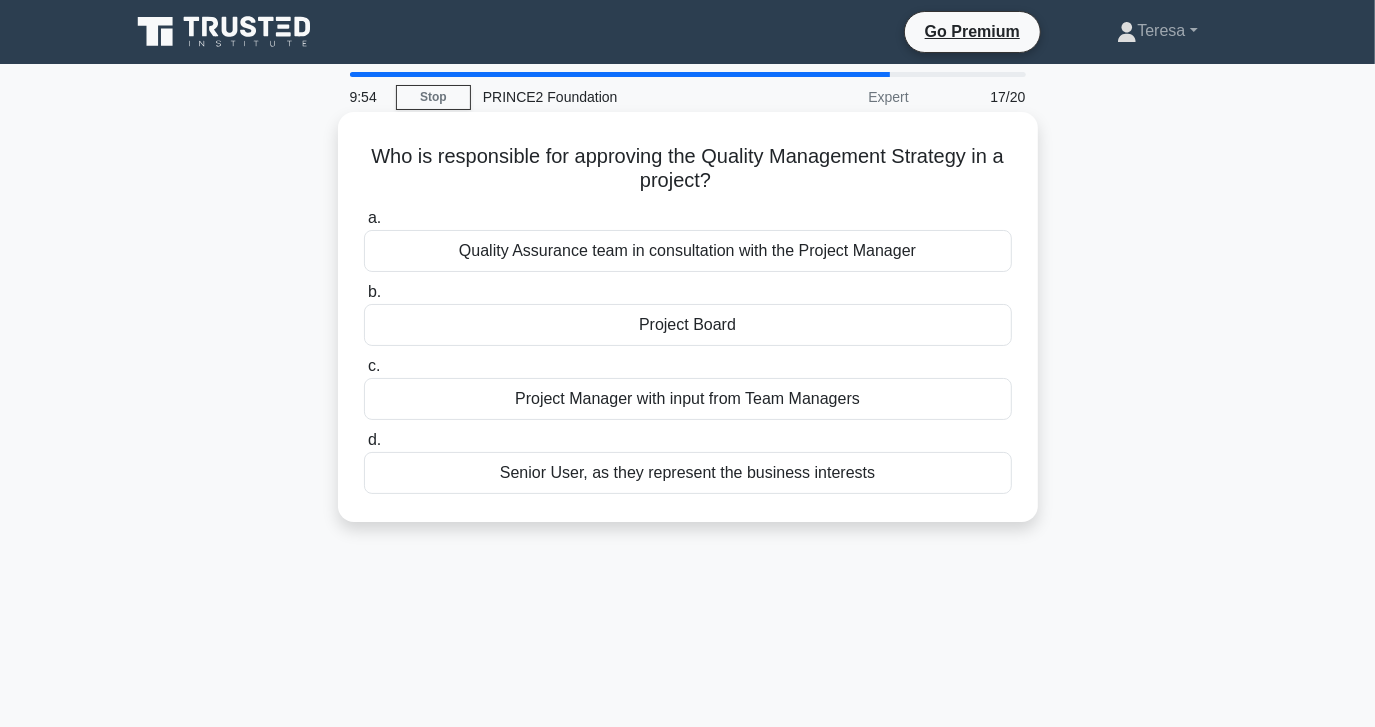 click on "Project Board" at bounding box center [688, 325] 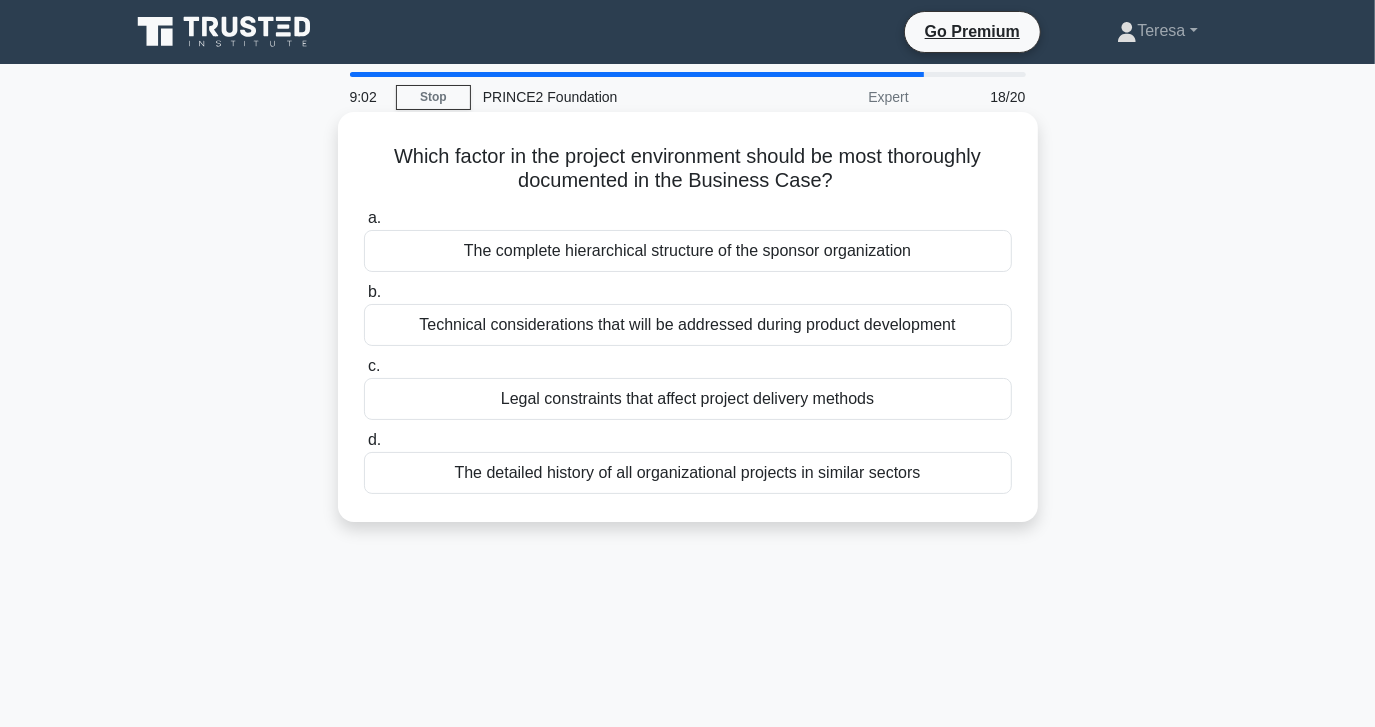 click on "Legal constraints that affect project delivery methods" at bounding box center [688, 399] 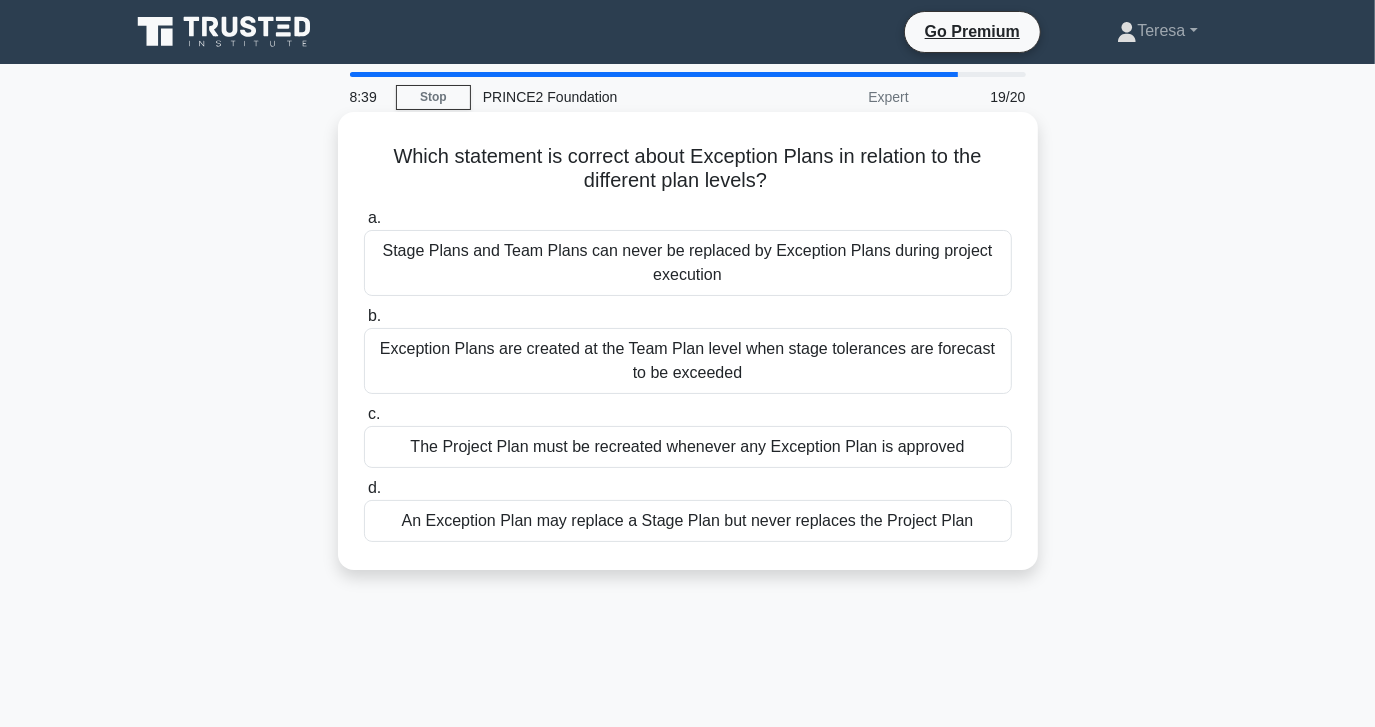 click on "An Exception Plan may replace a Stage Plan but never replaces the Project Plan" at bounding box center [688, 521] 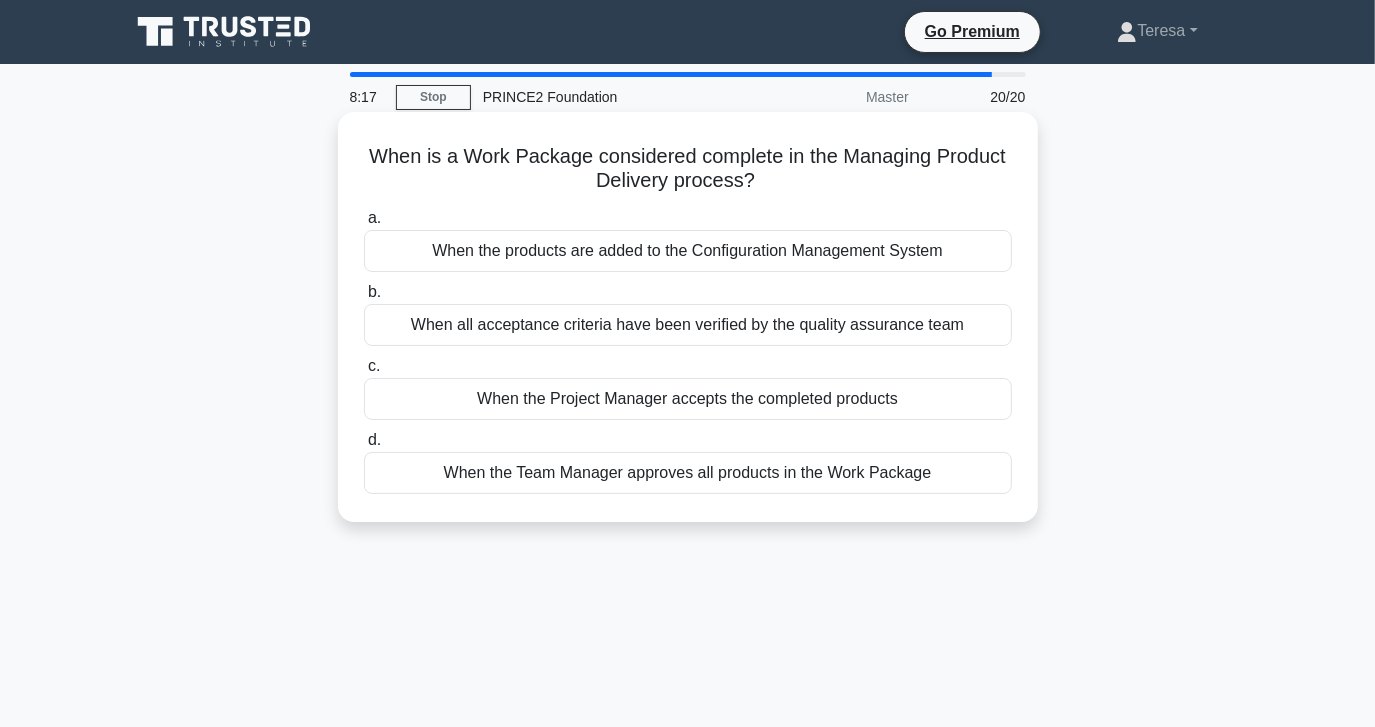 click on "When all acceptance criteria have been verified by the quality assurance team" at bounding box center (688, 325) 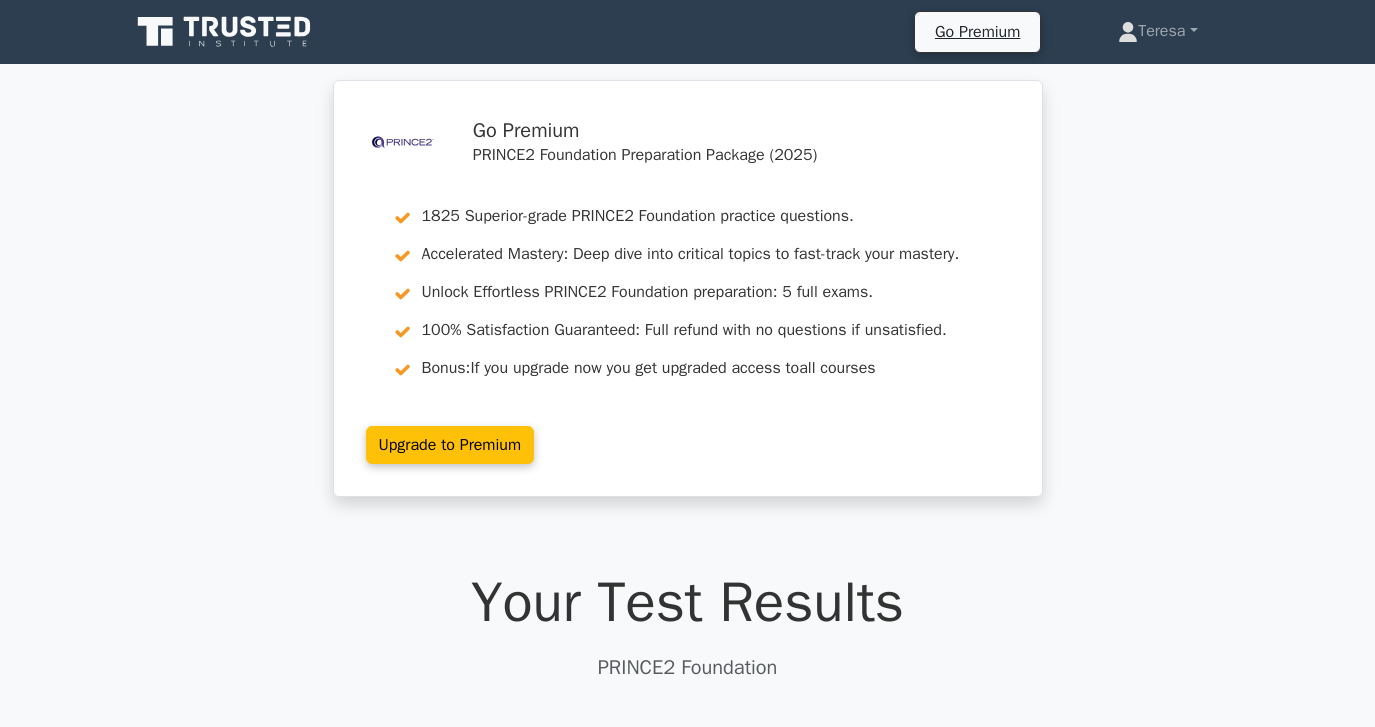 scroll, scrollTop: 0, scrollLeft: 0, axis: both 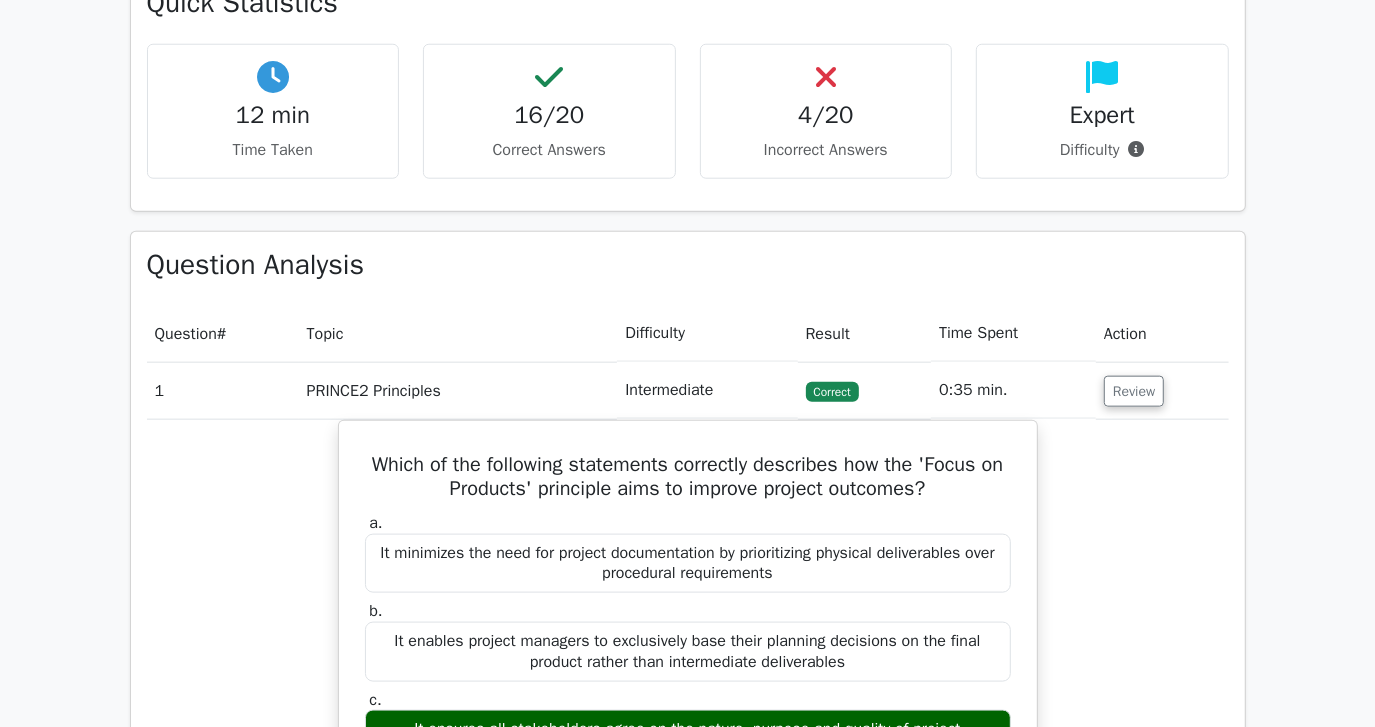 click on "Review" at bounding box center (1162, 390) 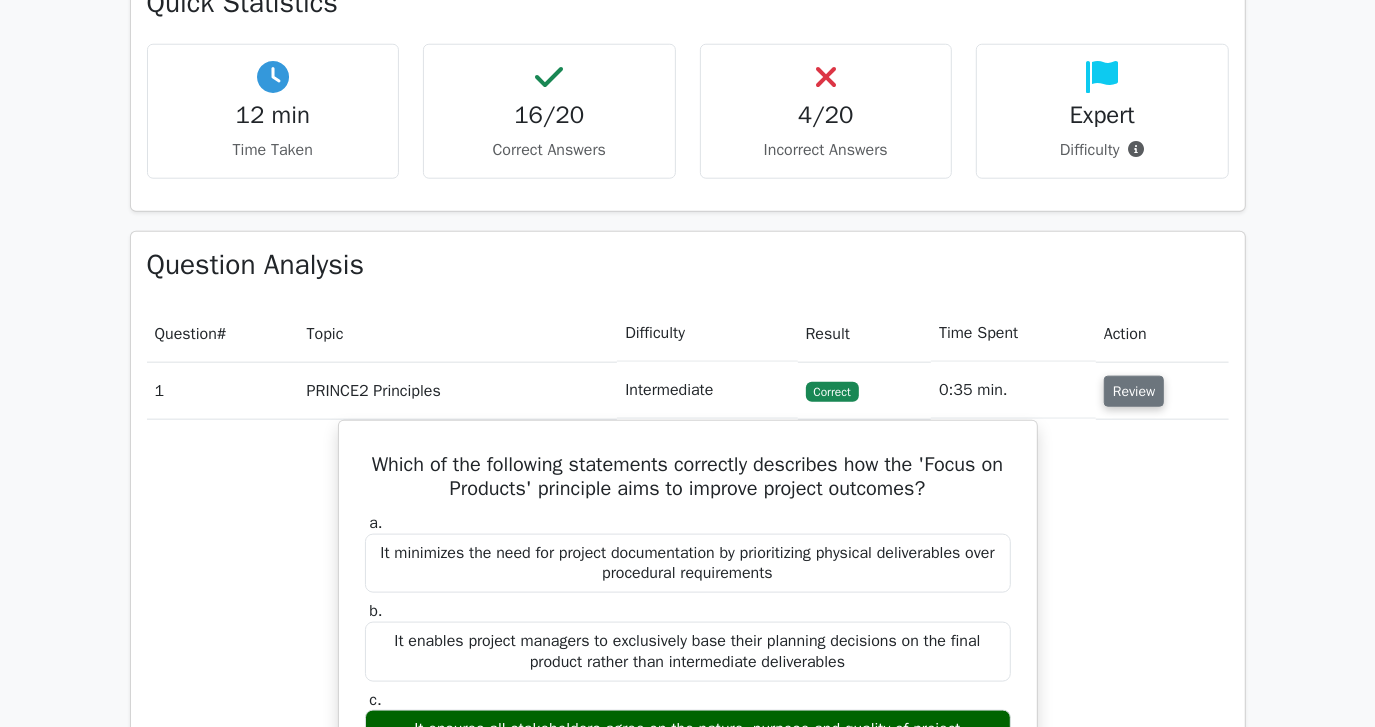 click on "Review" at bounding box center [1134, 391] 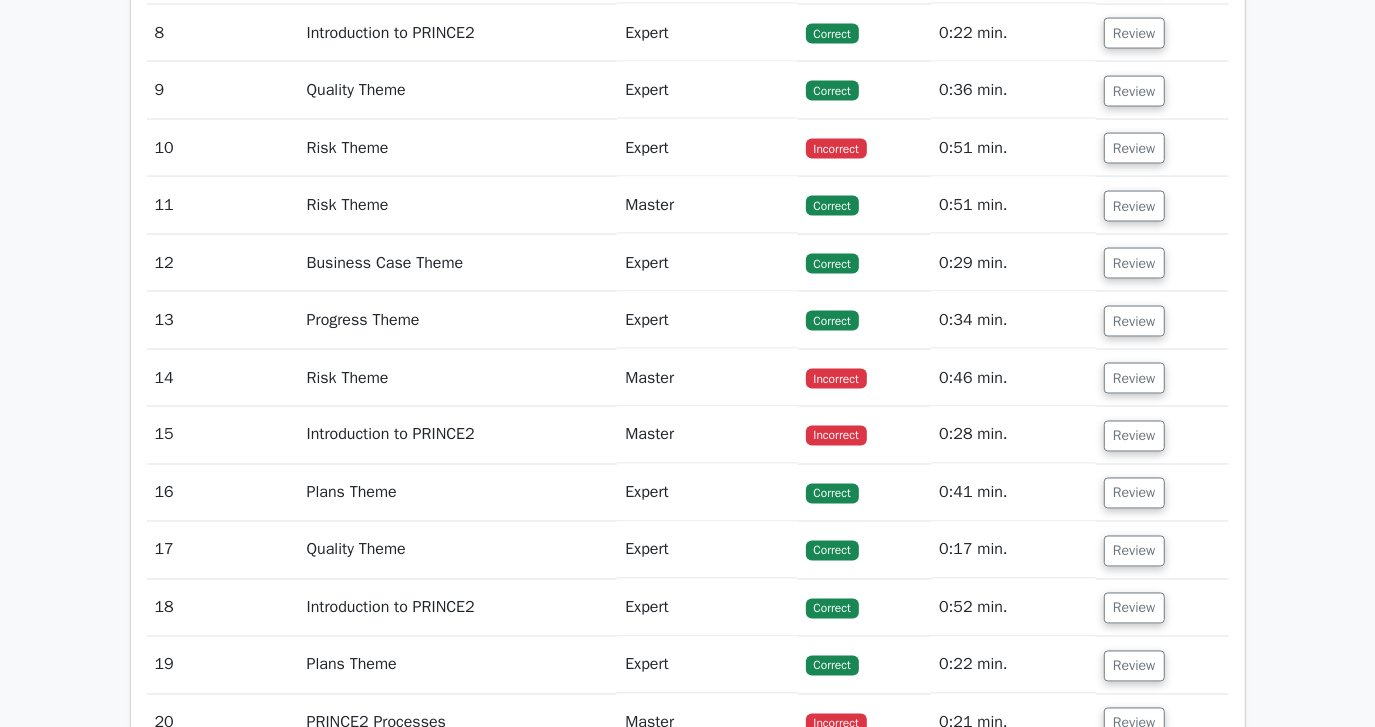 scroll, scrollTop: 2363, scrollLeft: 0, axis: vertical 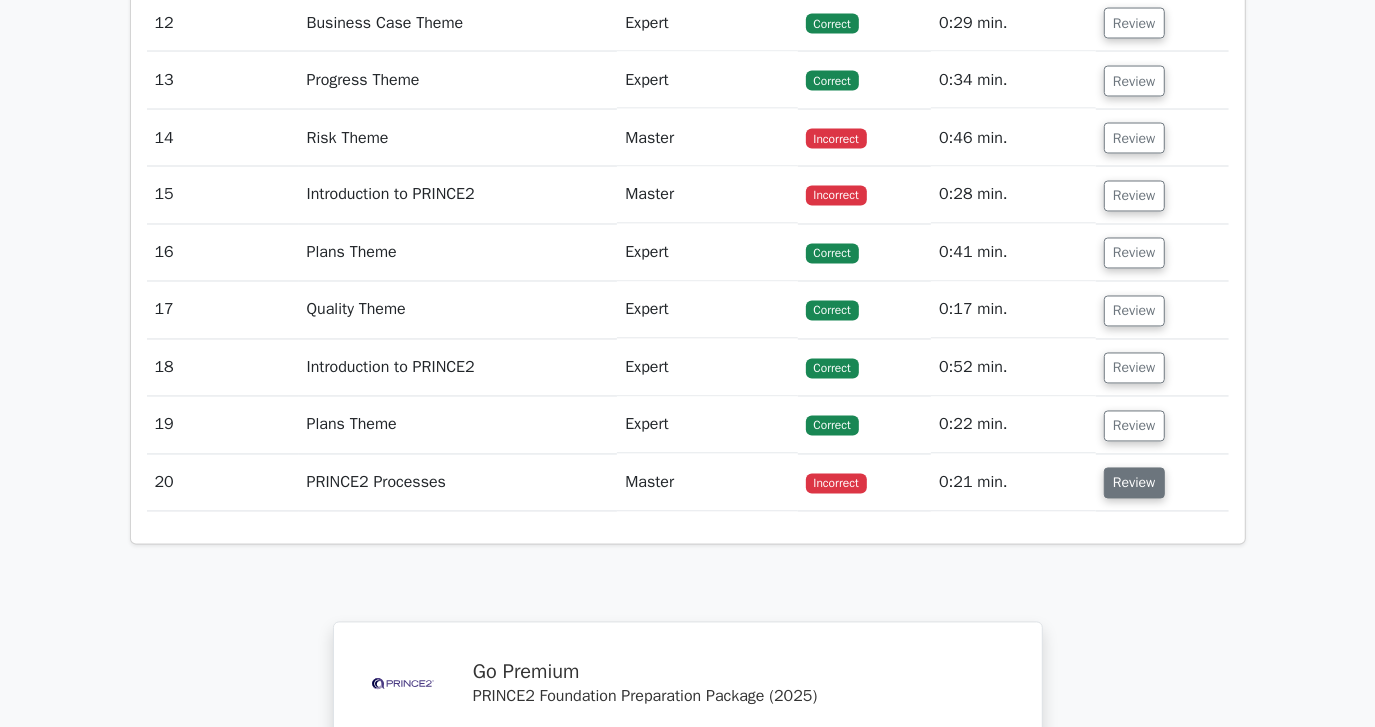 click on "Review" at bounding box center (1134, 483) 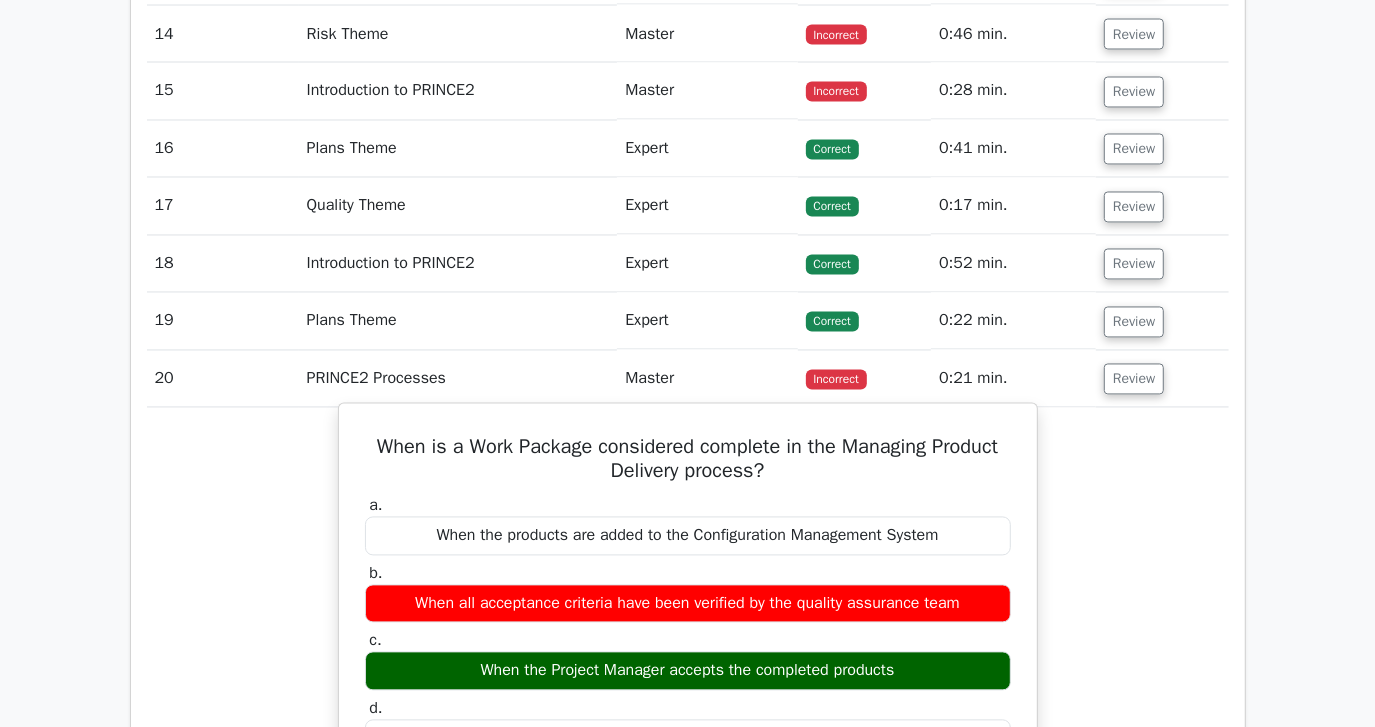 scroll, scrollTop: 2545, scrollLeft: 0, axis: vertical 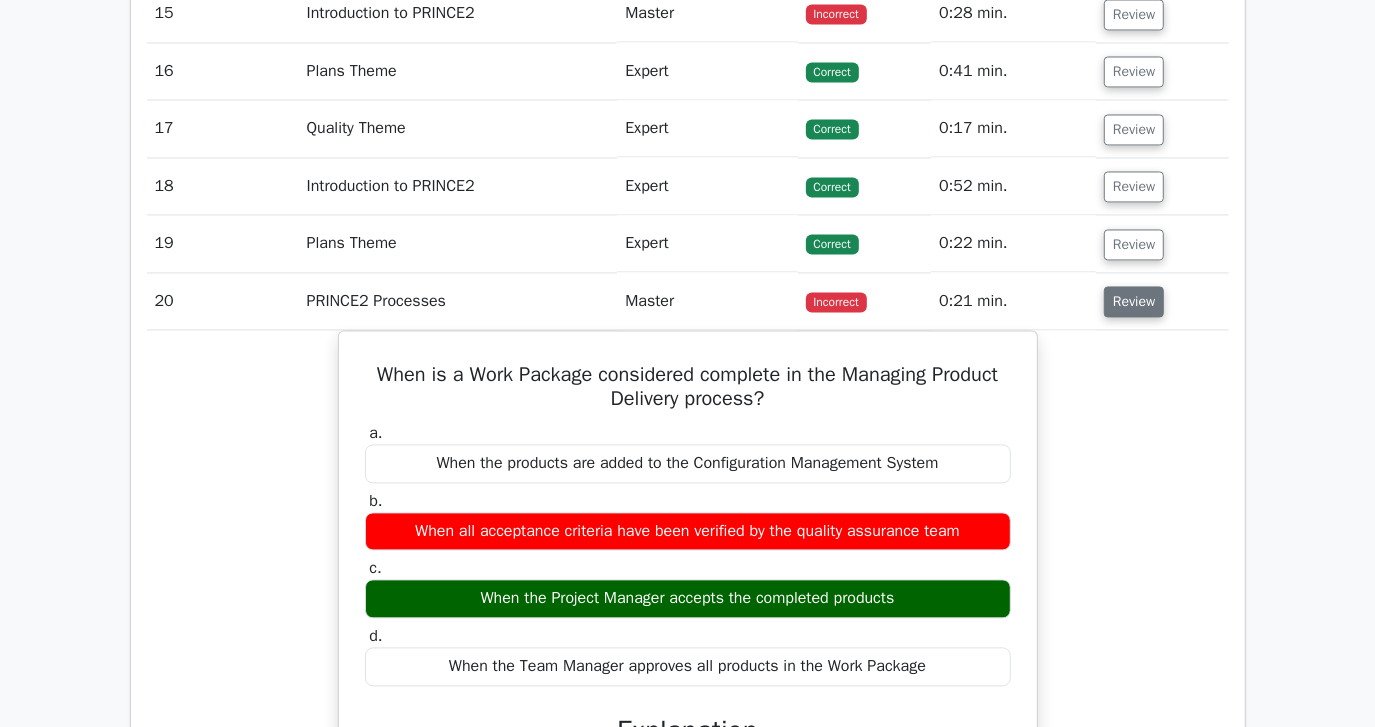 click on "Review" at bounding box center (1134, 301) 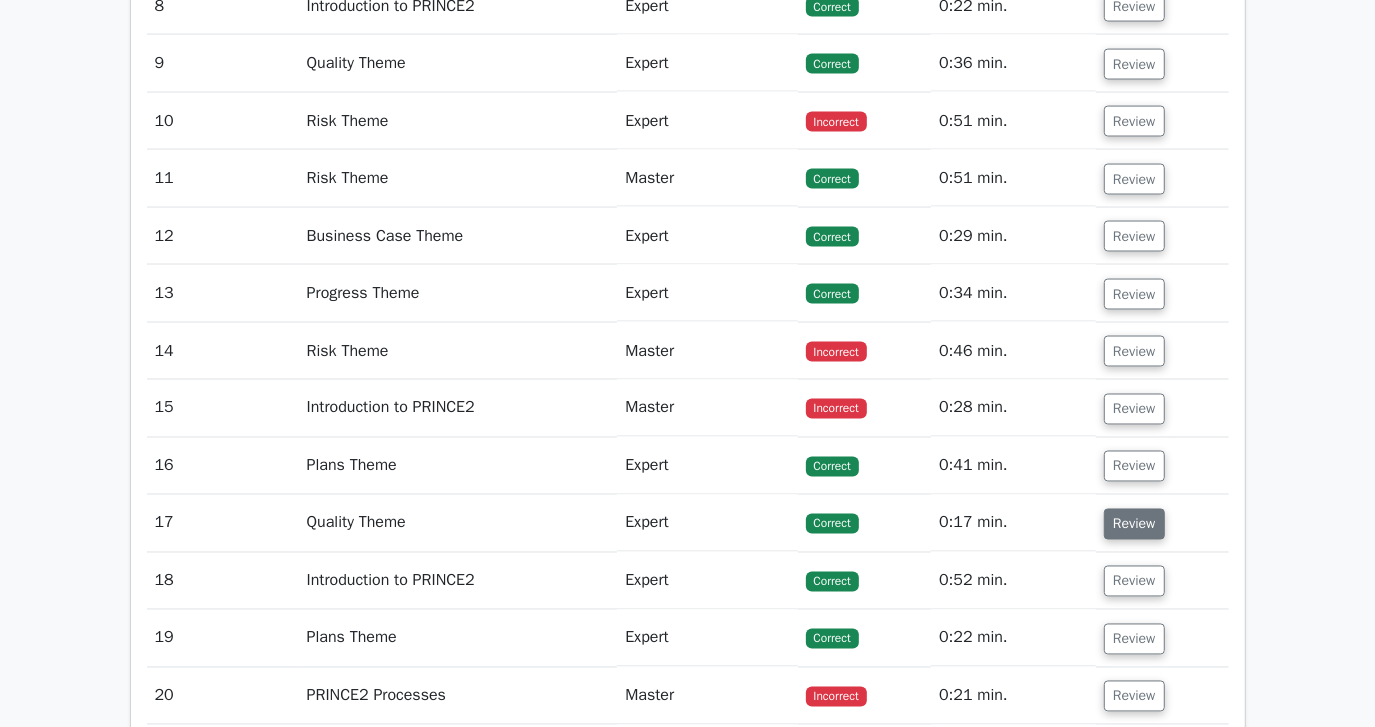 scroll, scrollTop: 2181, scrollLeft: 0, axis: vertical 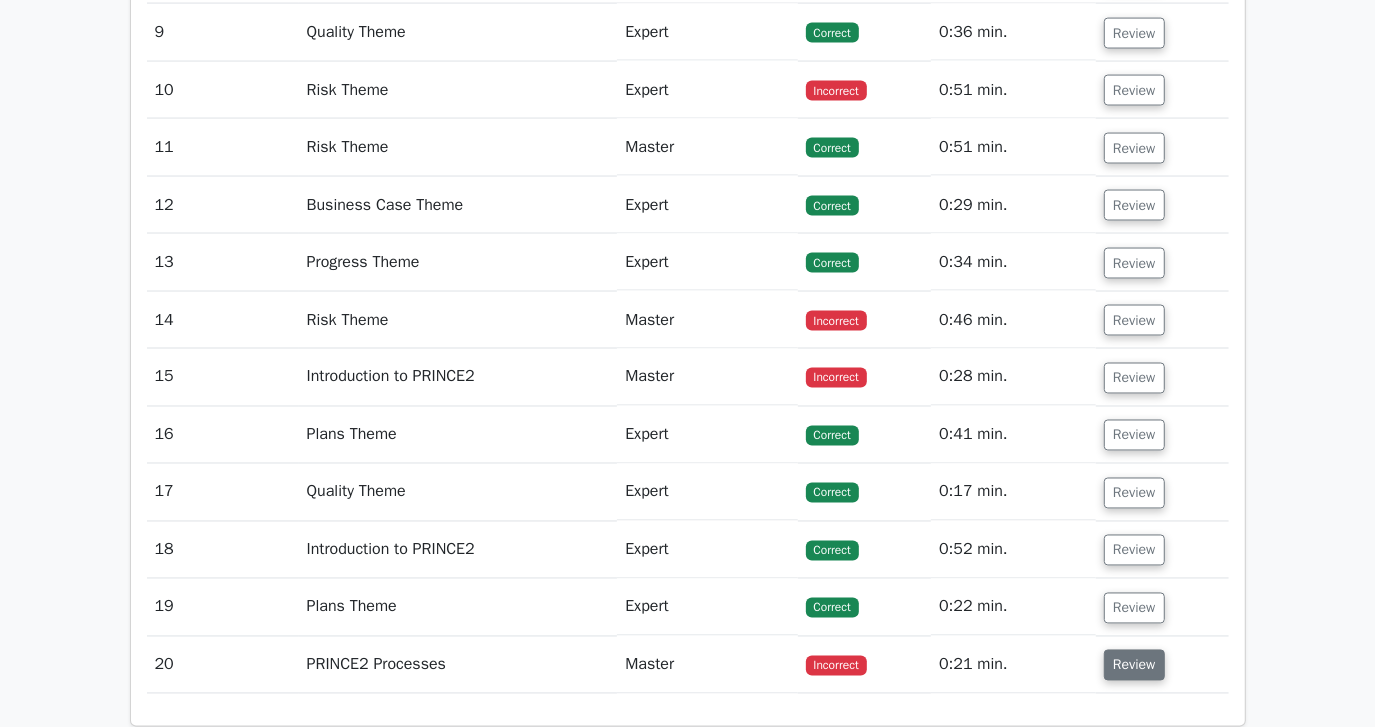 click on "Review" at bounding box center (1134, 665) 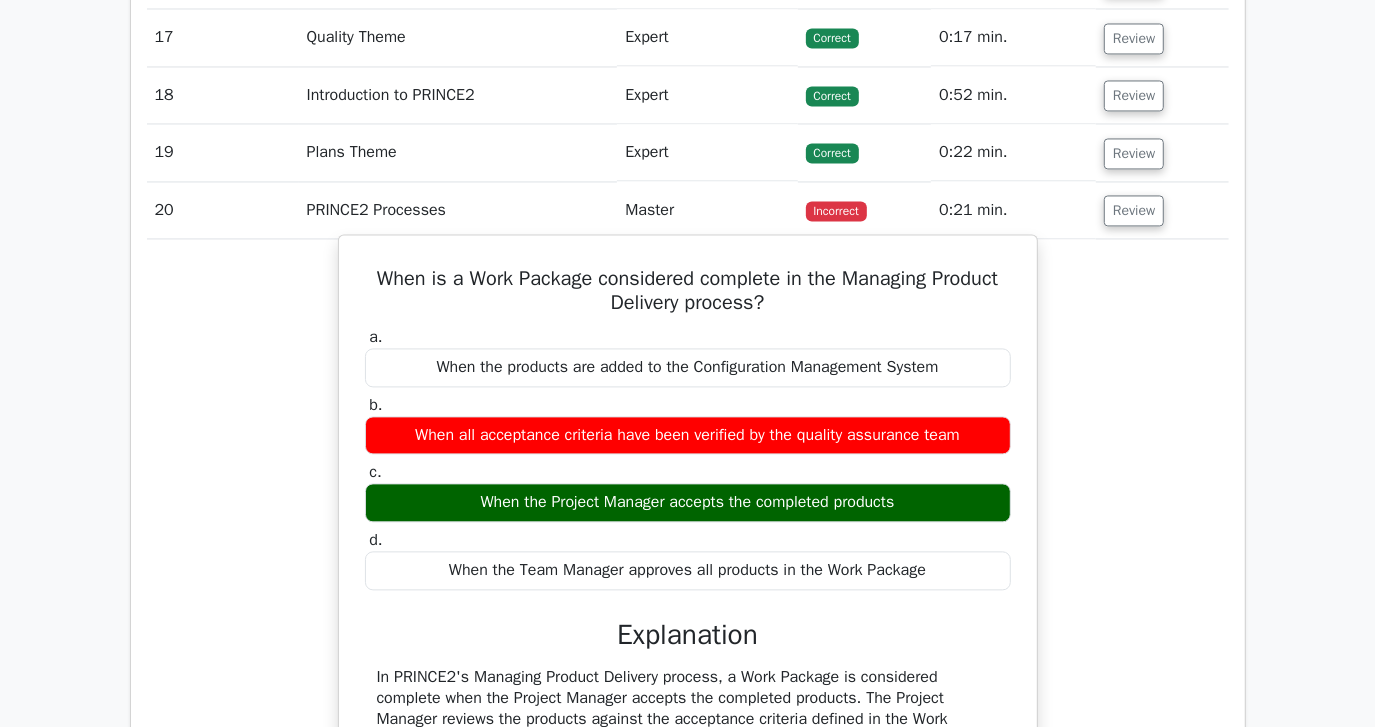 scroll, scrollTop: 2727, scrollLeft: 0, axis: vertical 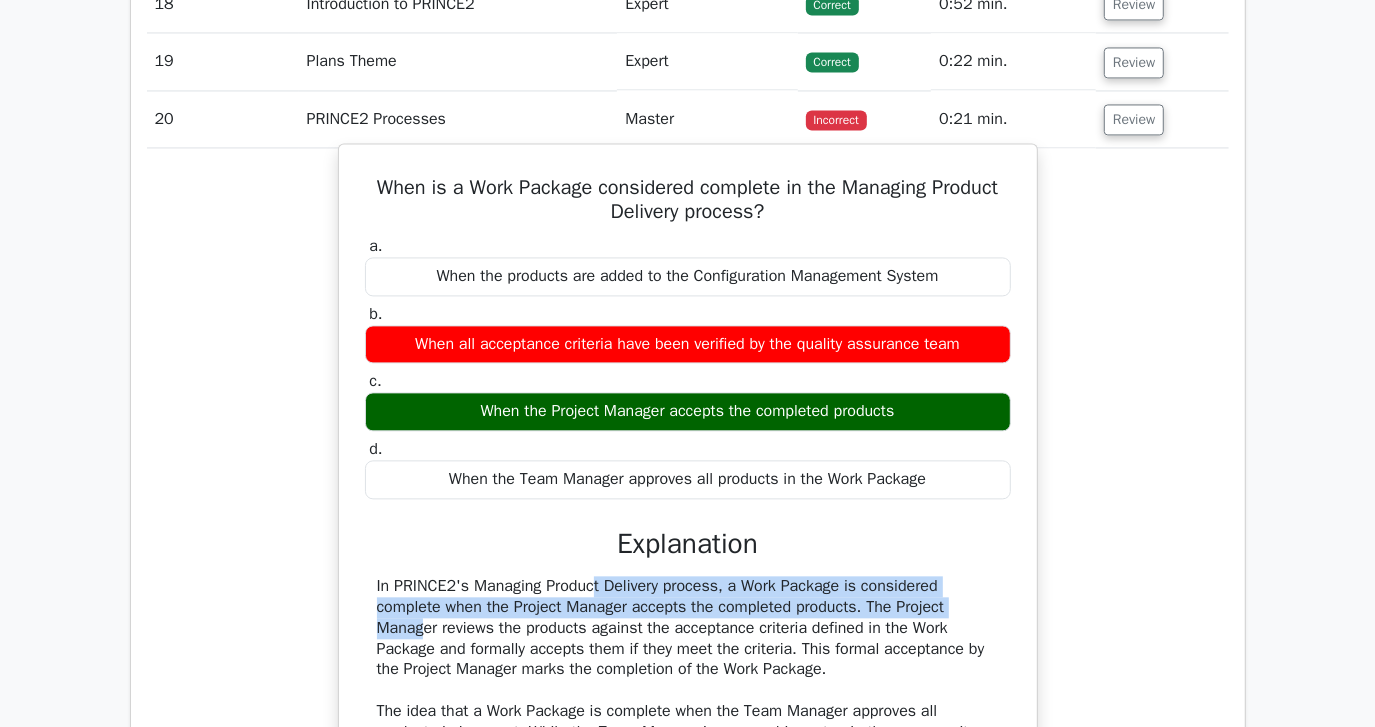 drag, startPoint x: 459, startPoint y: 576, endPoint x: 874, endPoint y: 600, distance: 415.6934 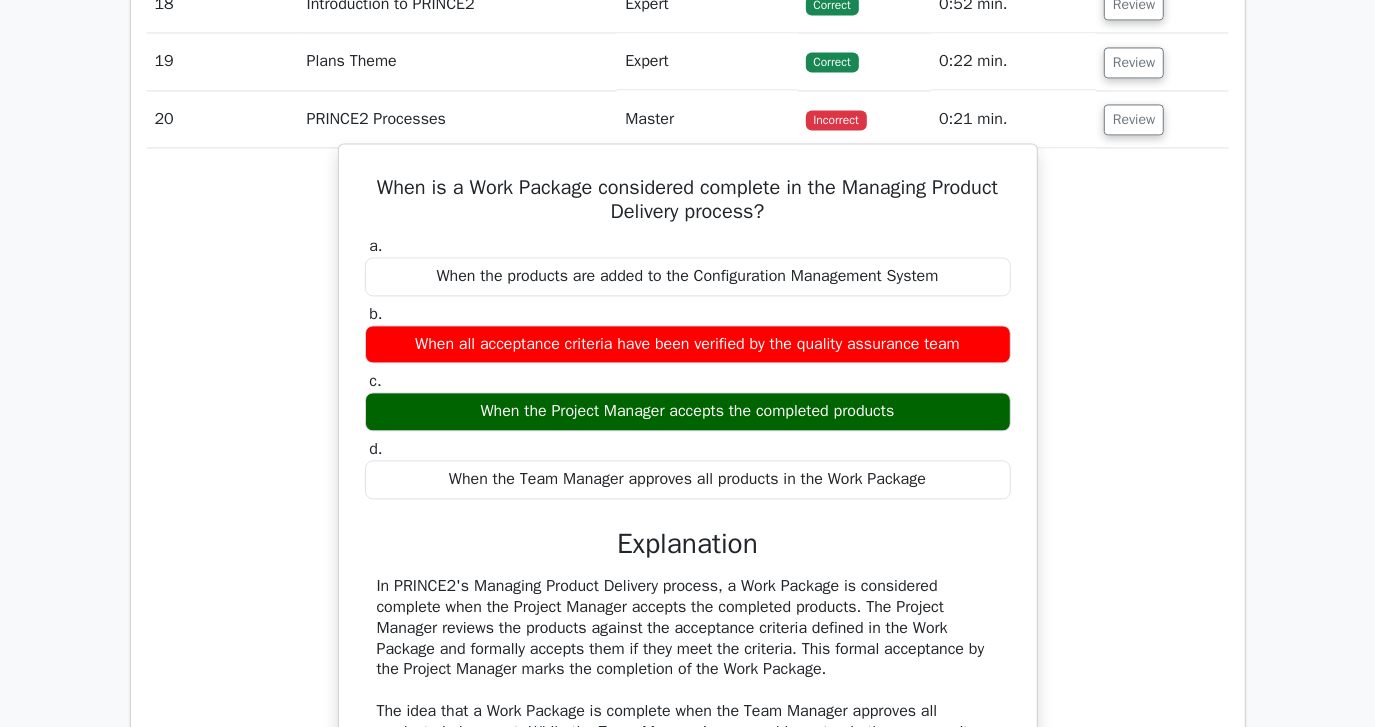 drag, startPoint x: 874, startPoint y: 600, endPoint x: 881, endPoint y: 610, distance: 12.206555 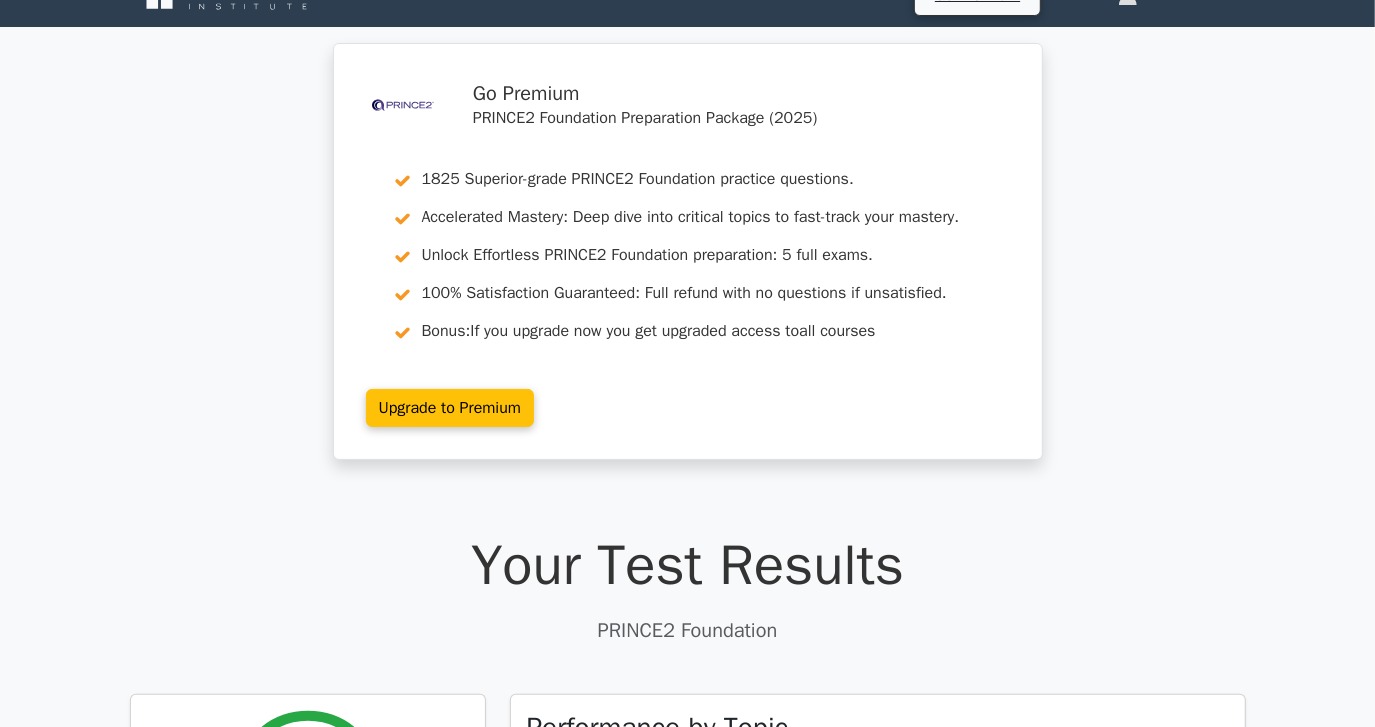 scroll, scrollTop: 0, scrollLeft: 0, axis: both 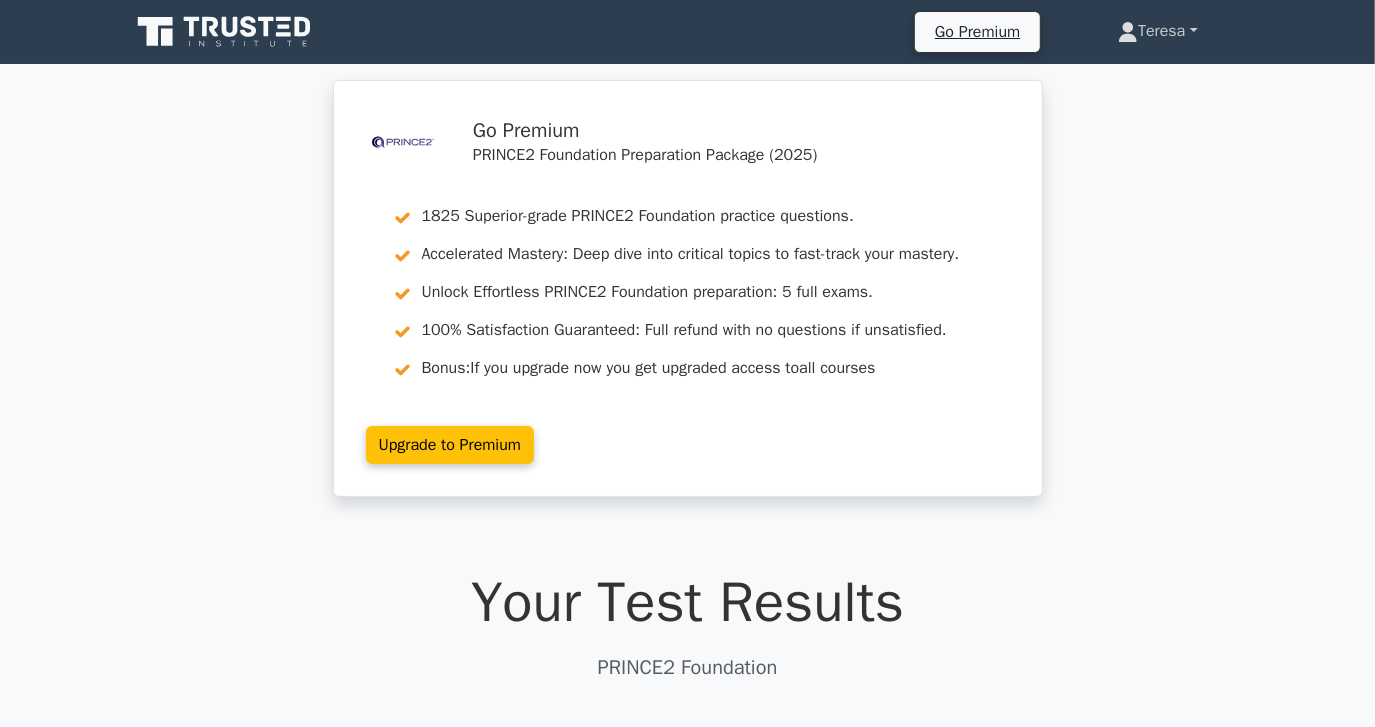 click on "Teresa" at bounding box center (1157, 31) 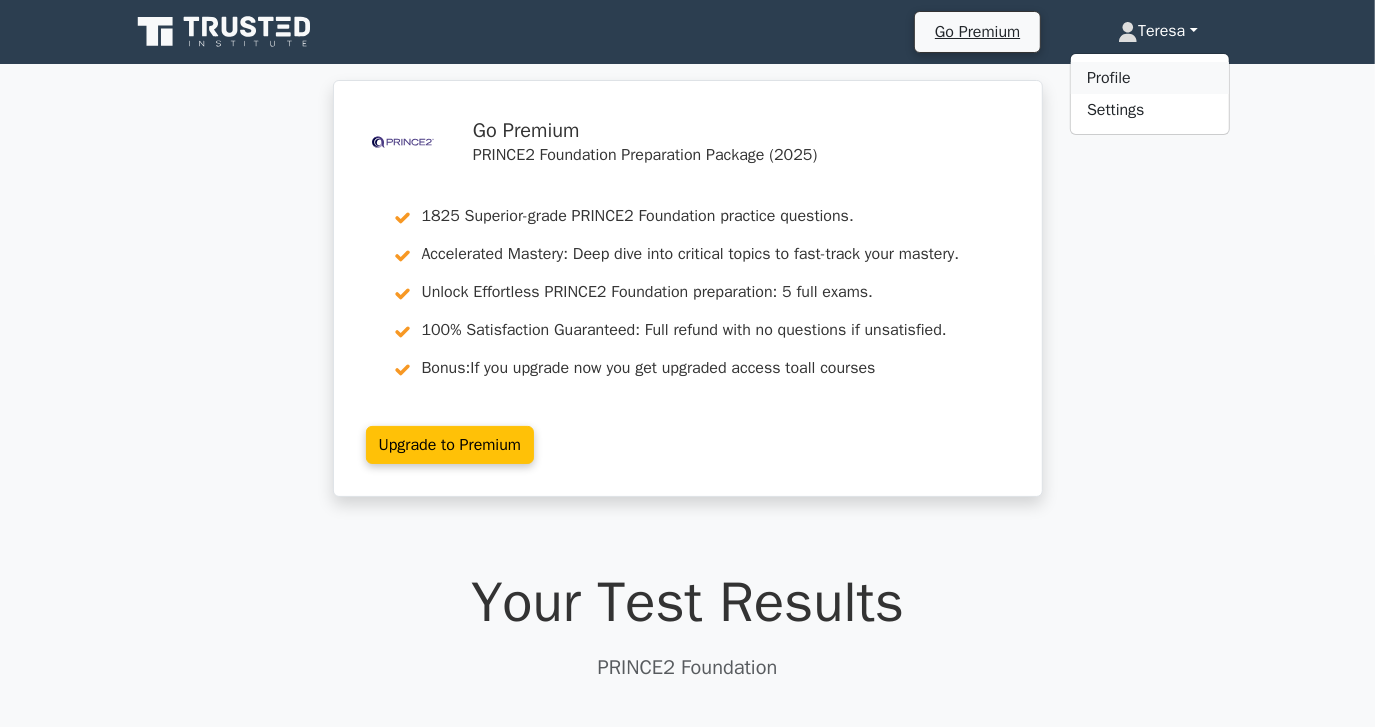 click on "Profile" at bounding box center [1150, 78] 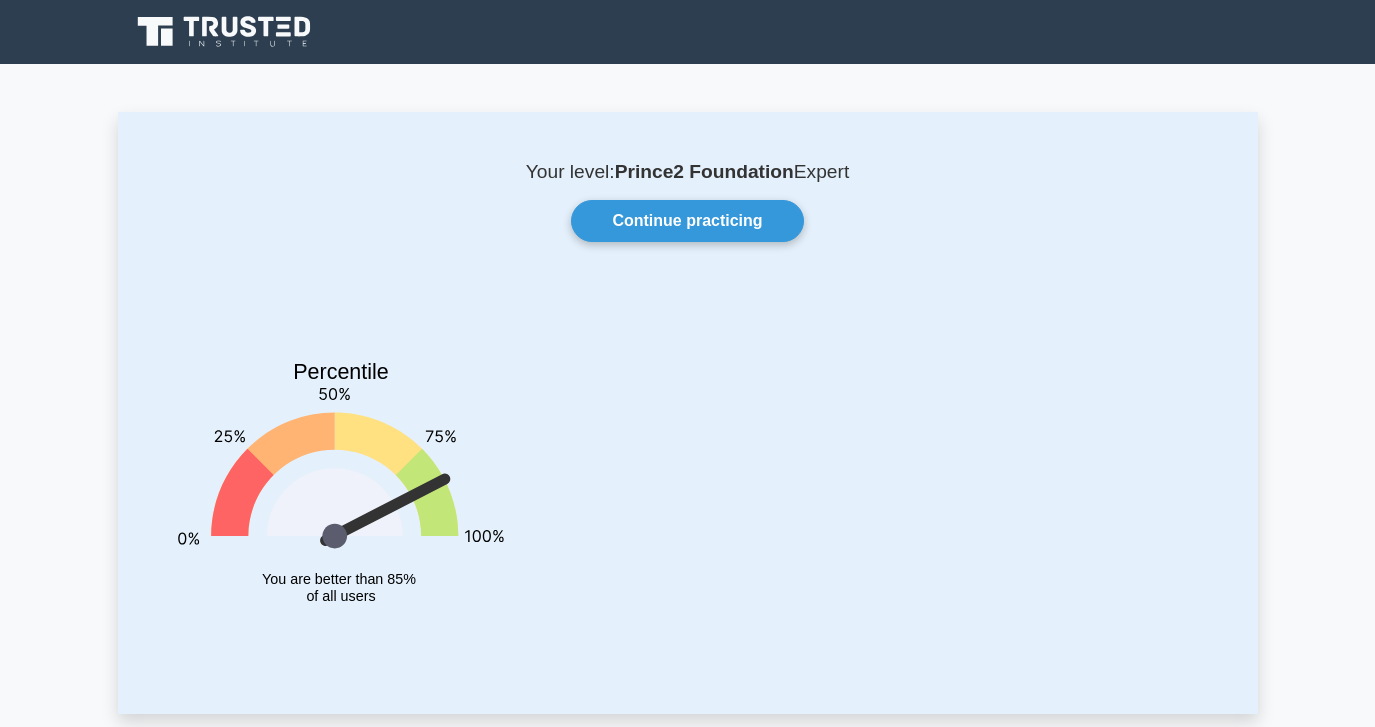 scroll, scrollTop: 0, scrollLeft: 0, axis: both 